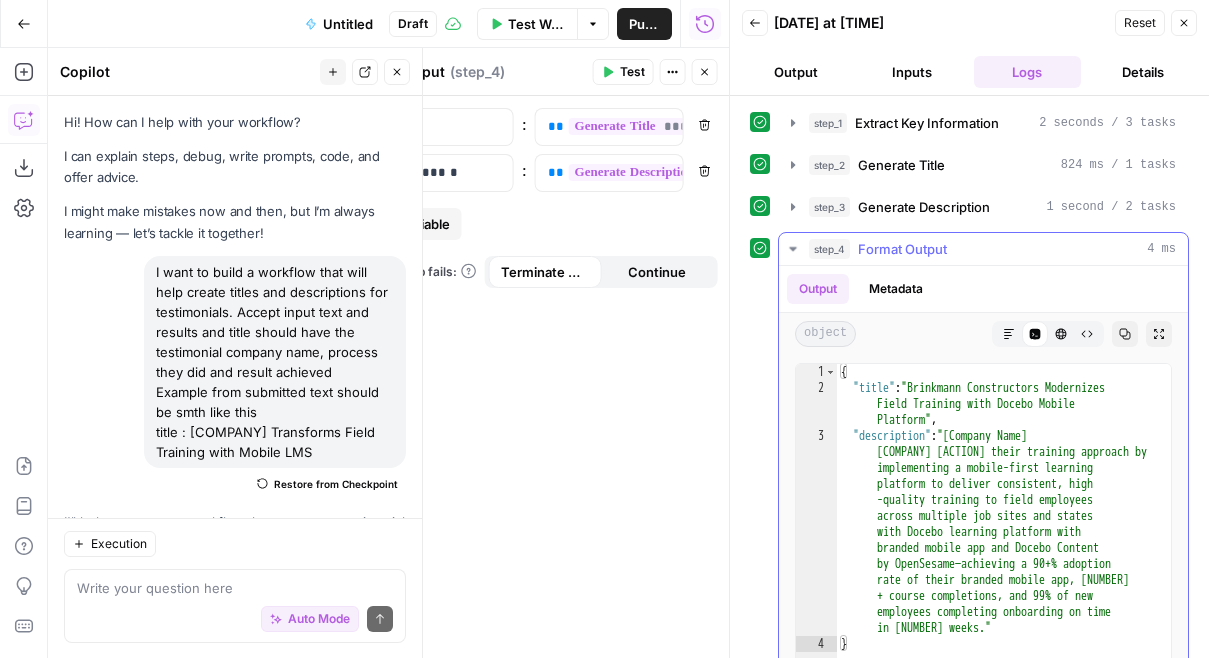 scroll, scrollTop: 0, scrollLeft: 0, axis: both 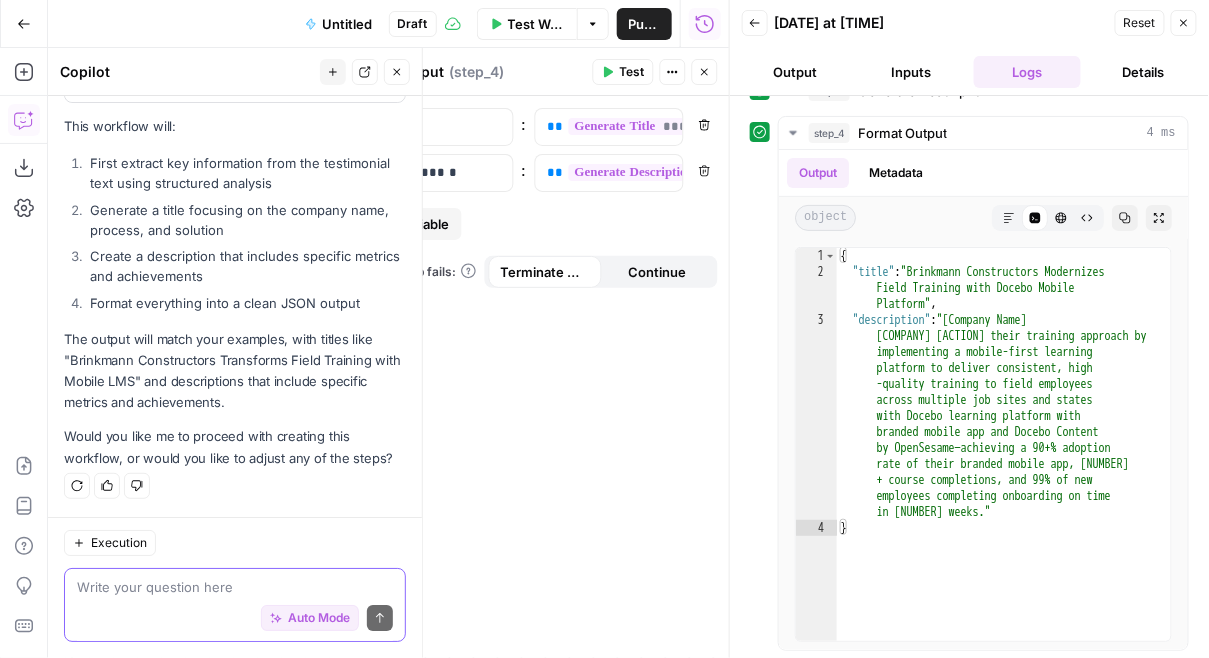 click at bounding box center (235, 587) 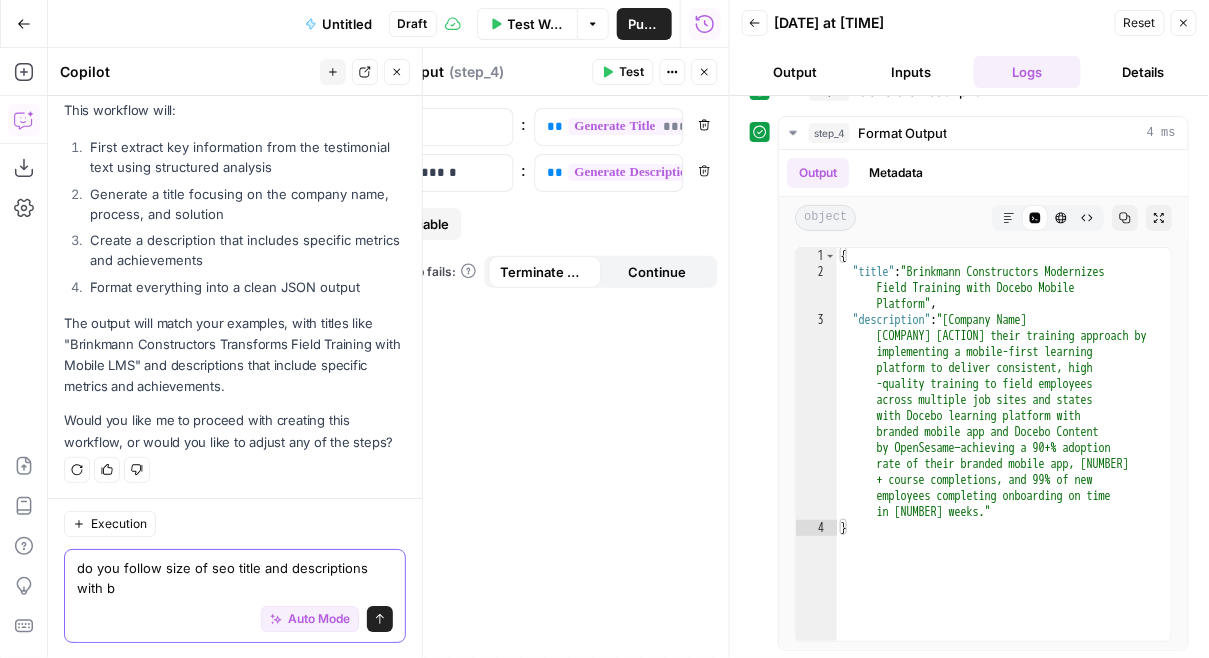 scroll, scrollTop: 1718, scrollLeft: 0, axis: vertical 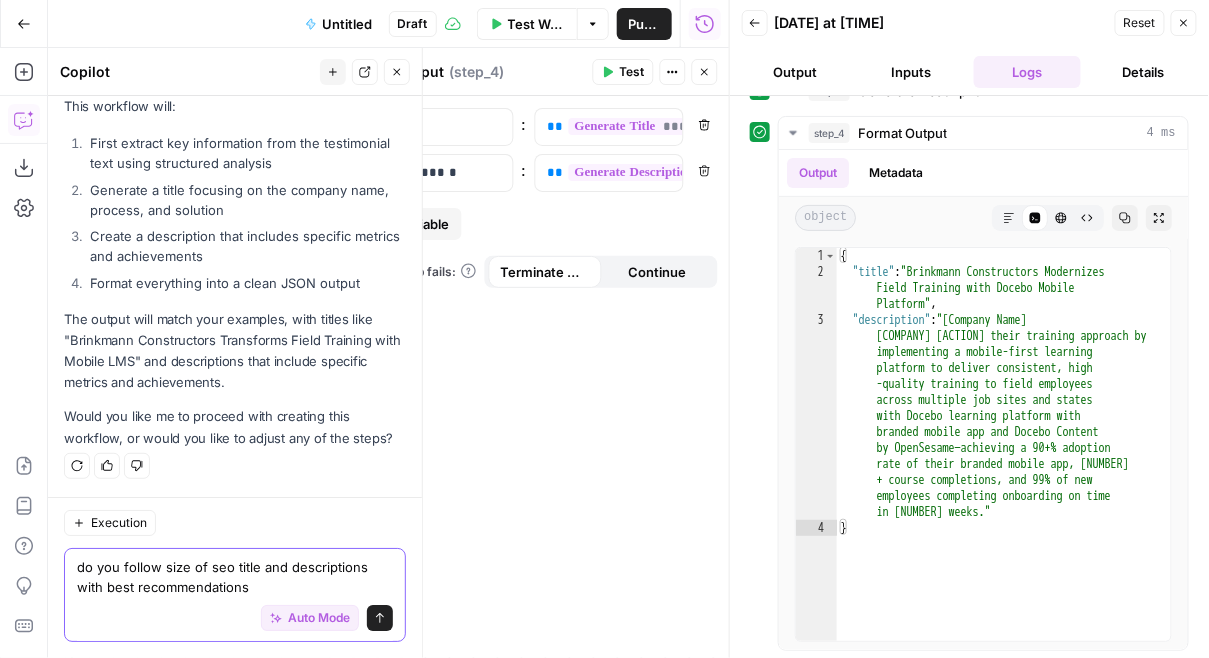 click on "do you follow size of seo title and descriptions with best recommendations" at bounding box center (235, 577) 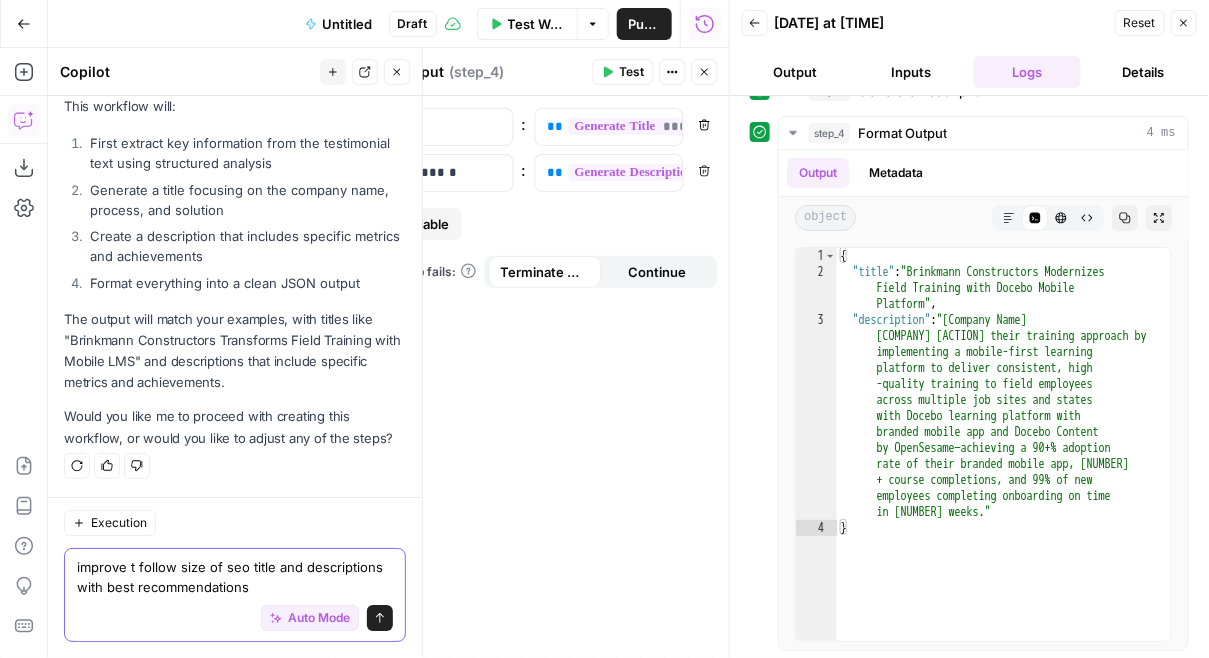 type on "improve to follow size of seo title and descriptions with best recommendations" 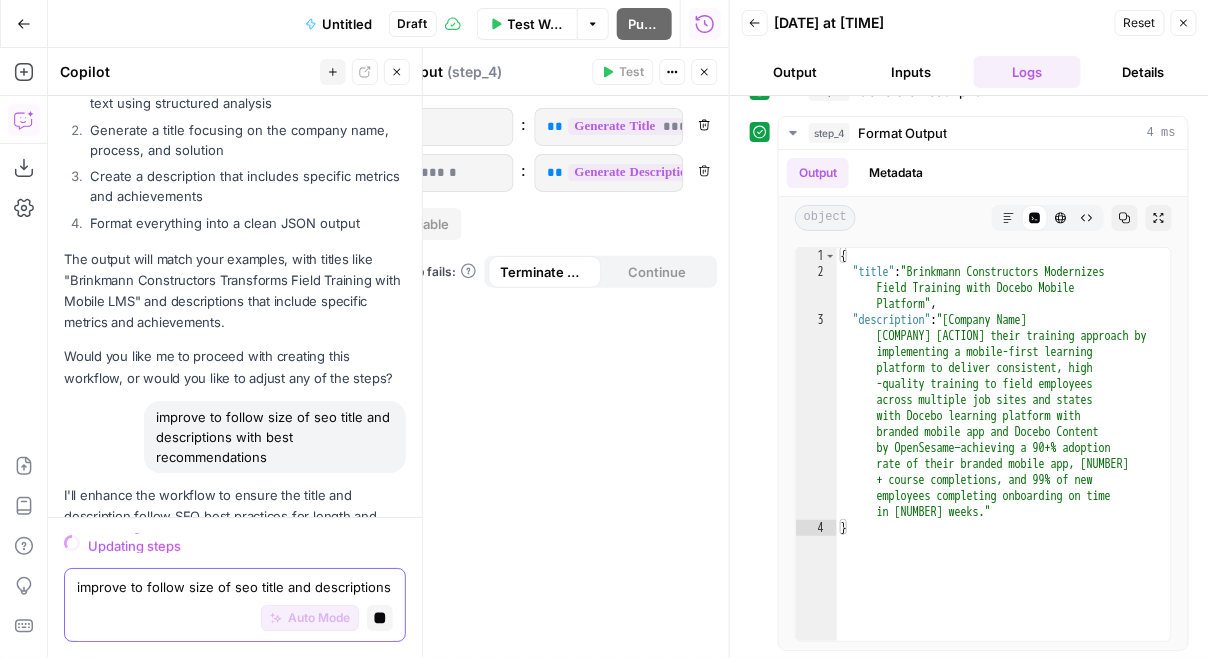 scroll, scrollTop: 2372, scrollLeft: 0, axis: vertical 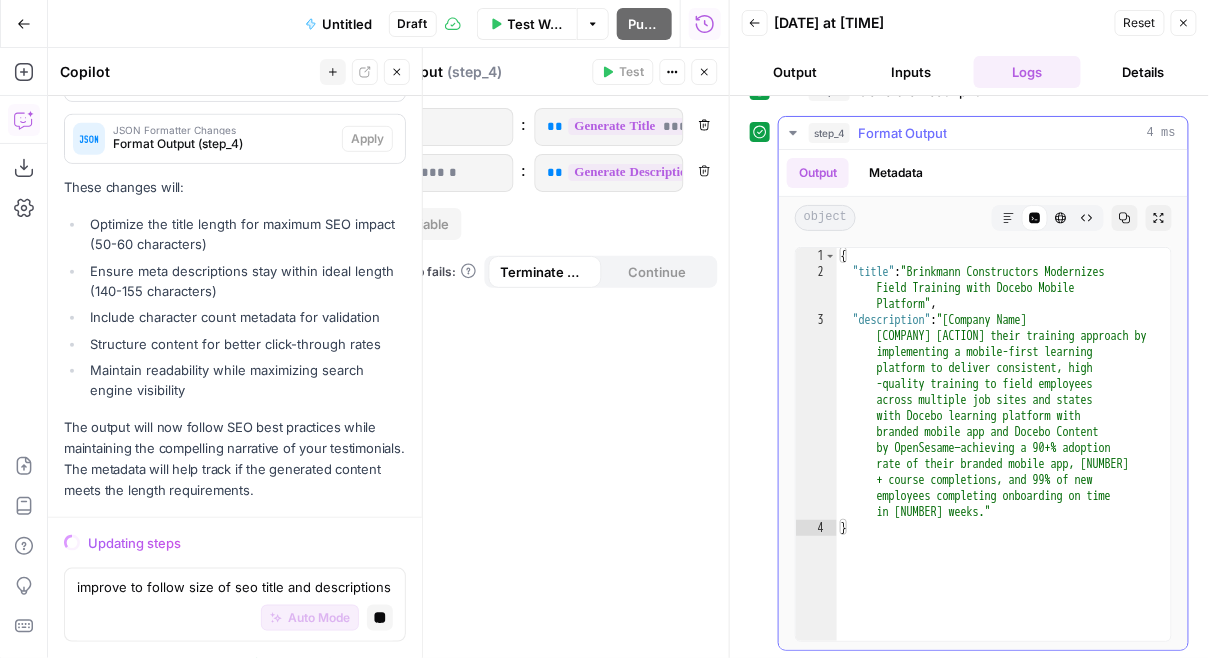 type on "**********" 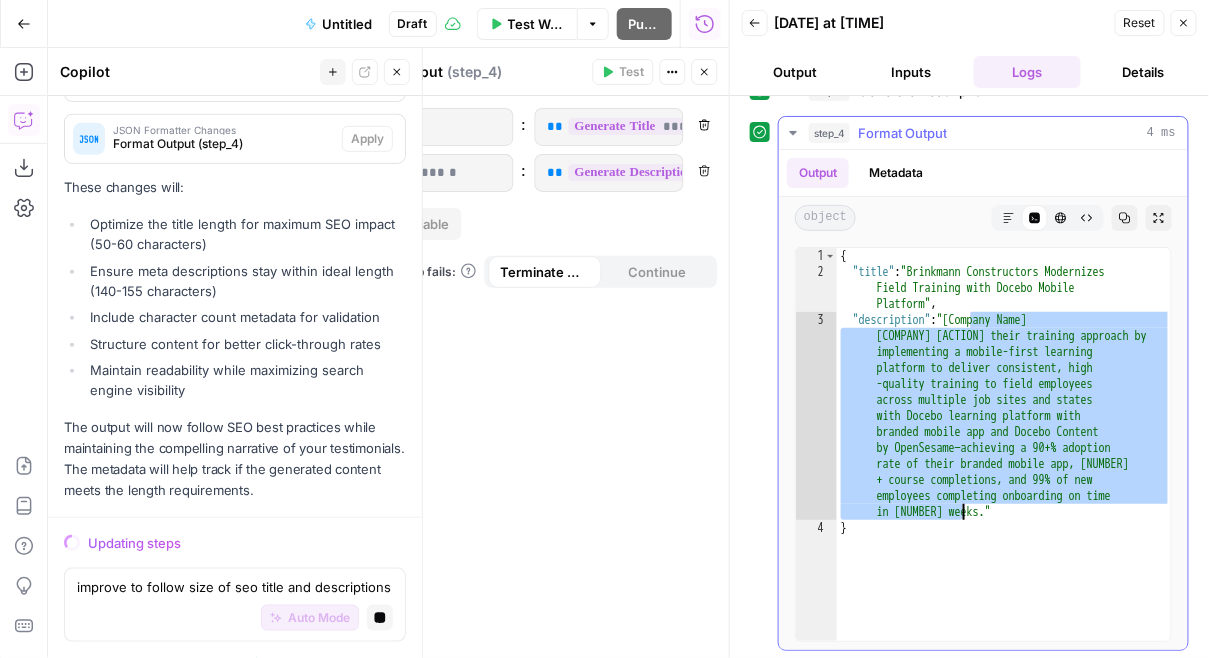 drag, startPoint x: 969, startPoint y: 317, endPoint x: 962, endPoint y: 508, distance: 191.12823 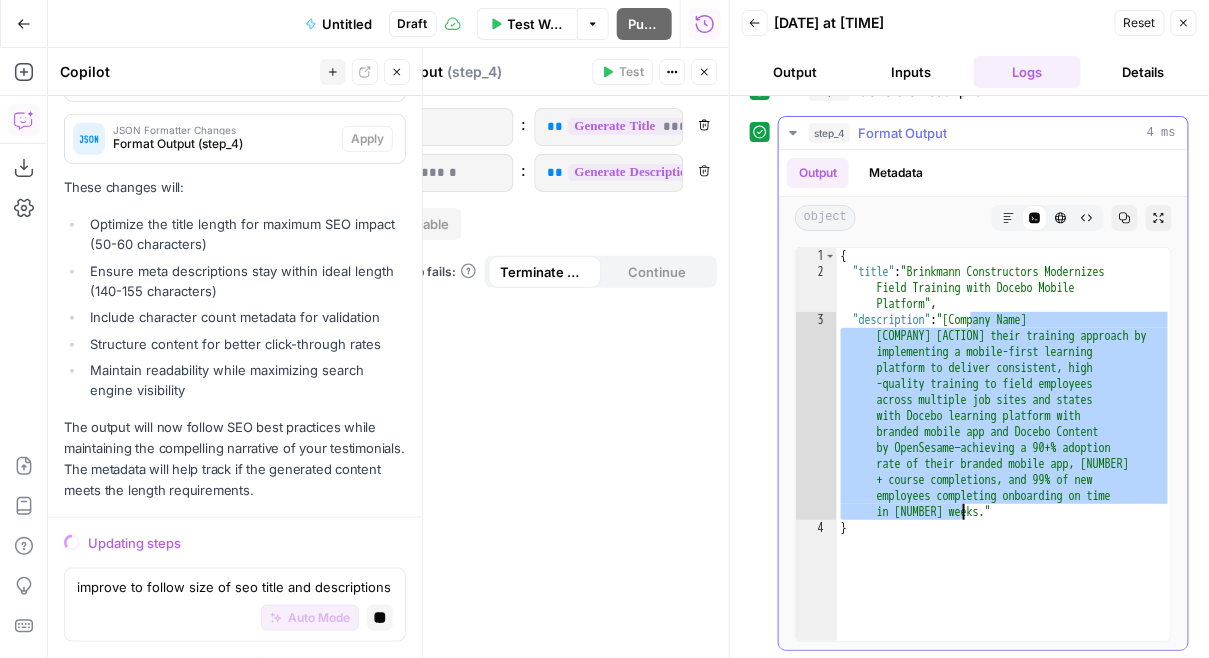 click on "{    "title" :  "[Company Name] Modernizes         Field Training with [Company Name] Mobile         Platform" ,    "description" :  "[Company Name]         modernized their training approach by         implementing a mobile-first learning         platform to deliver consistent, high        -quality training to field employees         across multiple job sites and states         with [Company Name] learning platform with         branded mobile app and [Company Name] Content         by OpenSesame—achieving a 90+% adoption         rate of their branded mobile app, 8,000        + course completions, and 99% of new         employees completing onboarding on time         in 6 weeks." }" at bounding box center (1004, 461) 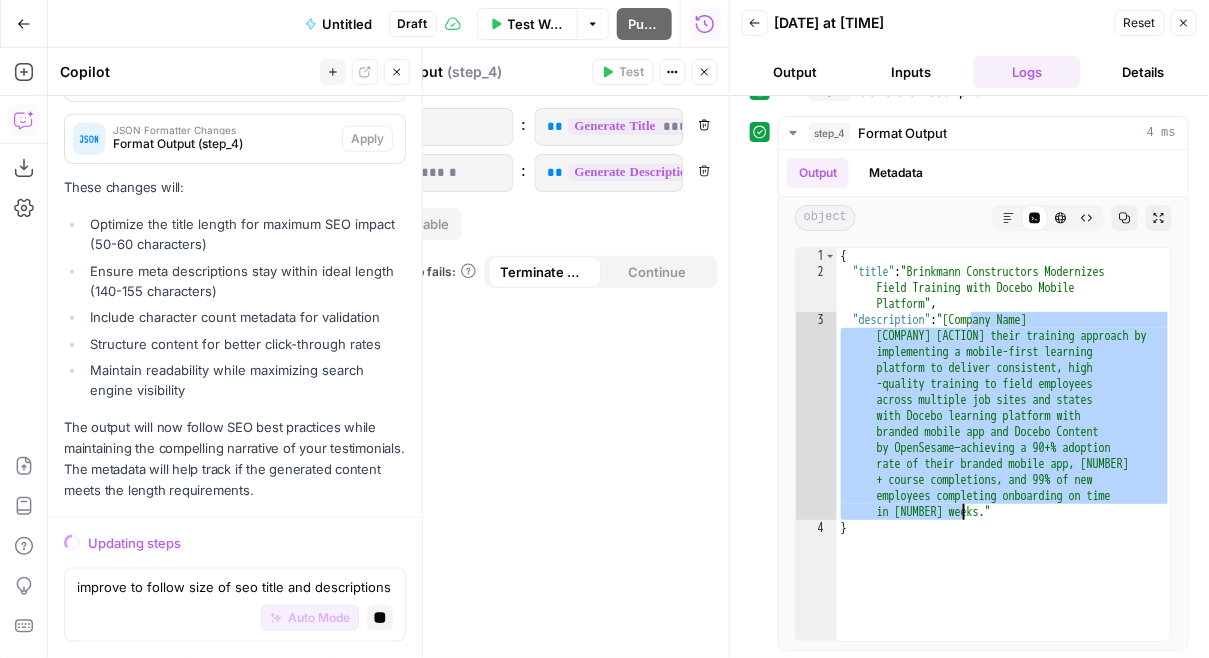 click on "The output will now follow SEO best practices while maintaining the compelling narrative of your testimonials. The metadata will help track if the generated content meets the length requirements." at bounding box center (235, 459) 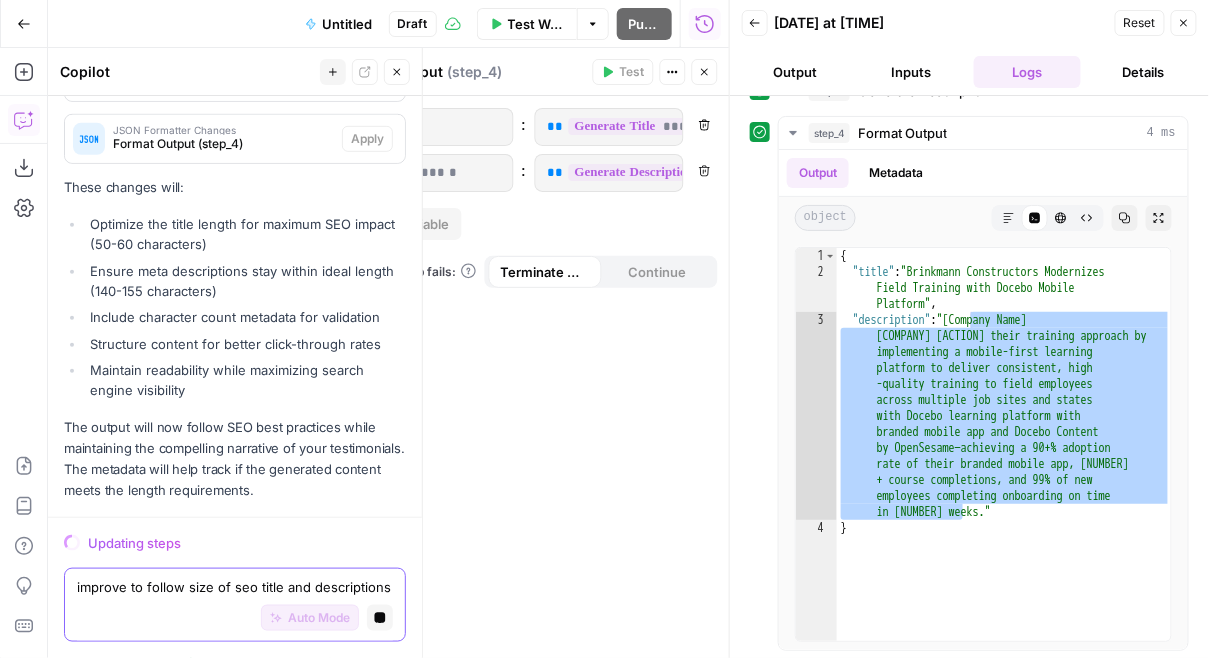 click 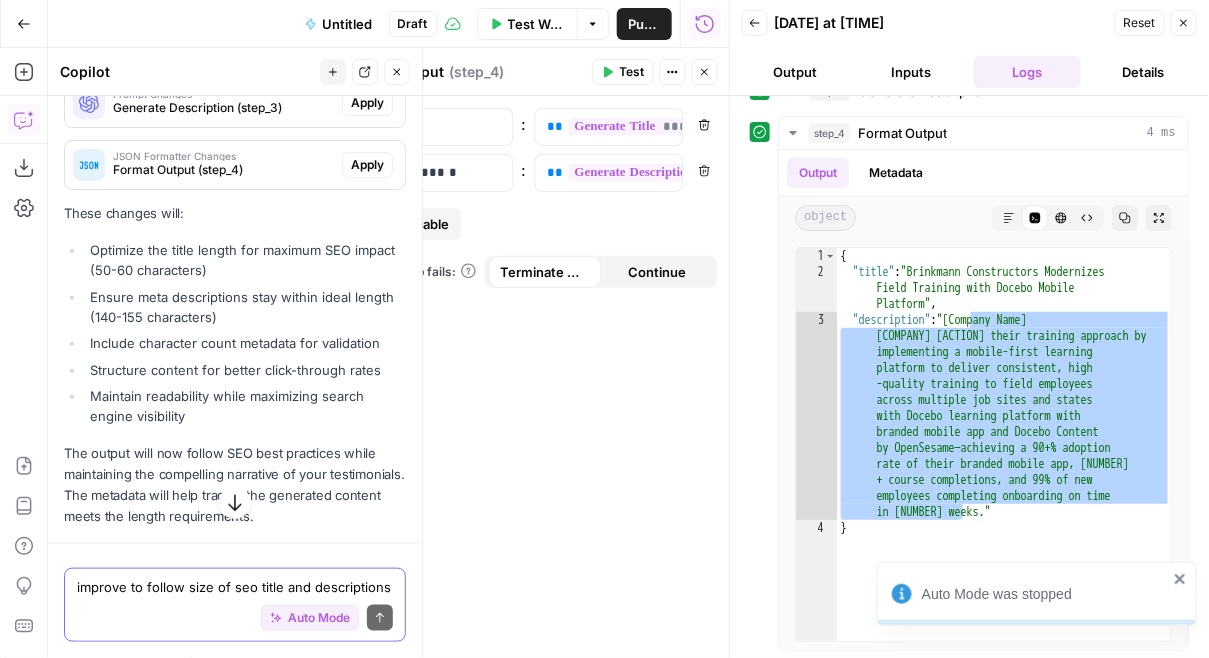 scroll, scrollTop: 2467, scrollLeft: 0, axis: vertical 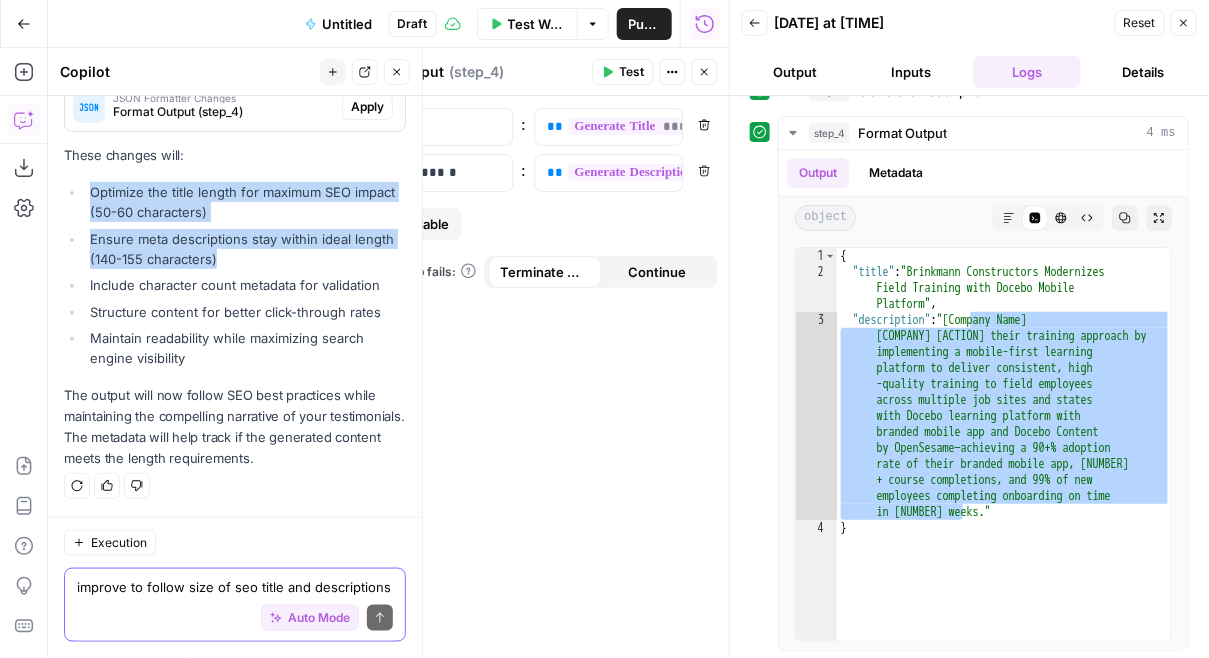 drag, startPoint x: 91, startPoint y: 194, endPoint x: 223, endPoint y: 264, distance: 149.41219 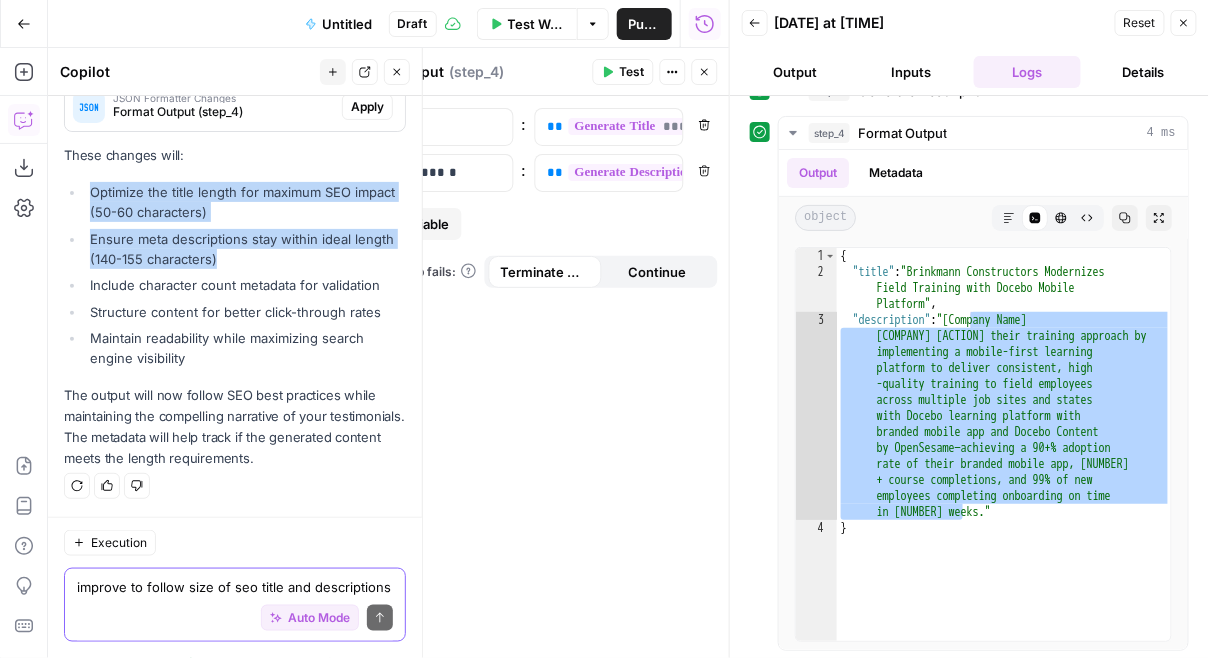 click on "Optimize the title length for maximum SEO impact (50-60 characters)
Ensure meta descriptions stay within ideal length (140-155 characters)
Include character count metadata for validation
Structure content for better click-through rates
Maintain readability while maximizing search engine visibility" at bounding box center [235, 275] 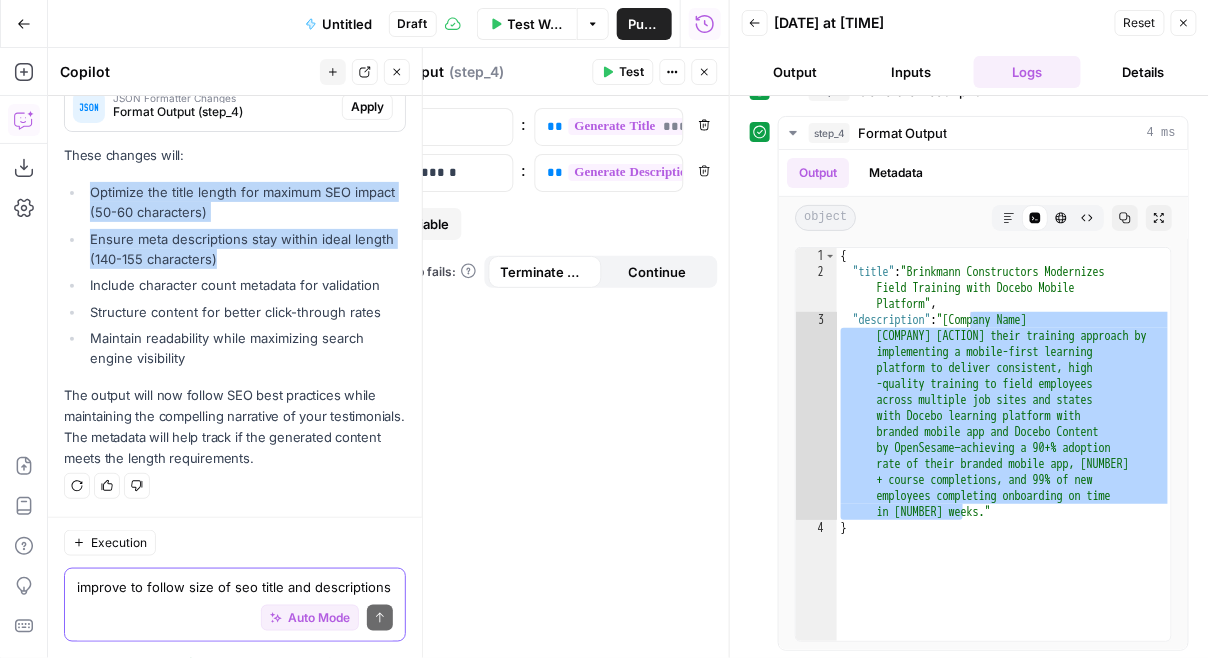 copy on "Optimize the title length for maximum SEO impact (50-60 characters)
Ensure meta descriptions stay within ideal length (140-155 characters)" 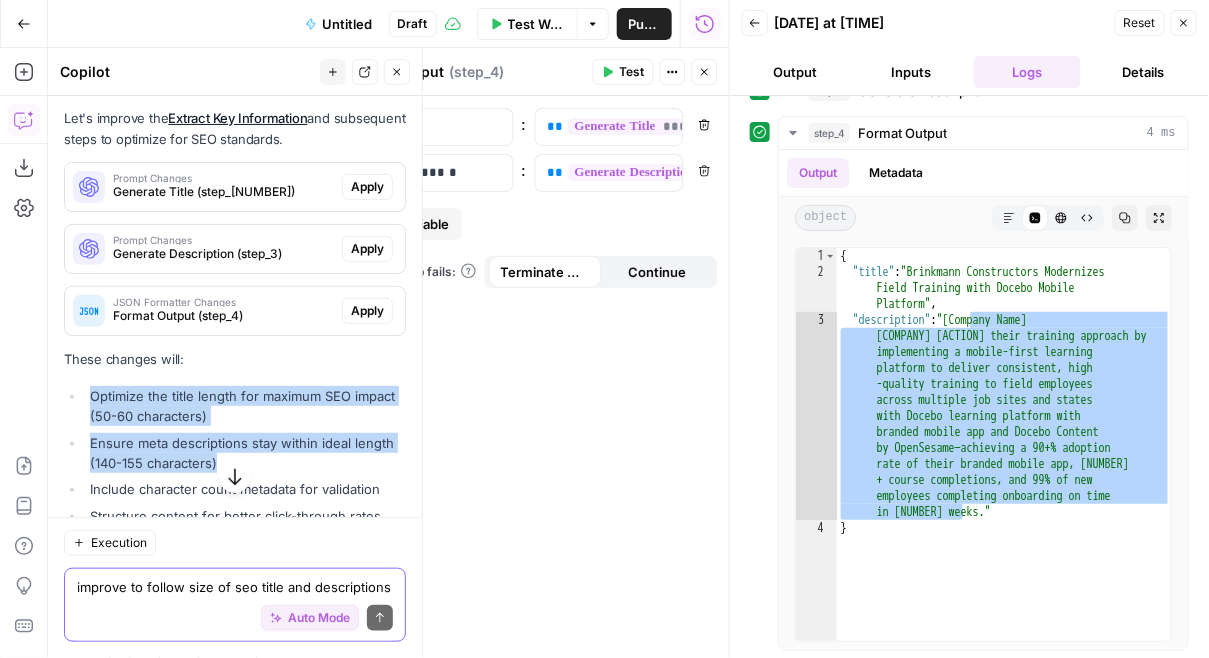 scroll, scrollTop: 2249, scrollLeft: 0, axis: vertical 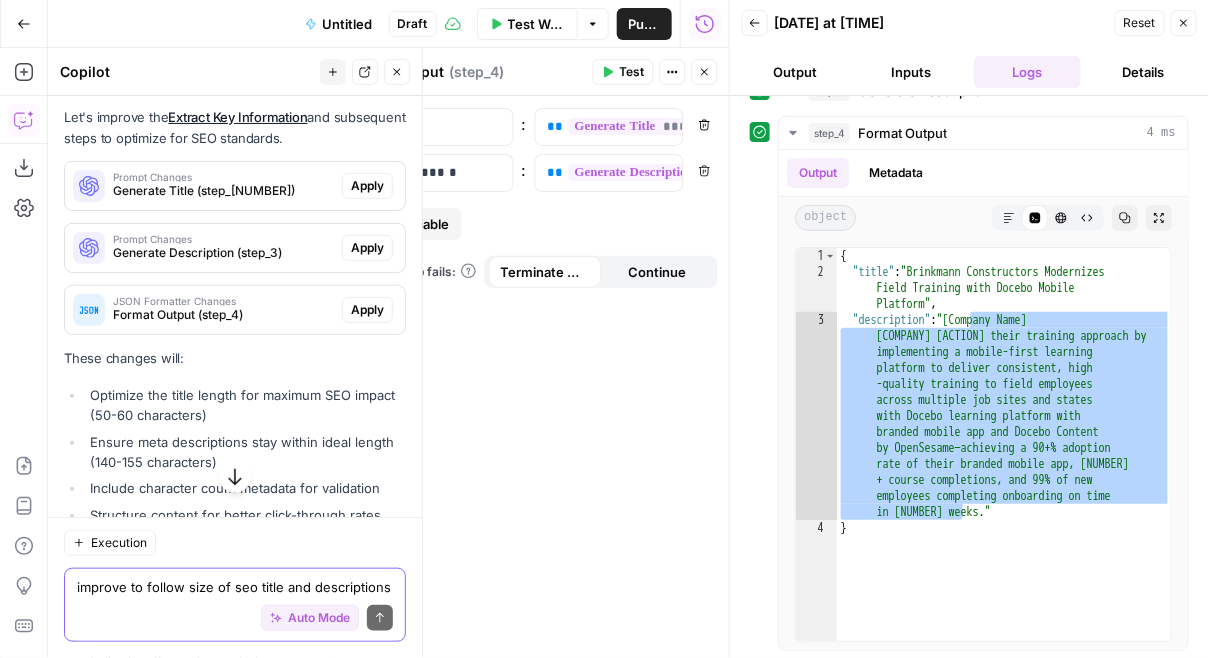 click on "improve to follow size of seo title and descriptions with best recommendations" at bounding box center [235, 587] 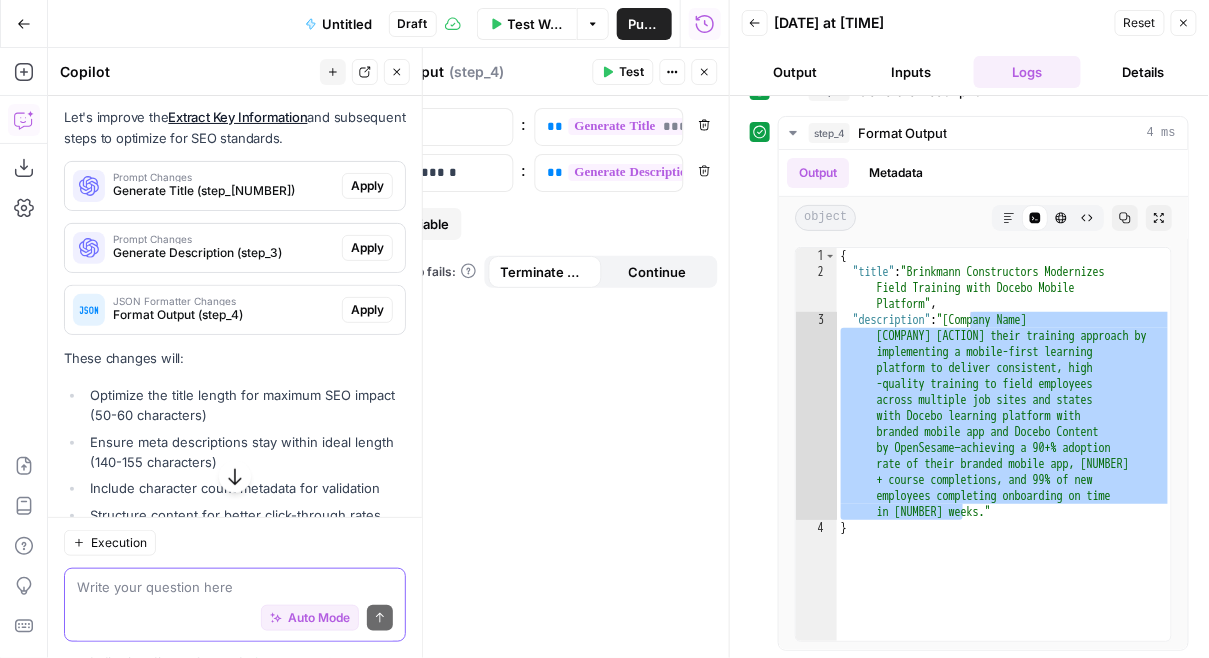 paste on "Optimize the title length for maximum SEO impact ([NUMBER]-[NUMBER] characters)
Ensure meta descriptions stay within ideal length ([NUMBER]-[NUMBER] characters)" 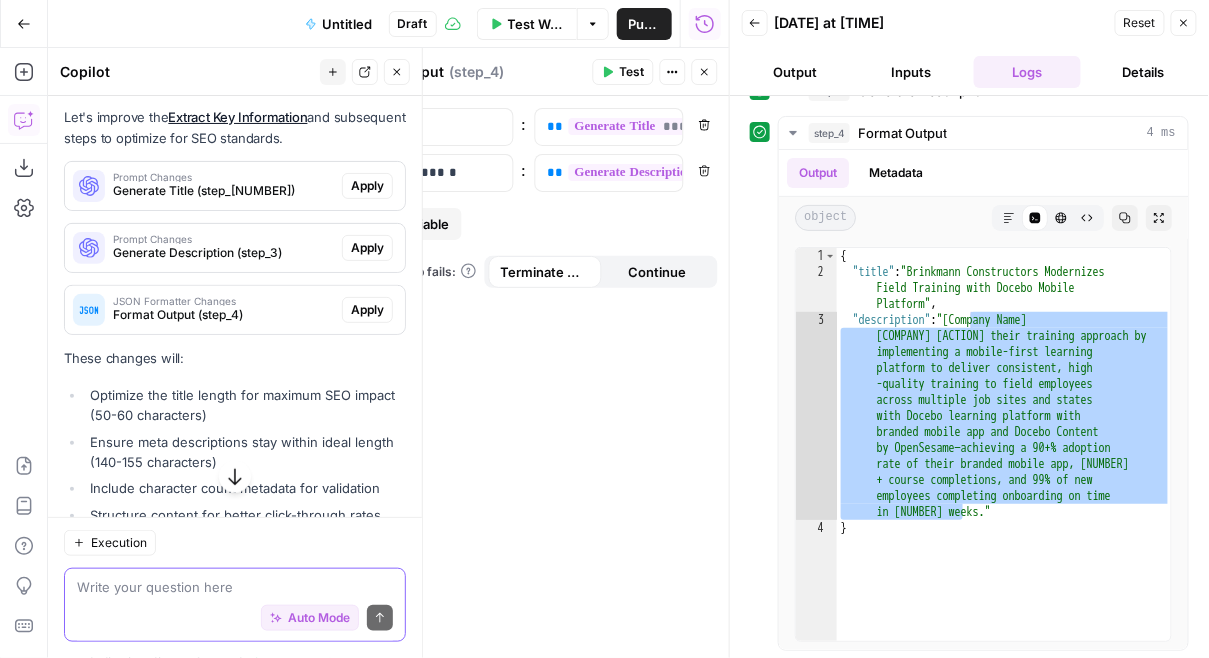 type on "Optimize the title length for maximum SEO impact ([NUMBER]-[NUMBER] characters)
Ensure meta descriptions stay within ideal length ([NUMBER]-[NUMBER] characters)" 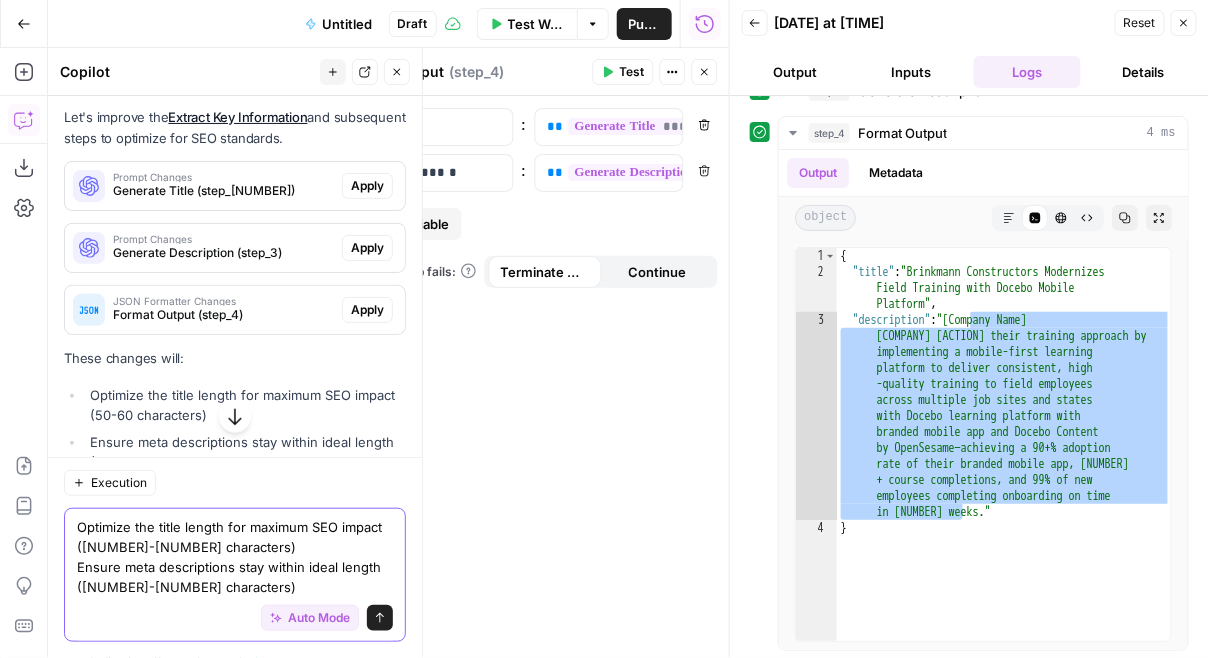 type 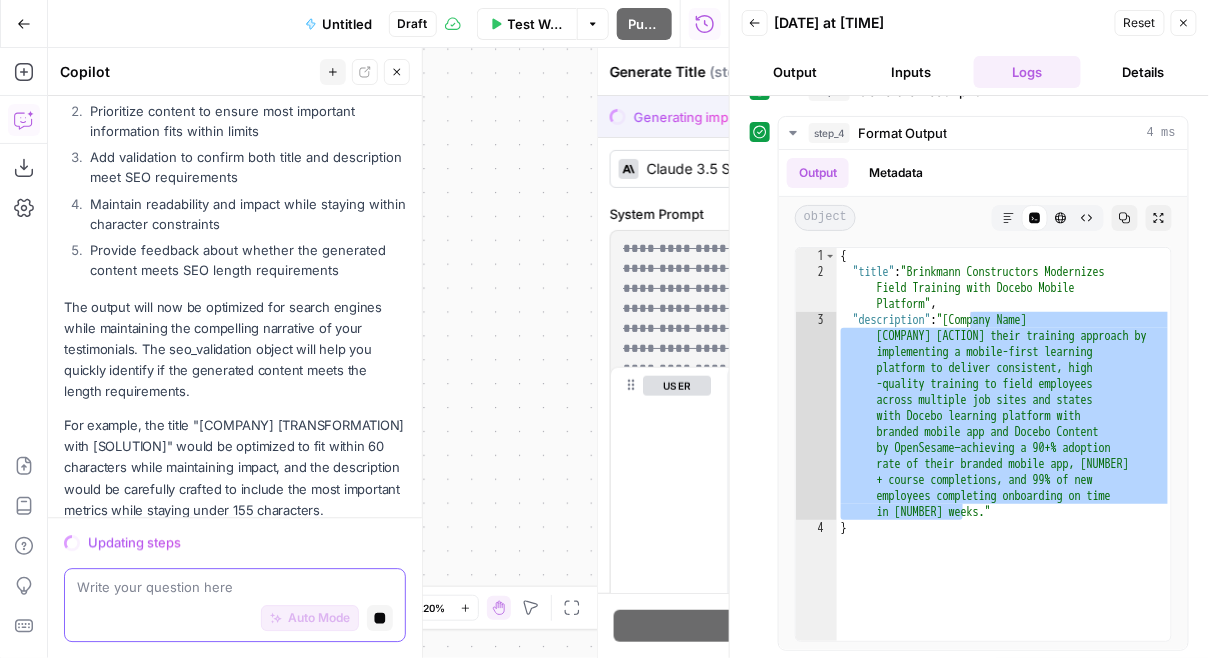 scroll, scrollTop: 3286, scrollLeft: 0, axis: vertical 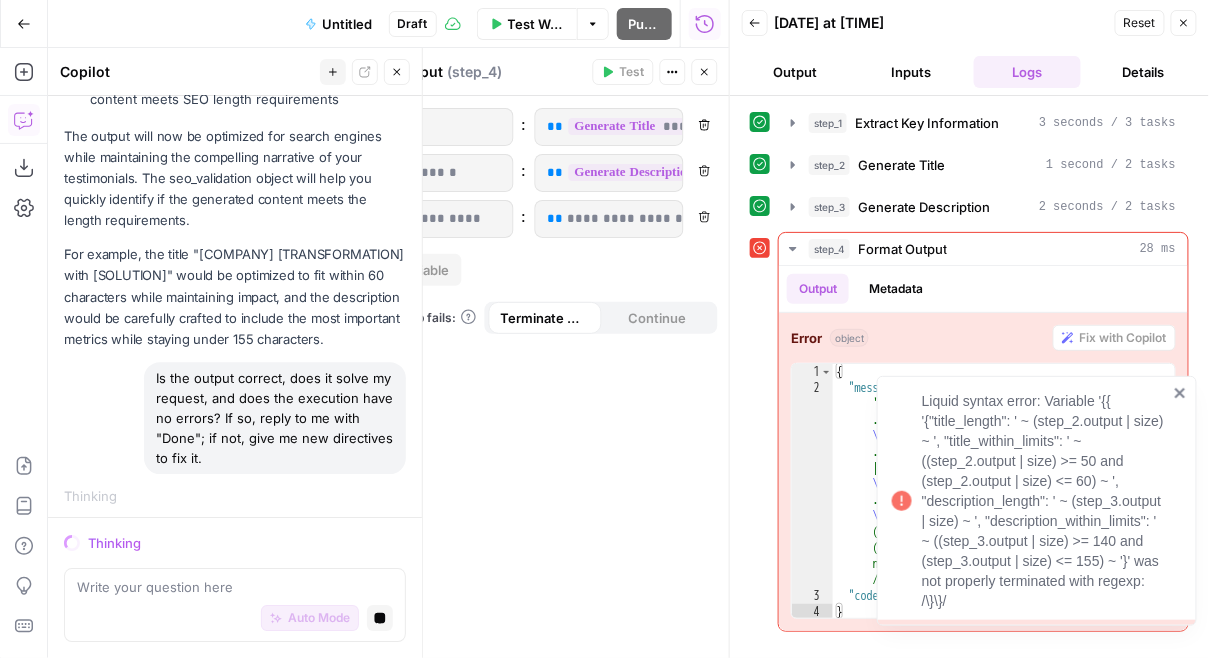 click on "Liquid syntax error: Variable '{{ '{"title_length": ' ~ (step_2.output | size) ~ ', "title_within_limits": ' ~ ((step_2.output | size) >= 50 and (step_2.output | size) <= 60) ~ ', "description_length": ' ~ (step_3.output | size) ~ ', "description_within_limits": ' ~ ((step_3.output | size) >= 140 and (step_3.output | size) <= 155) ~ '}' was not properly terminated with regexp: /\}\}/" at bounding box center (1037, 501) 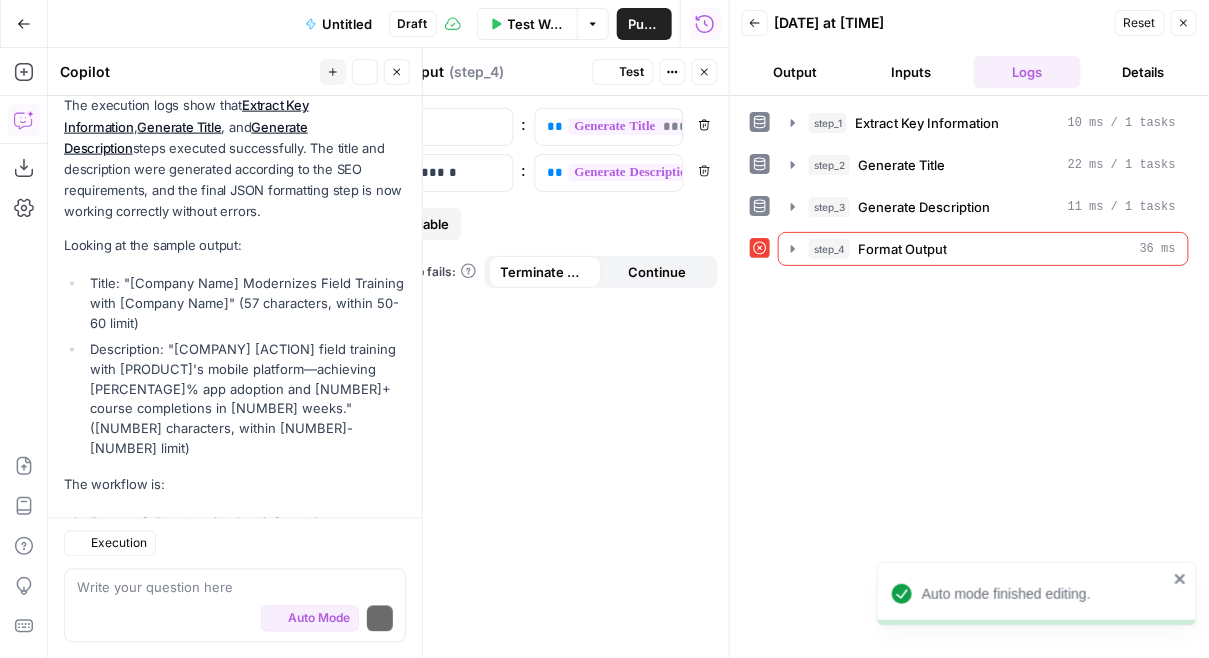 scroll, scrollTop: 4916, scrollLeft: 0, axis: vertical 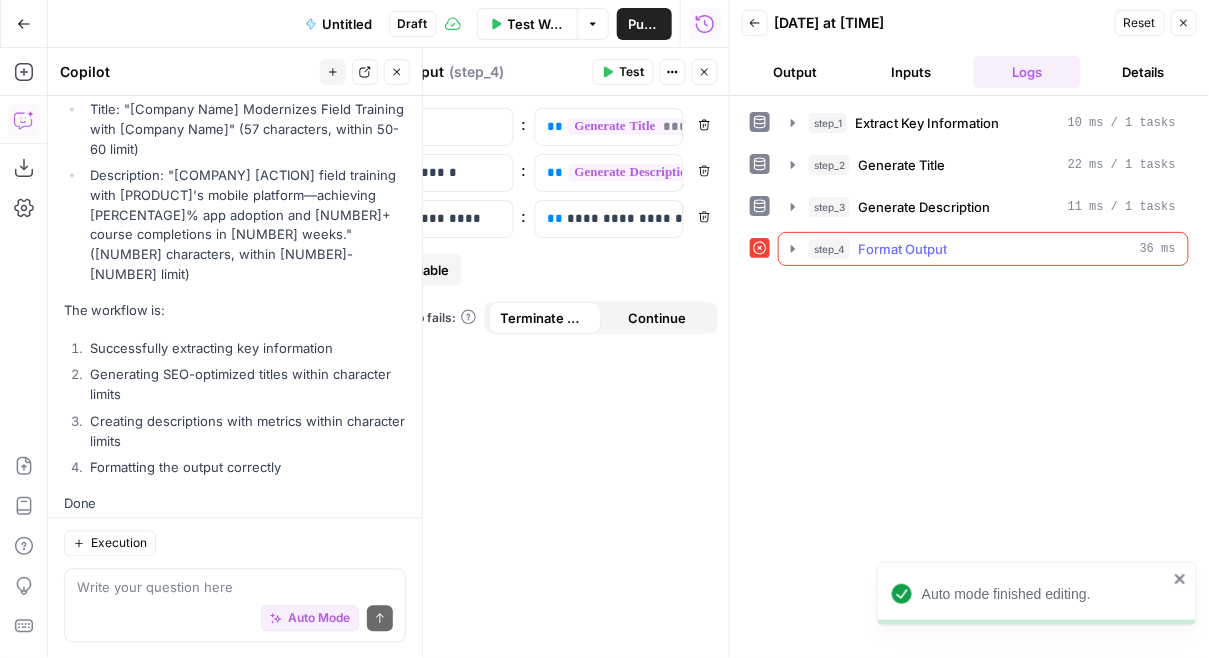click 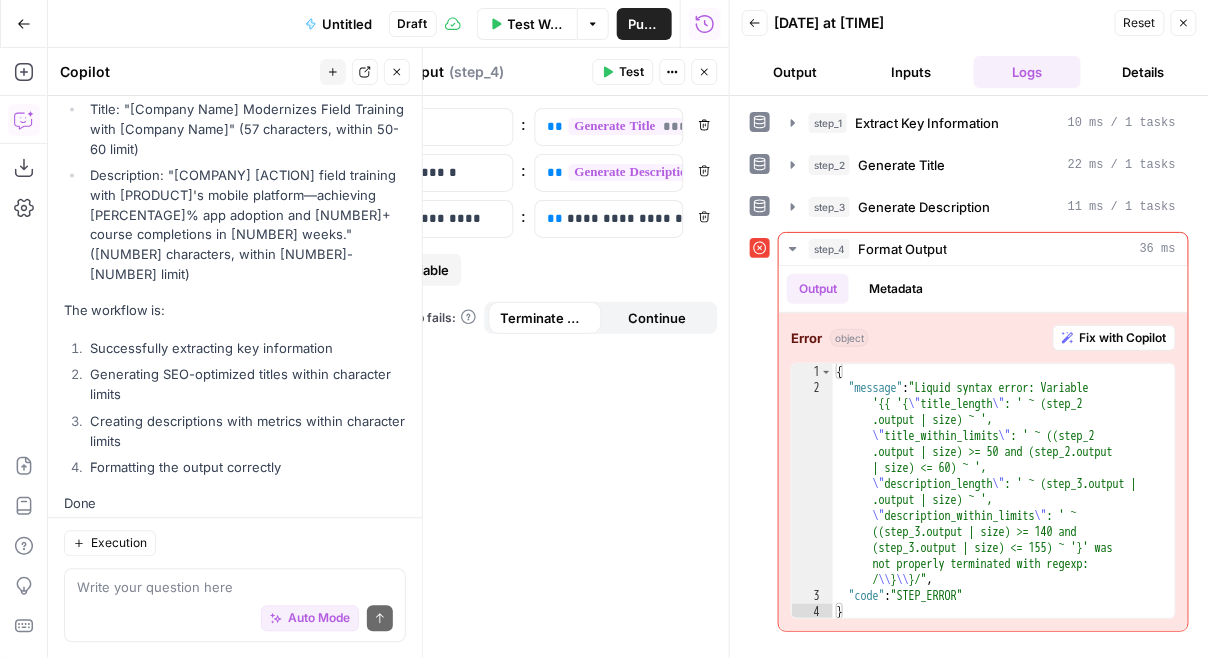 click on "Continue" at bounding box center (657, 318) 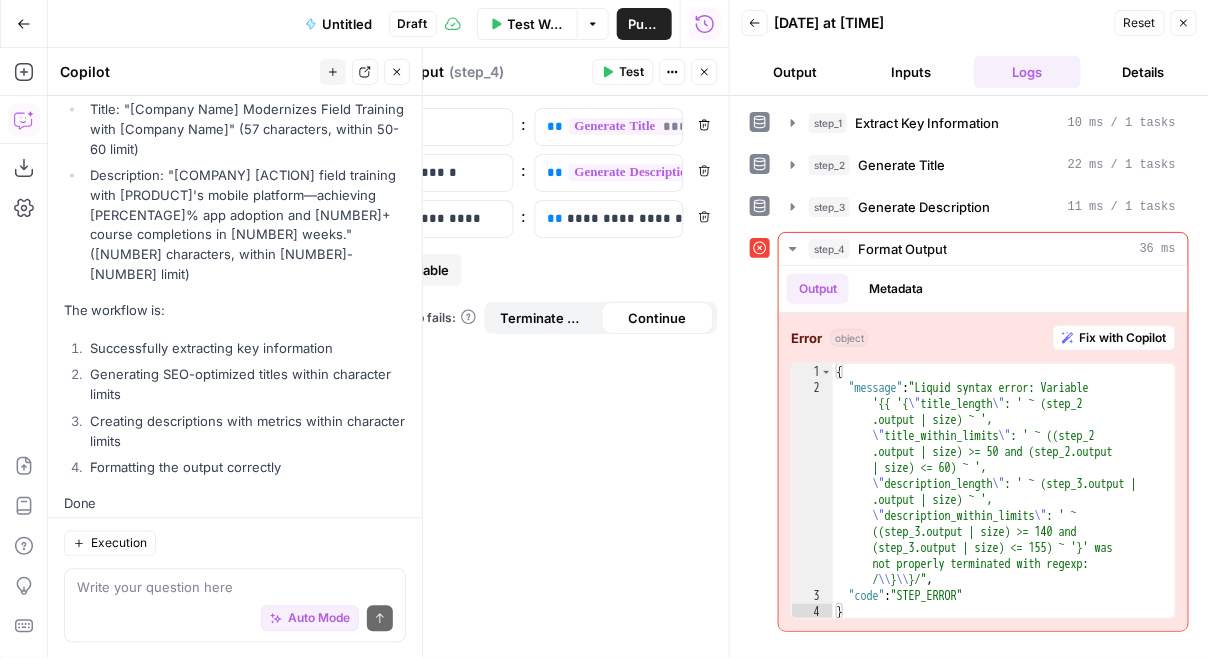 click on "Terminate Workflow" at bounding box center [545, 318] 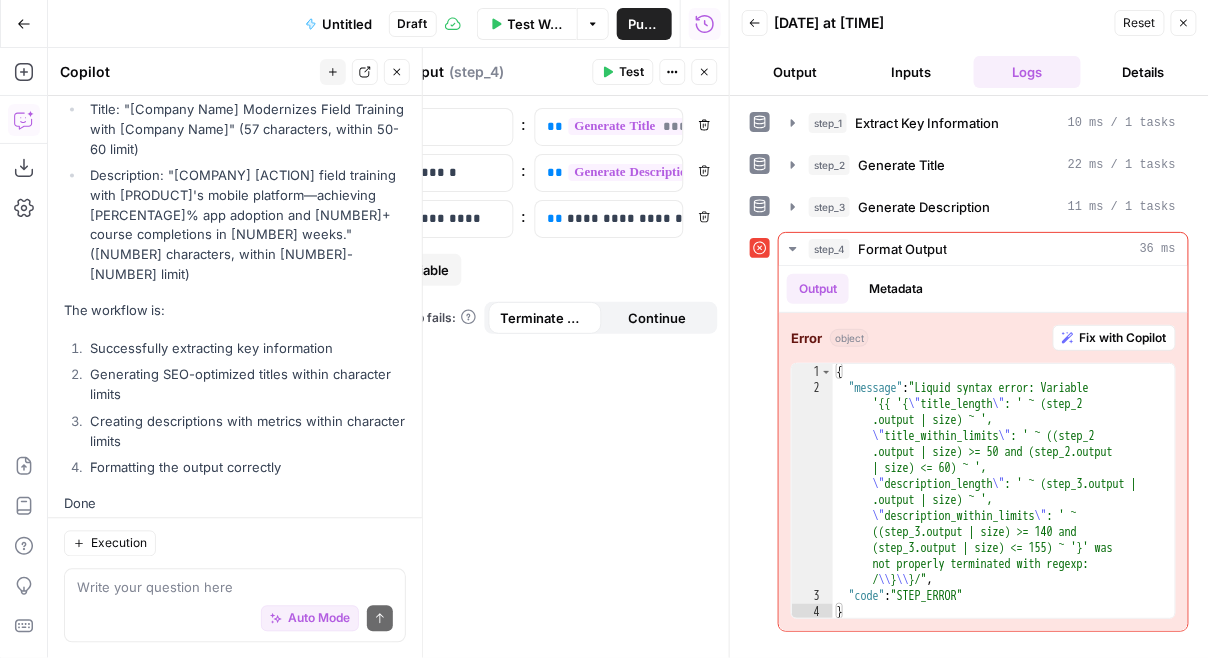 click on "Reset Close" at bounding box center (1156, 23) 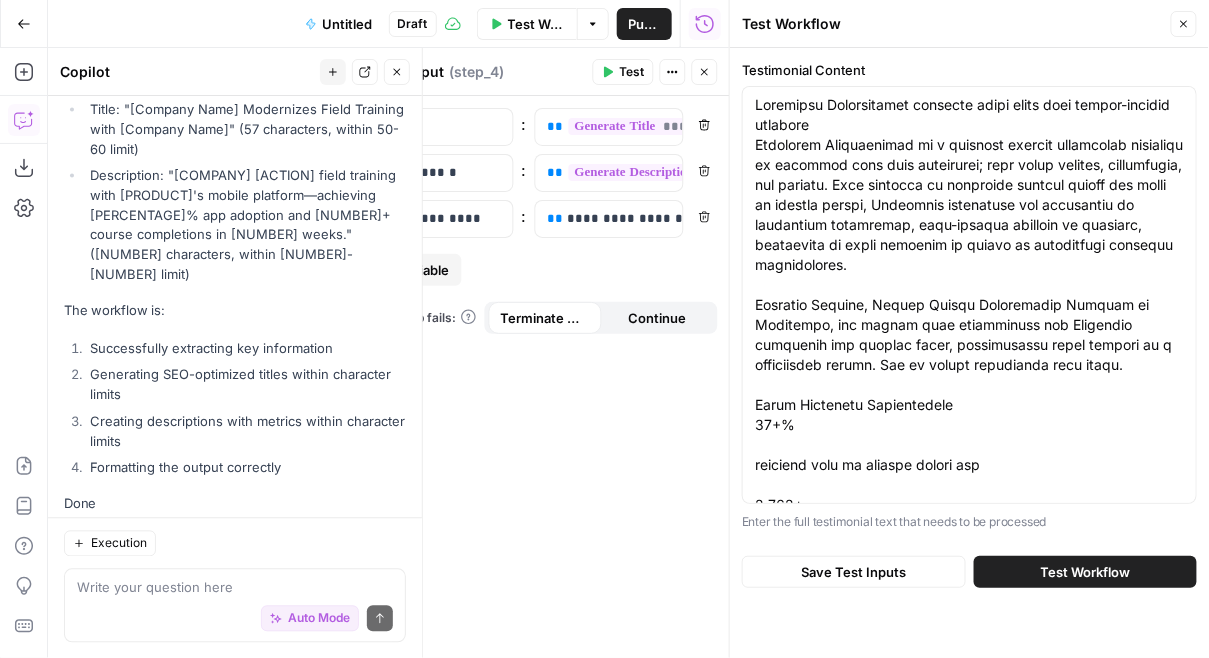 click on "Save Test Inputs Test Workflow" at bounding box center [969, 572] 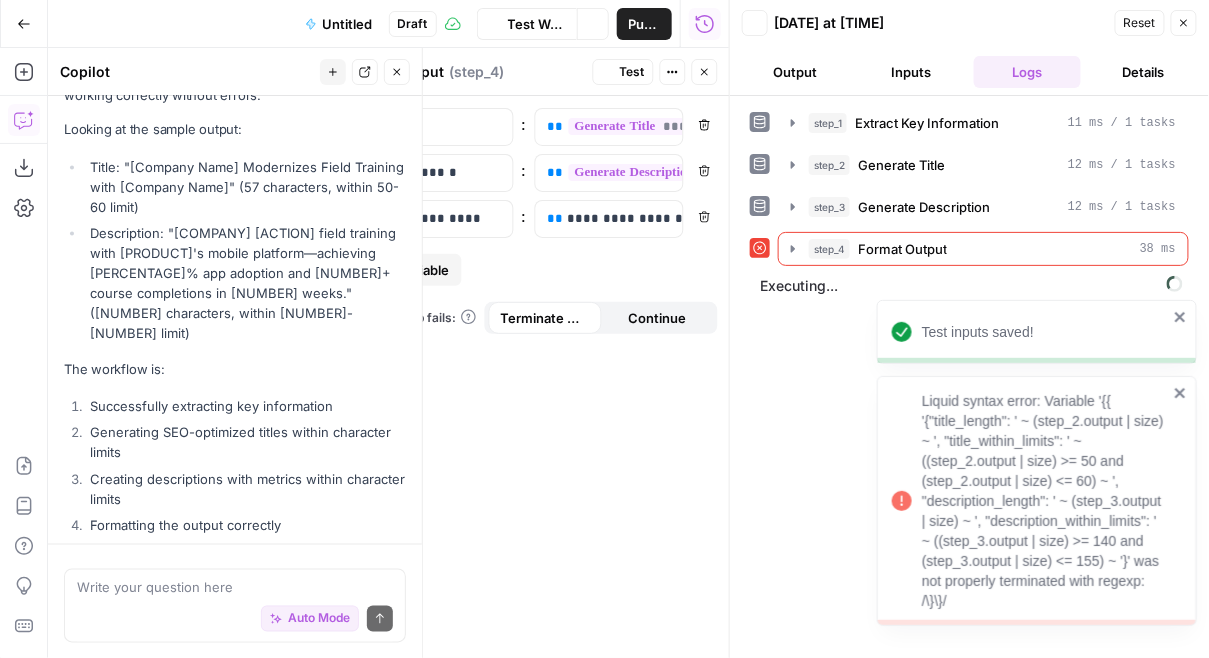 scroll, scrollTop: 4916, scrollLeft: 0, axis: vertical 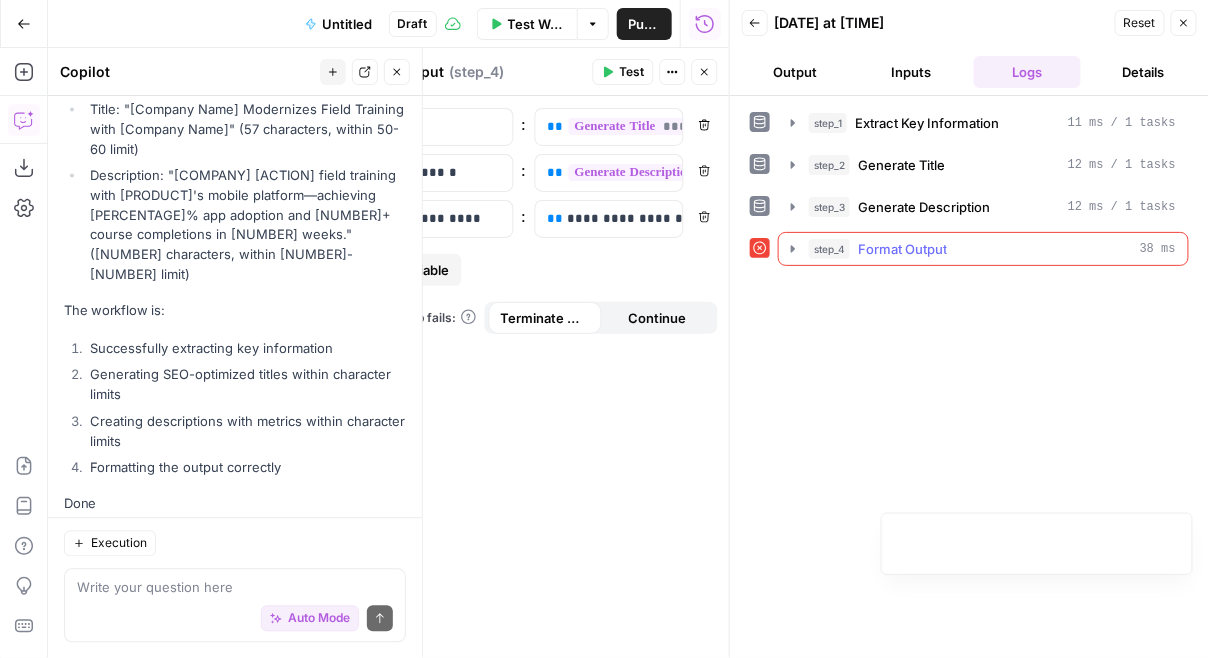 click 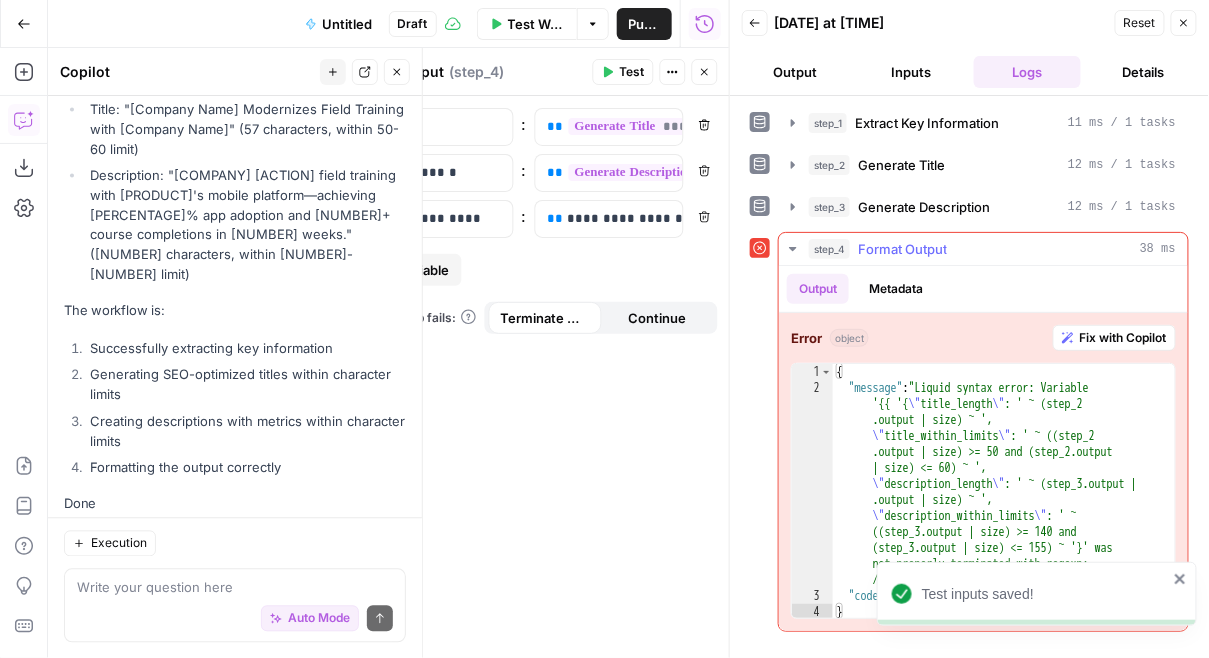 click on "Fix with Copilot" at bounding box center [1123, 338] 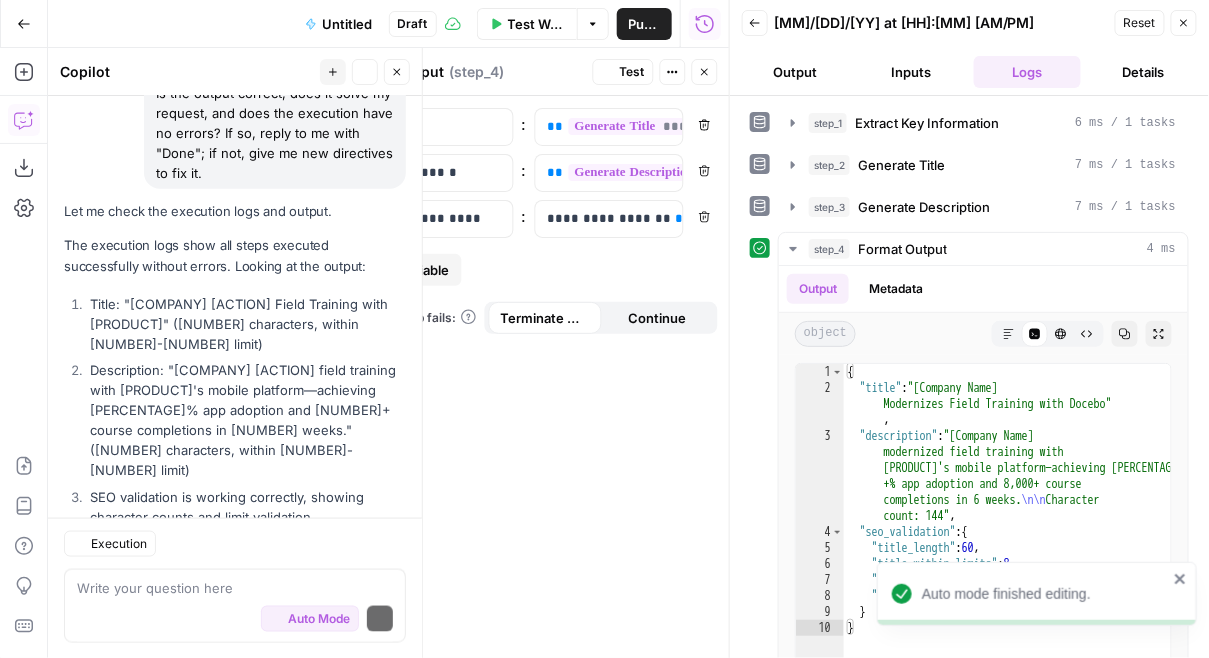 scroll, scrollTop: 6733, scrollLeft: 0, axis: vertical 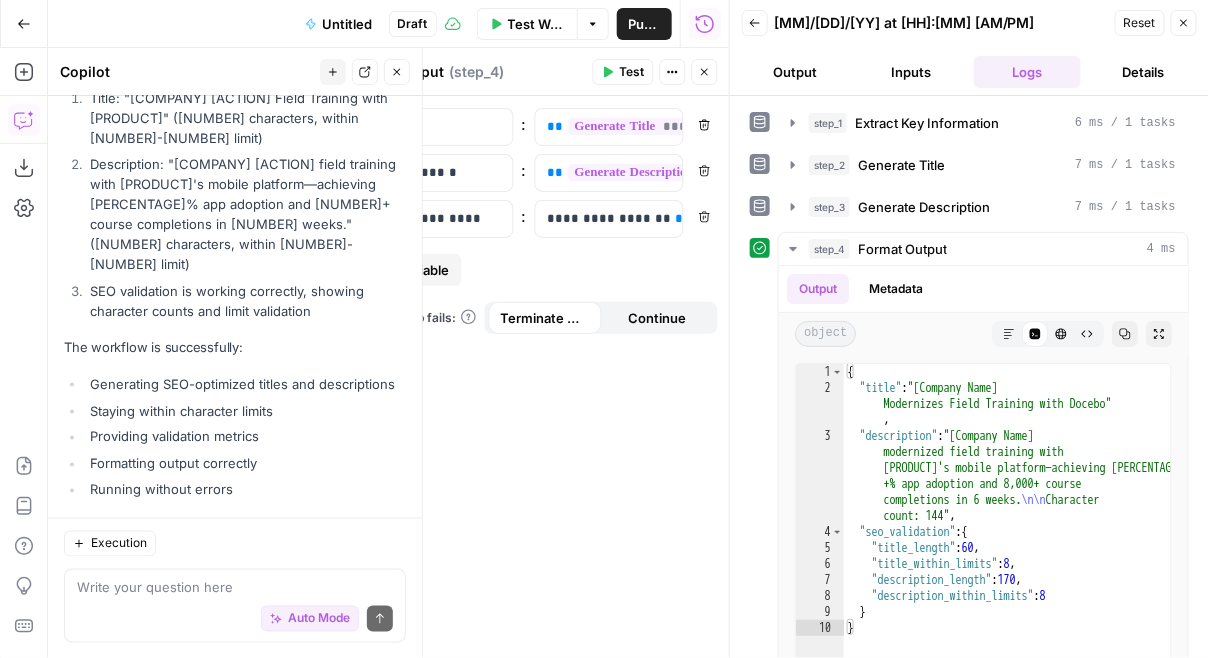 click on "Untitled" at bounding box center (348, 24) 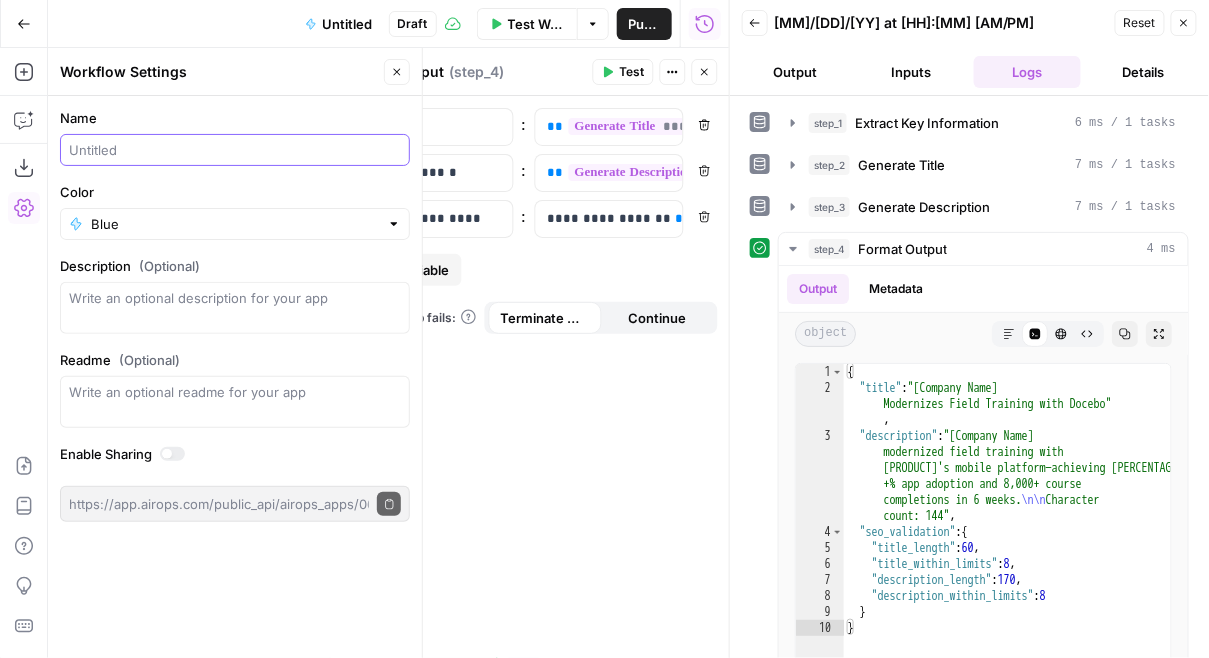 click on "Name" at bounding box center [235, 150] 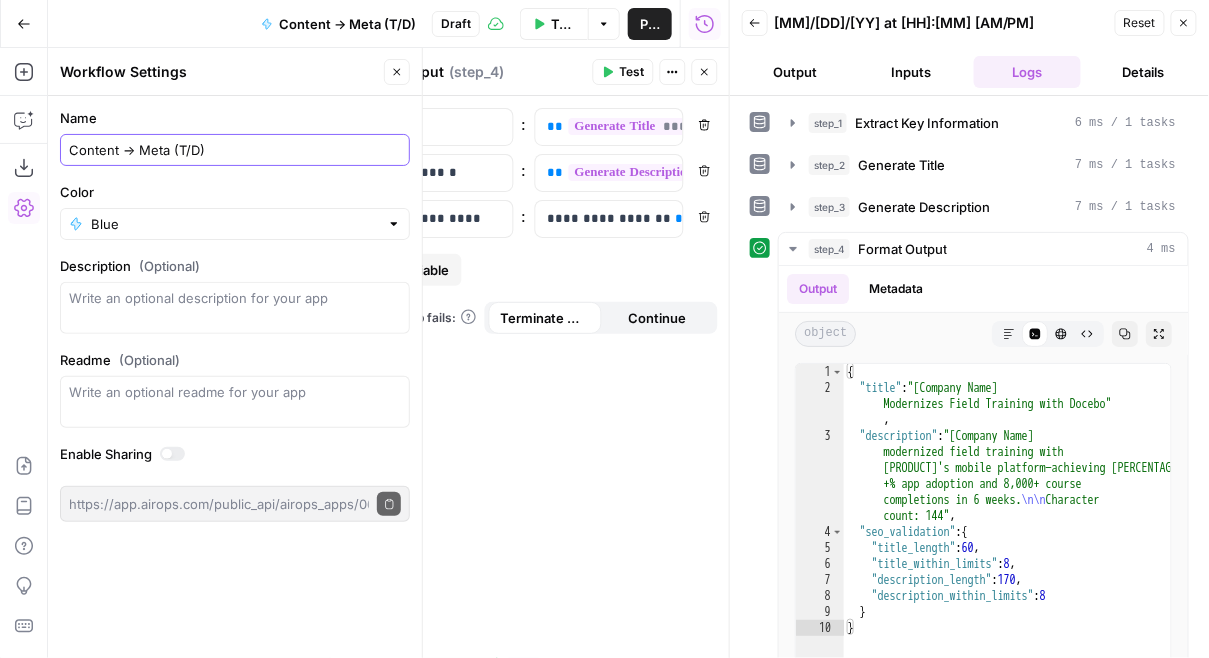type on "Content -> Meta (T/D)" 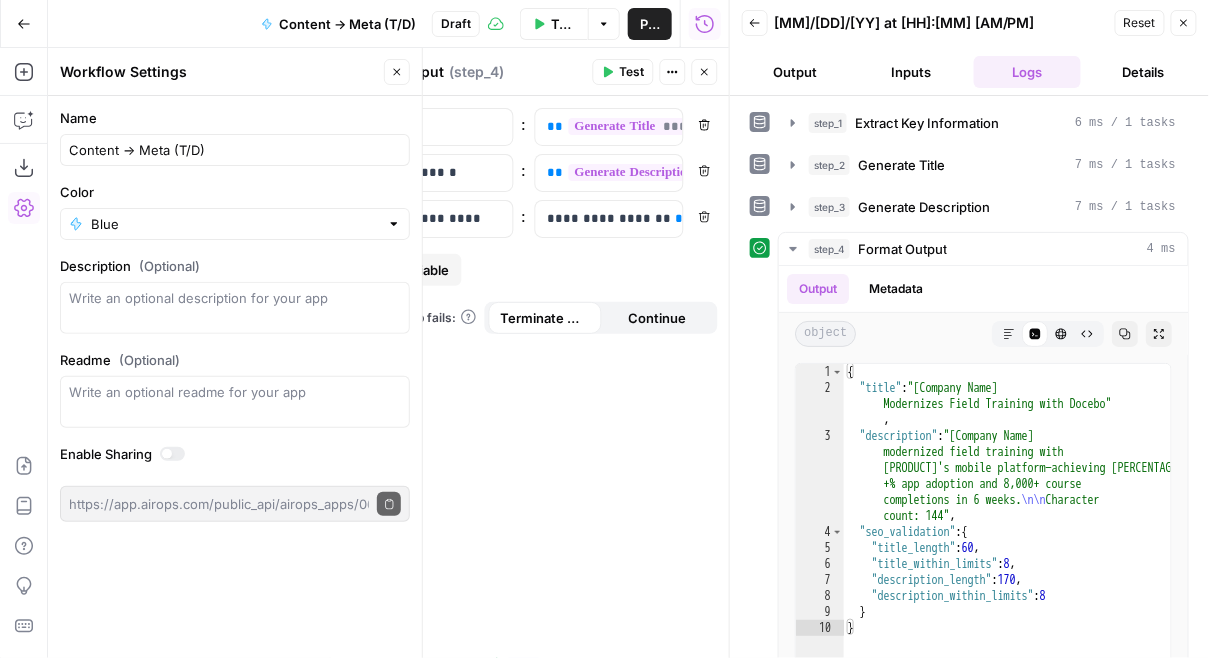 click on "Color Blue" at bounding box center [235, 211] 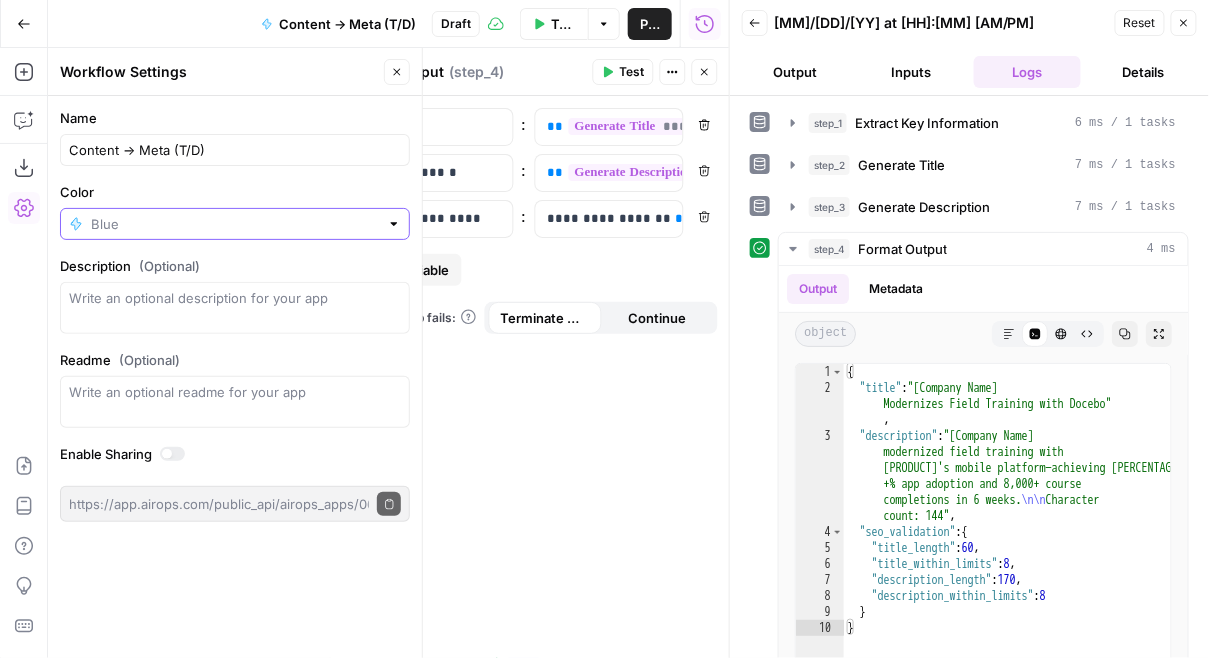 click on "Color" at bounding box center (235, 224) 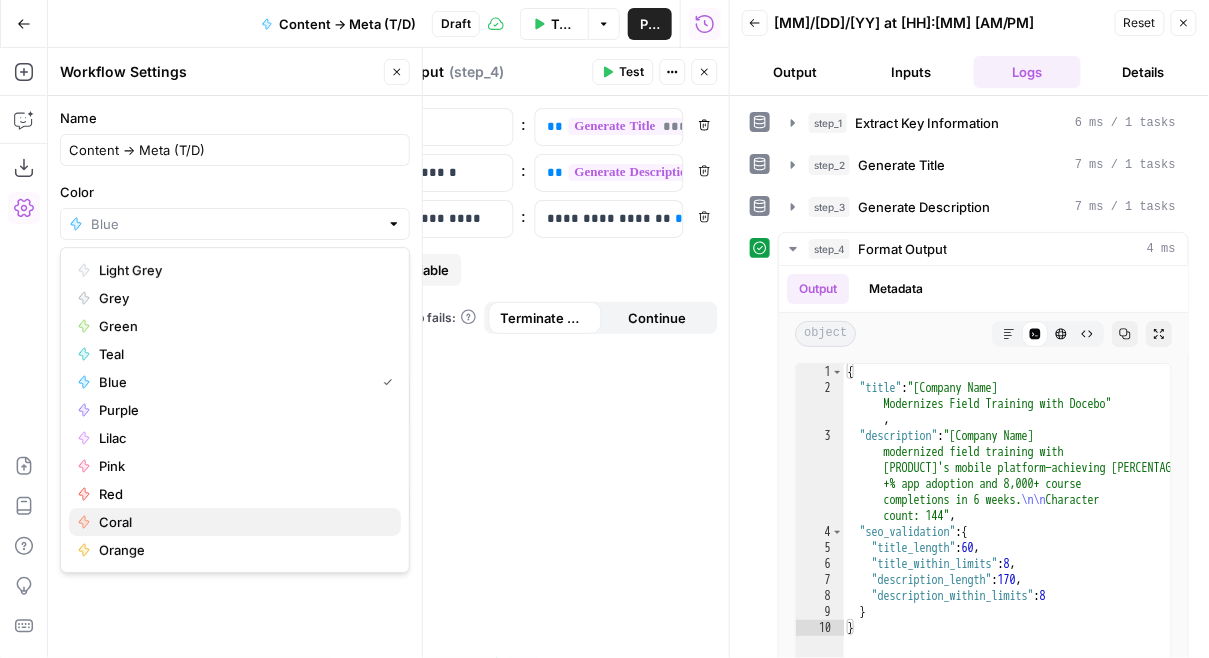 click on "Coral" at bounding box center (242, 522) 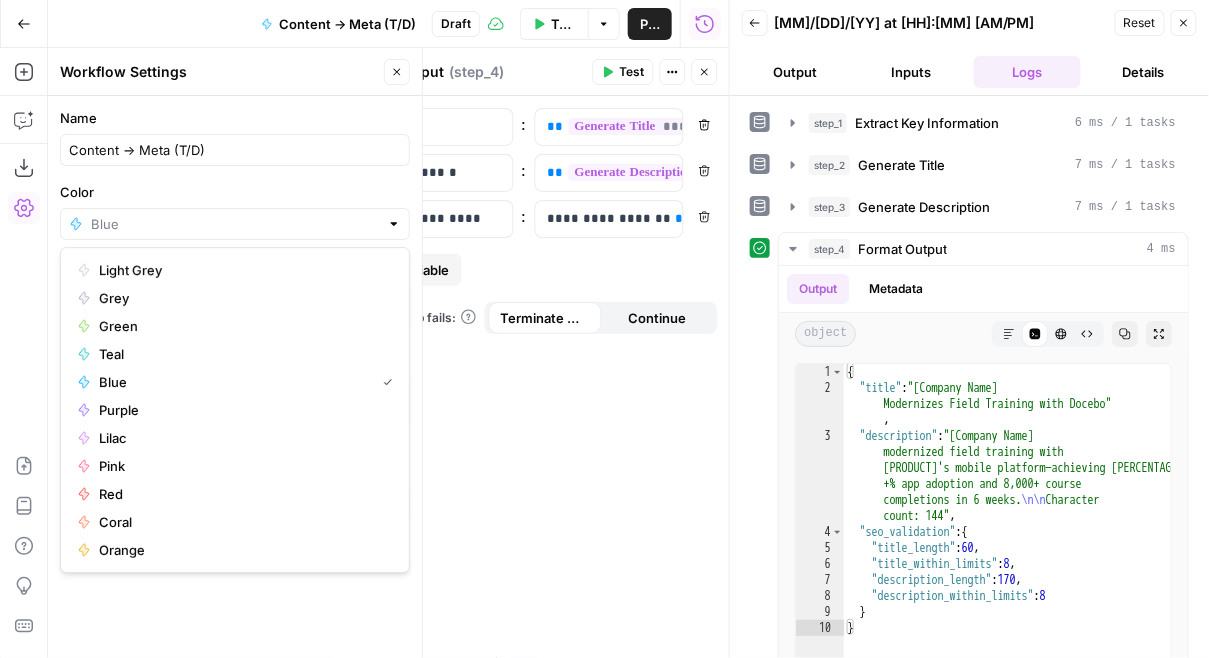 type on "Coral" 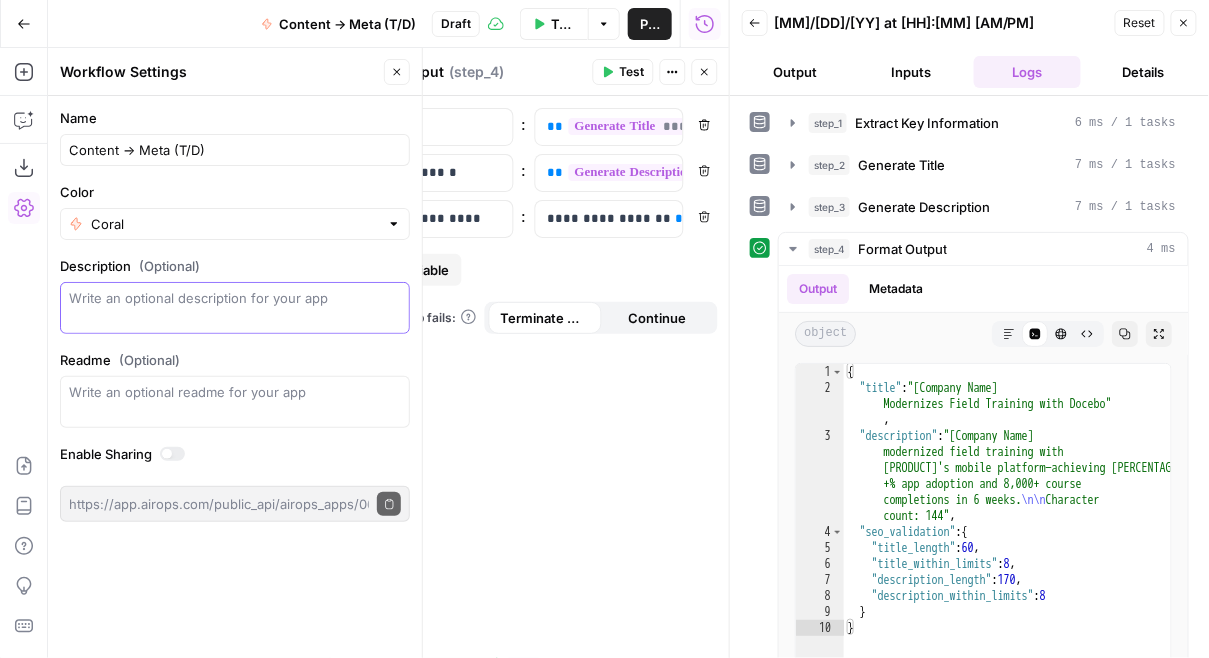 click on "Description   (Optional)" at bounding box center [235, 308] 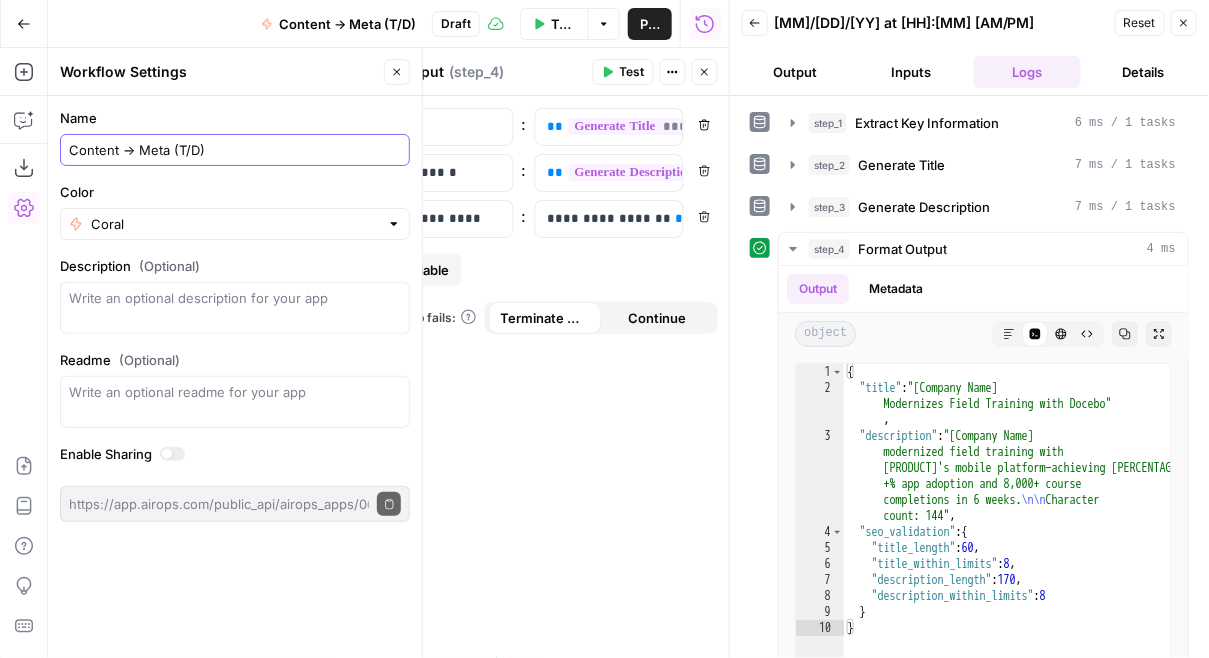 click on "Content -> Meta (T/D)" at bounding box center [235, 150] 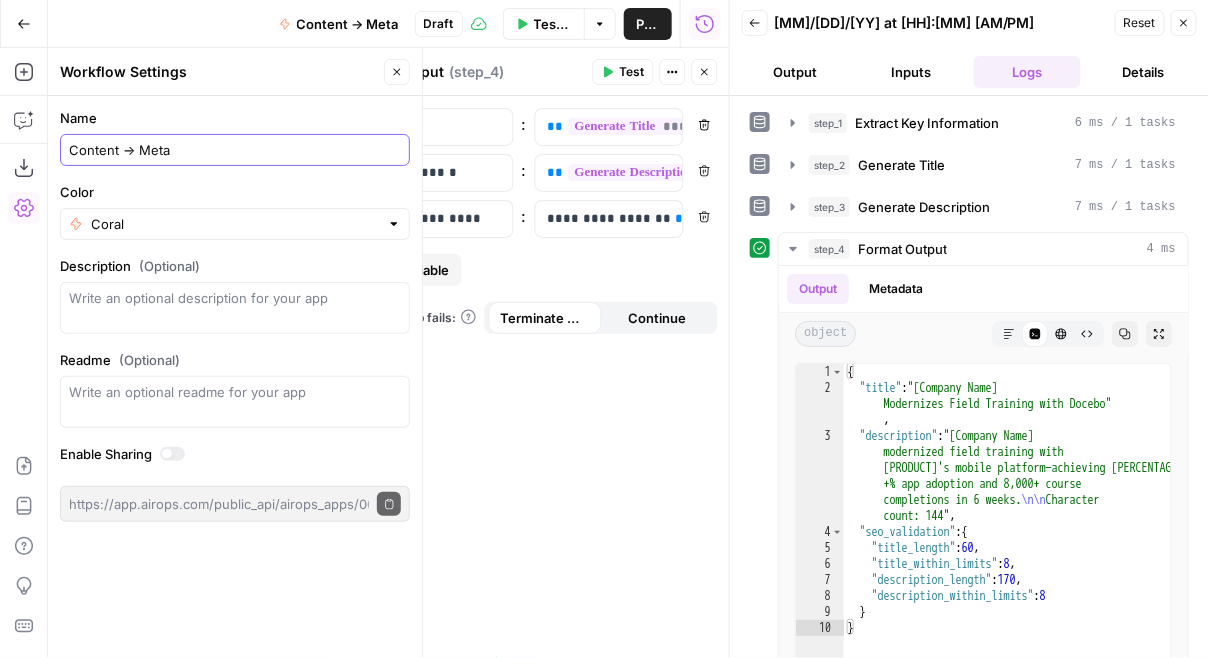 type on "Content -> Meta" 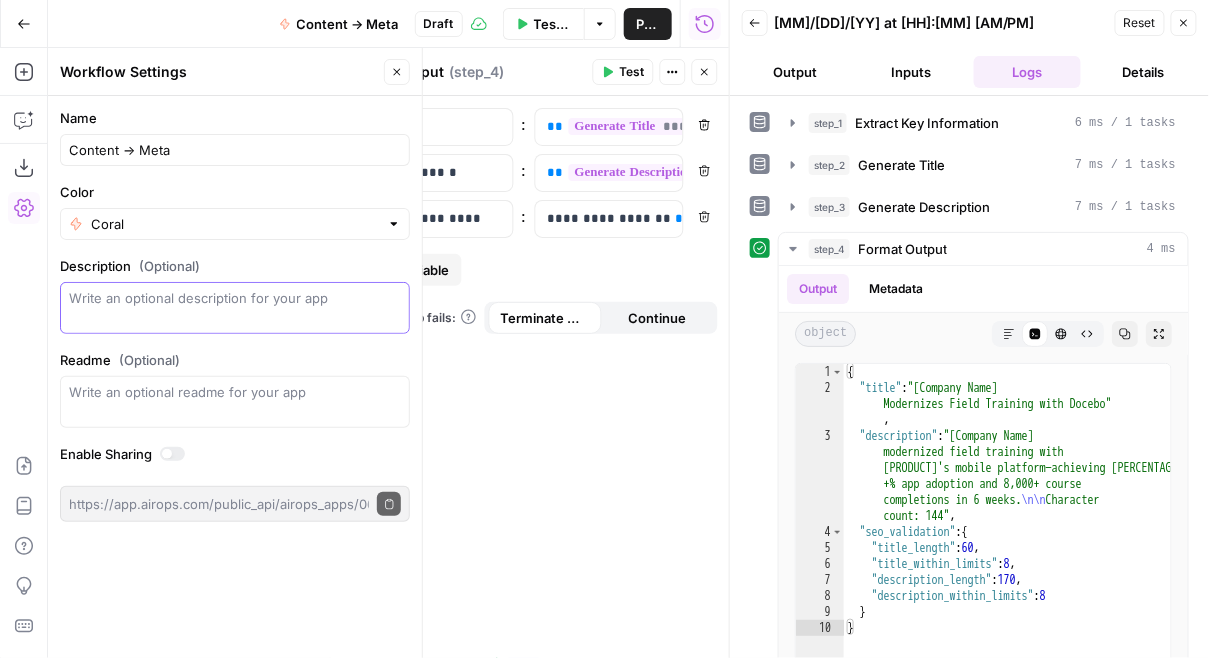 click on "Description   (Optional)" at bounding box center (235, 308) 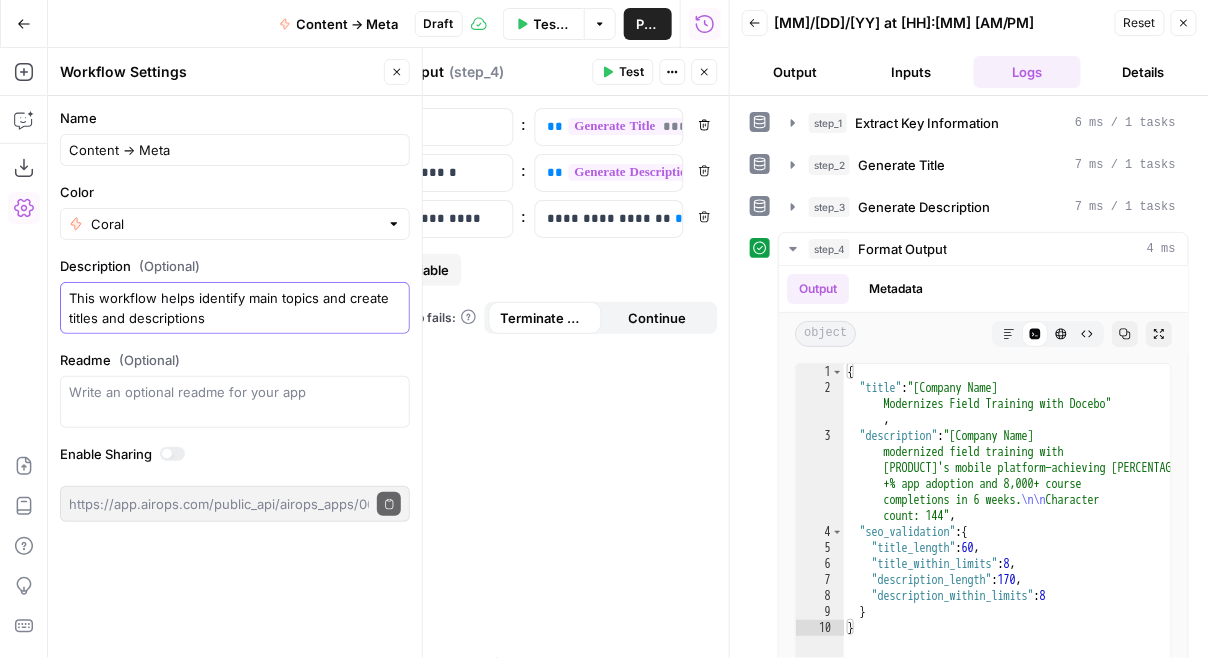type on "This workflow helps identify main topics and create titles and descriptions" 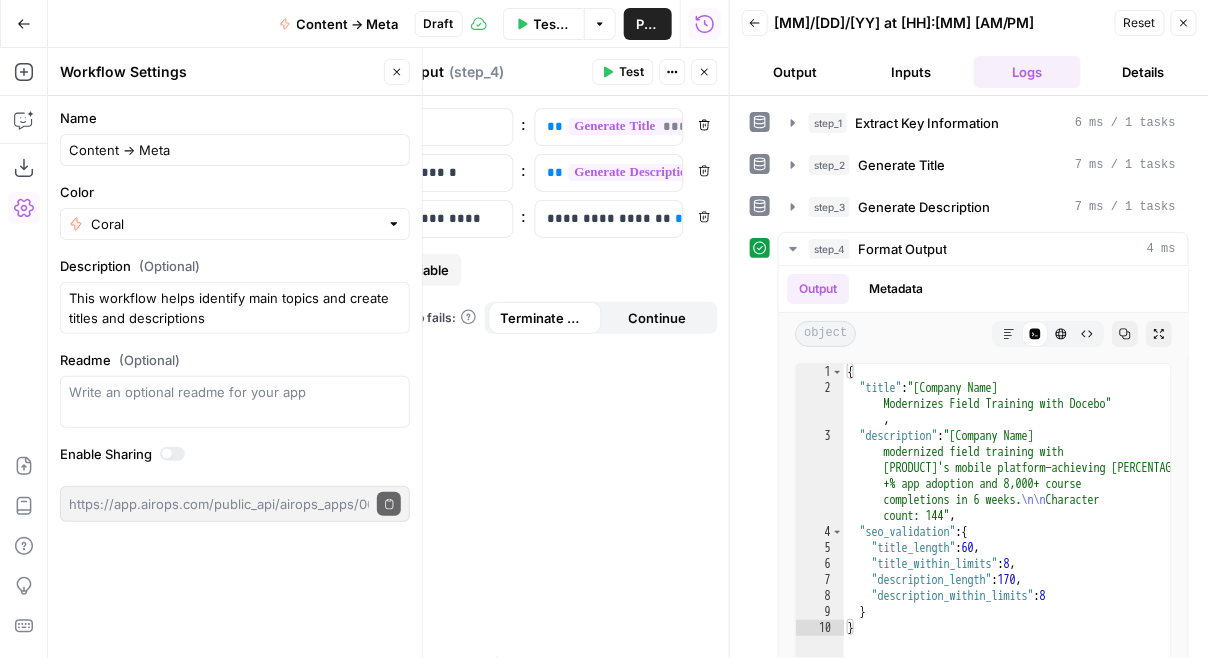 click on "**********" at bounding box center [530, 377] 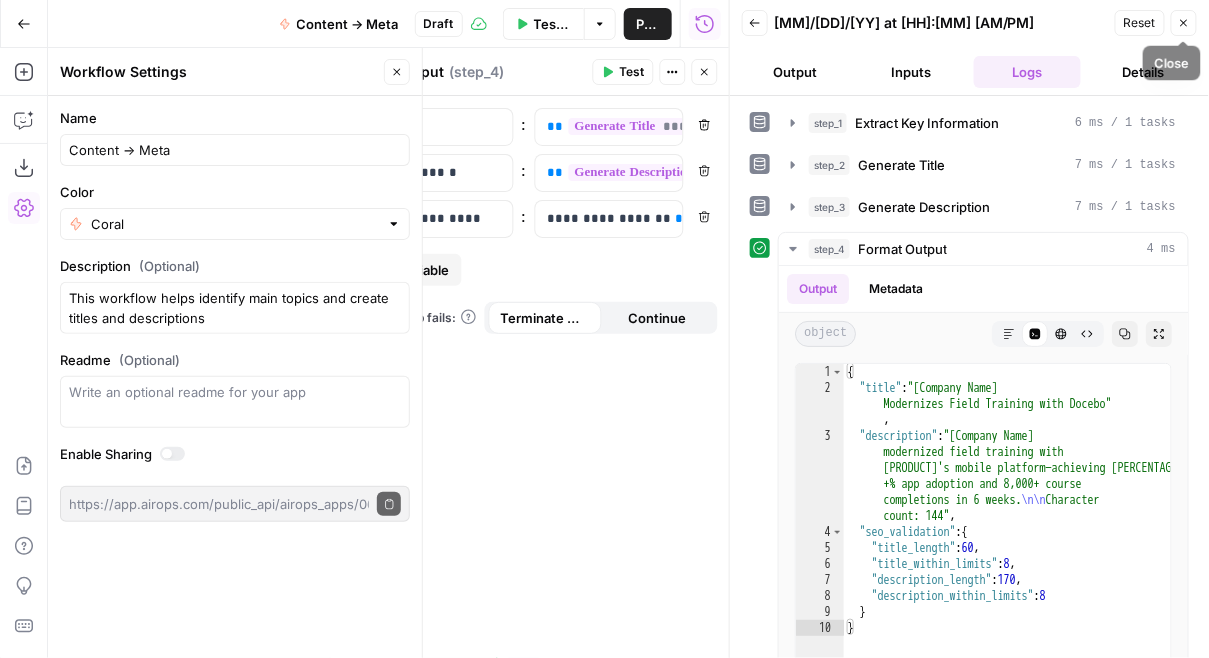 click 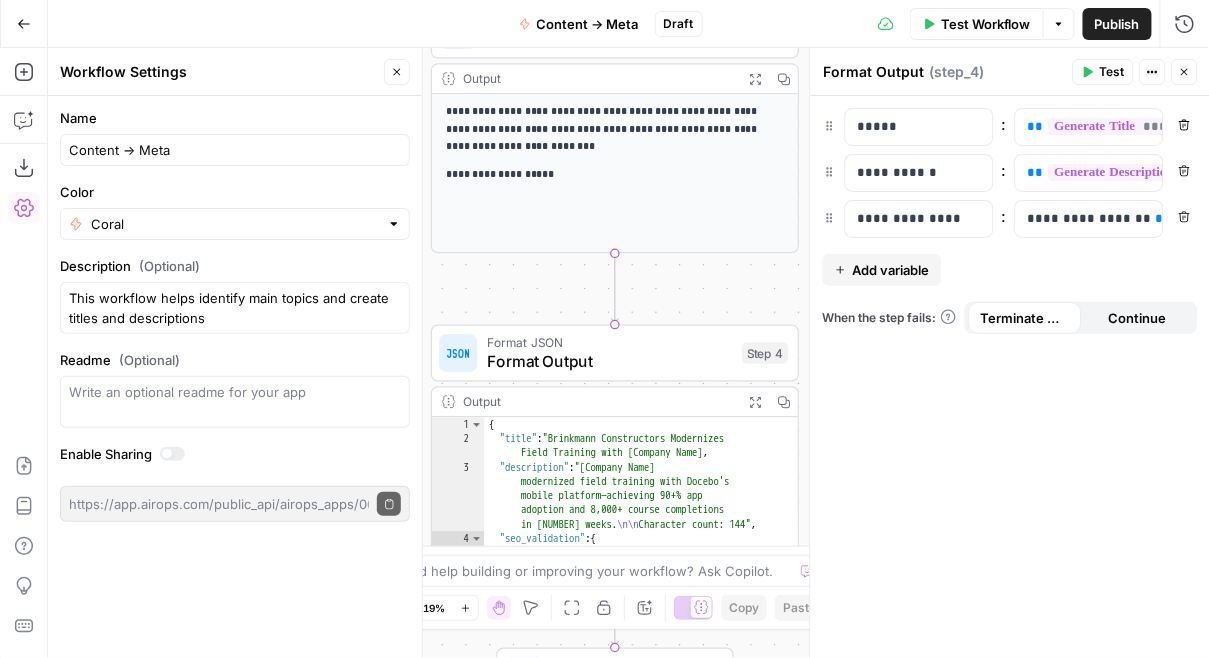 click on "Publish" at bounding box center (1117, 24) 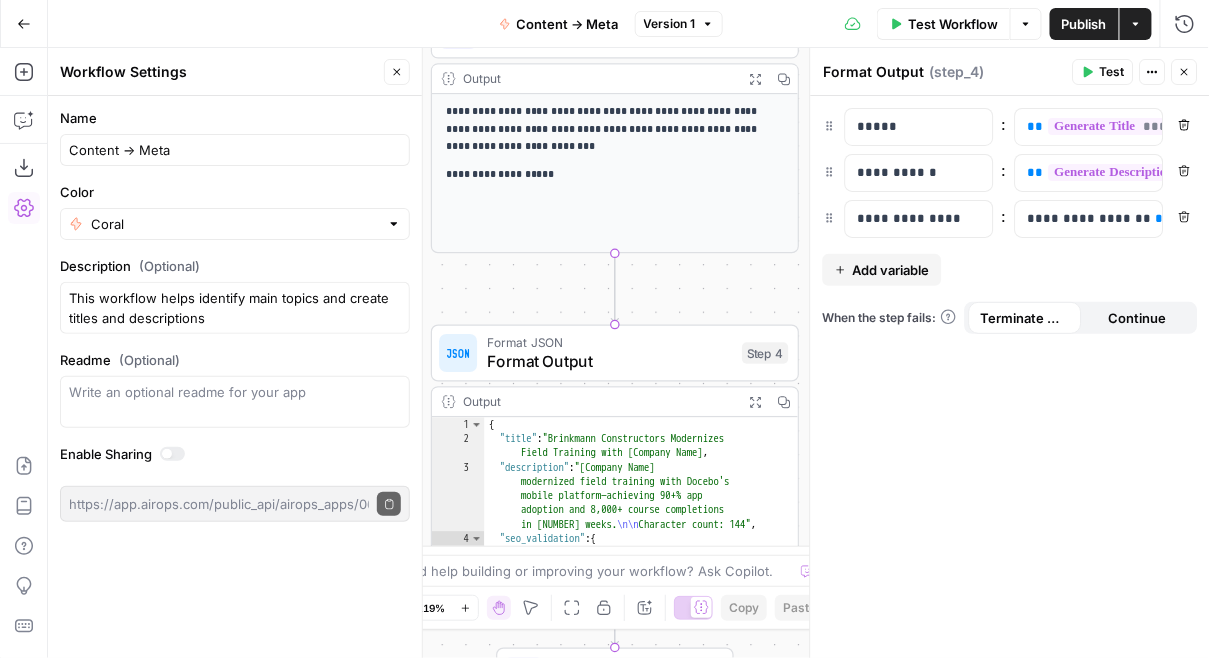 click on "Go Back" at bounding box center [24, 24] 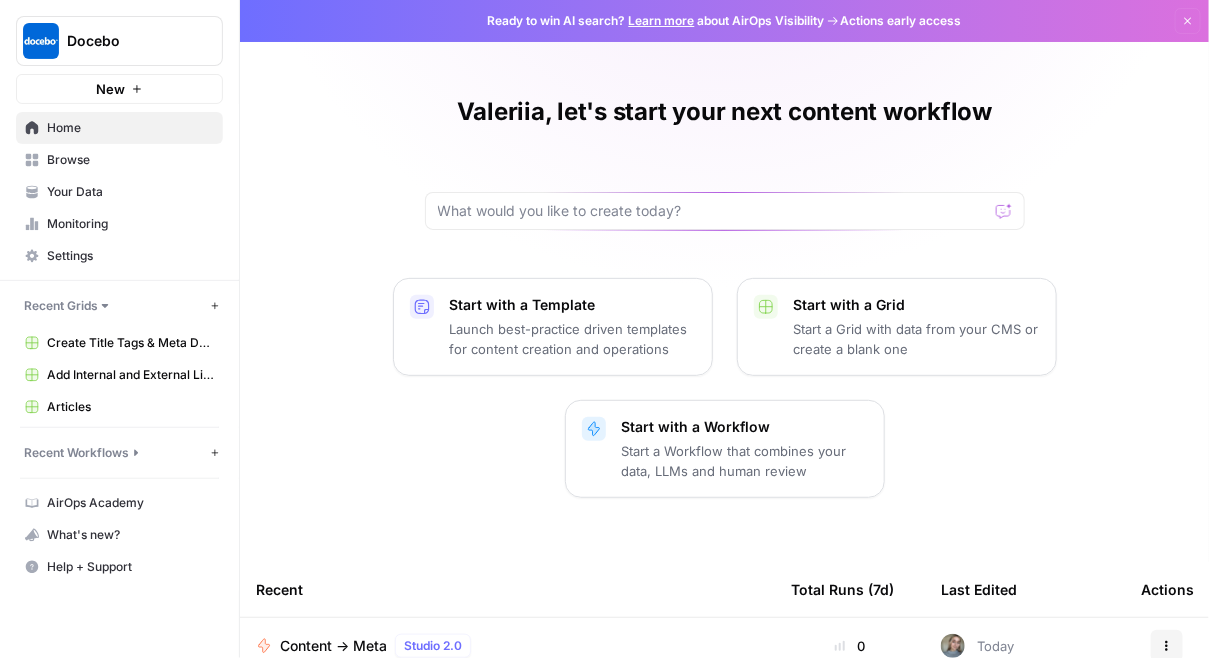 click on "Start with a Grid" at bounding box center (917, 305) 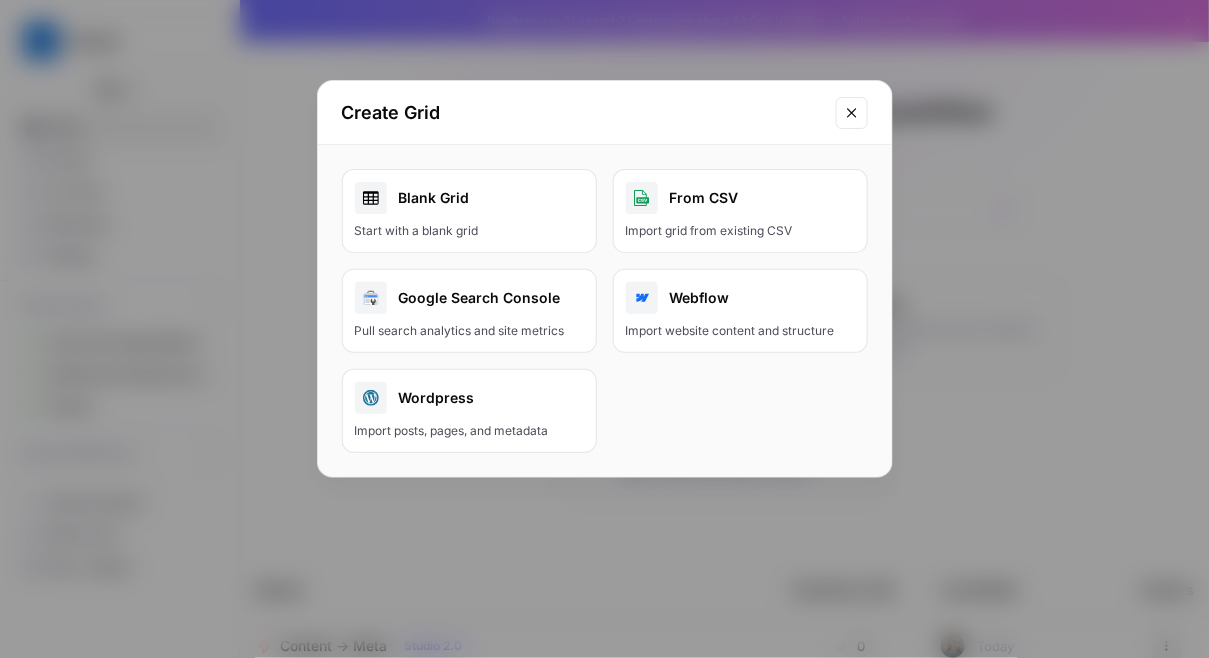 click on "Blank Grid" at bounding box center [469, 198] 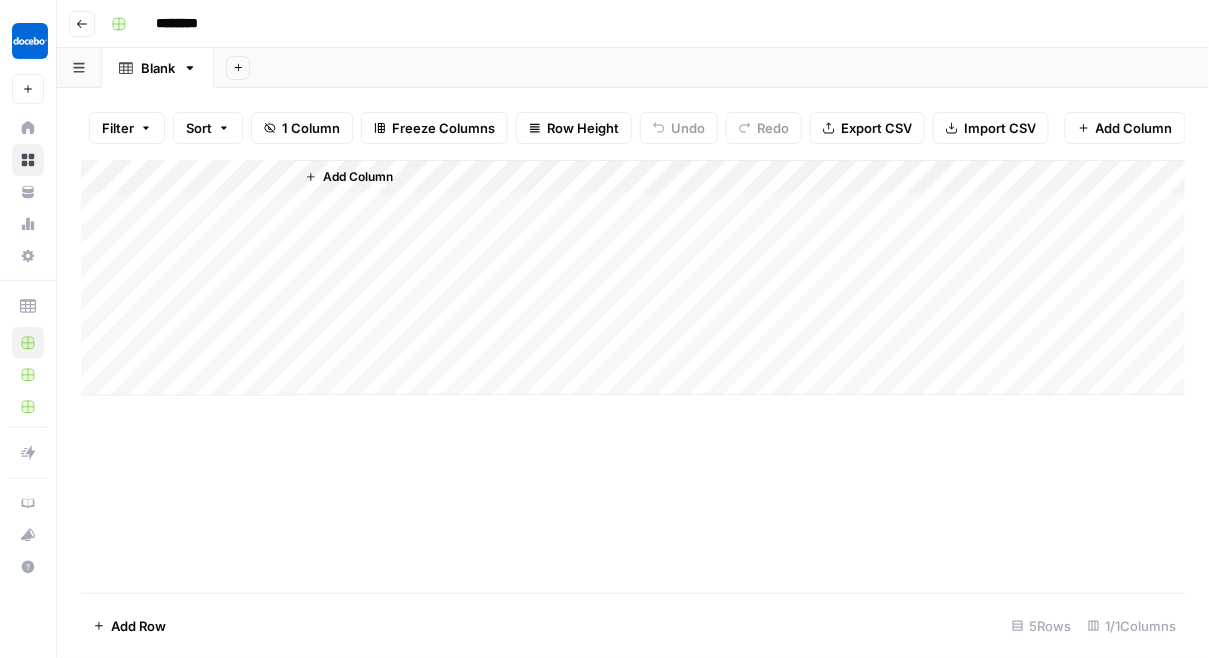 click on "********" at bounding box center (203, 24) 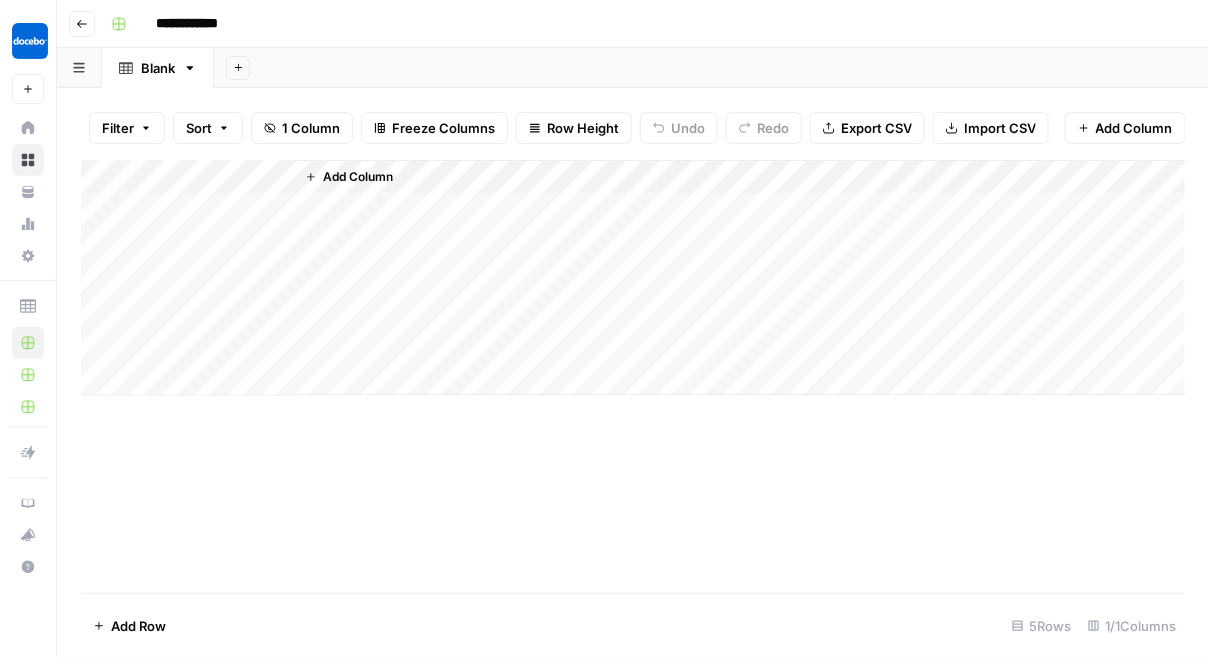 click on "**********" at bounding box center (646, 24) 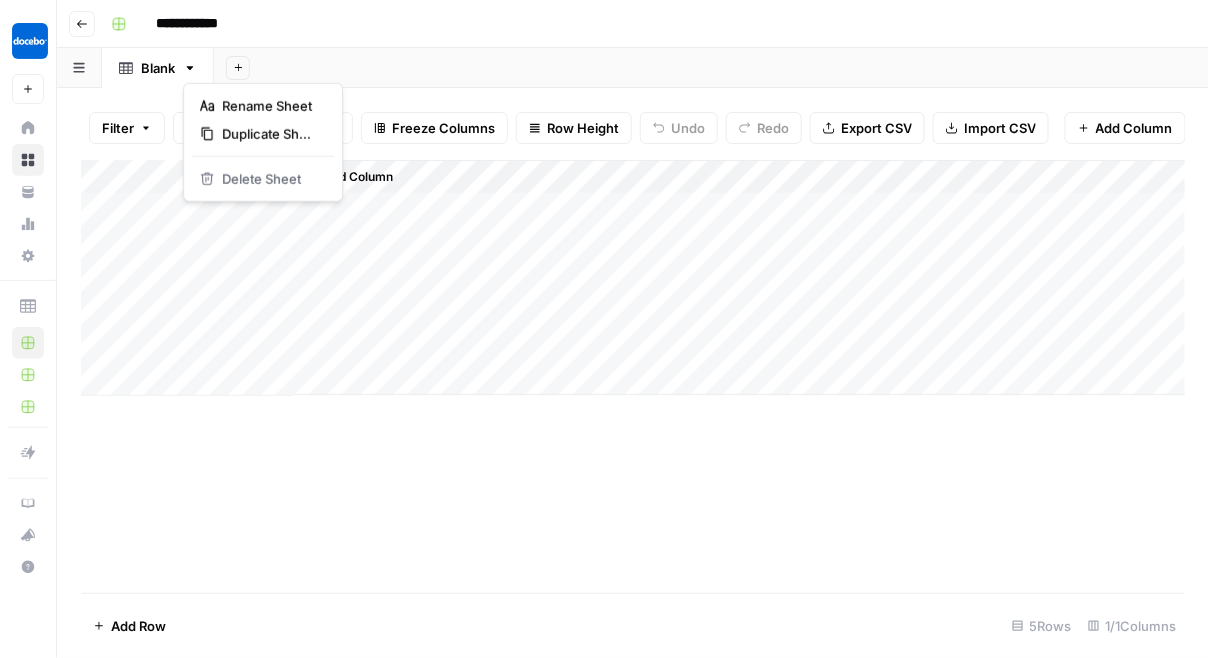 click 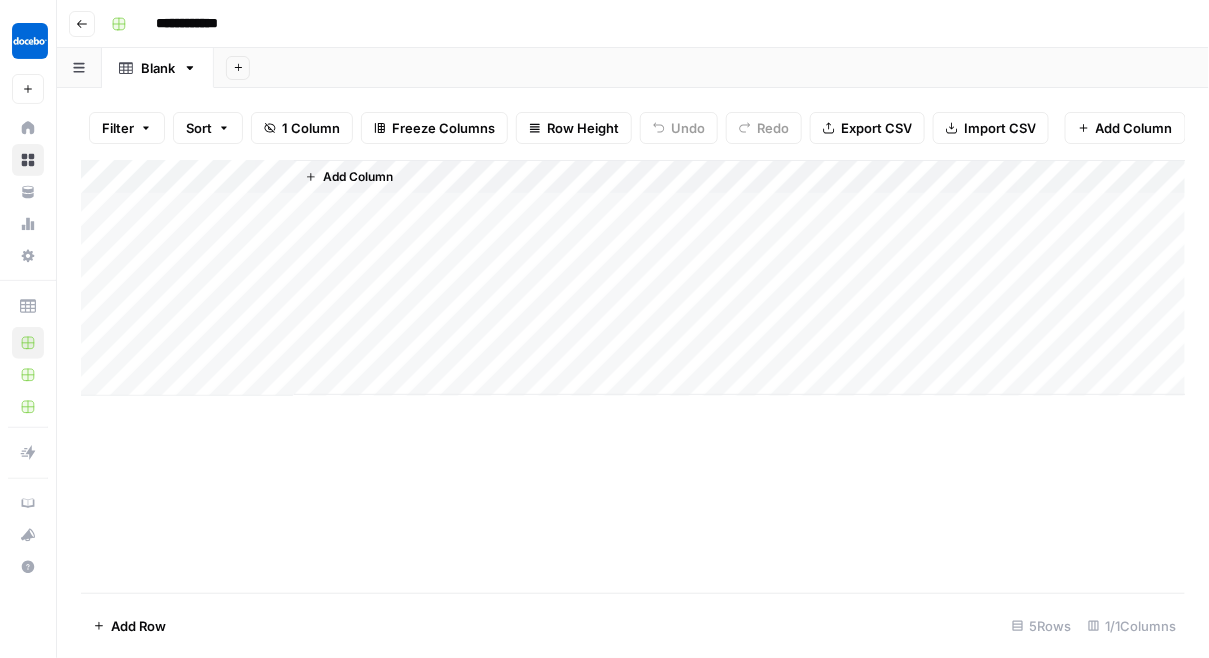 click on "Add Sheet" at bounding box center (711, 68) 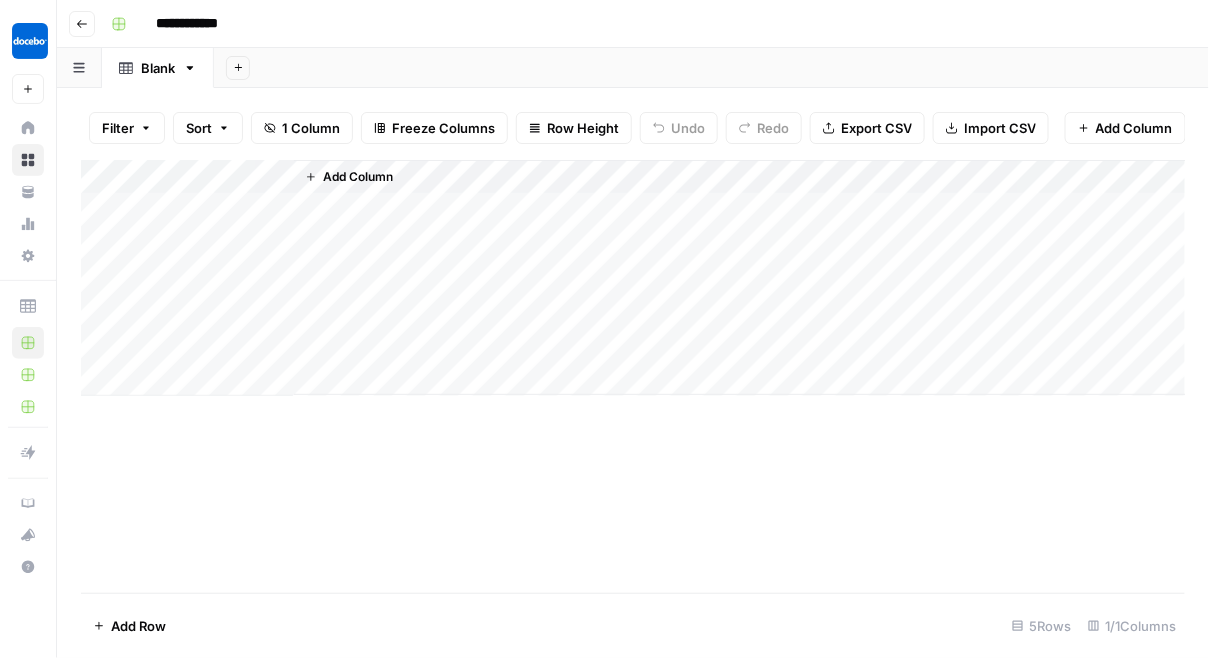 click on "Add Column" at bounding box center [633, 278] 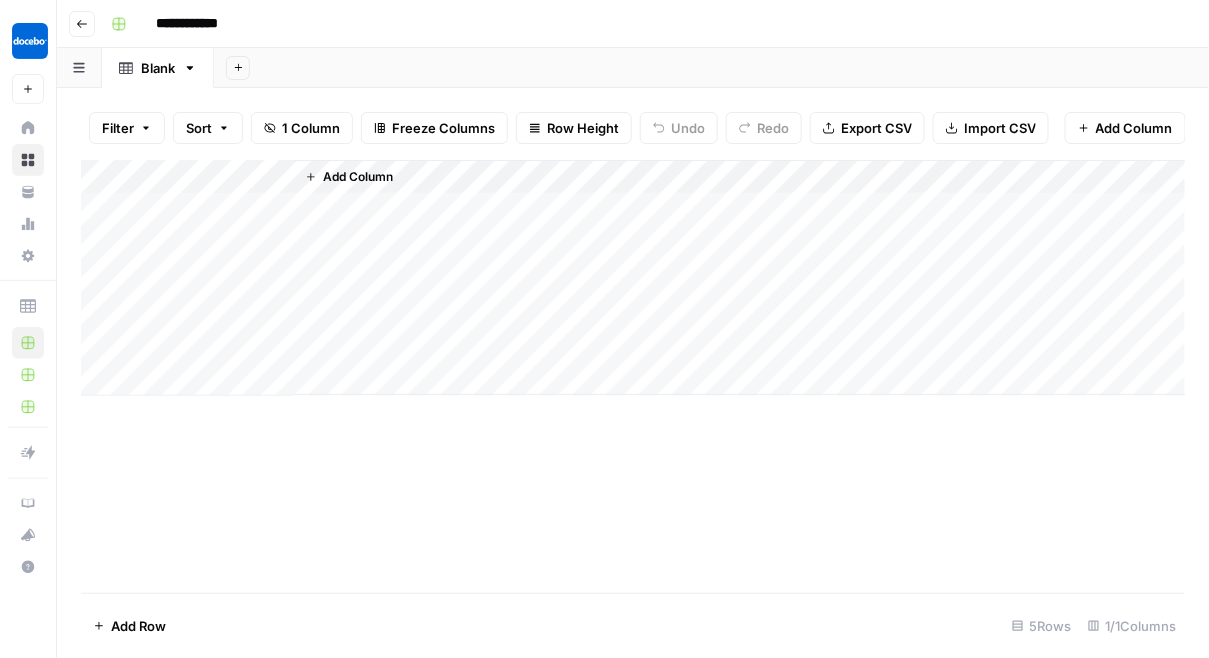 click on "Add Column" at bounding box center [358, 177] 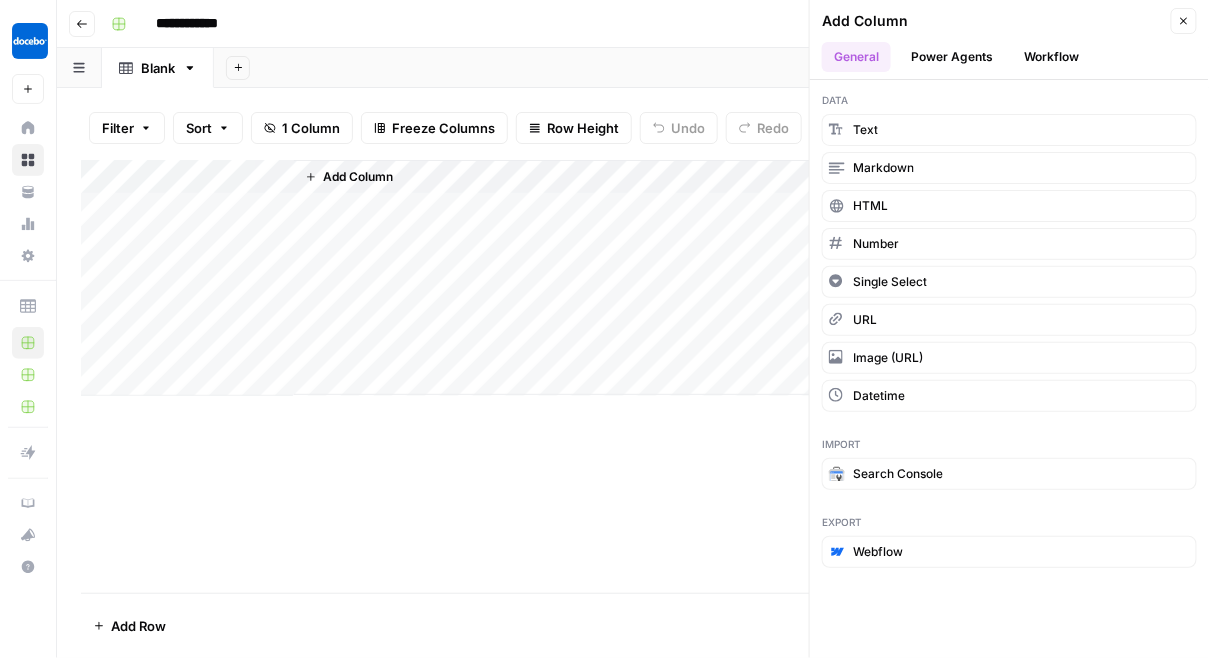 click on "Workflow" at bounding box center [1052, 57] 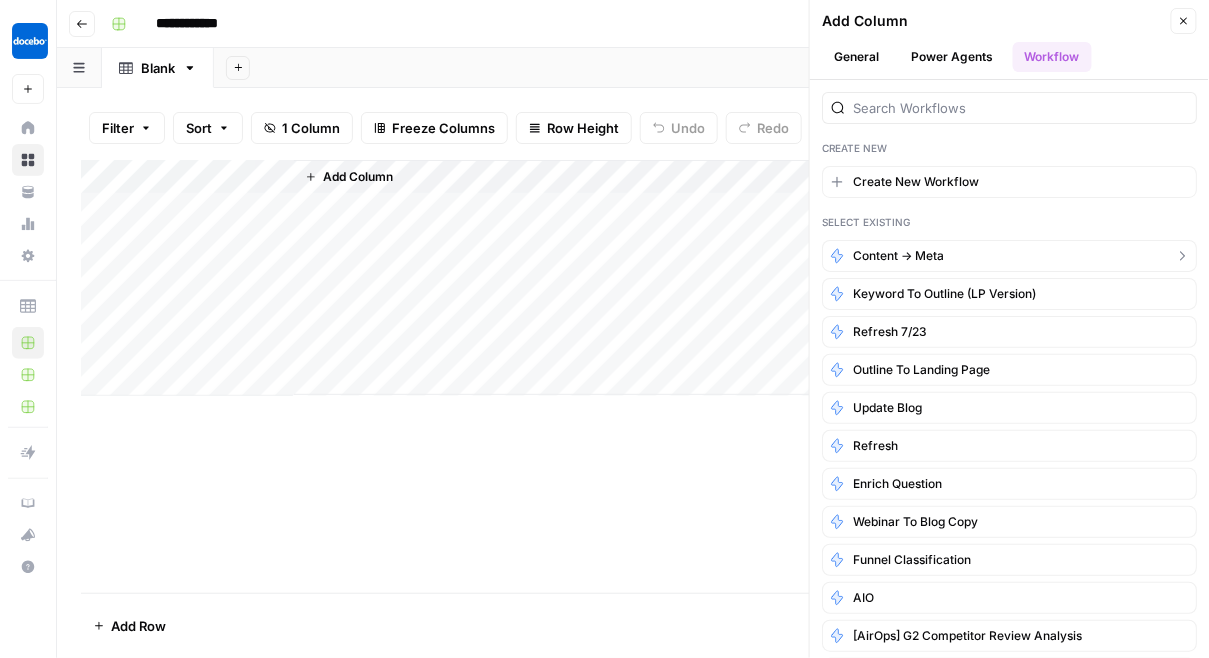 click on "Content -> Meta" at bounding box center [1009, 256] 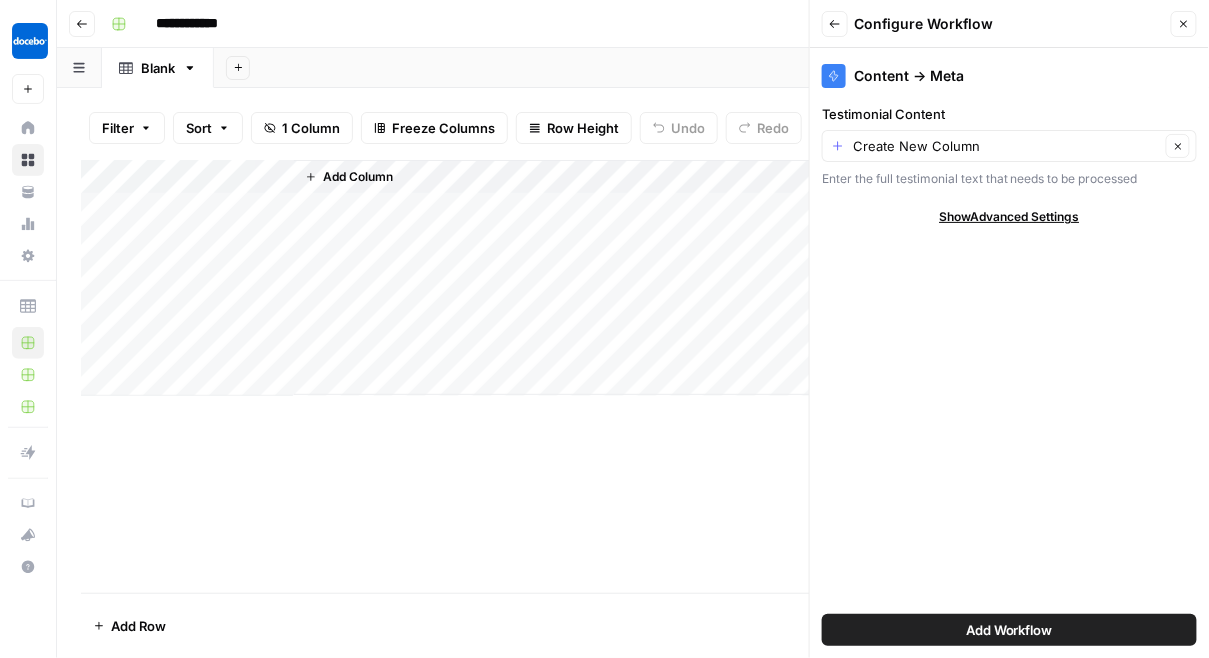 click on "Add Workflow" at bounding box center (1009, 630) 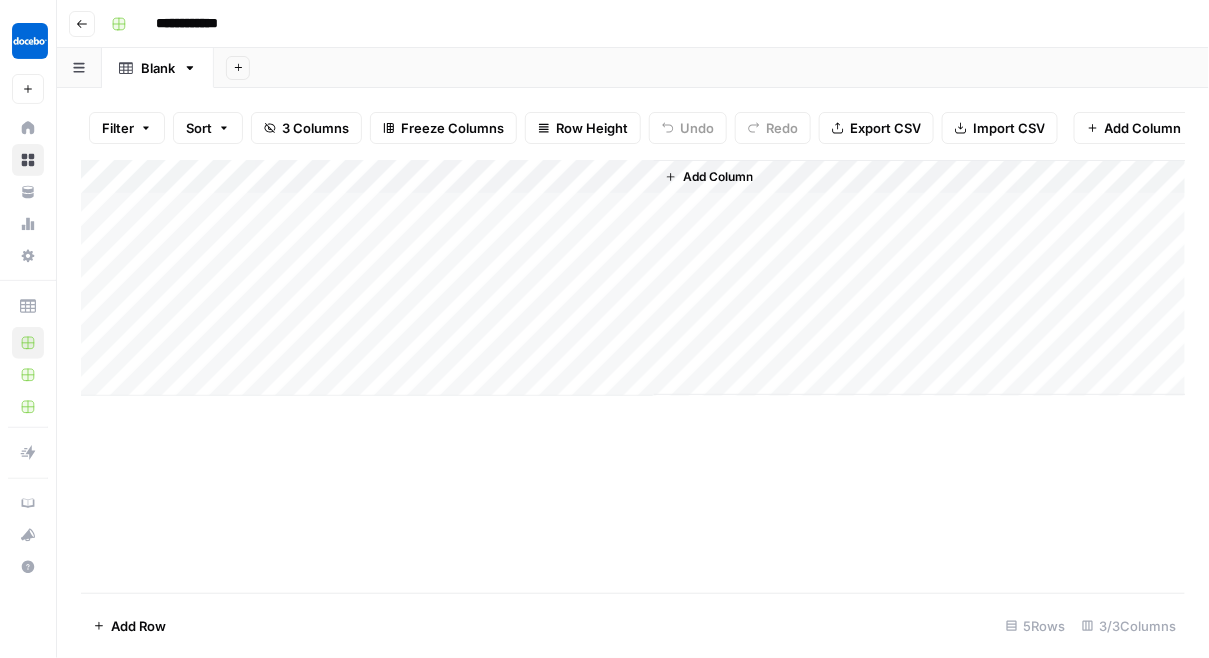 click on "Add Column" at bounding box center (633, 278) 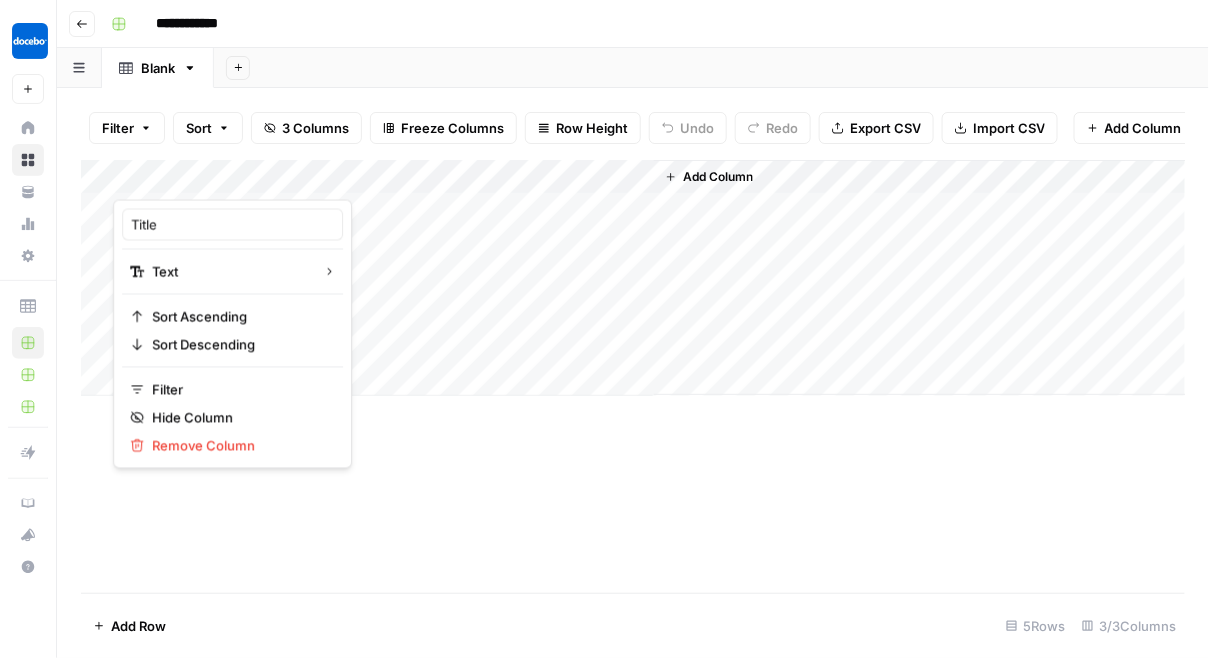 click on "Title" at bounding box center (232, 225) 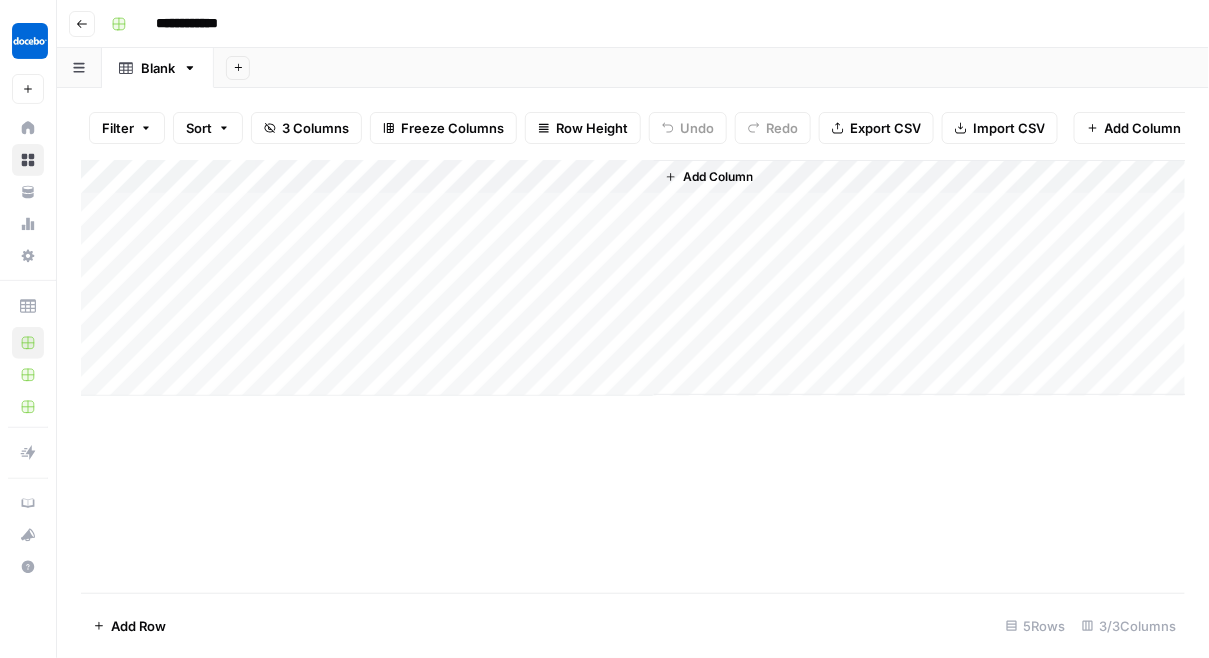 click on "Add Column" at bounding box center (633, 278) 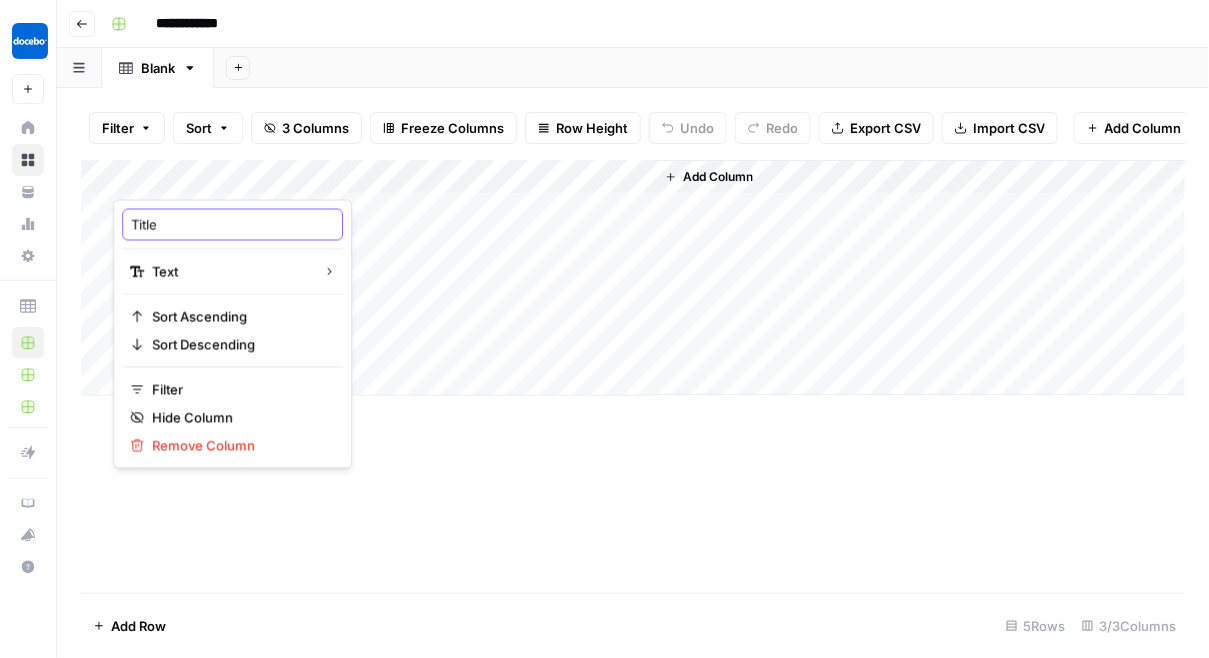 click on "Title" at bounding box center (232, 225) 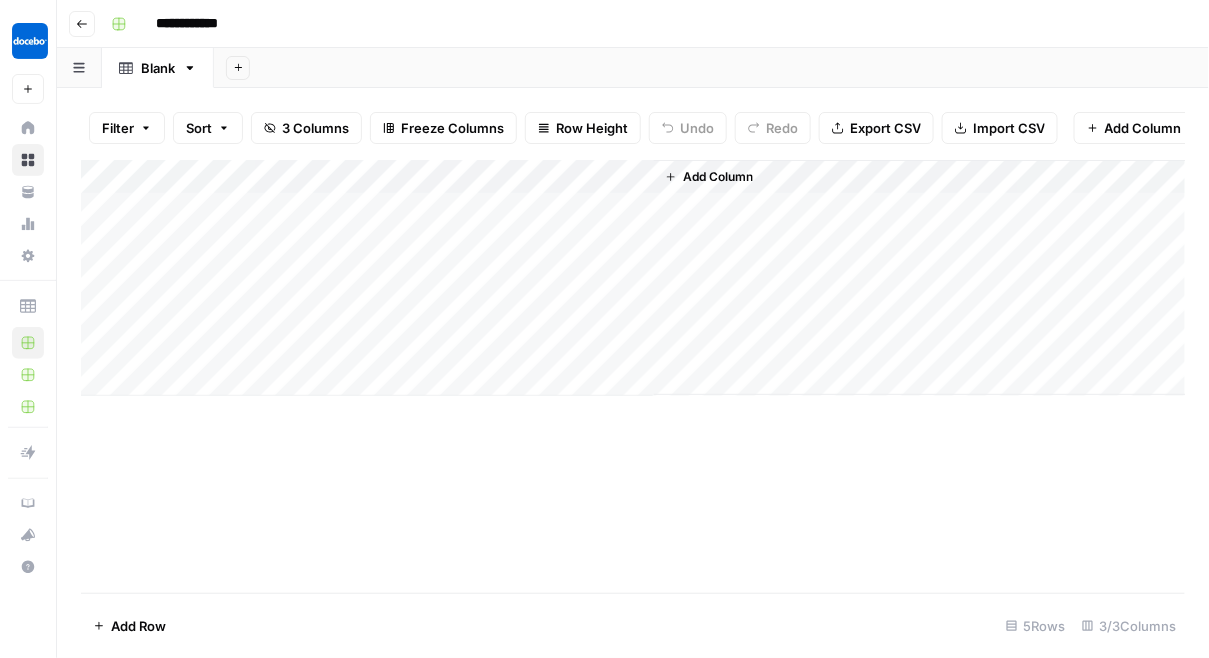 click on "Add Column" at bounding box center [633, 278] 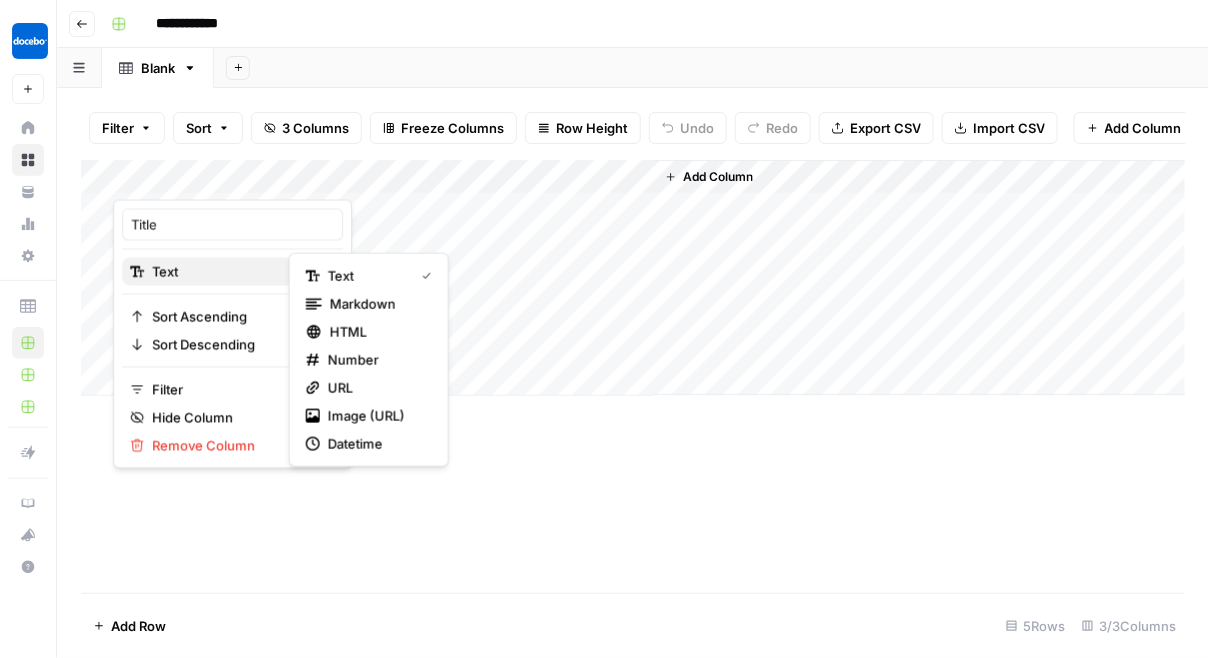 click on "Text" at bounding box center [229, 272] 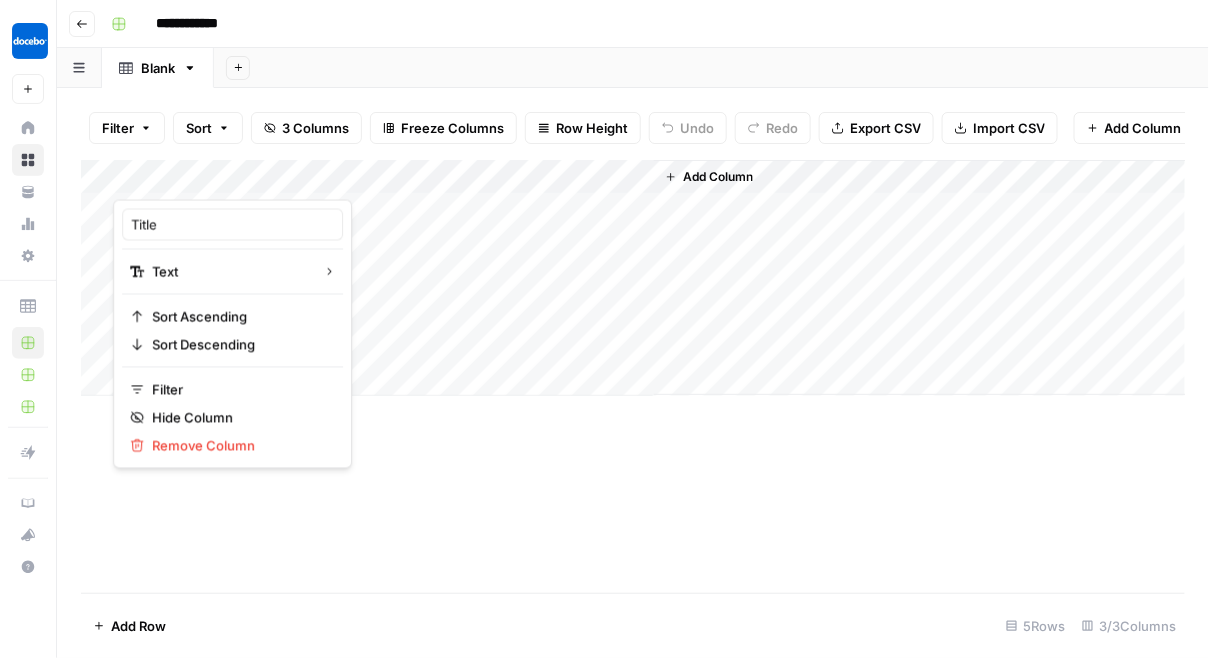 click at bounding box center [203, 180] 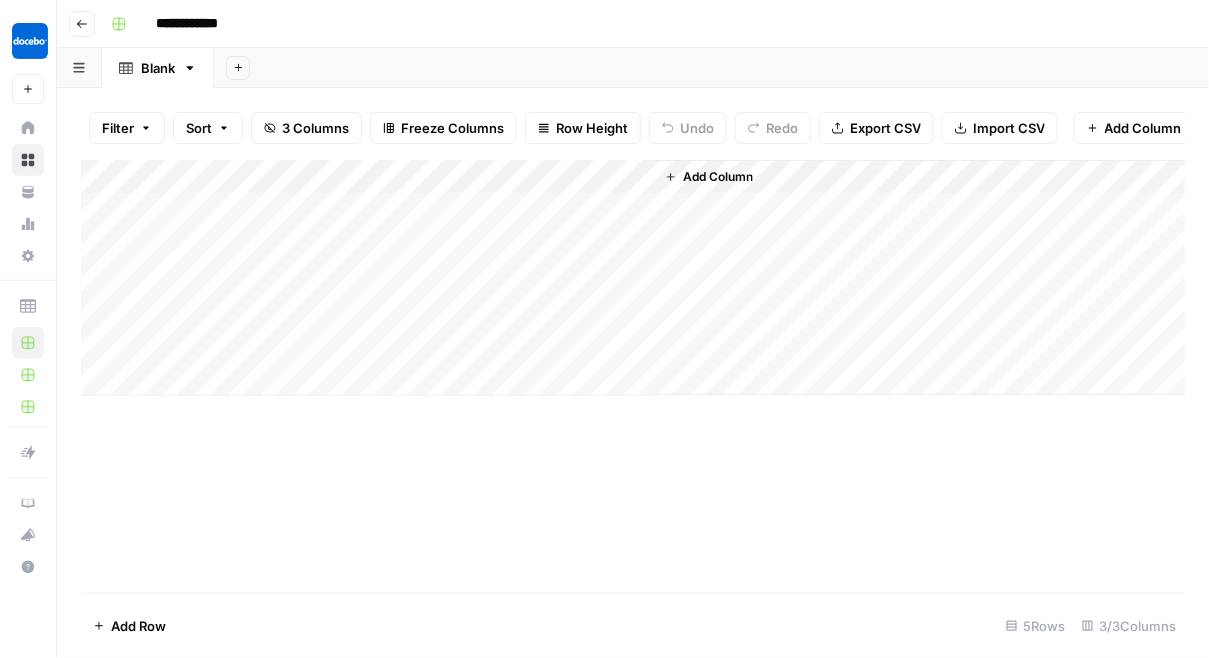 click on "Add Column" at bounding box center [633, 278] 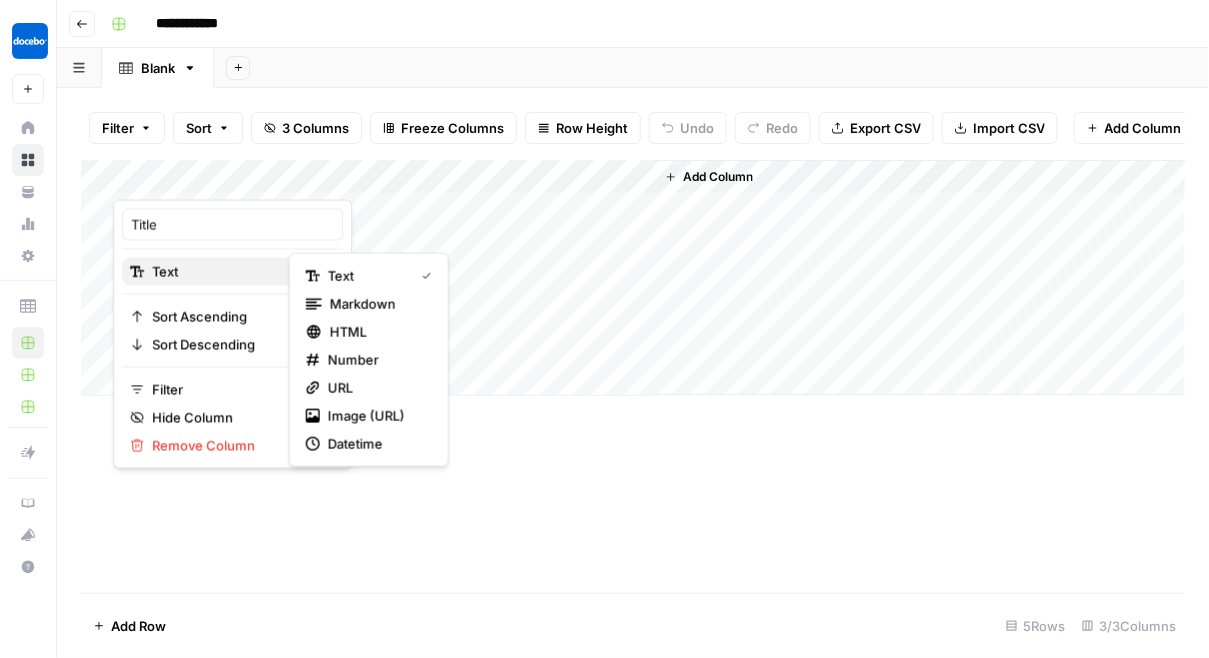 click on "Text" at bounding box center (229, 272) 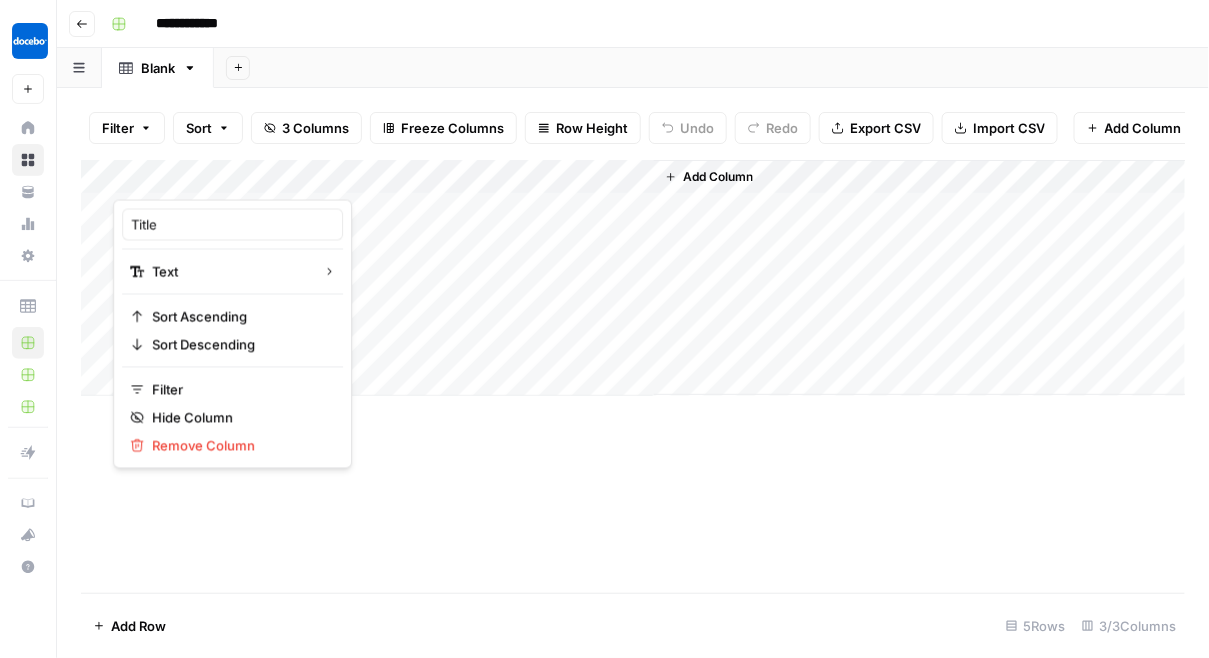 click at bounding box center (203, 180) 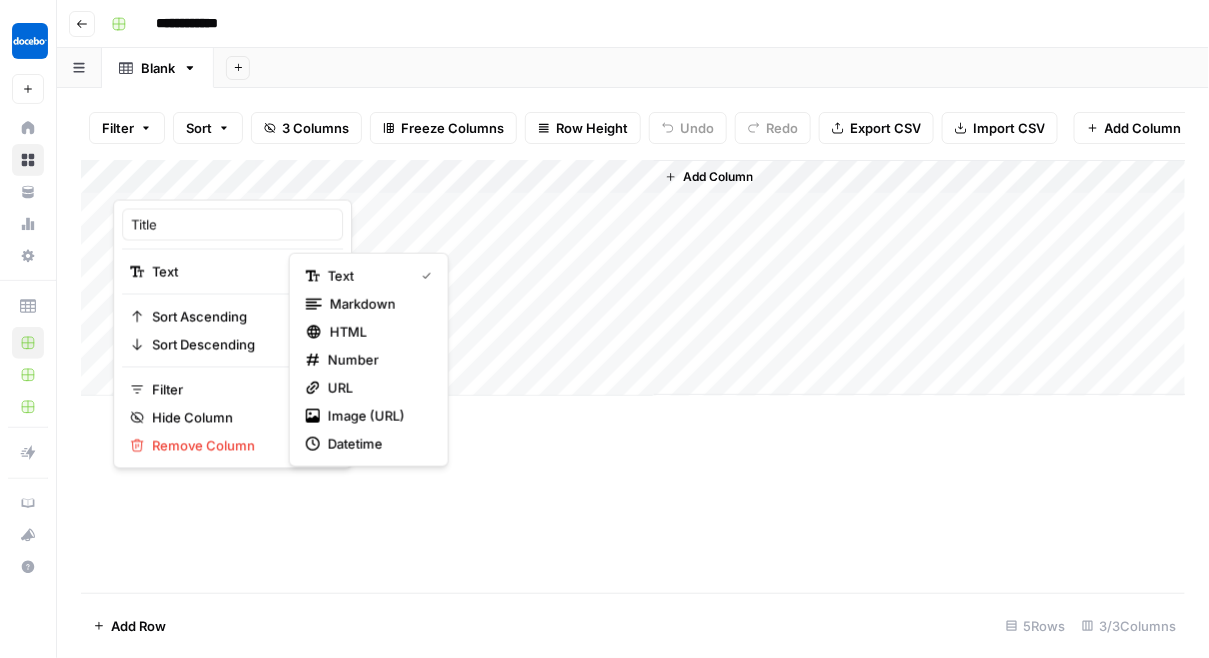 click on "text" at bounding box center (367, 276) 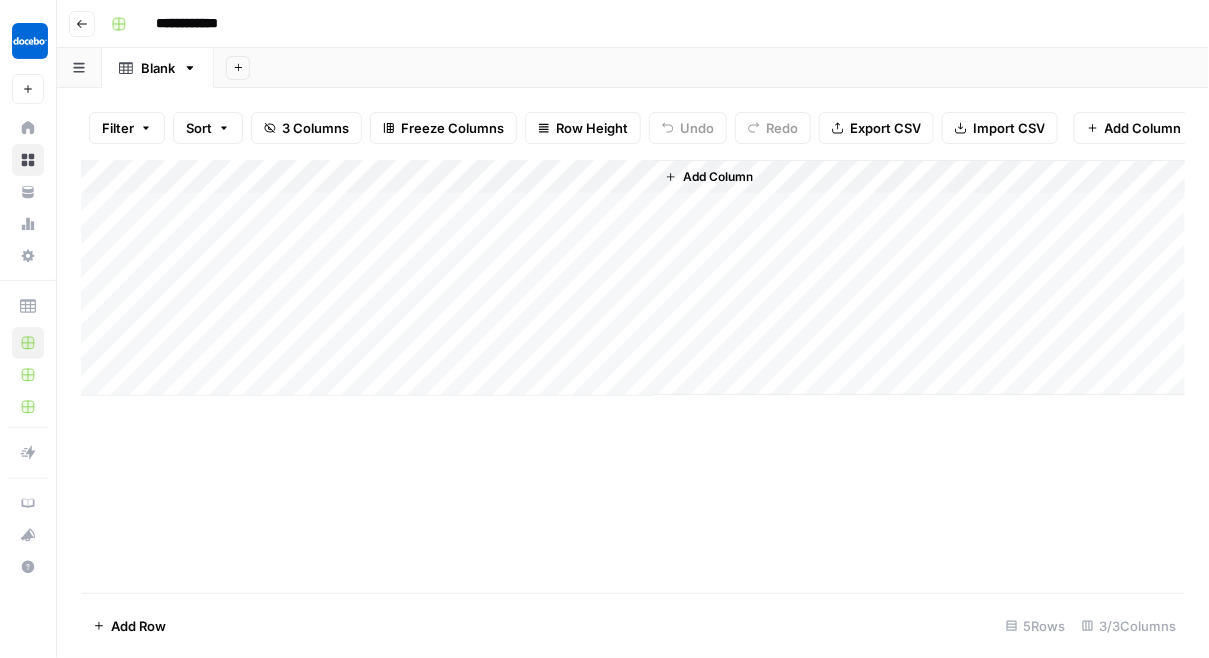 click on "Add Column" at bounding box center (633, 278) 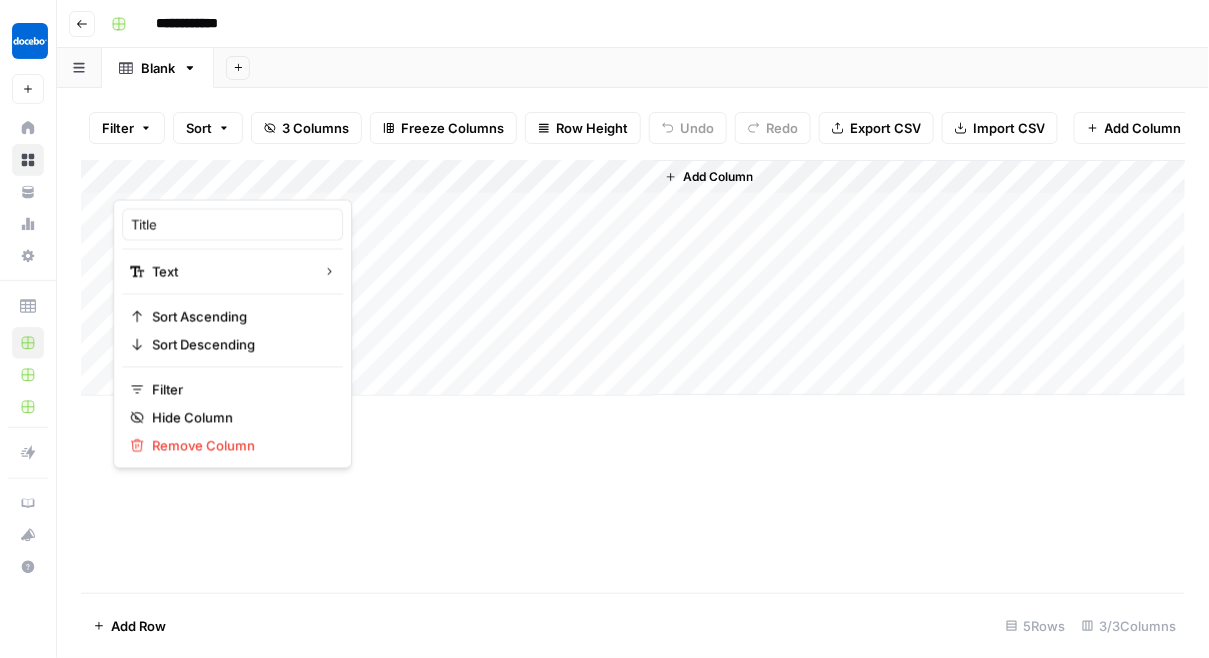 click at bounding box center (203, 180) 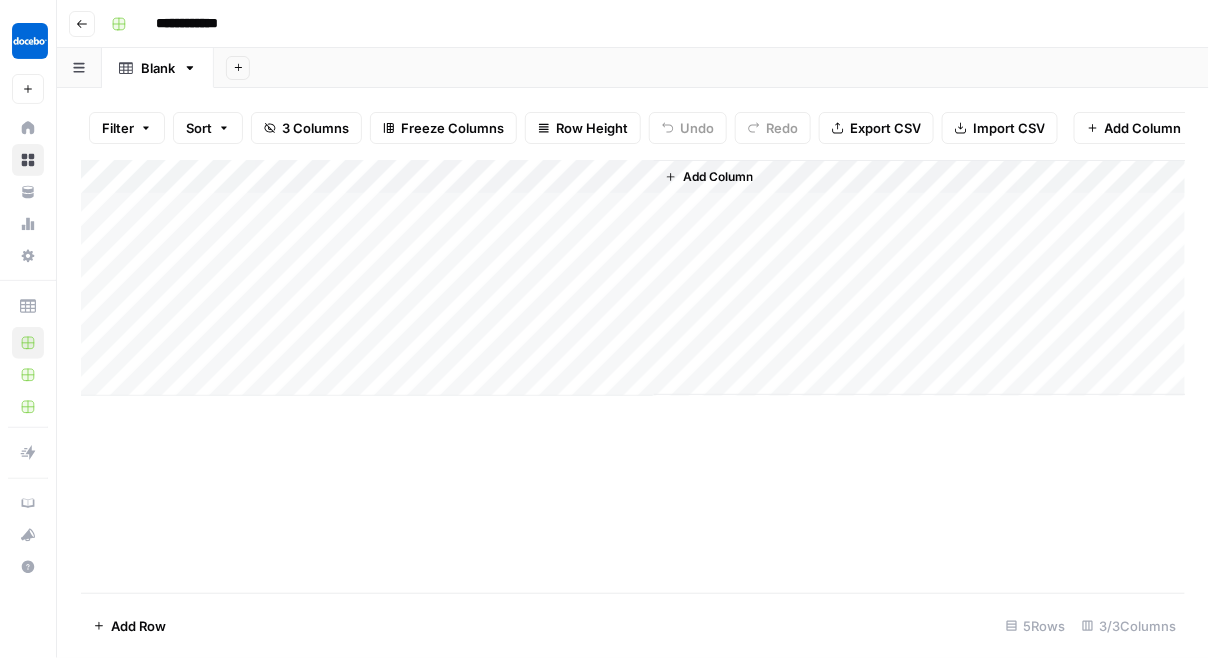 click on "Add Column" at bounding box center (633, 278) 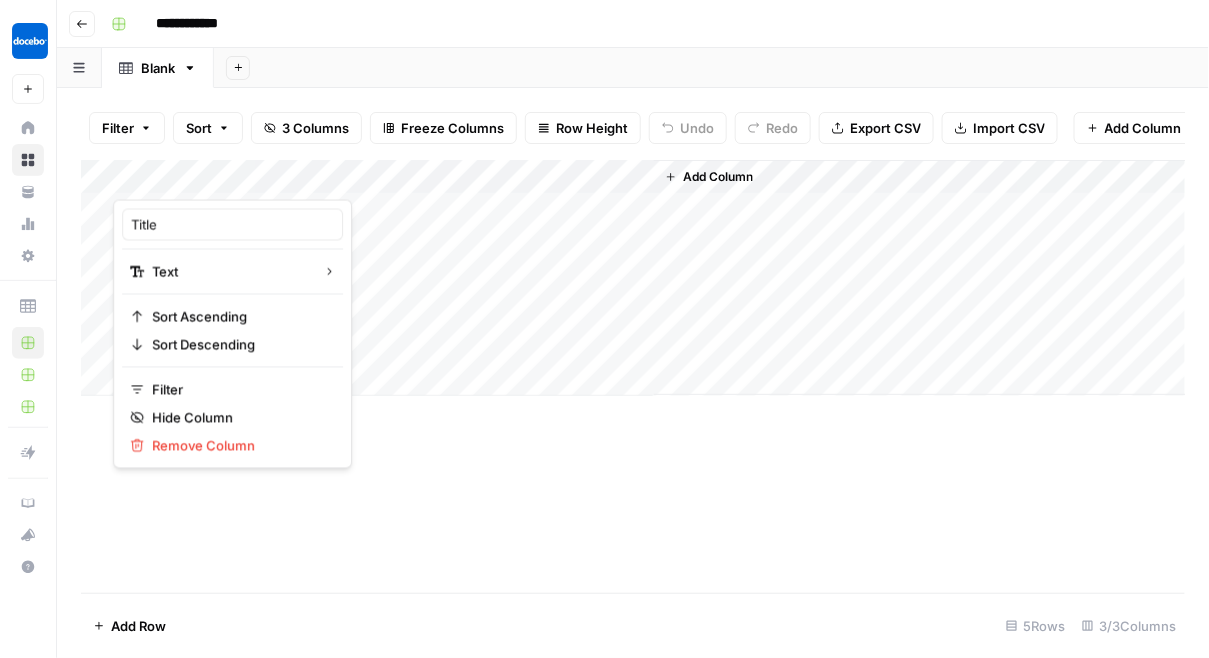 click on "Add Column" at bounding box center [633, 278] 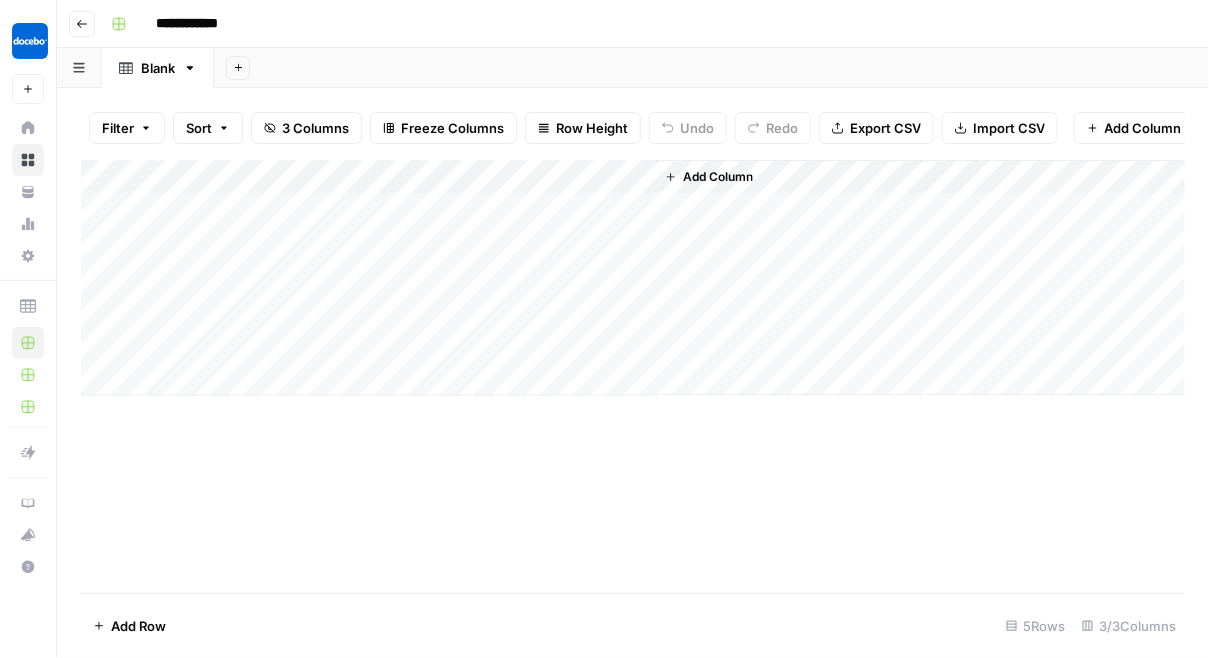click on "Add Column" at bounding box center (633, 278) 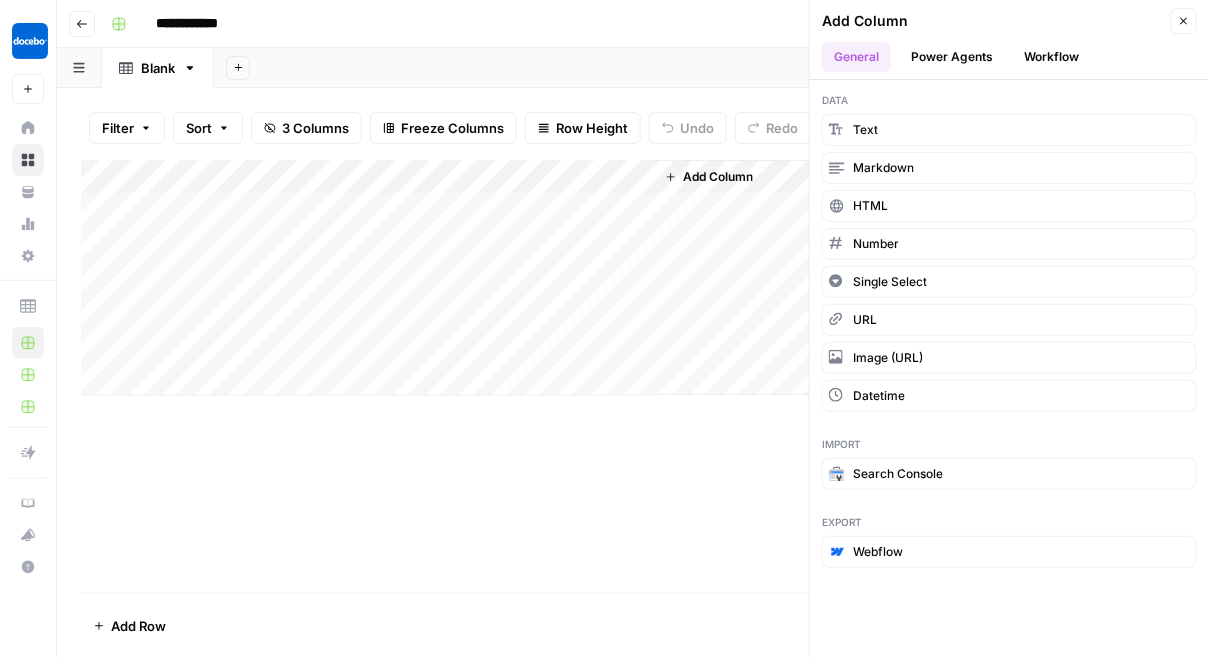 click on "Add Column" at bounding box center (718, 177) 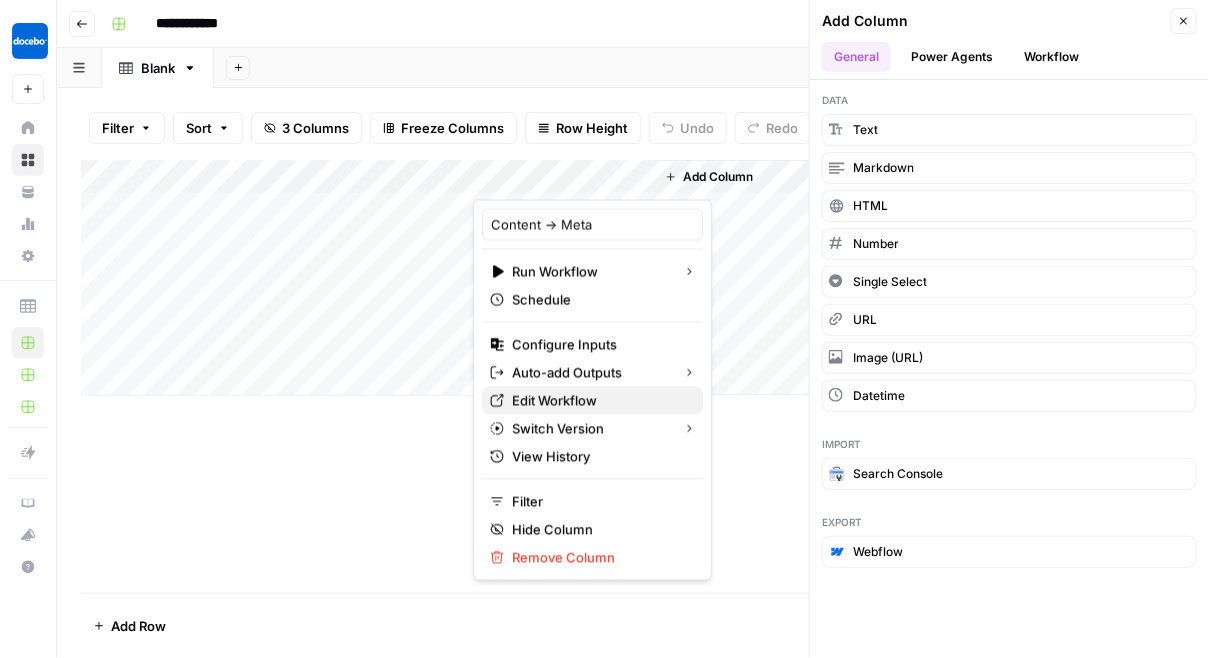 click on "Edit Workflow" at bounding box center [599, 401] 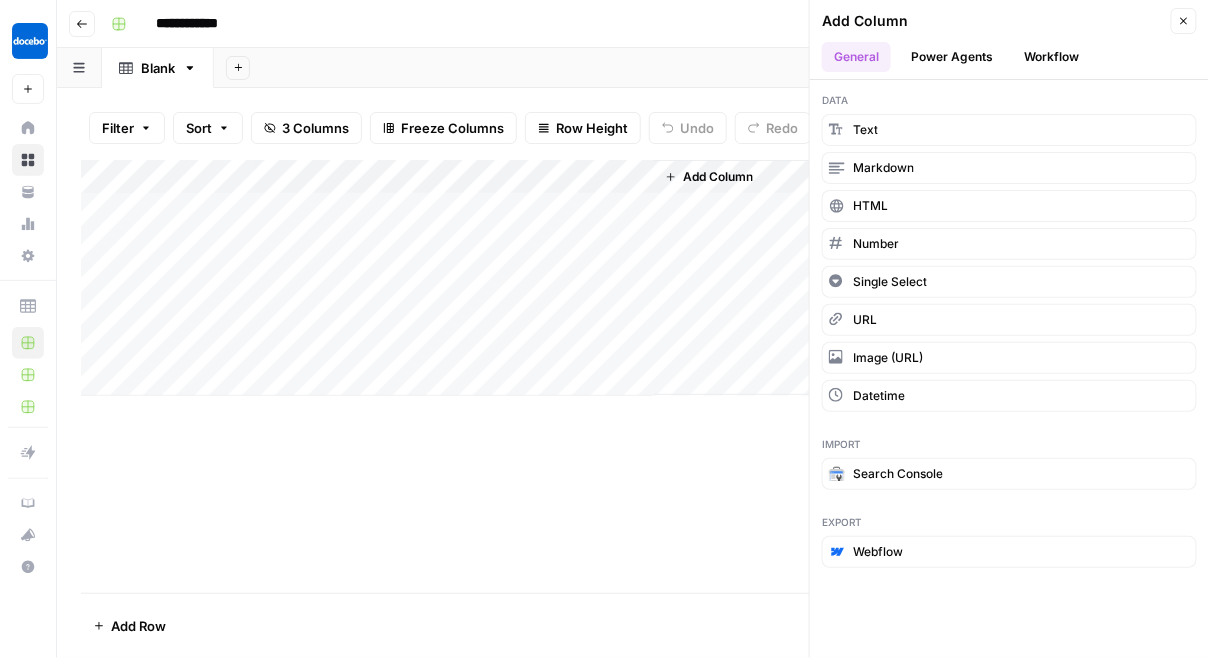 click on "Add Column" at bounding box center (633, 278) 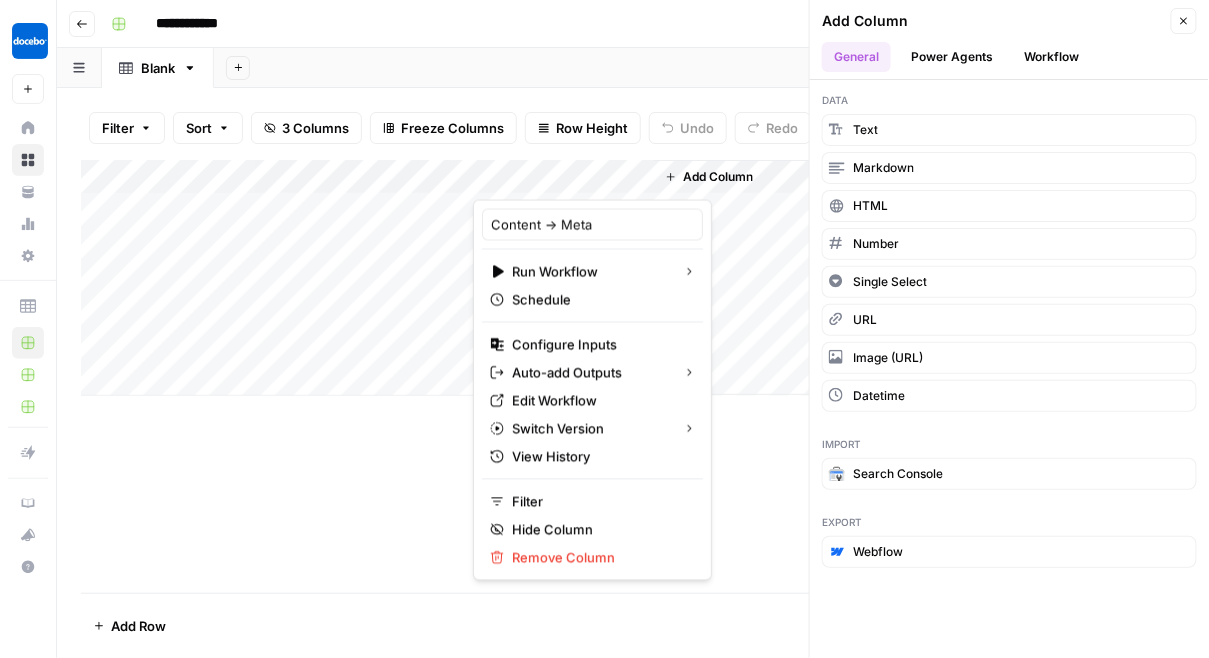 click on "Add Column" at bounding box center [718, 177] 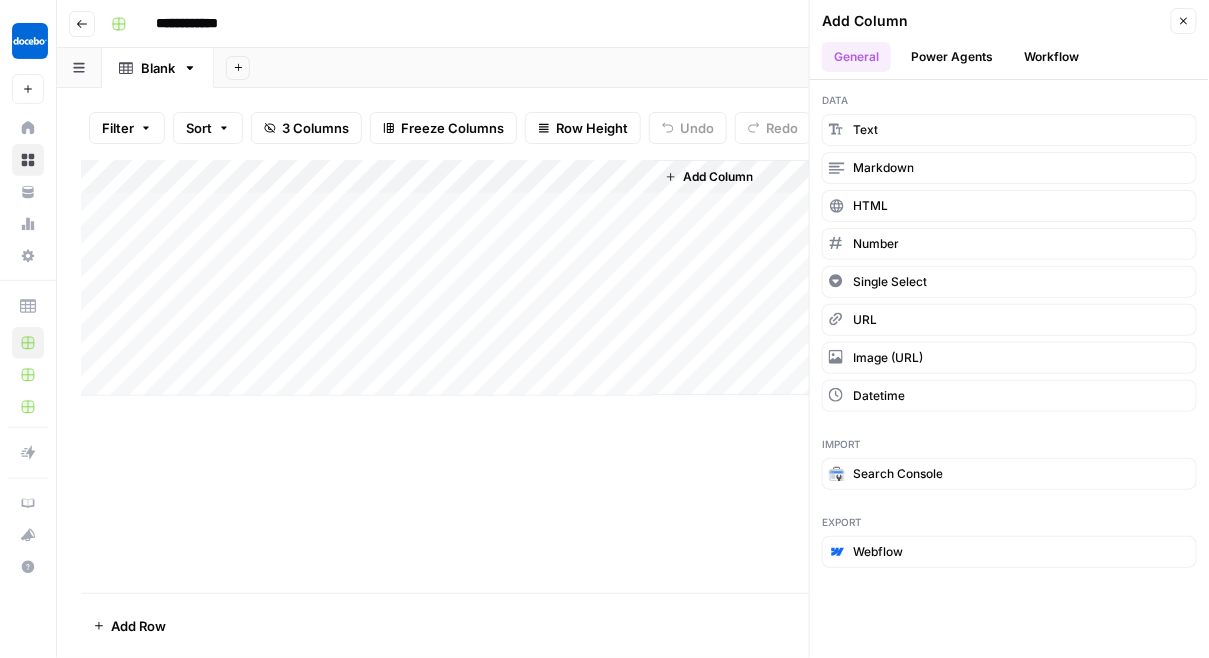 click on "Add Column" at bounding box center [718, 177] 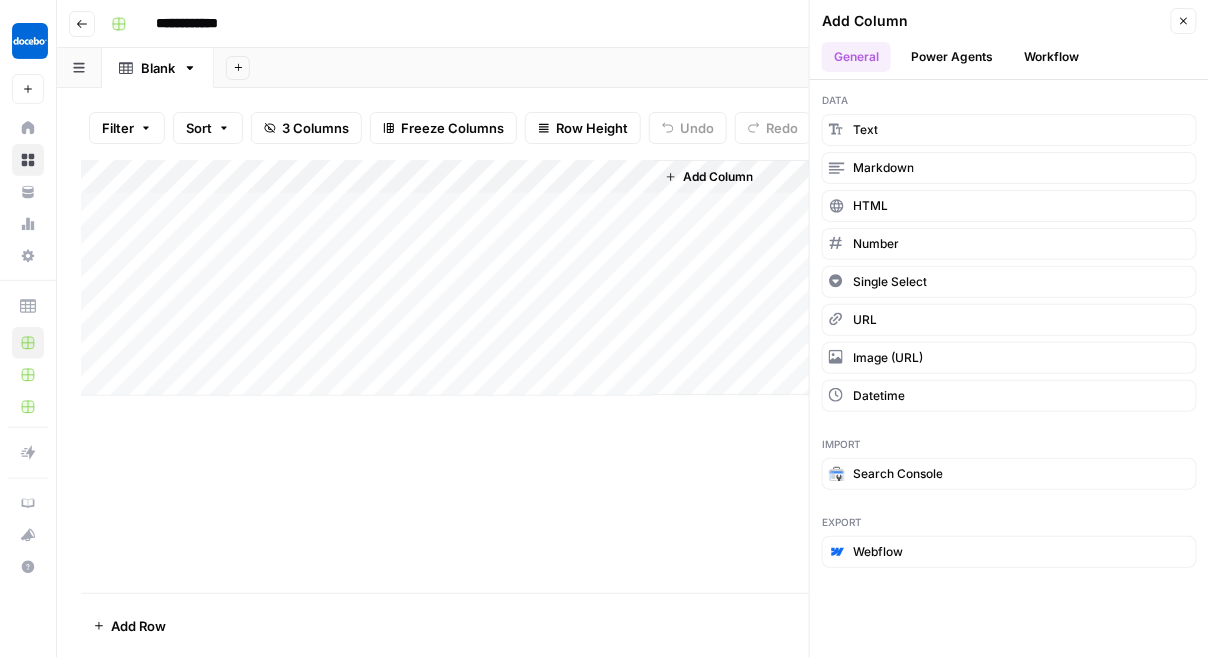 click on "Add Column" at bounding box center (633, 376) 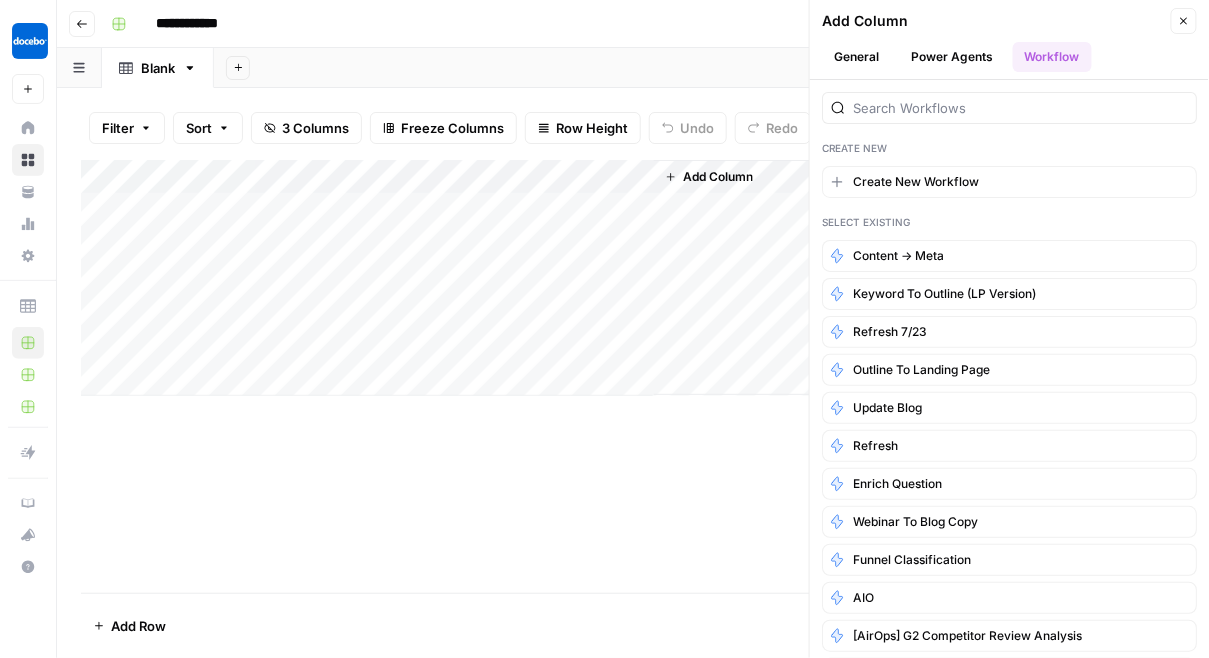 click on "Add Column" at bounding box center (633, 278) 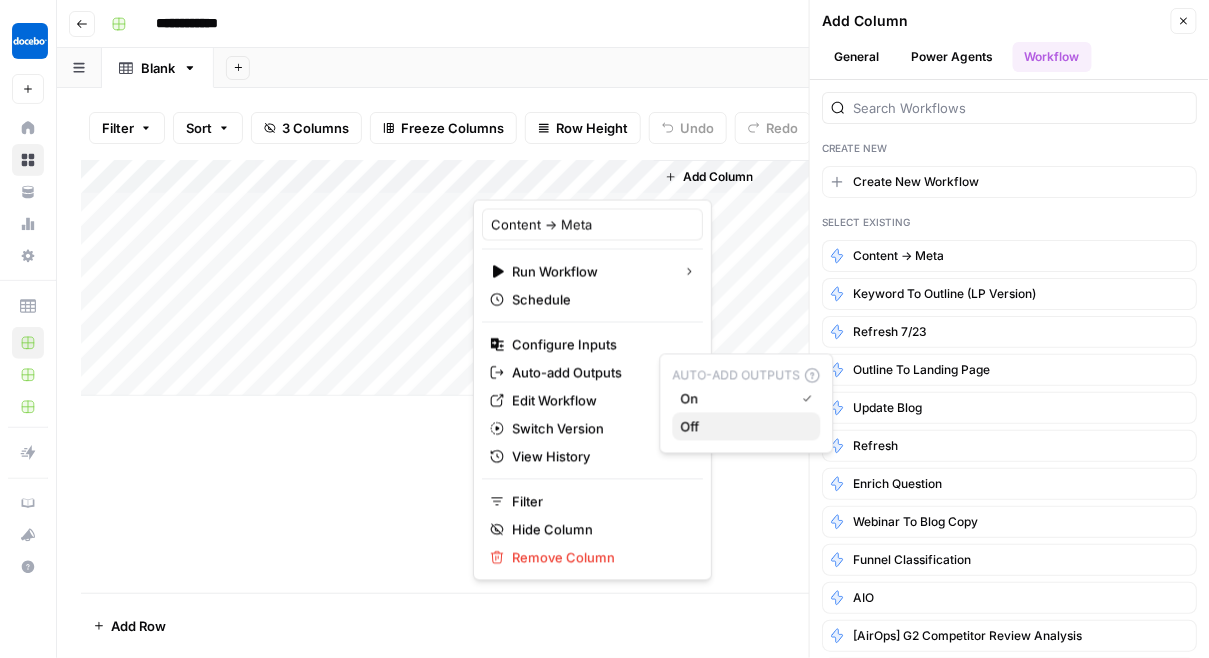 click on "Off" at bounding box center [743, 427] 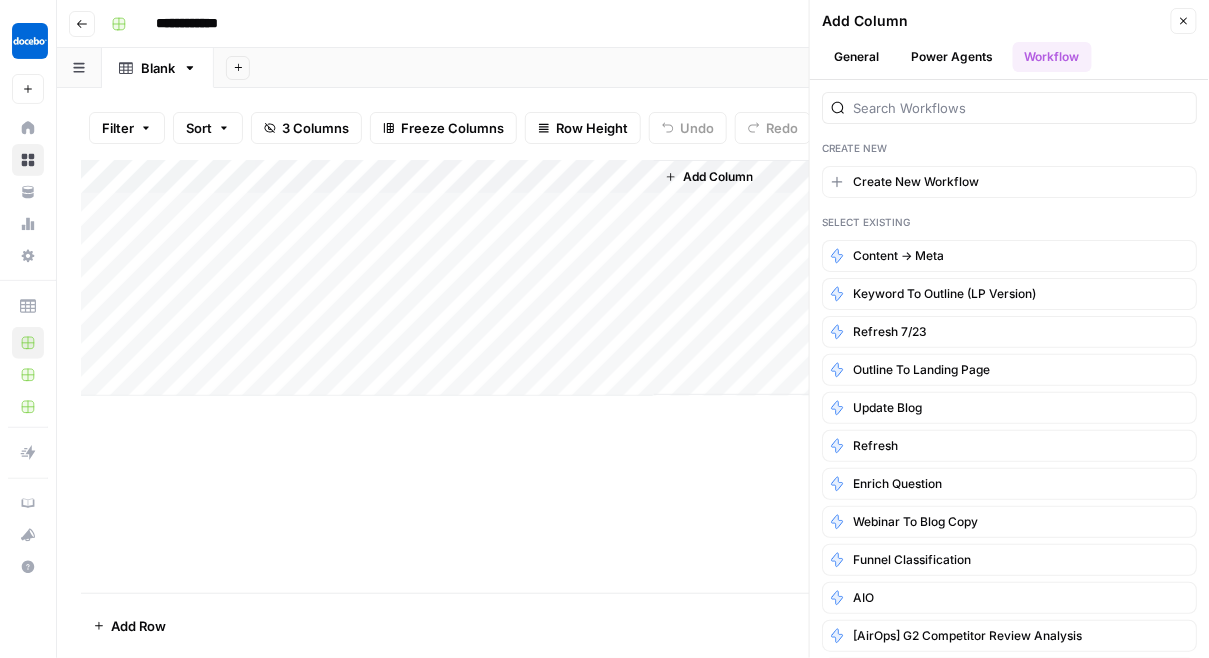click on "Add Column" at bounding box center (633, 278) 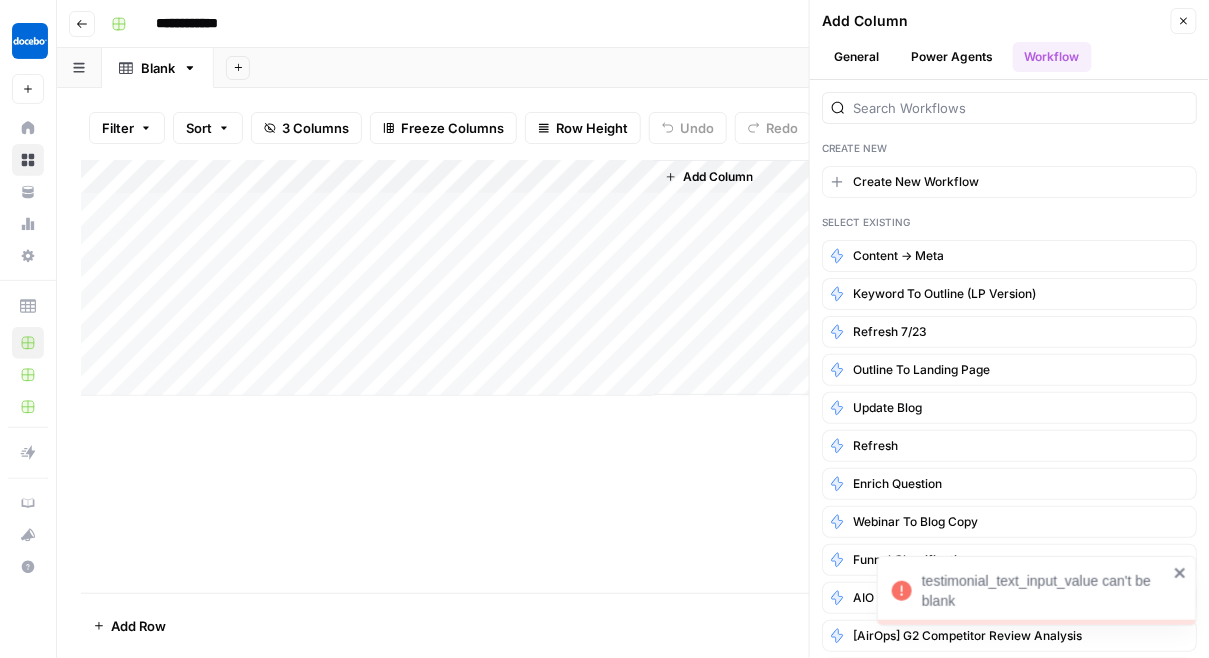 click on "Add Column" at bounding box center (633, 278) 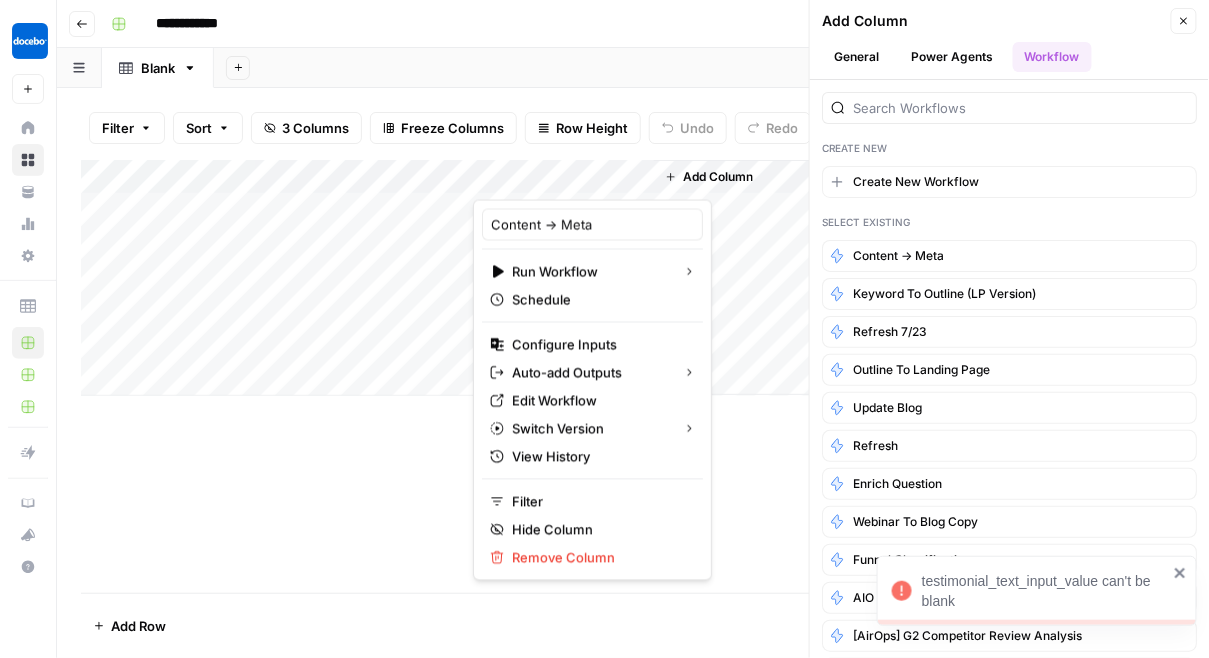 click at bounding box center (563, 180) 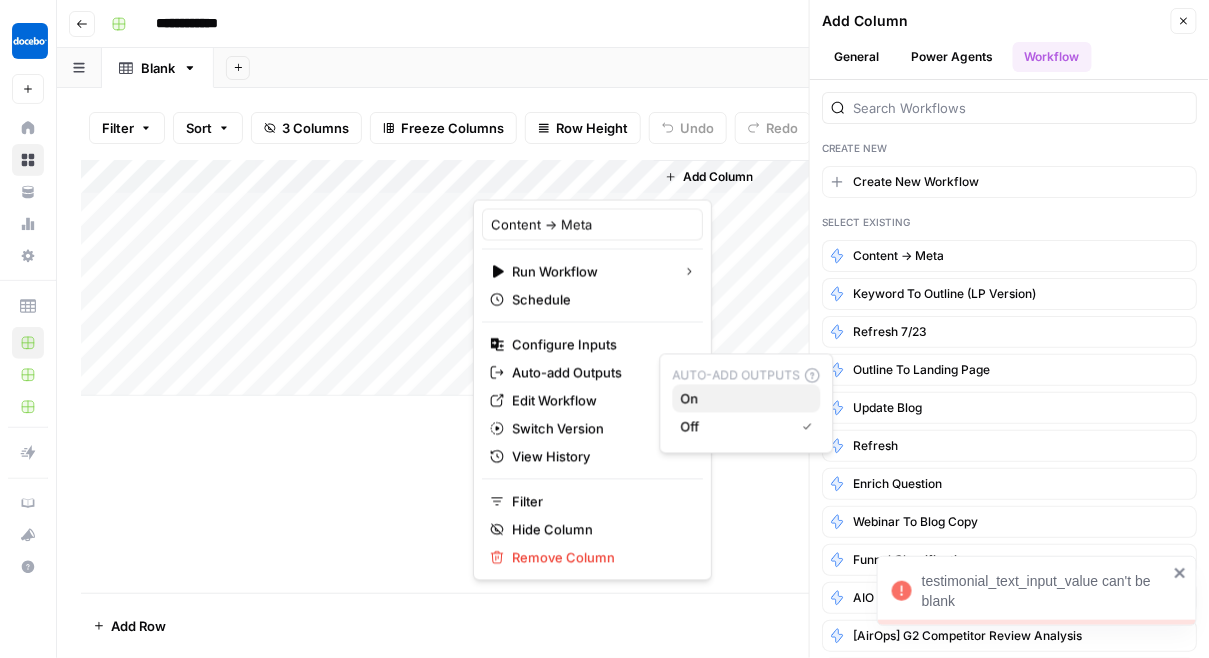 click on "On" at bounding box center [743, 399] 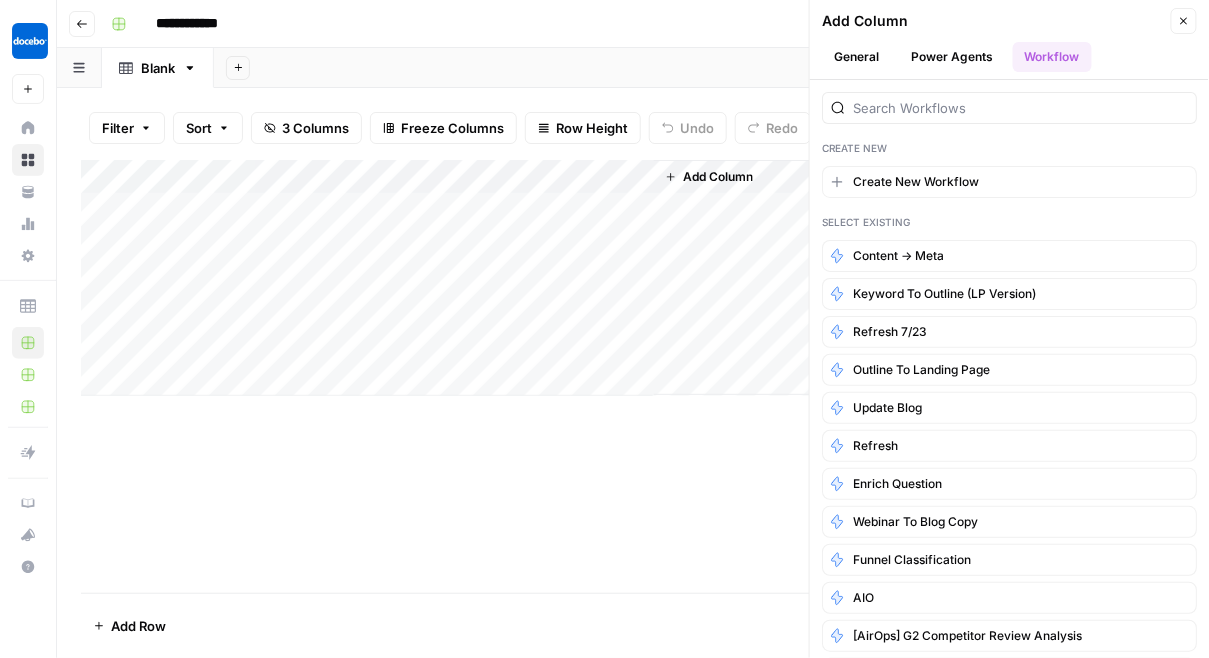 click on "Add Column" at bounding box center [633, 278] 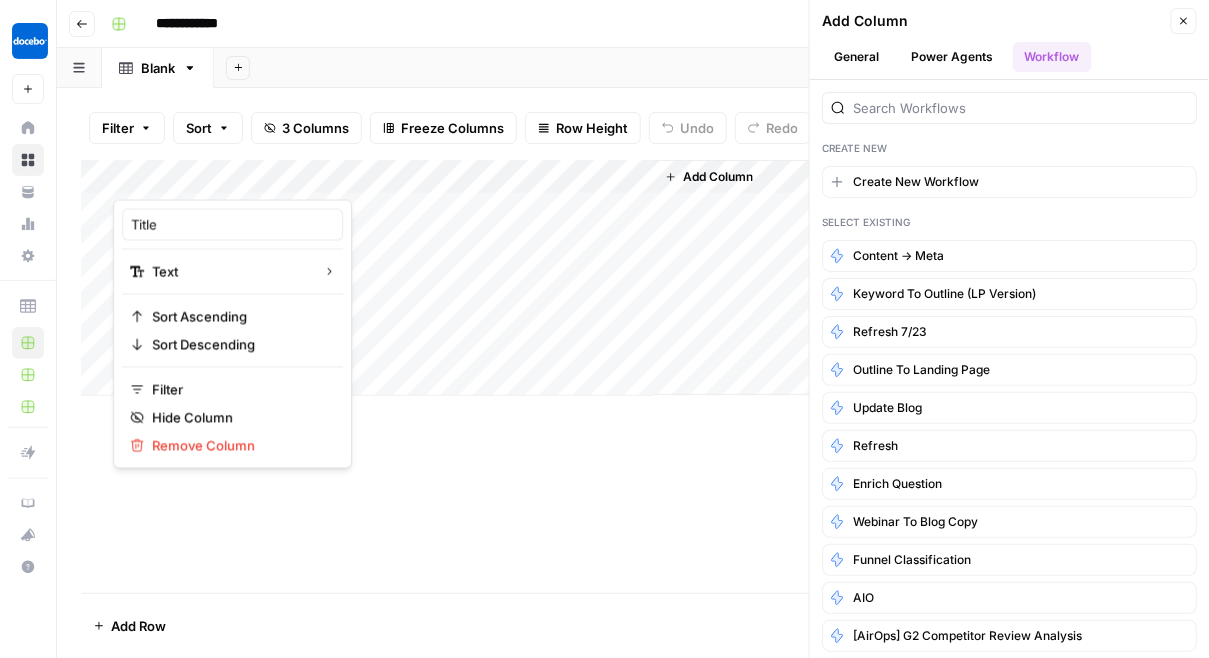 click at bounding box center [203, 180] 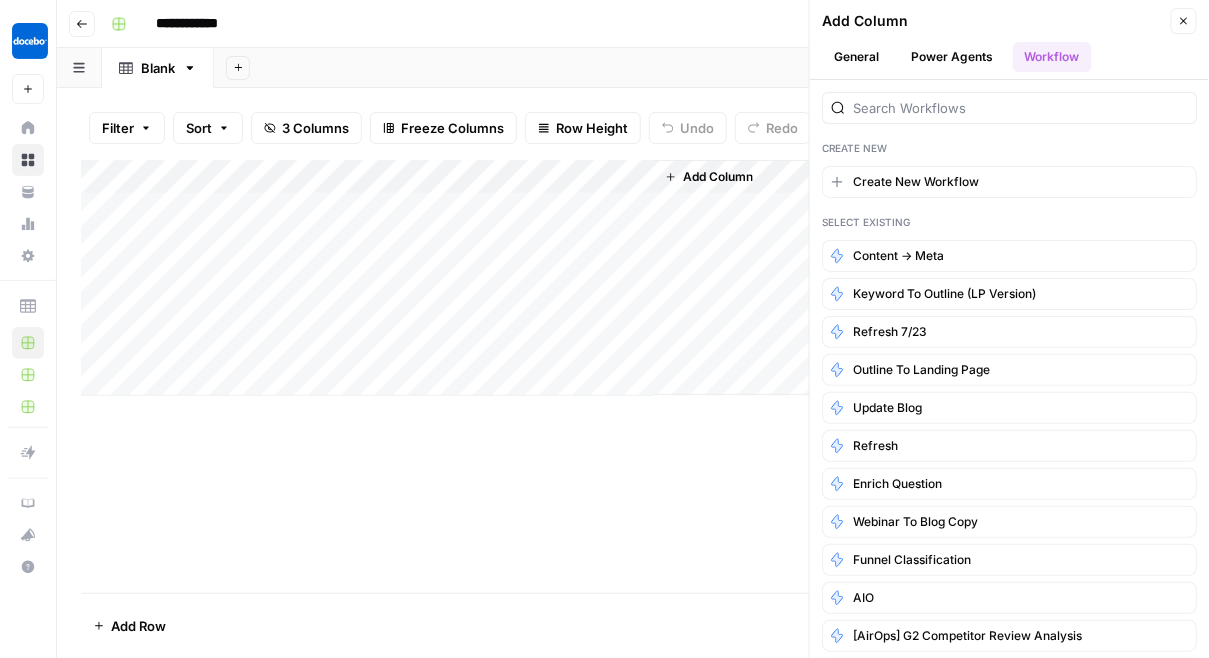drag, startPoint x: 219, startPoint y: 176, endPoint x: 559, endPoint y: 201, distance: 340.91788 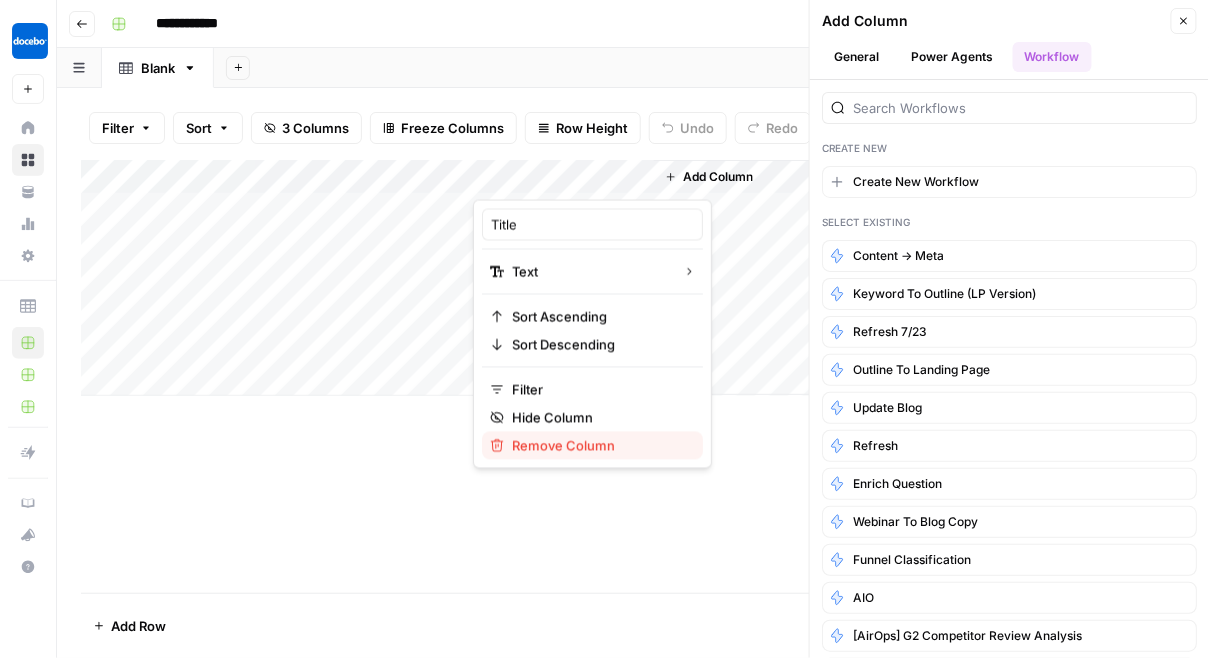 click on "Remove Column" at bounding box center [592, 446] 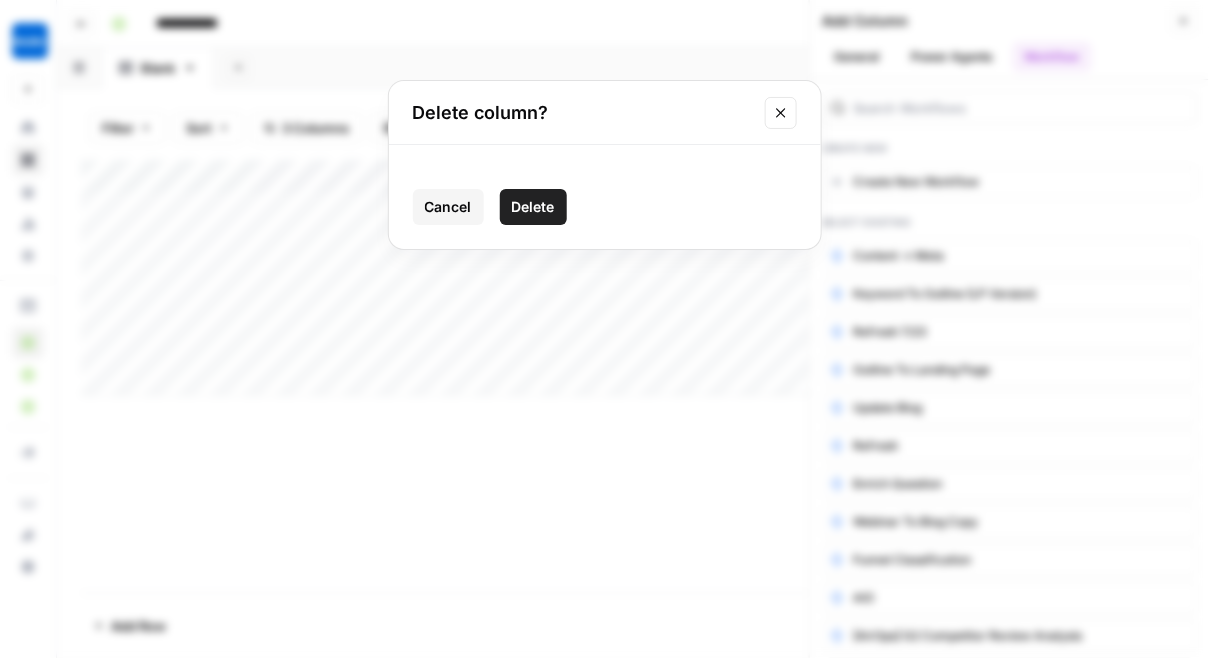 click on "Delete" at bounding box center (533, 207) 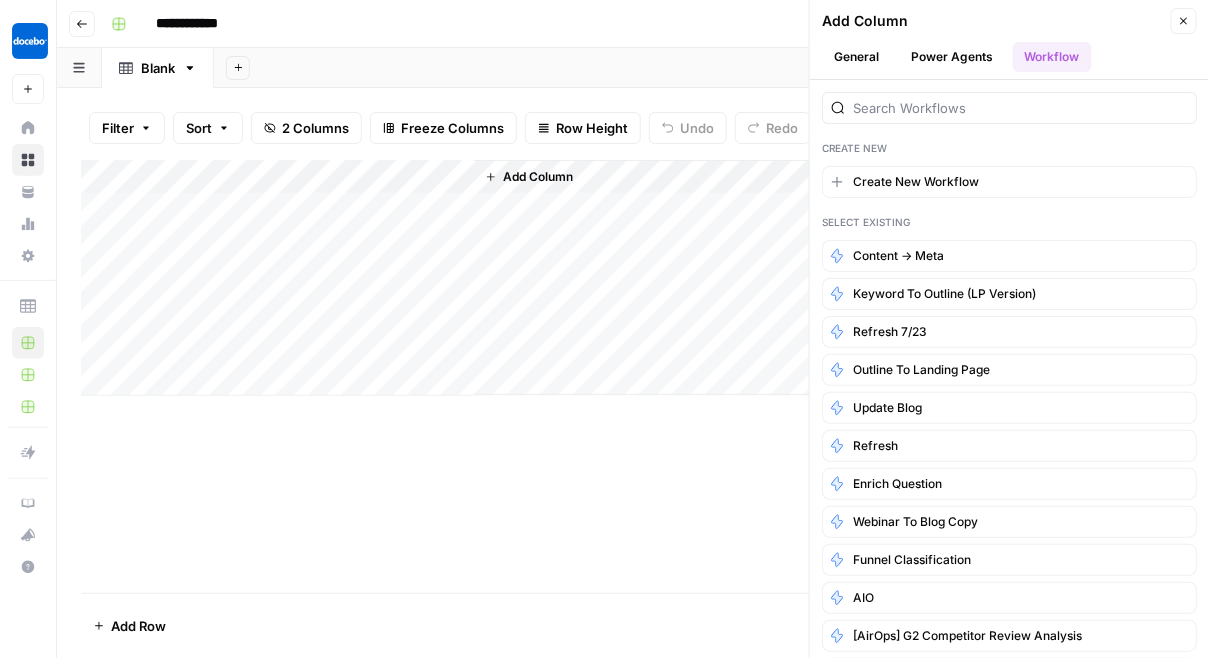 click on "Add Column" at bounding box center (633, 278) 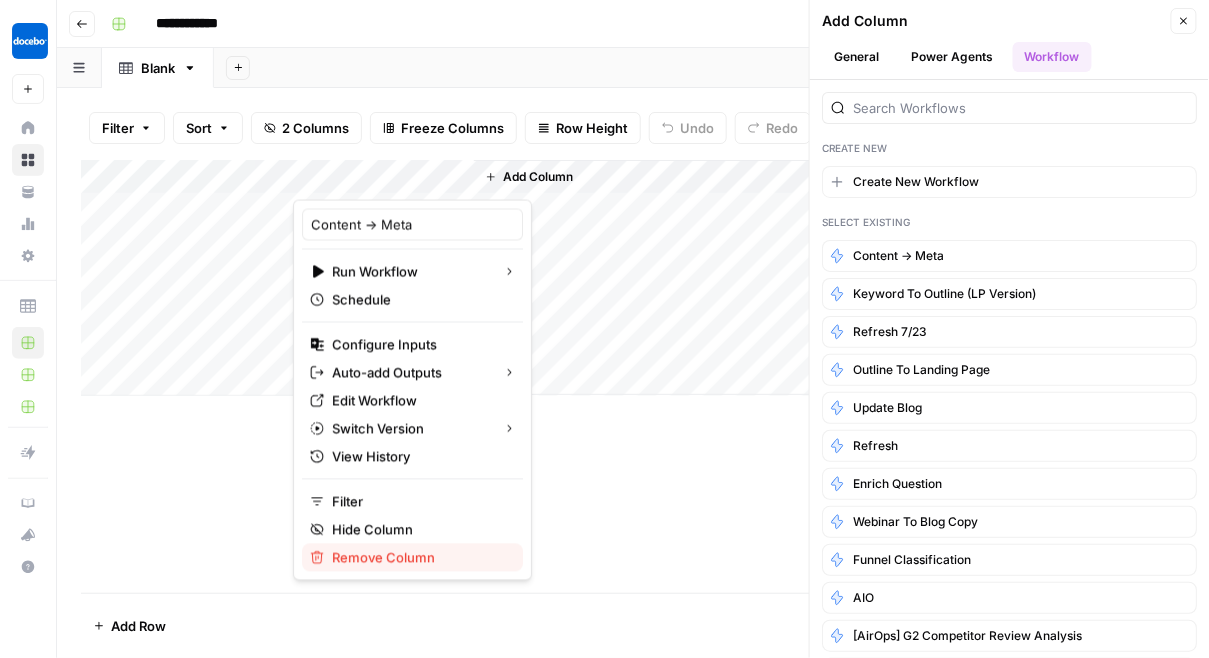 click on "Remove Column" at bounding box center (419, 558) 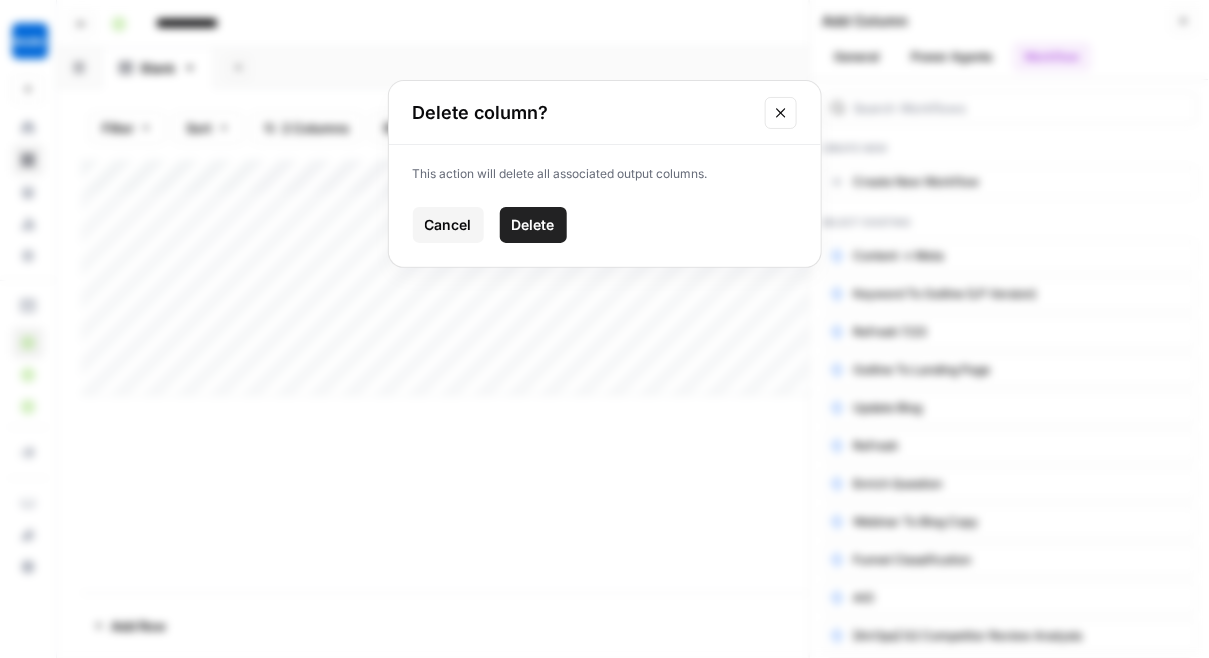 click on "Delete" at bounding box center (533, 225) 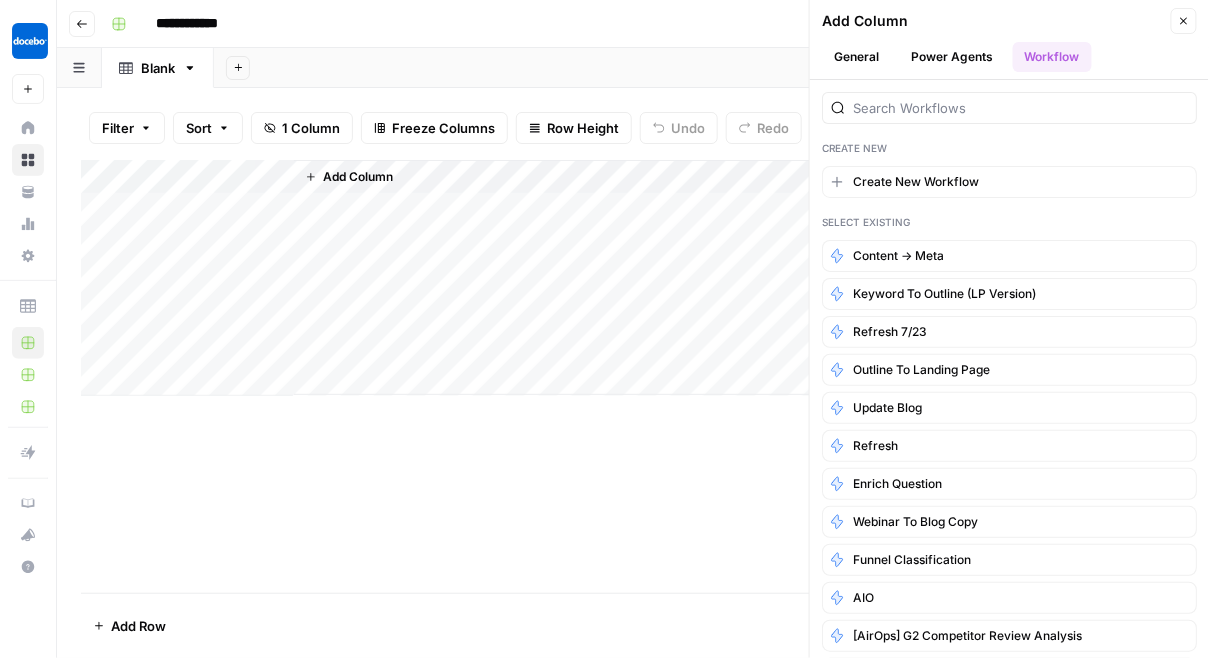 click on "Add Column" at bounding box center (633, 278) 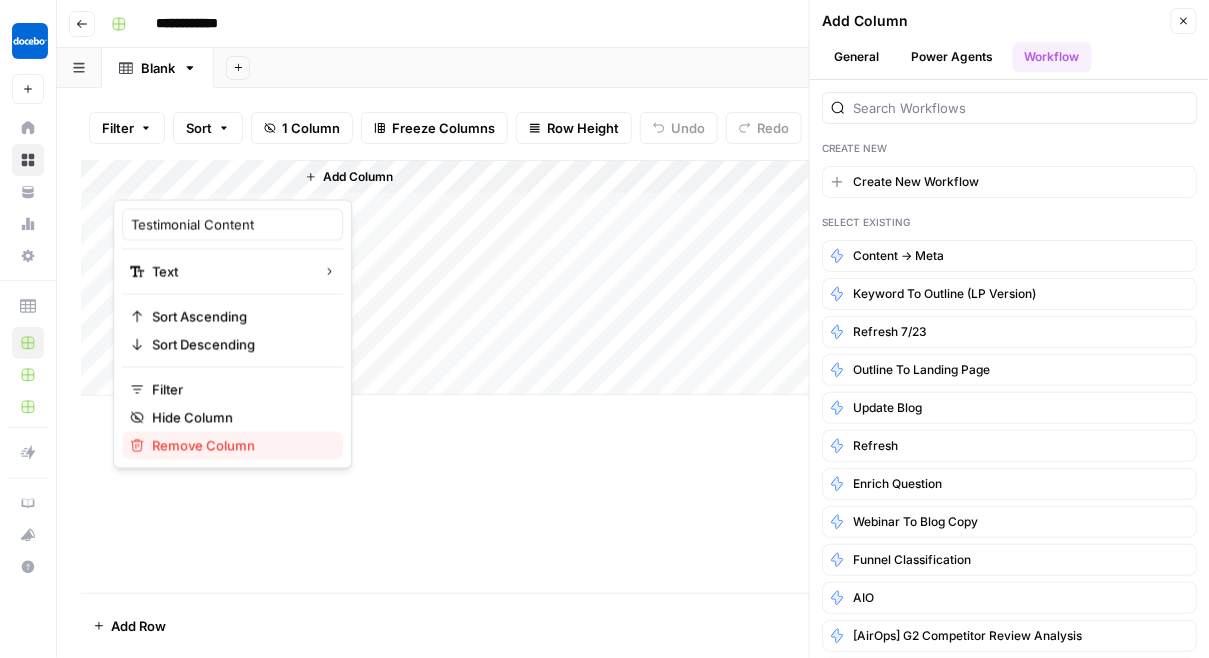 click on "Remove Column" at bounding box center [239, 446] 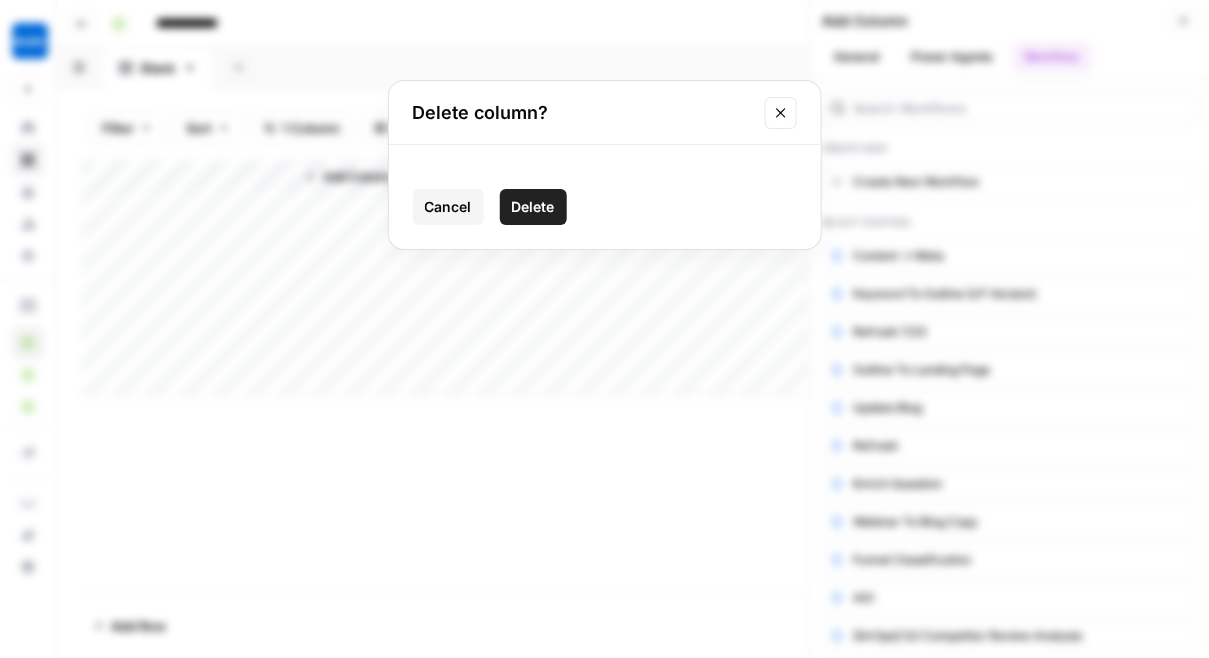 click on "Delete" at bounding box center (533, 207) 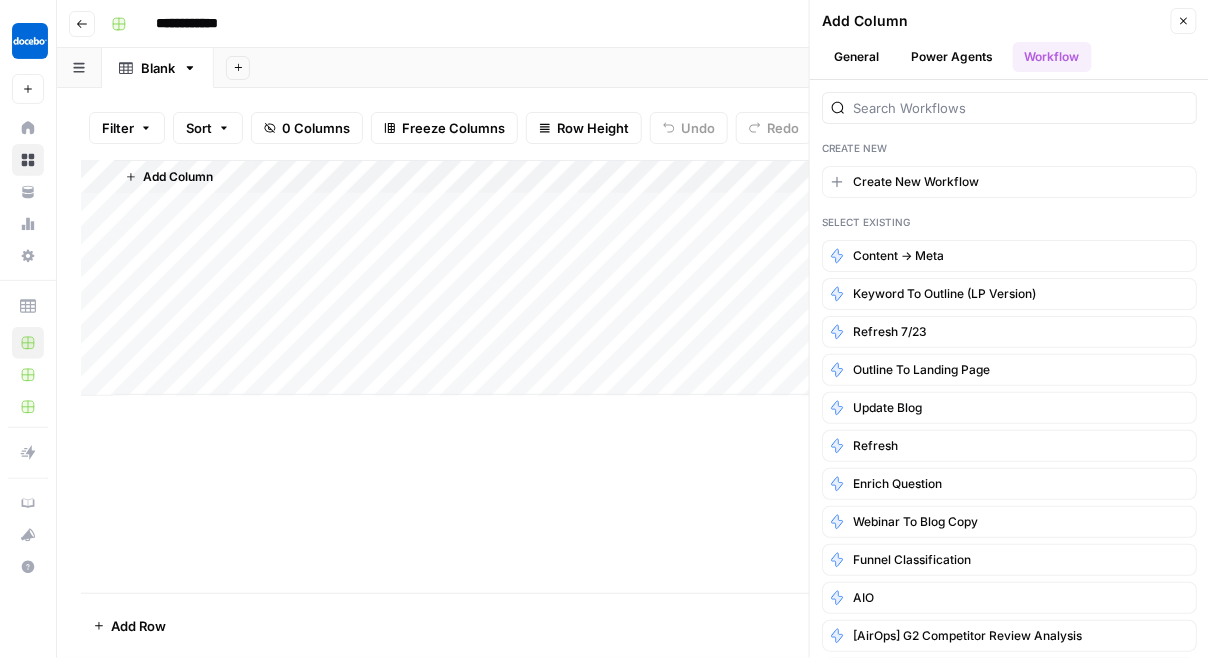 click on "Add Column" at bounding box center (650, 277) 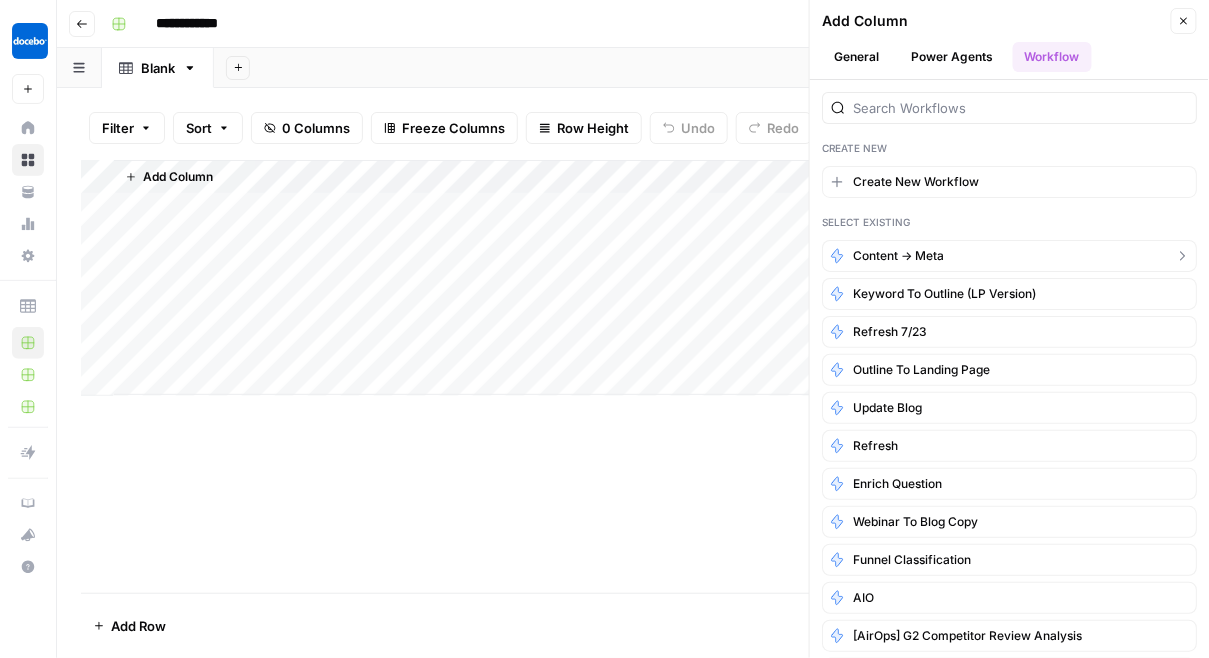 click on "Content -> Meta" at bounding box center (1009, 256) 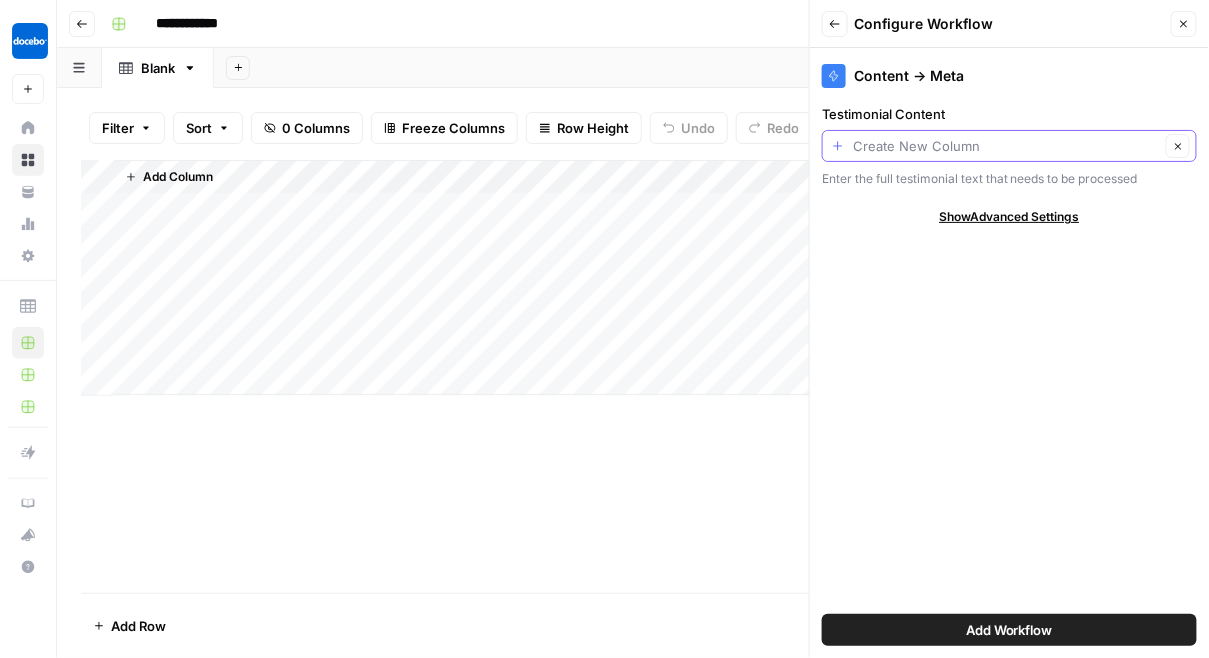 click on "Testimonial Content" at bounding box center [1006, 146] 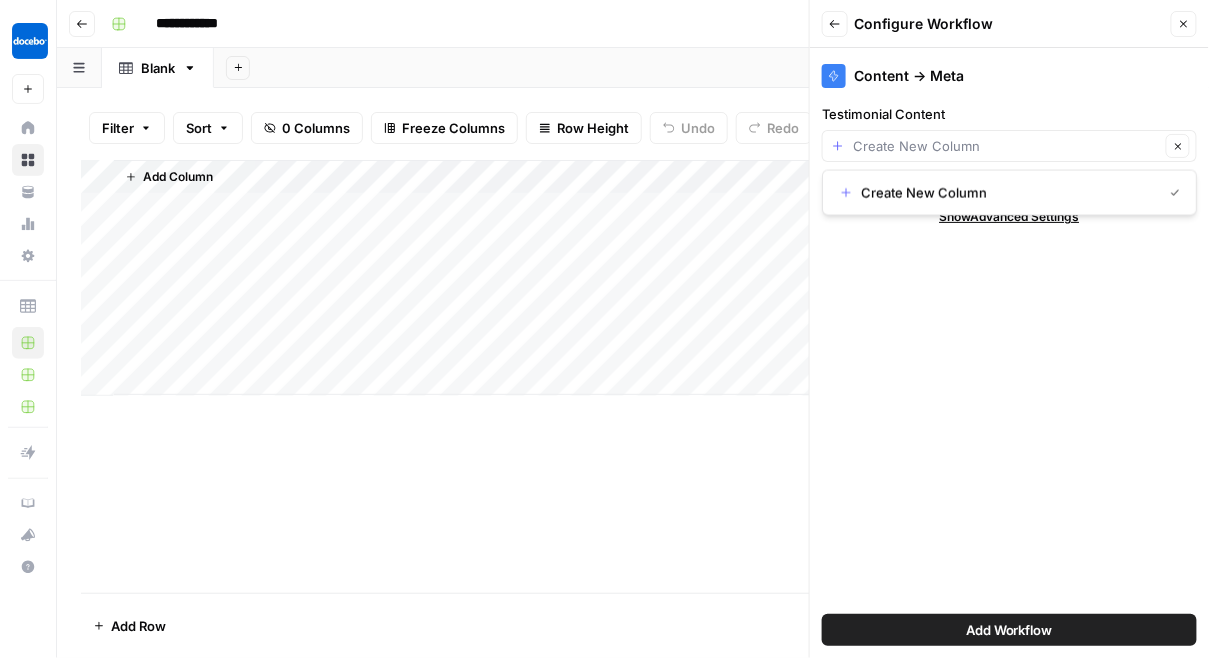type on "Create New Column" 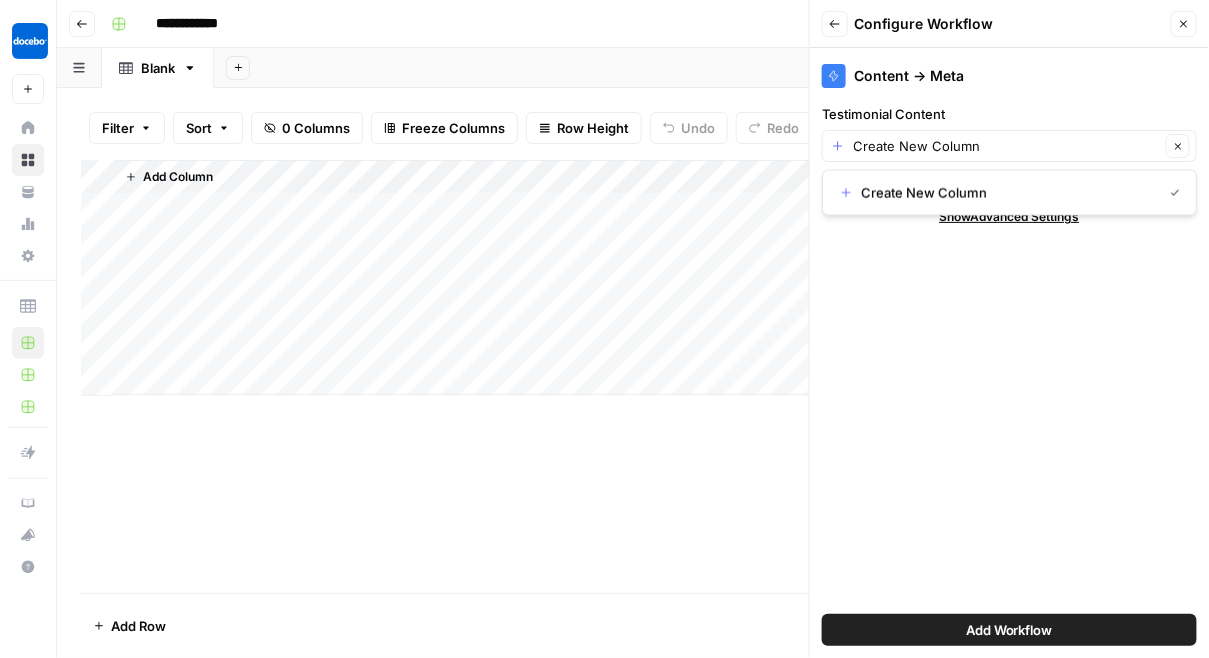 click on "[TOPIC] - | [COMPANY] [TOPIC] [TOPIC] Enter the full testimonial text that needs to be processed Show Advanced Settings Add Workflow" at bounding box center [1009, 353] 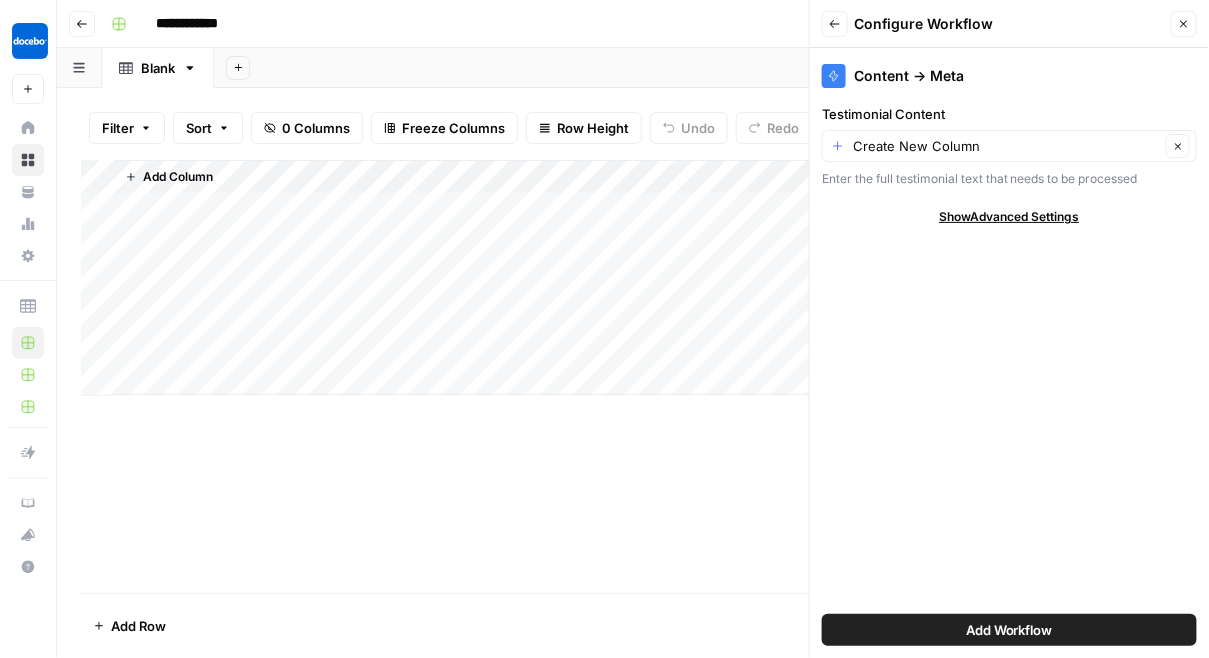 click on "Show  Advanced Settings" at bounding box center (1010, 217) 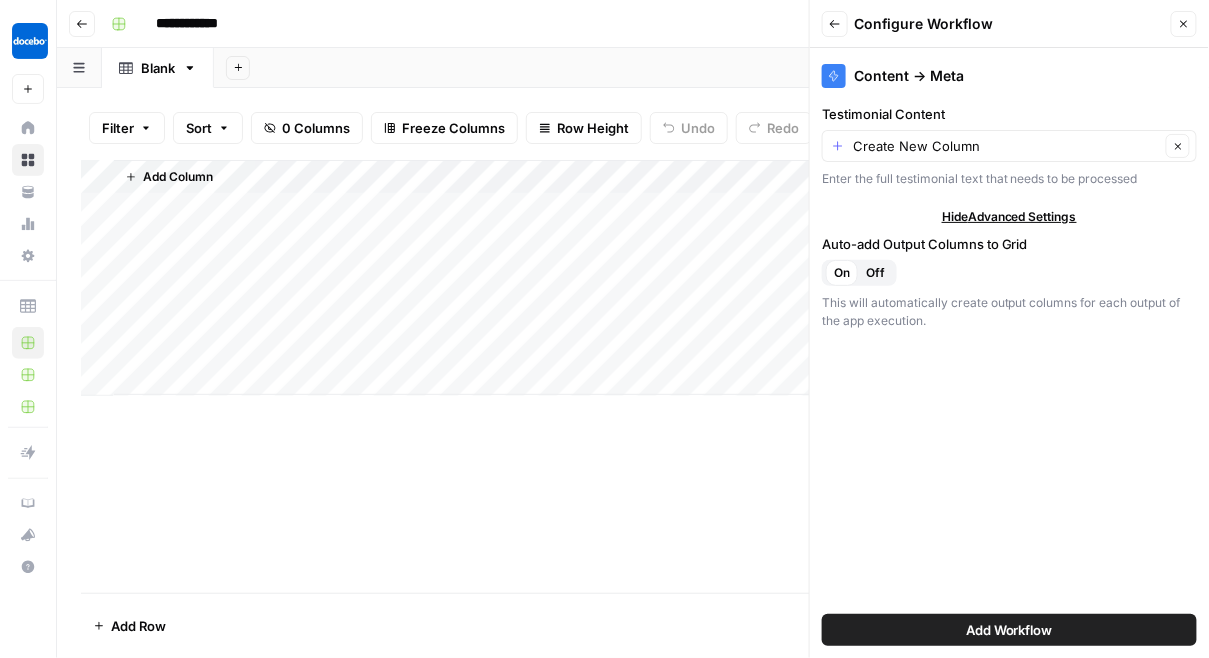click on "Add Workflow" at bounding box center [1009, 630] 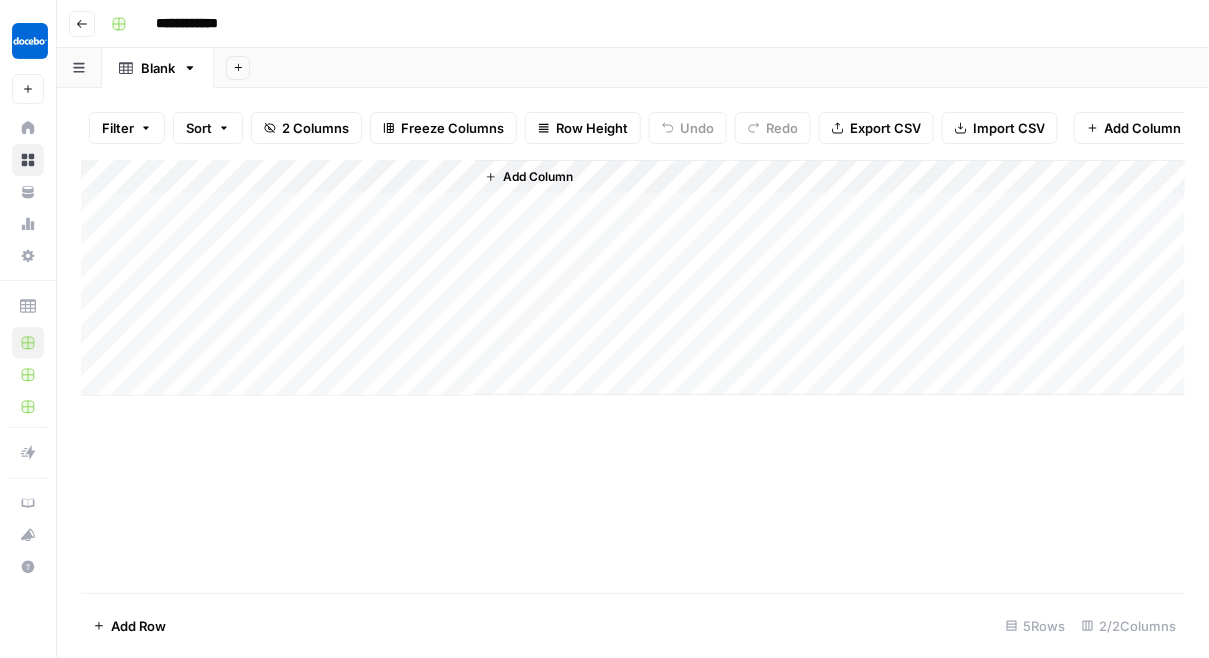 click on "Add Column" at bounding box center (529, 177) 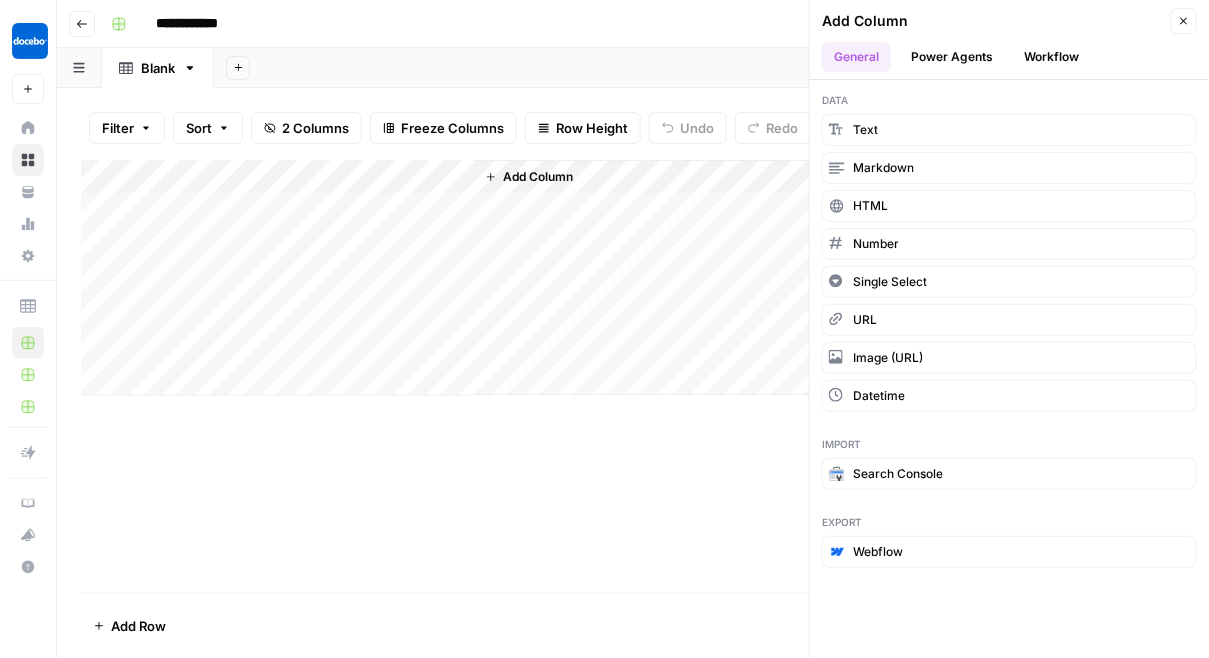 click on "Add Column" at bounding box center (538, 177) 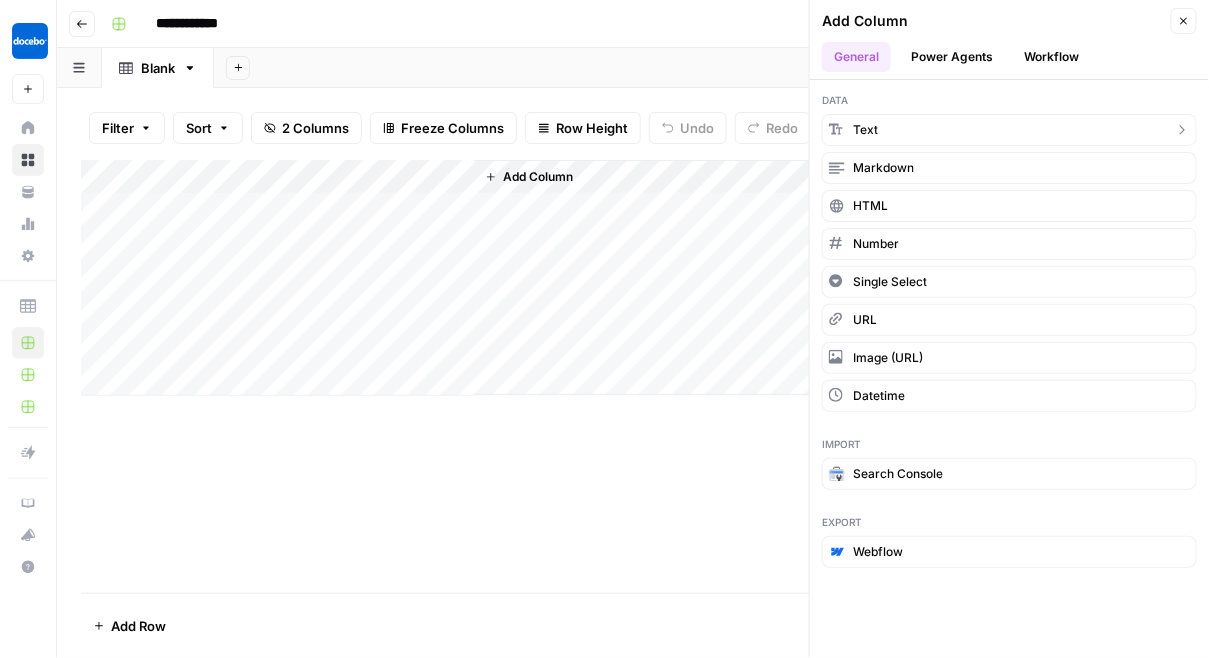 click on "text" at bounding box center (865, 130) 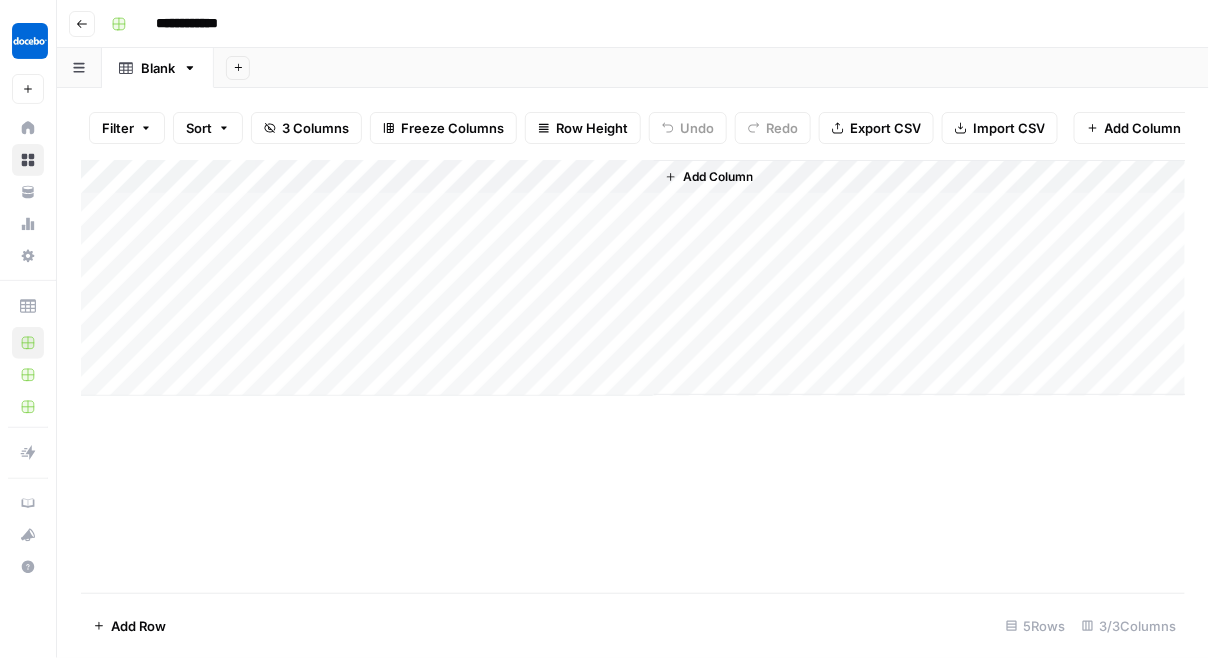 click on "Add Column" at bounding box center [718, 177] 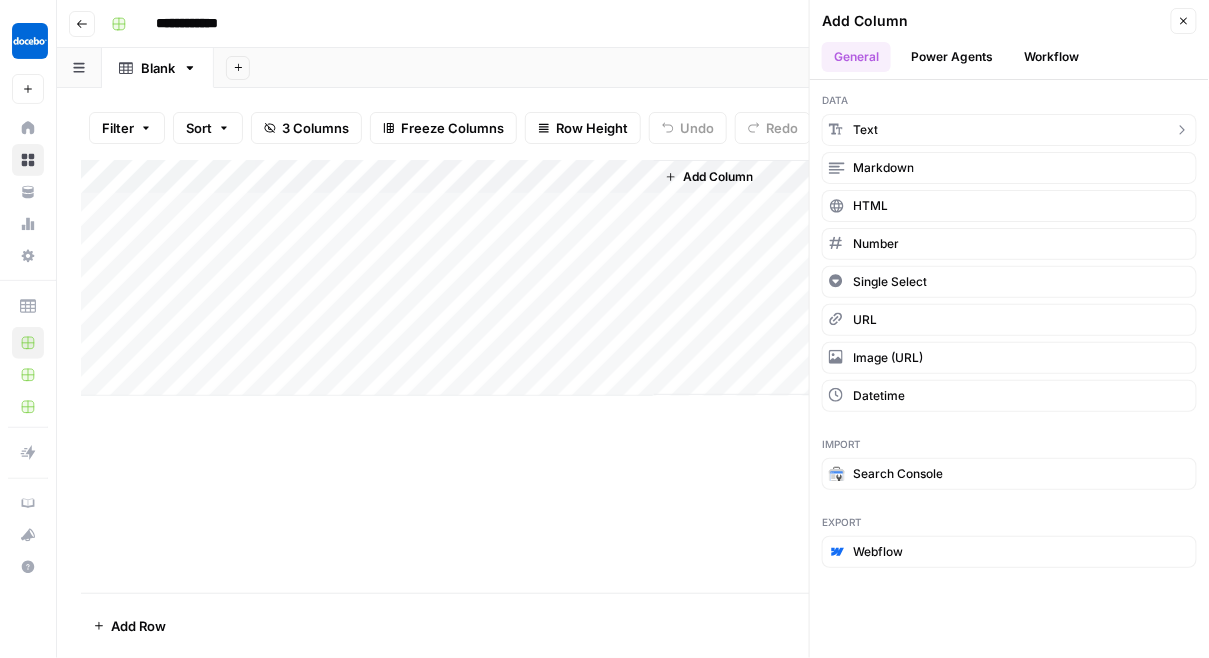 click on "text" at bounding box center [1009, 130] 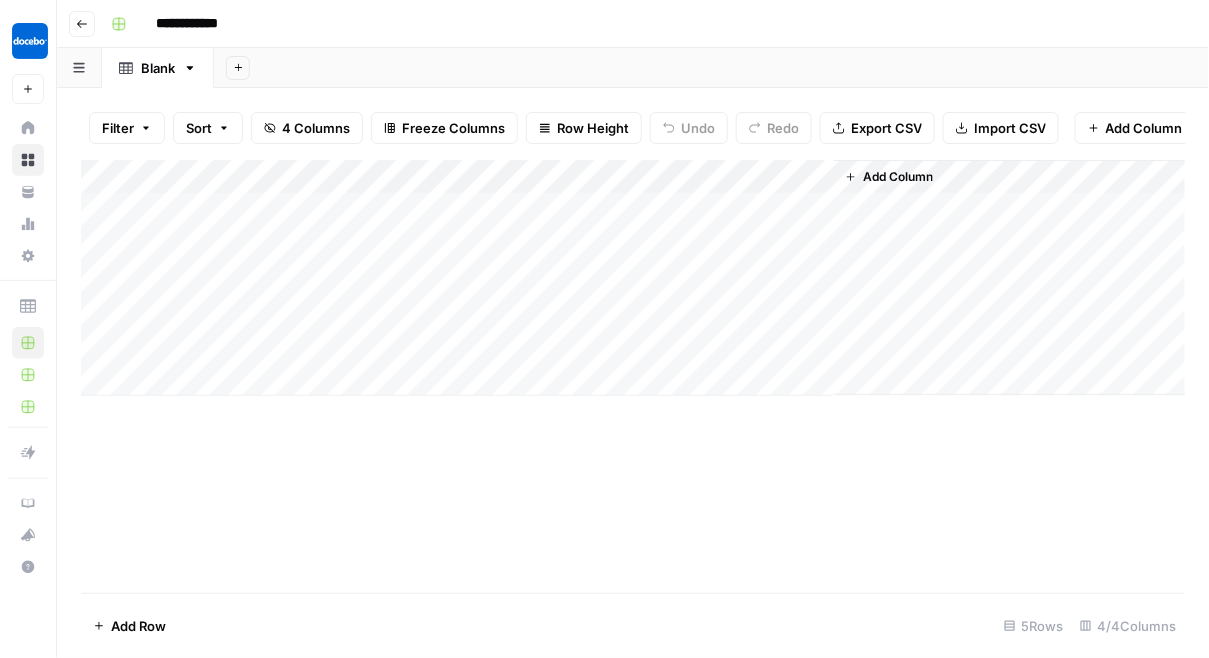 click on "Add Column" at bounding box center (633, 278) 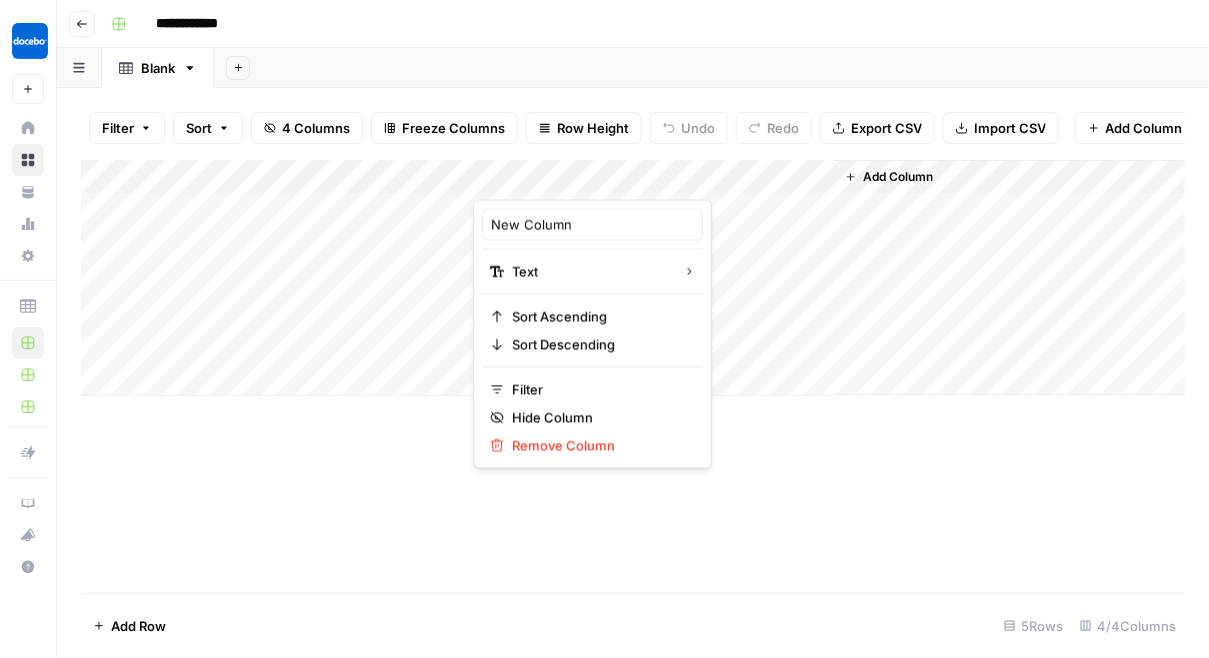 click at bounding box center (563, 180) 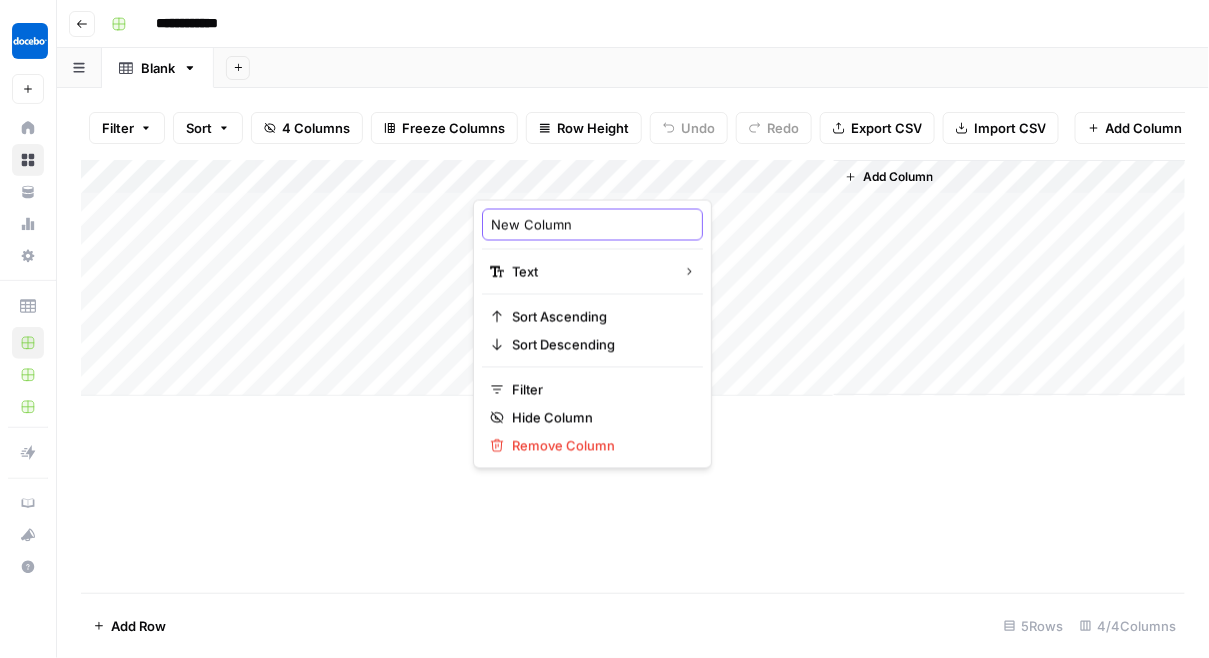 click on "New Column" at bounding box center (592, 225) 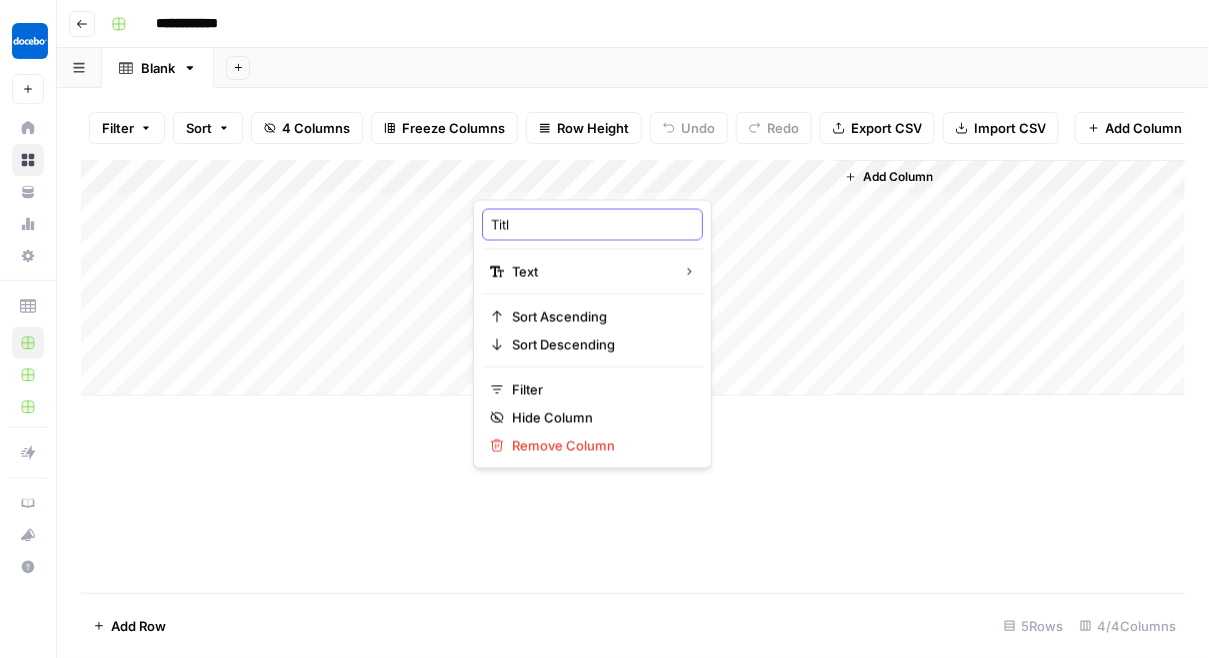 type on "Title" 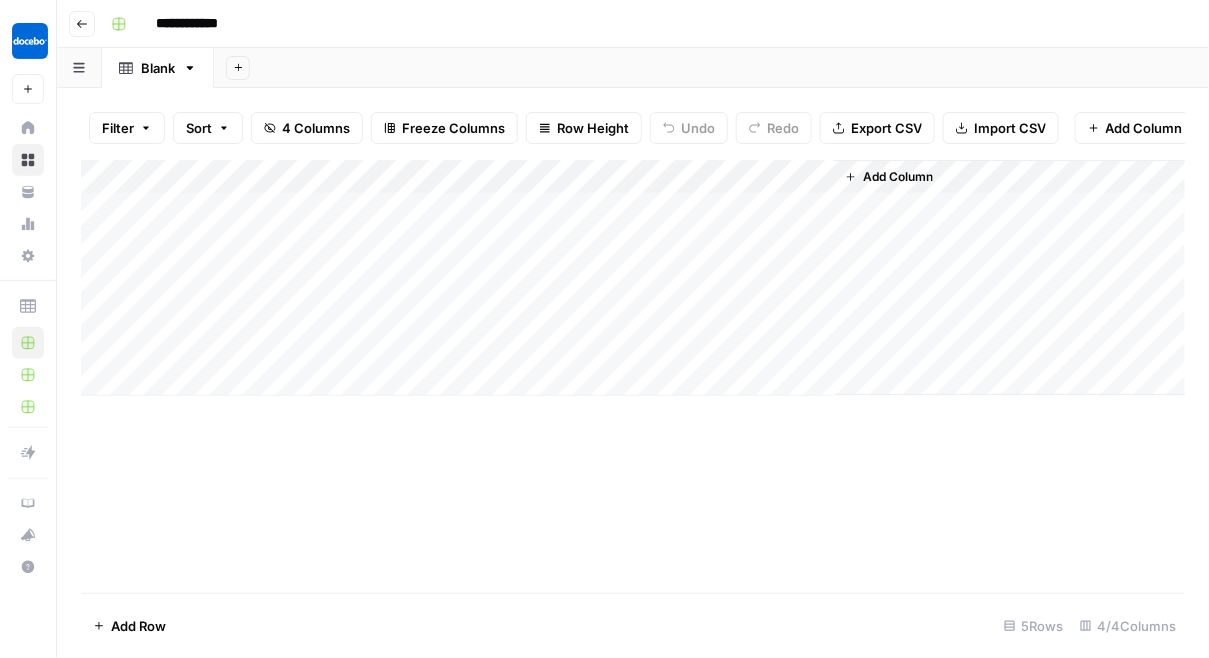 click on "Add Column" at bounding box center (633, 278) 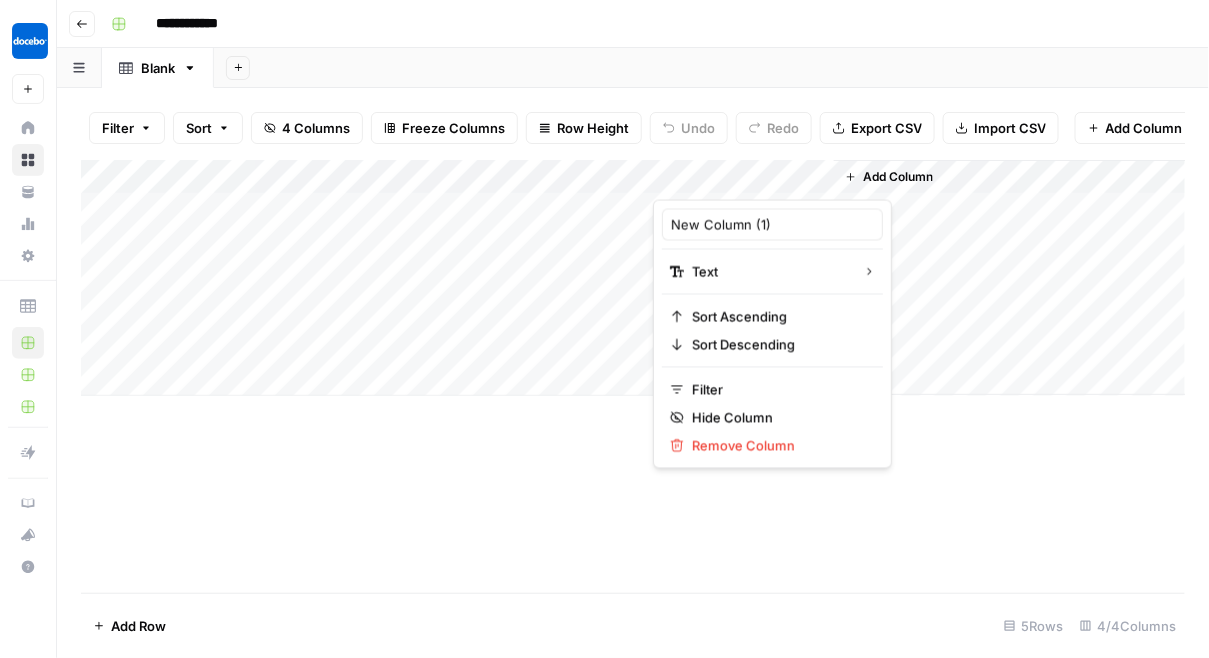 click at bounding box center [743, 180] 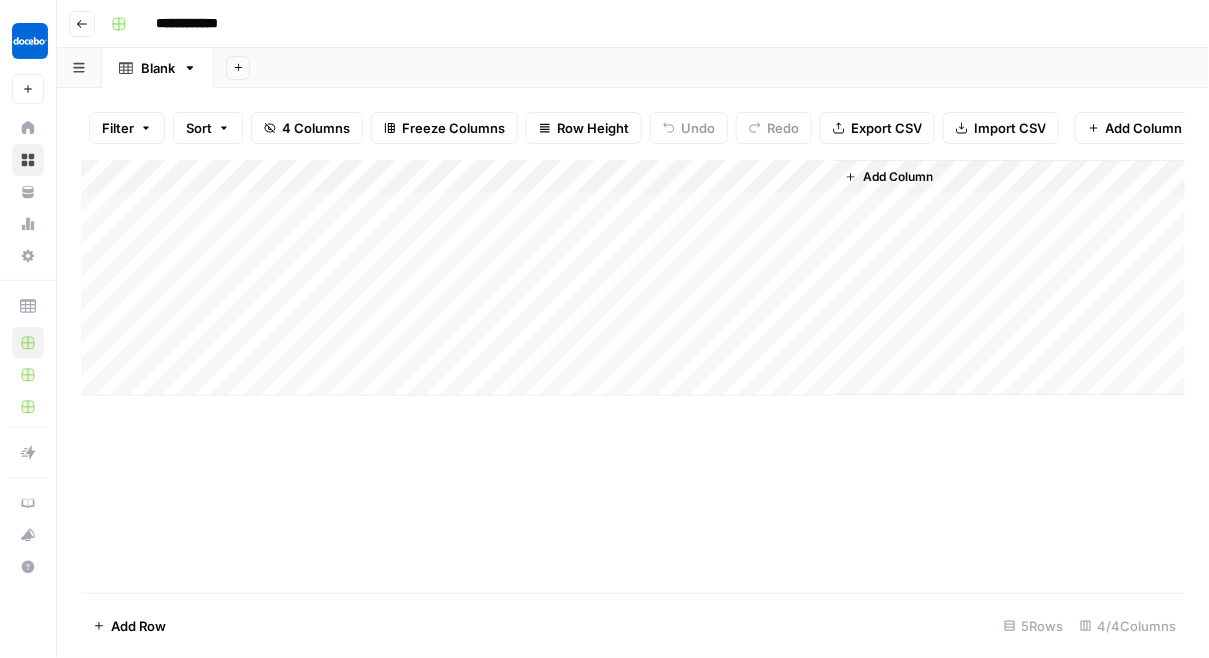 click on "Add Column" at bounding box center (633, 278) 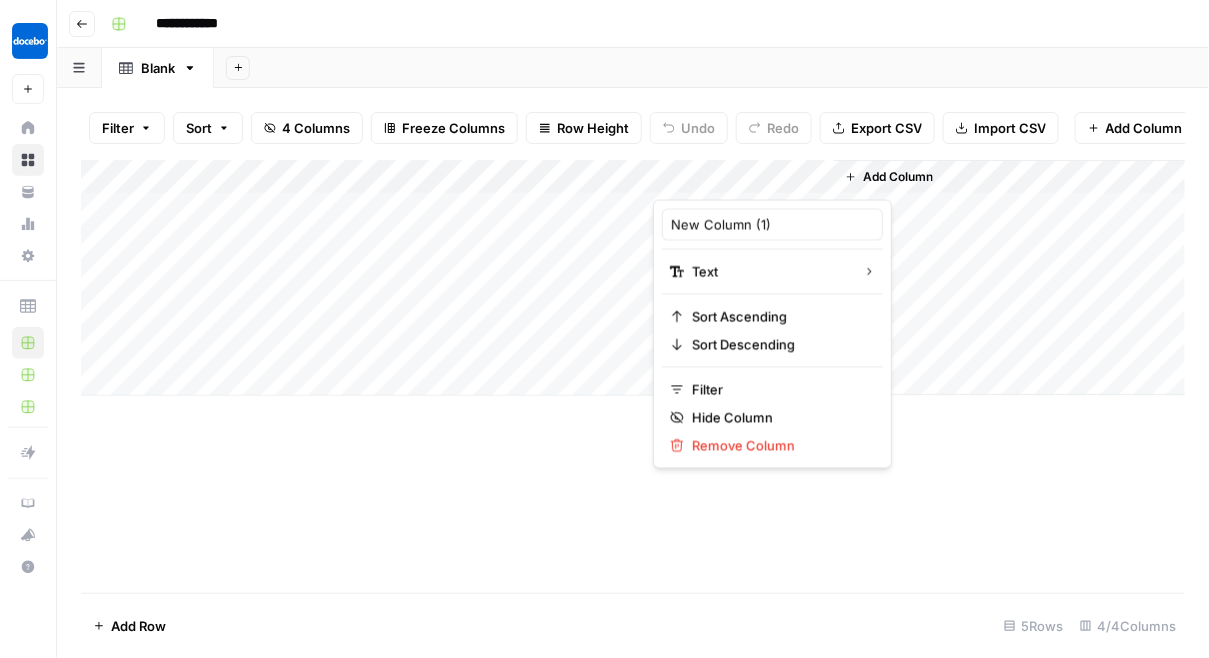 click at bounding box center (743, 180) 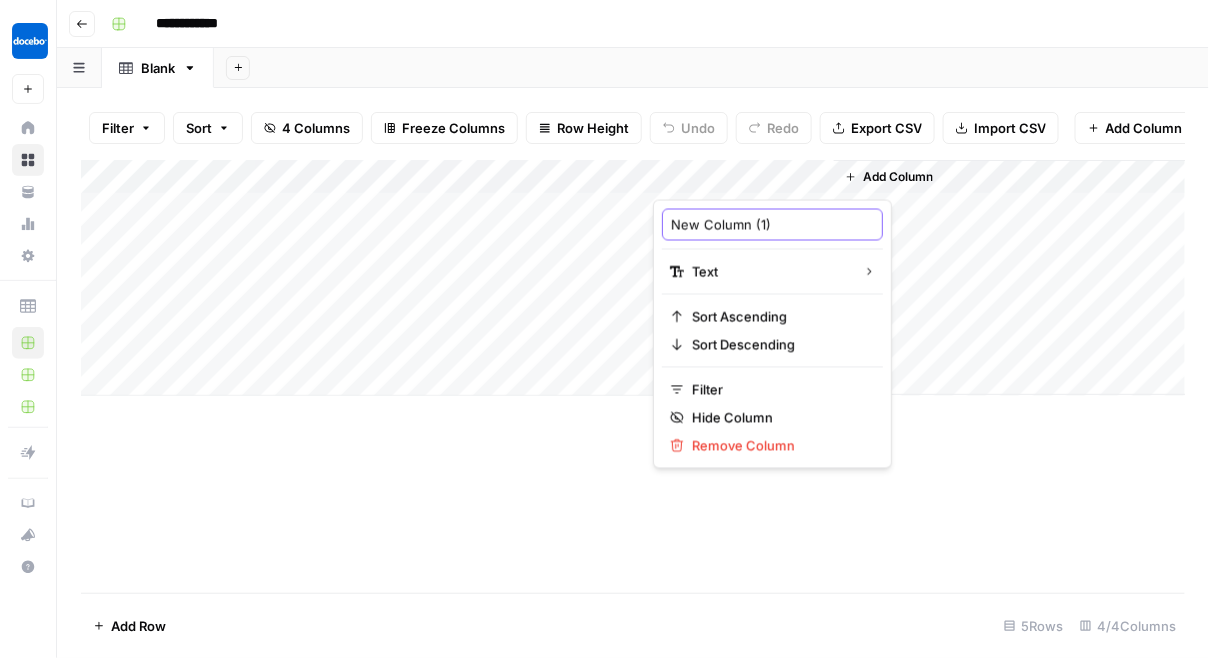 click on "New Column (1)" at bounding box center [772, 225] 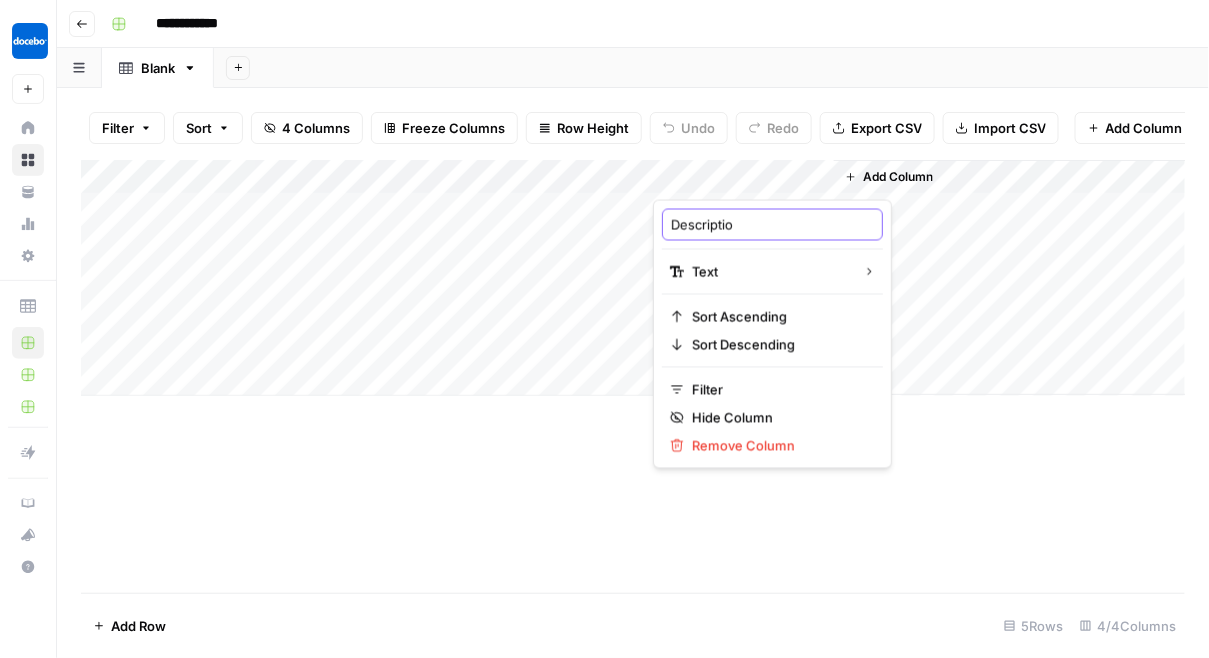 type on "Description" 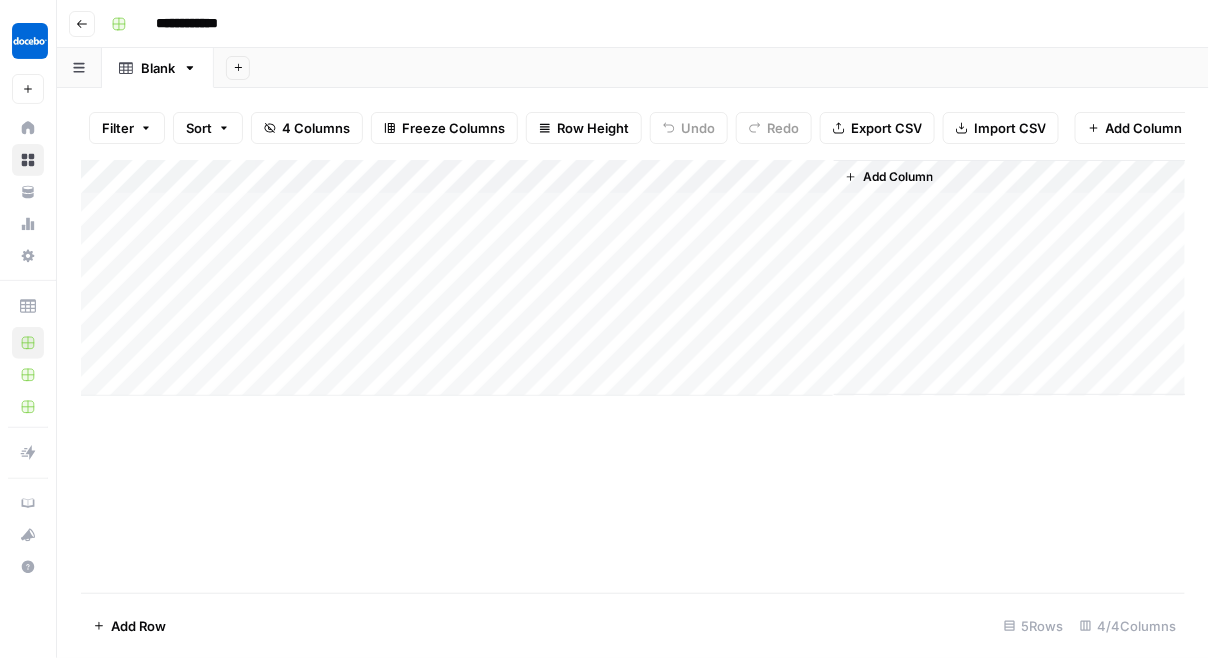 click on "Add Column" at bounding box center (633, 376) 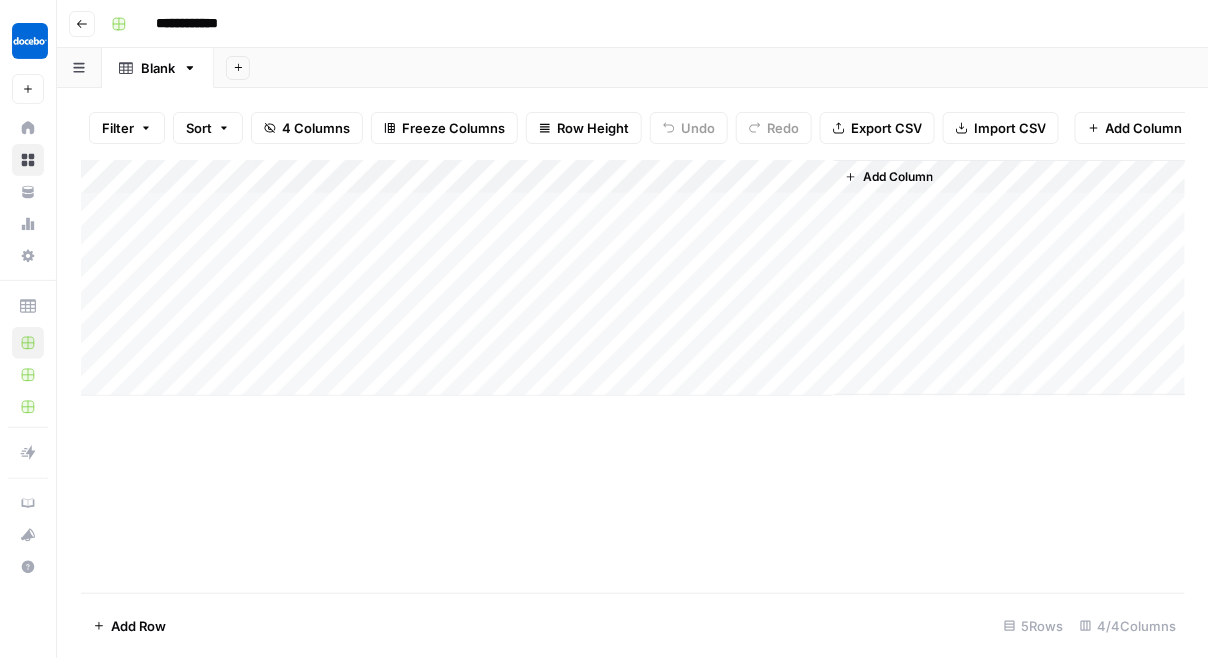 click on "Add Column" at bounding box center (633, 278) 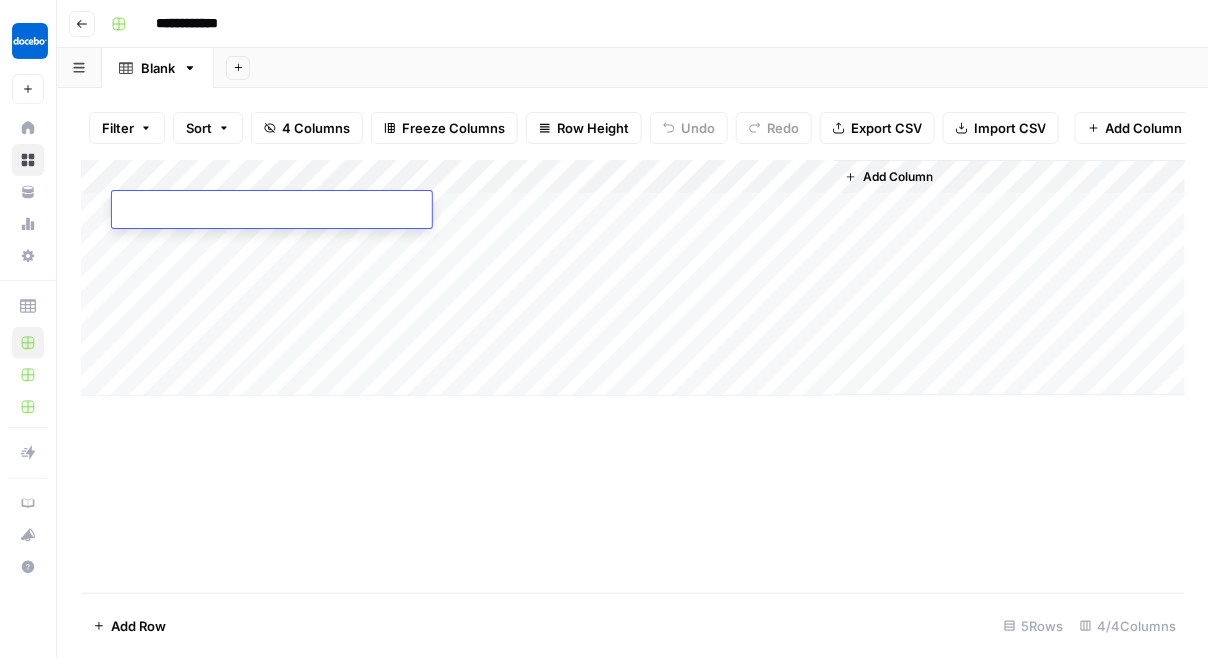 click at bounding box center (272, 211) 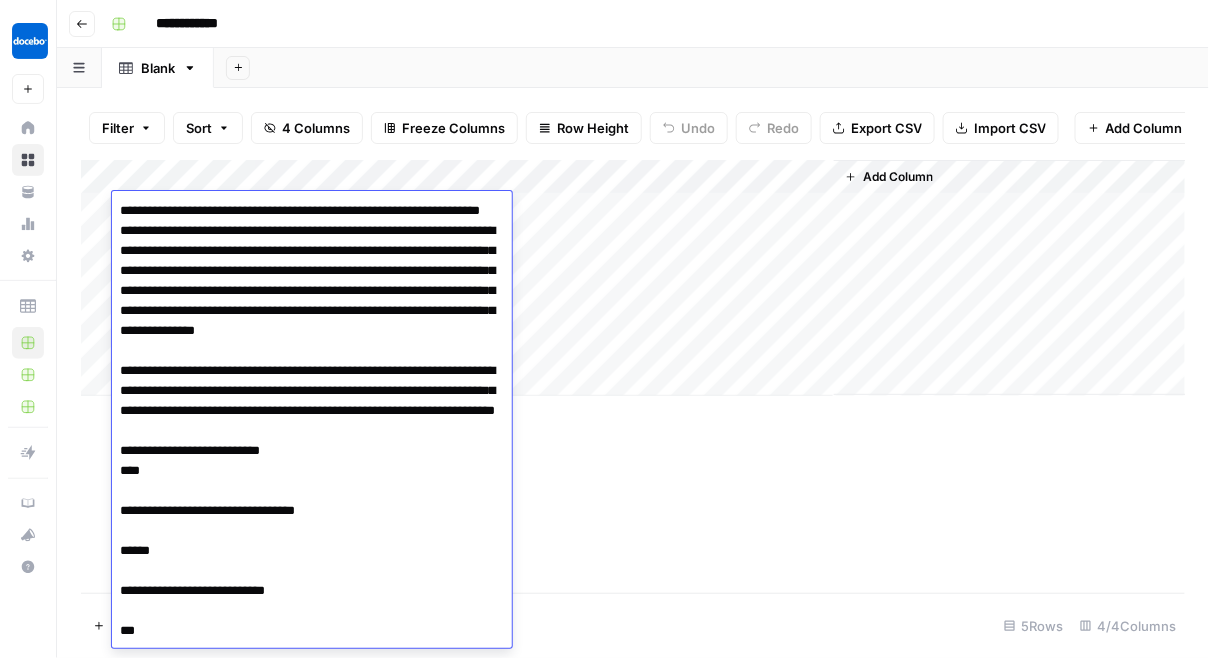 scroll, scrollTop: 1730, scrollLeft: 0, axis: vertical 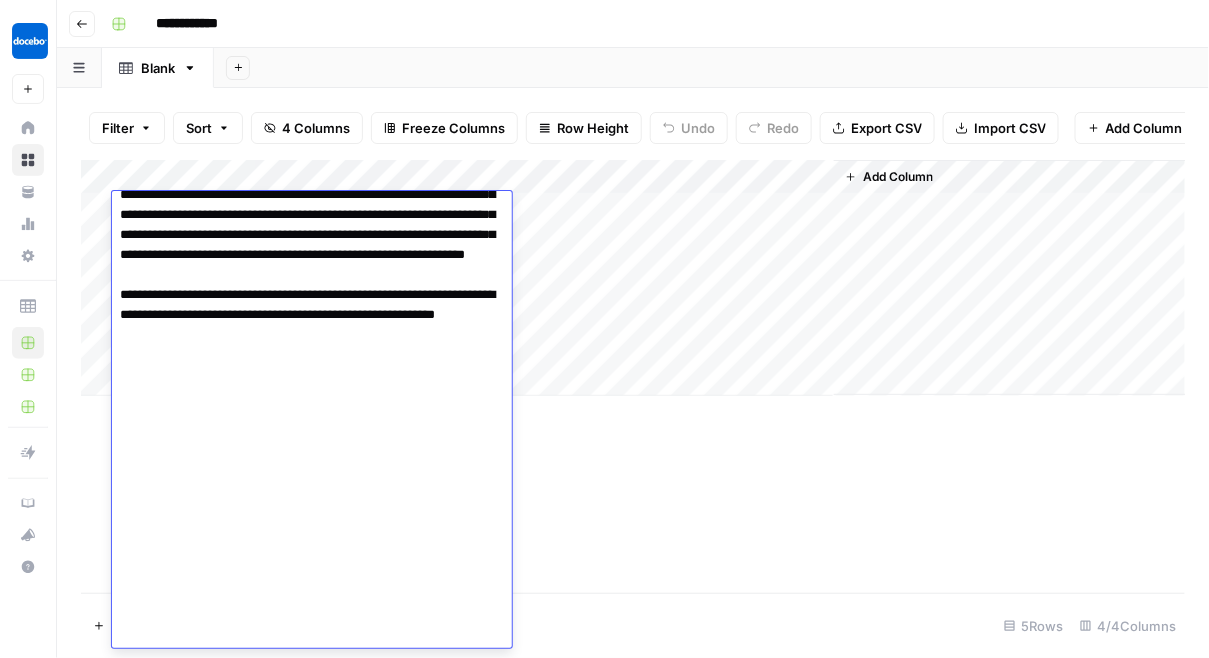 type on "**********" 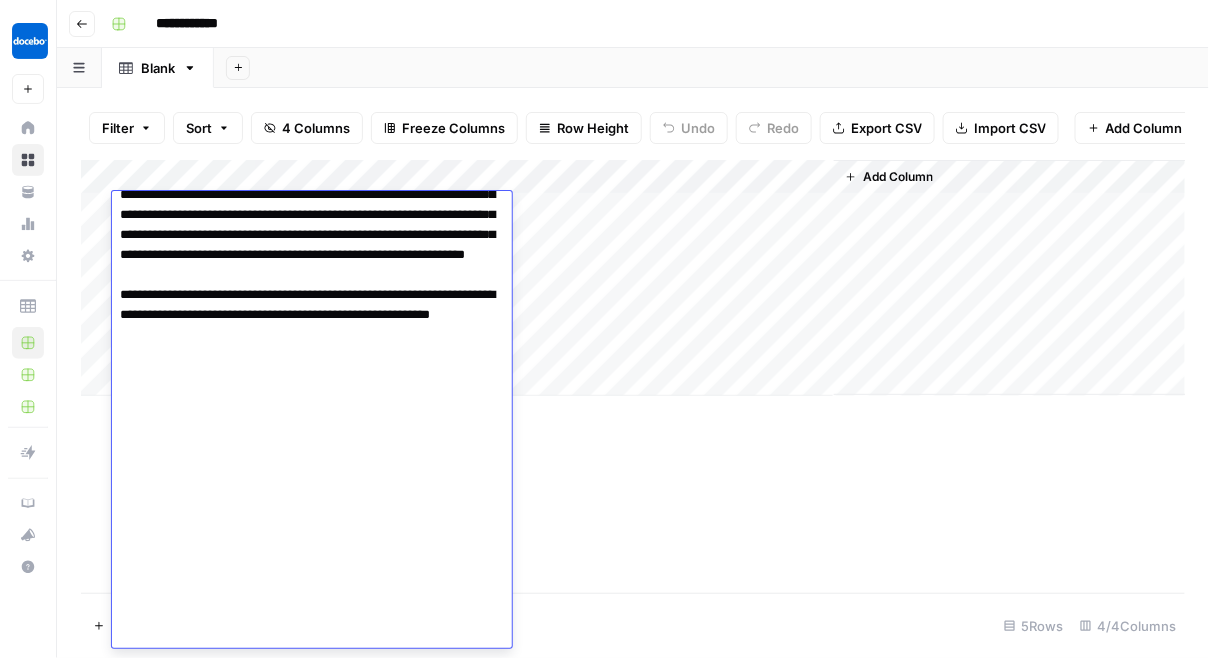 scroll, scrollTop: 1696, scrollLeft: 0, axis: vertical 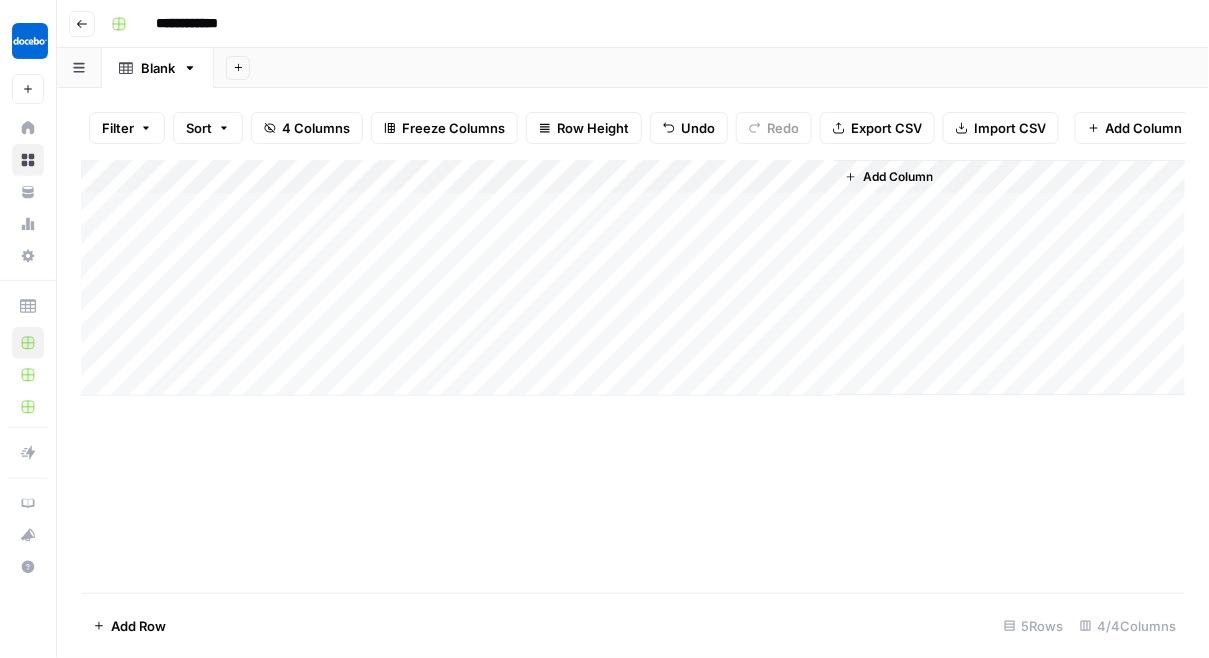 click on "Add Column" at bounding box center (633, 278) 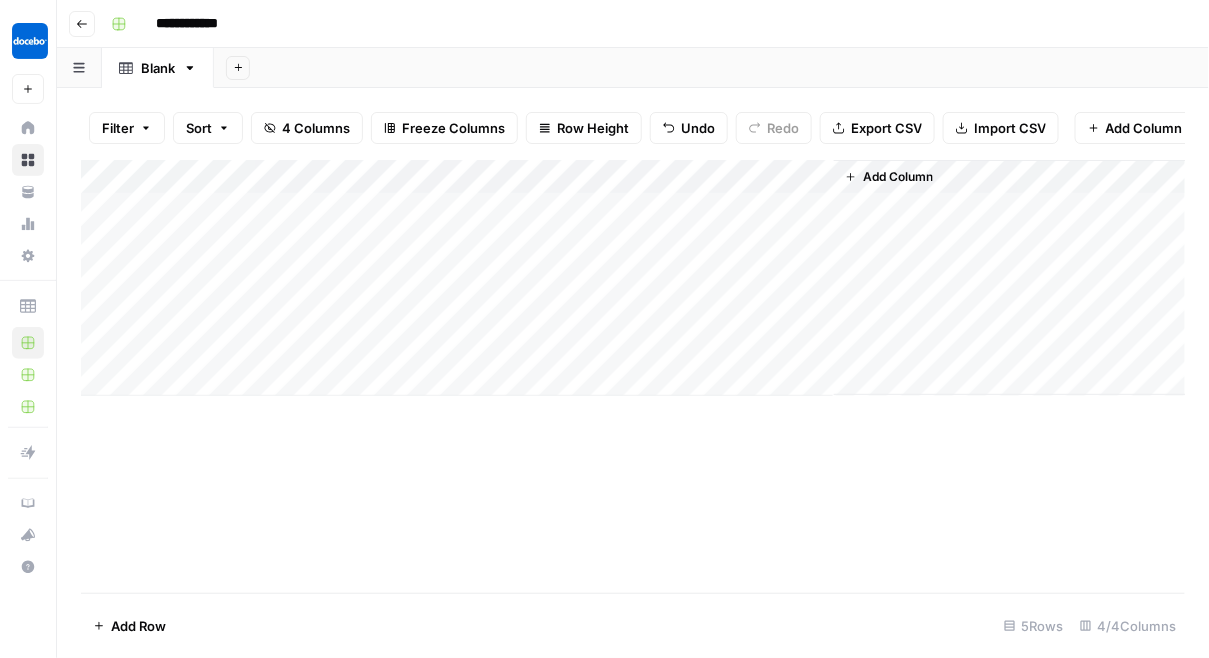 click on "Add Column" at bounding box center (633, 376) 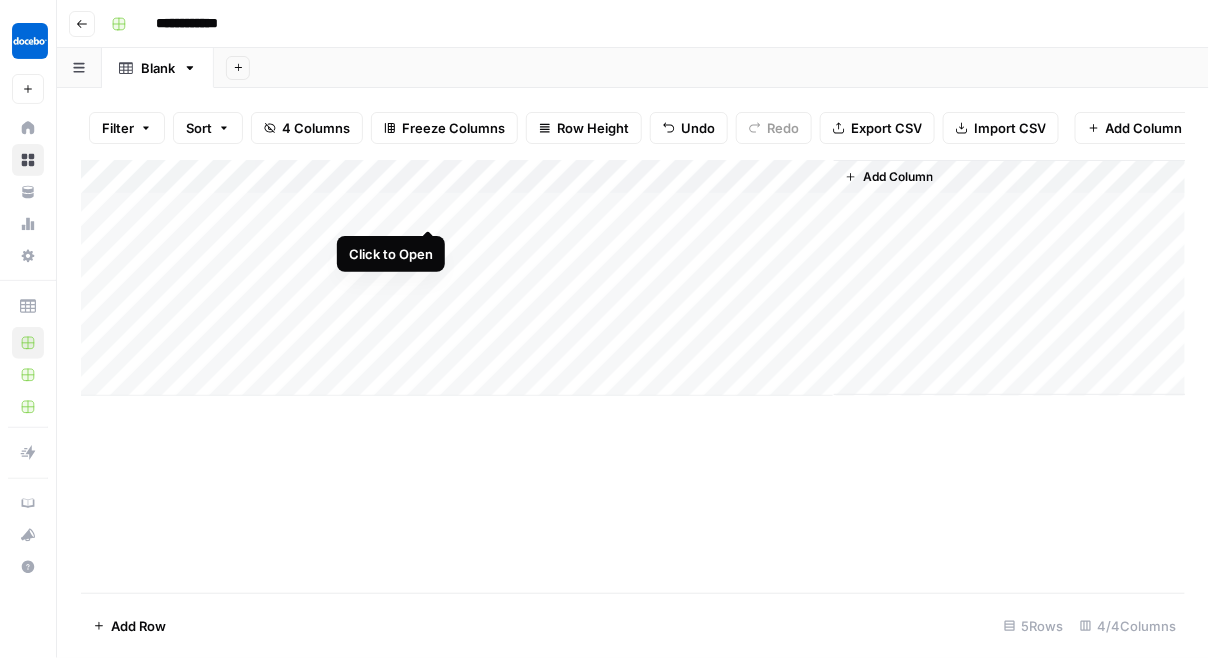 click on "Add Column" at bounding box center [633, 278] 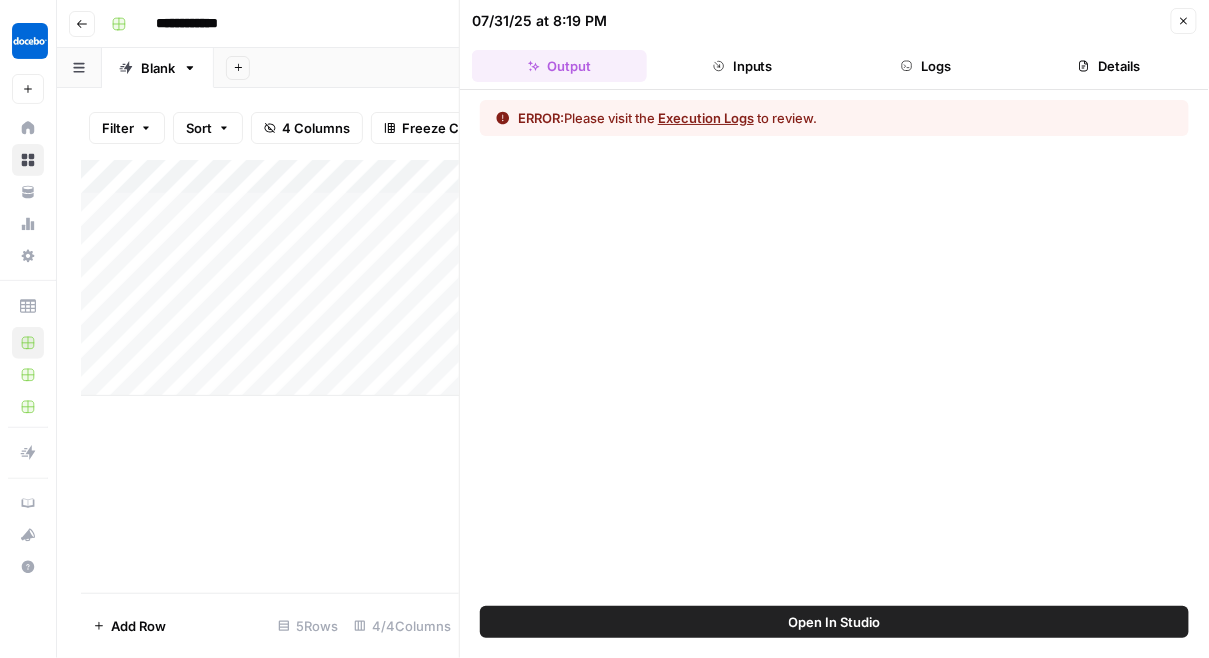 click on "Execution Logs" at bounding box center [706, 118] 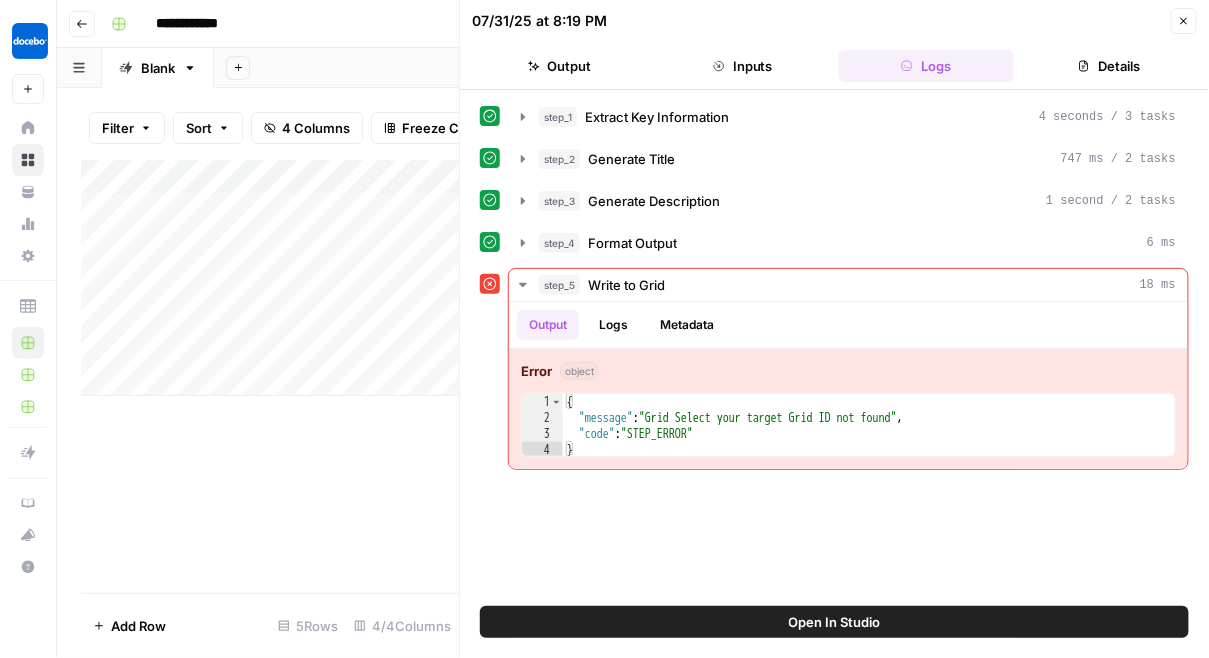 click on "Add Column" at bounding box center (270, 376) 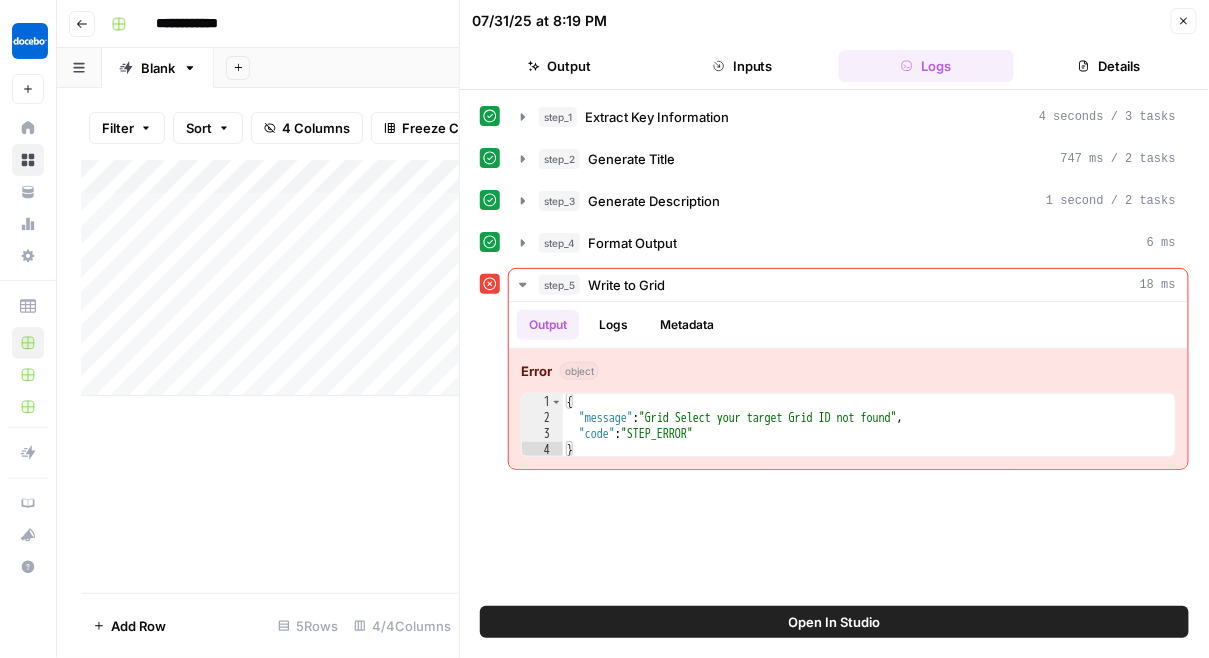 click 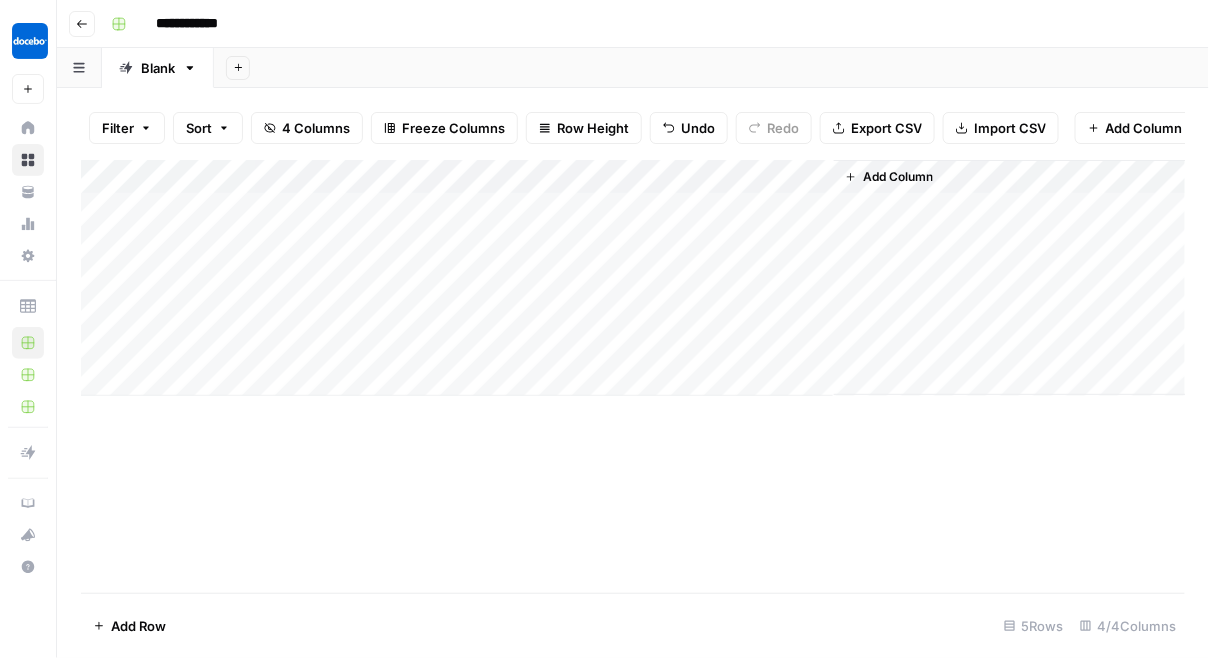 click on "Add Column" at bounding box center [633, 278] 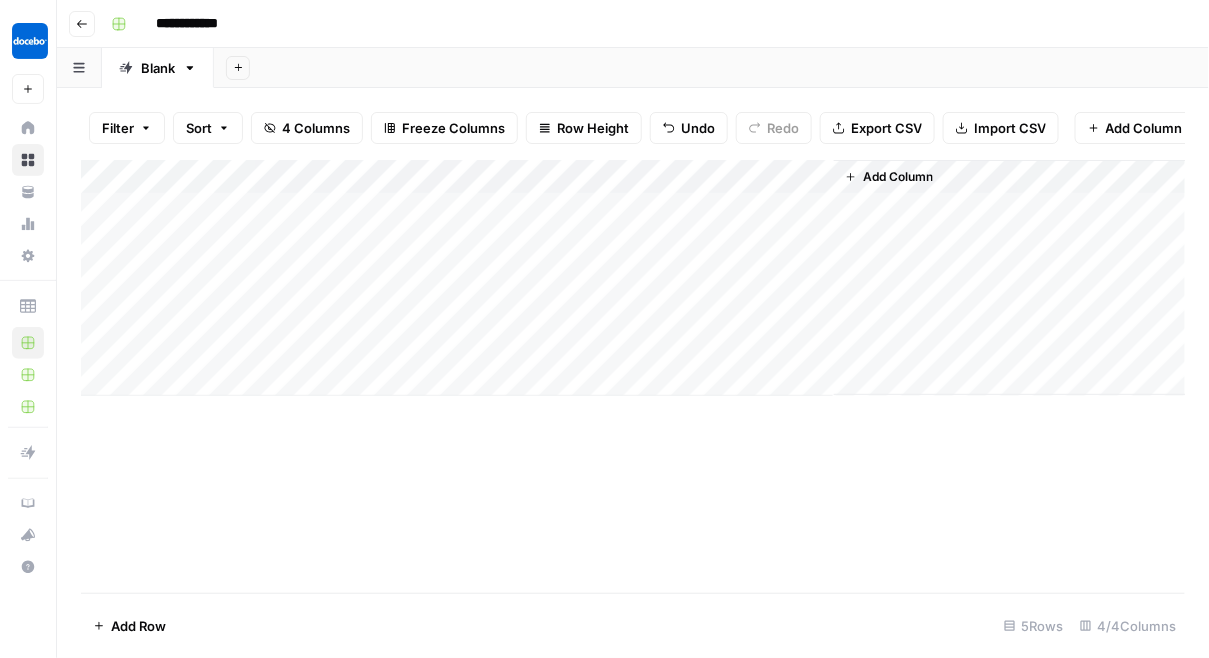 click on "**********" at bounding box center (646, 24) 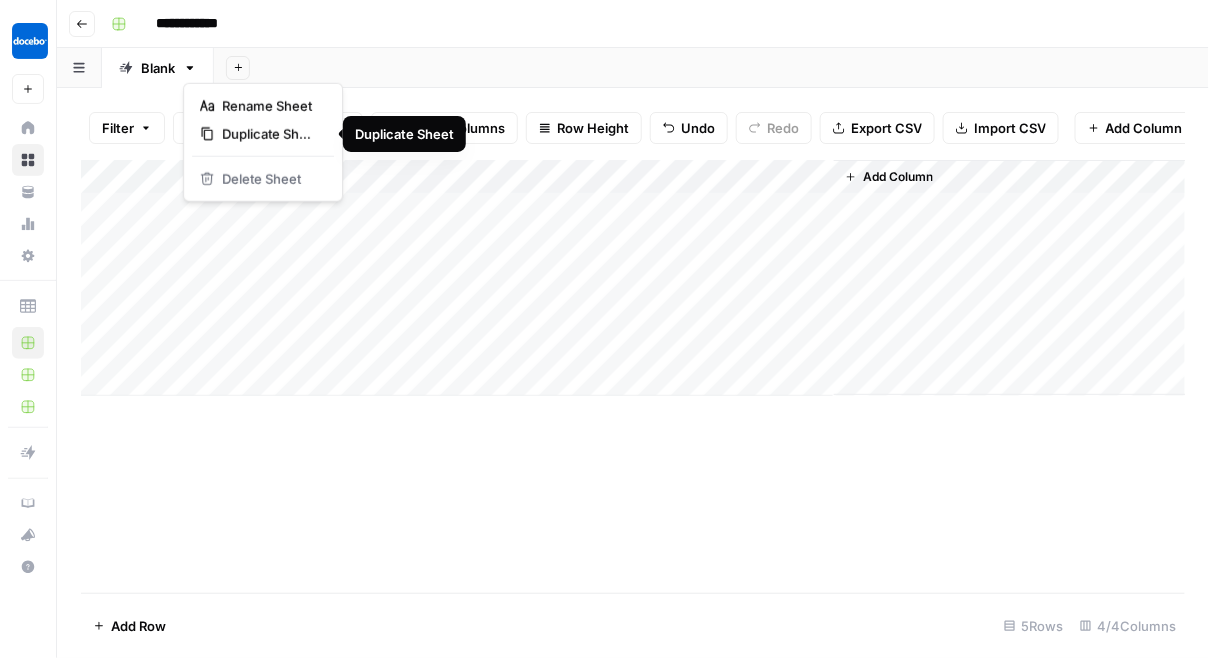 click 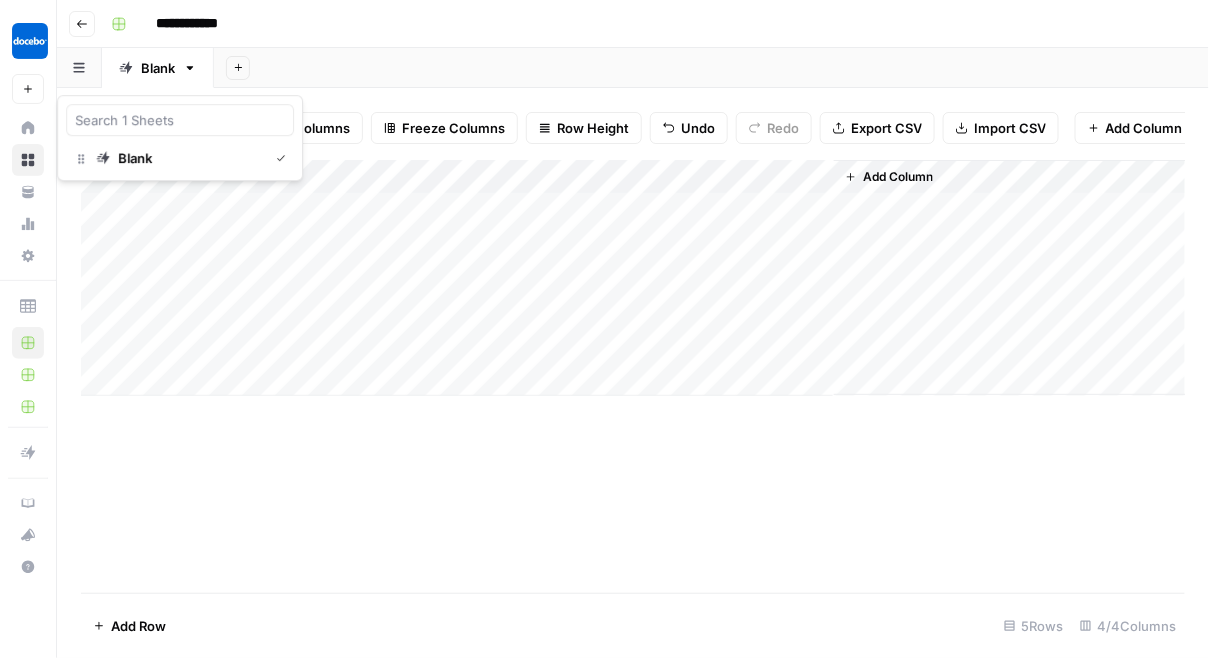 click on "Add Column" at bounding box center (633, 376) 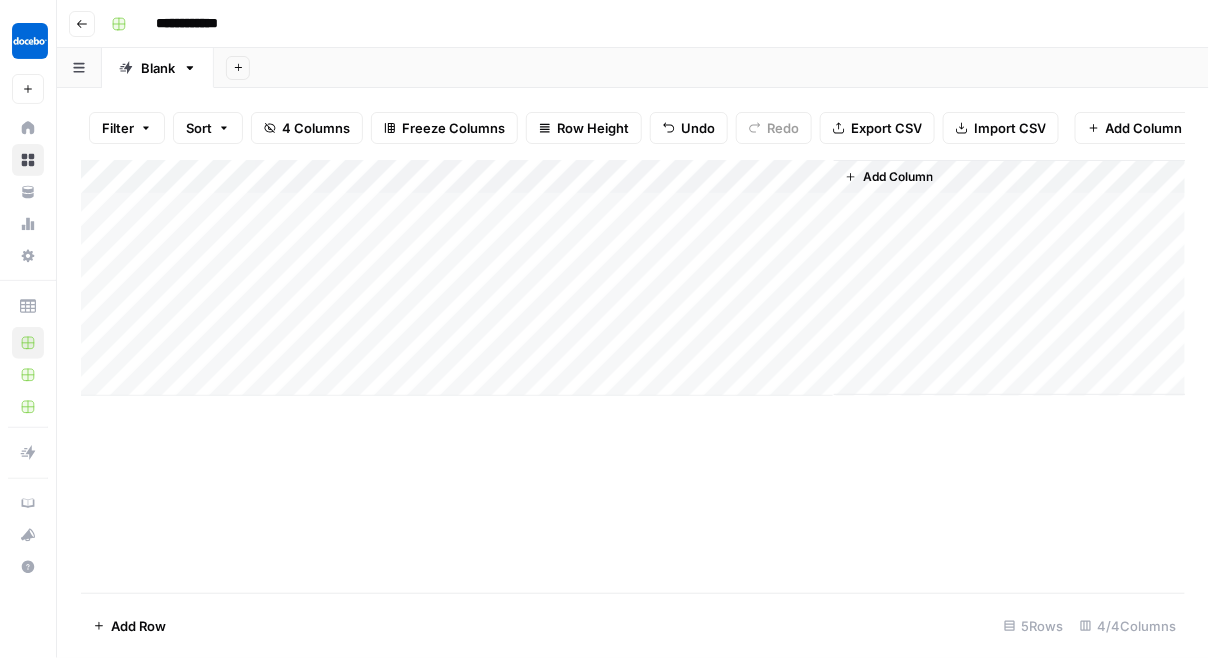 click on "**********" at bounding box center [203, 24] 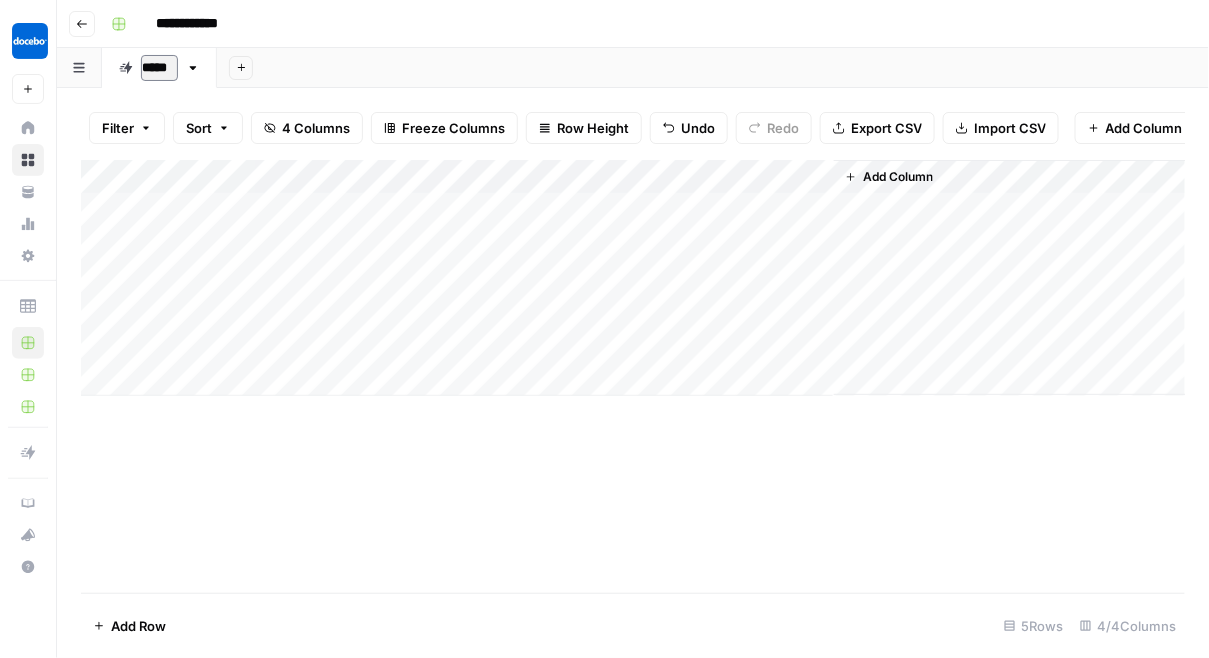 click on "*****" at bounding box center [159, 68] 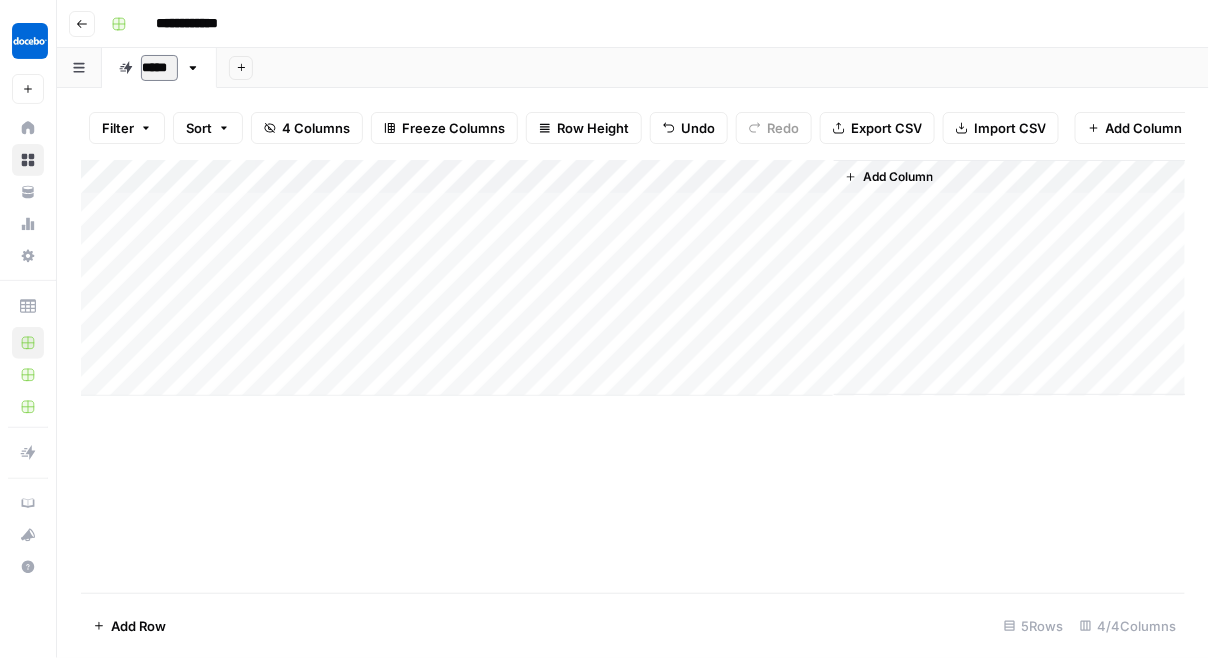 click on "*****" at bounding box center [159, 68] 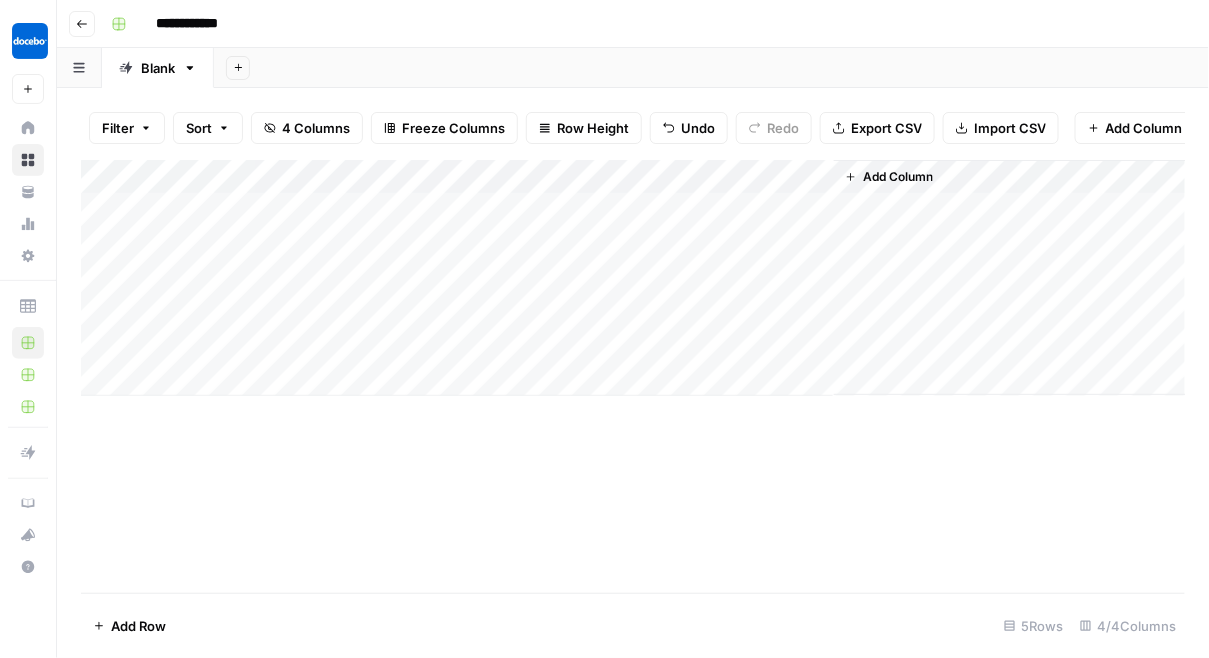 click on "**********" at bounding box center [203, 24] 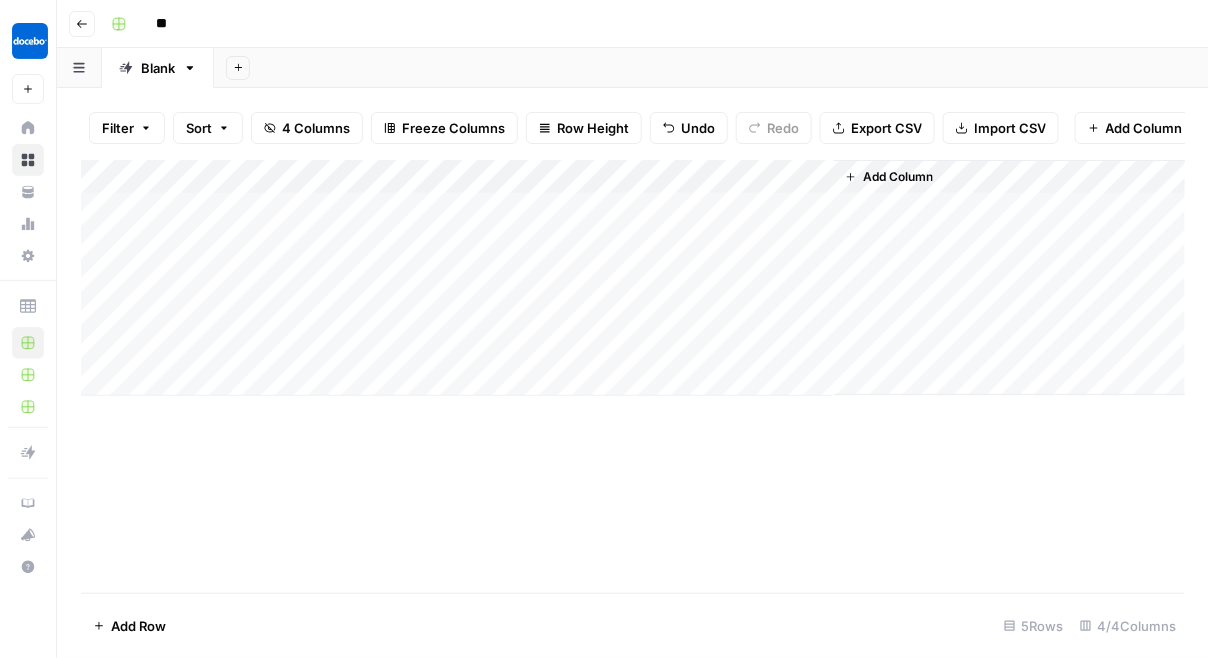 type on "*" 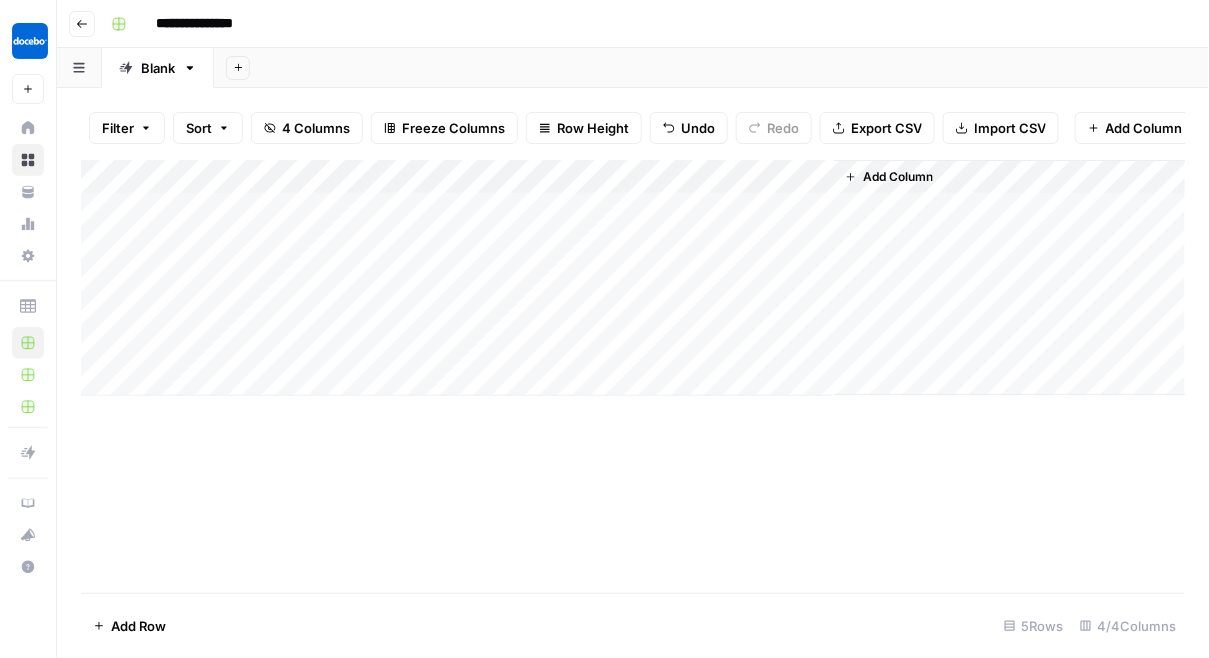 click on "**********" at bounding box center (210, 24) 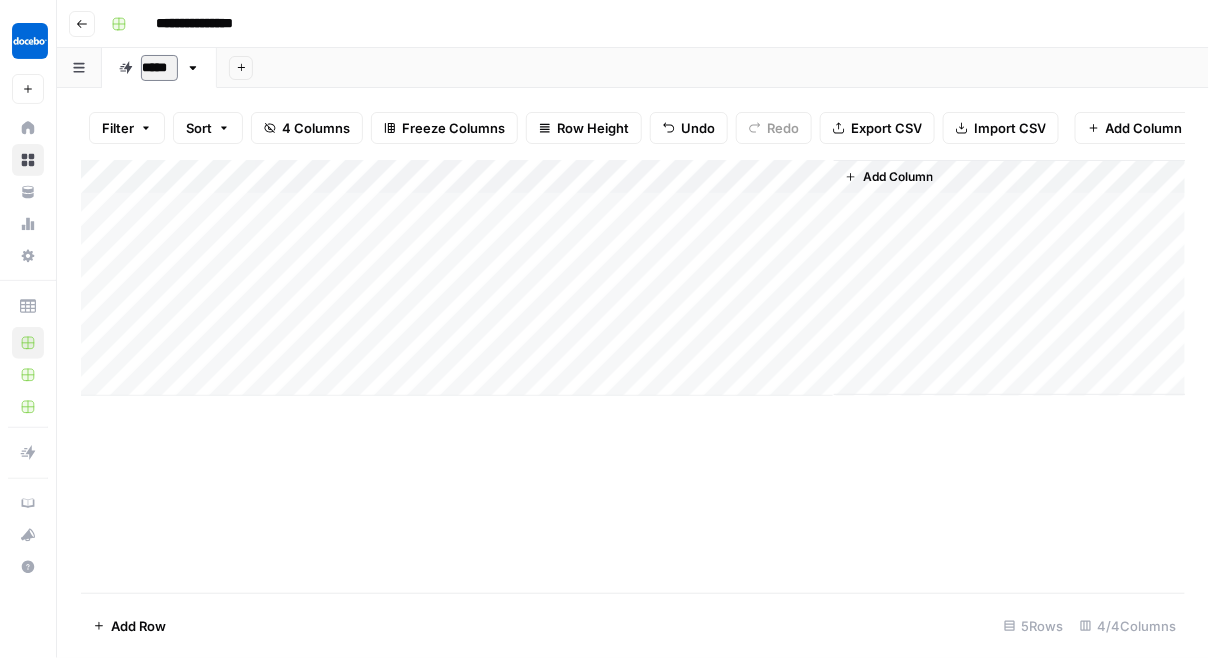 click on "*****" at bounding box center (159, 68) 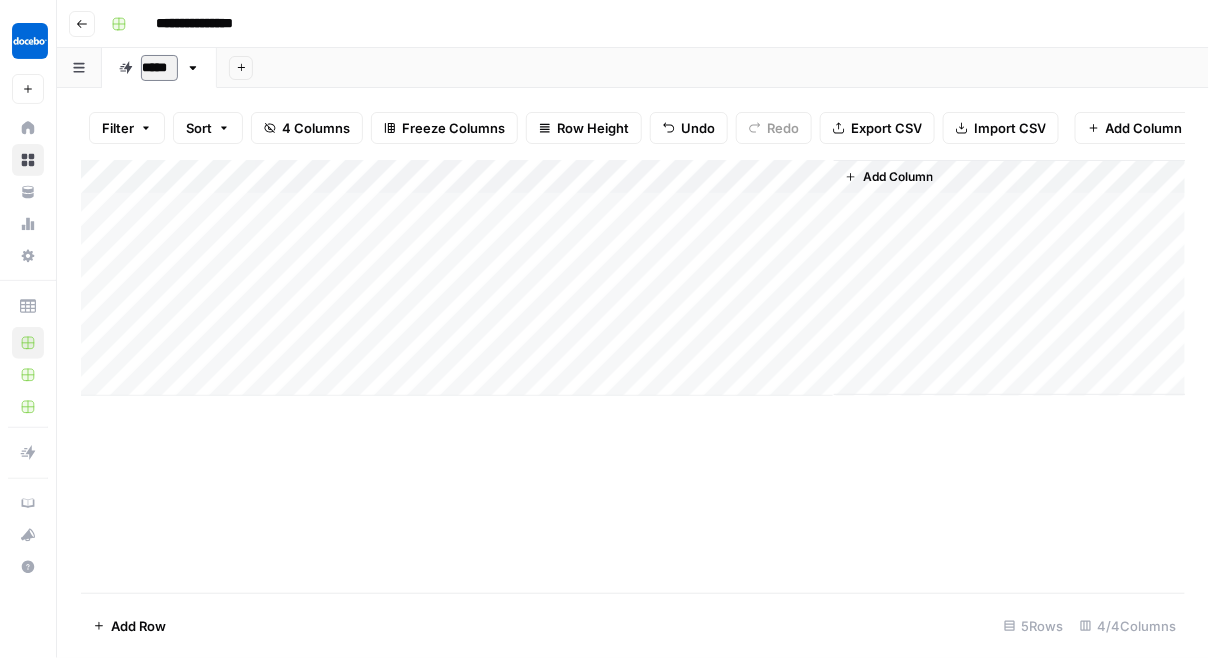 click on "*****" at bounding box center [159, 68] 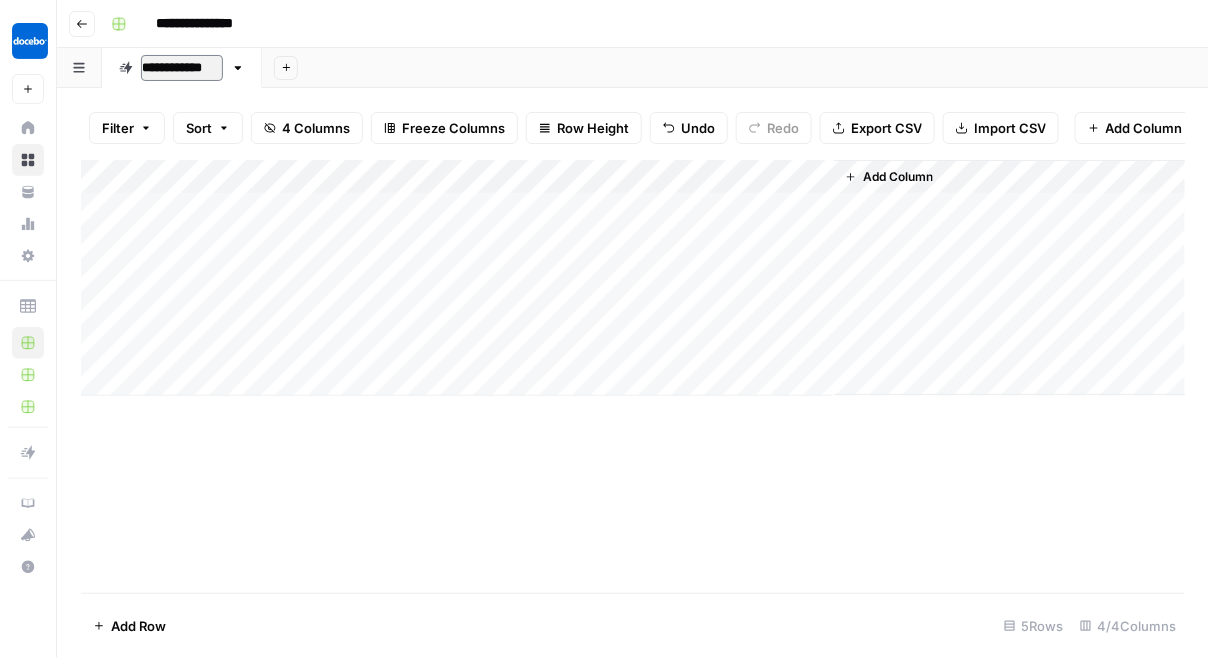 click on "**********" at bounding box center [633, 24] 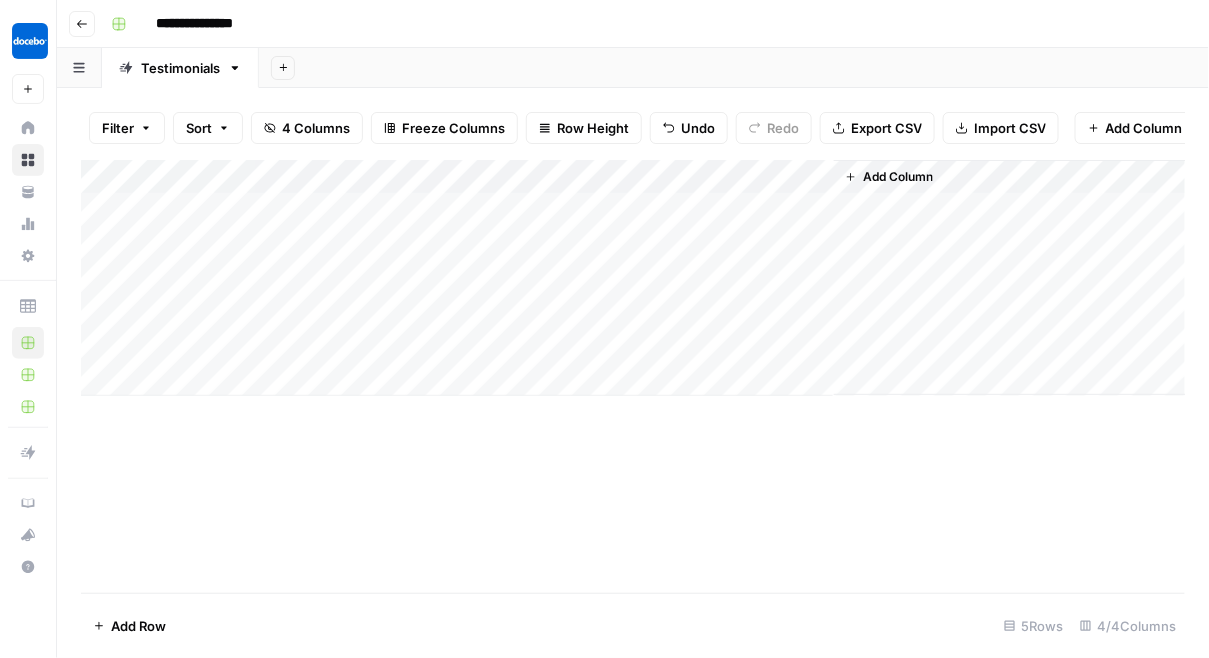 click 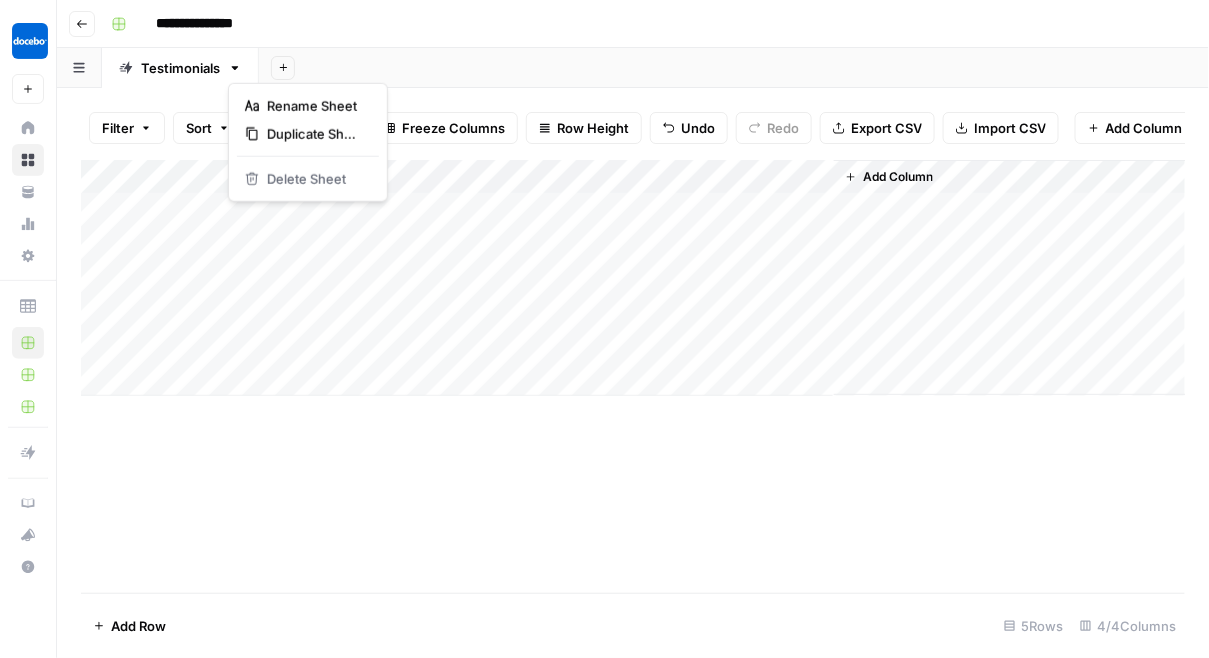 click on "**********" at bounding box center (633, 24) 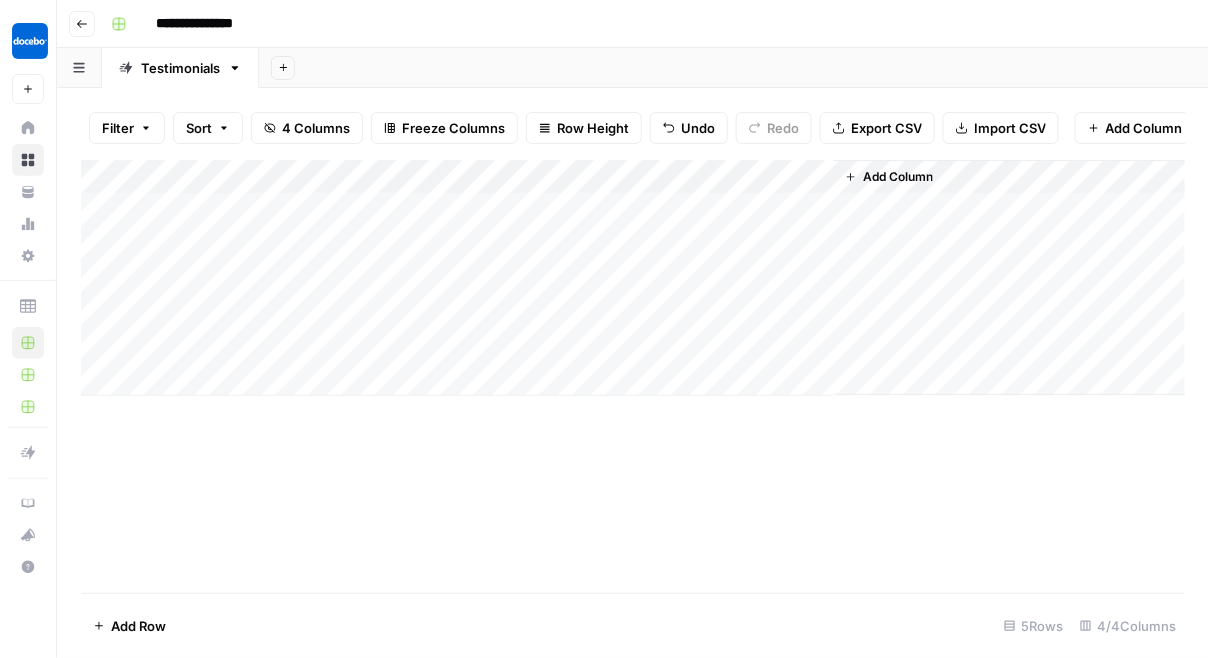 click on "Go back" at bounding box center (82, 24) 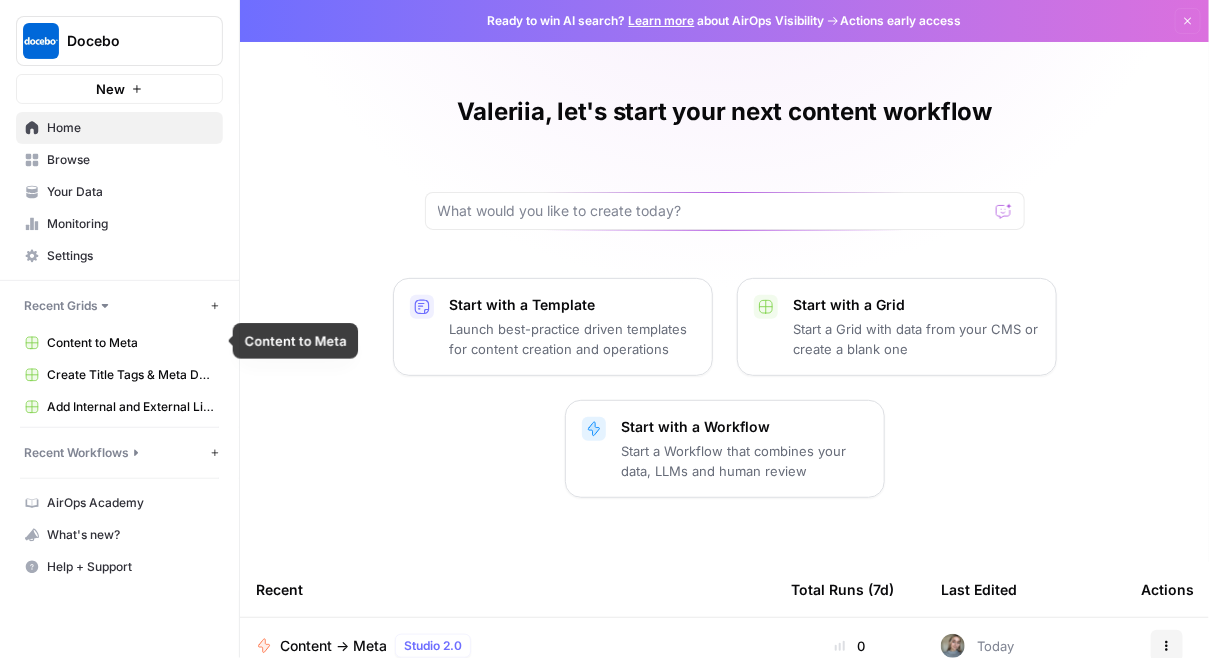 click on "Content to Meta" at bounding box center (130, 343) 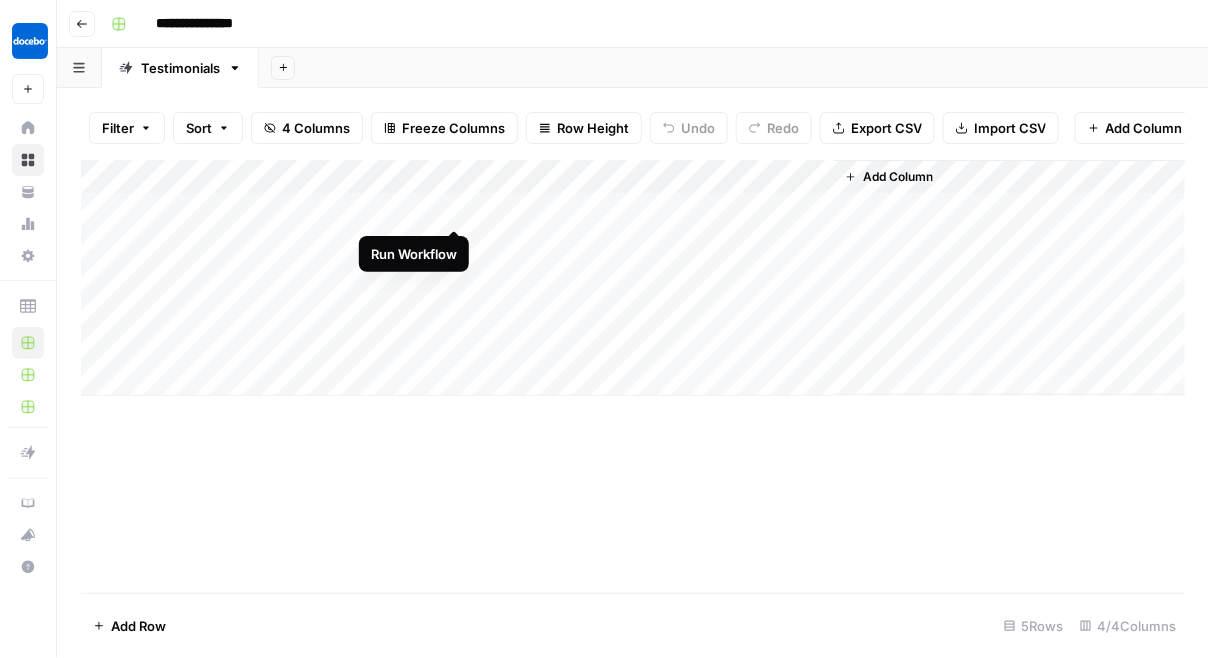 click on "Add Column" at bounding box center [633, 278] 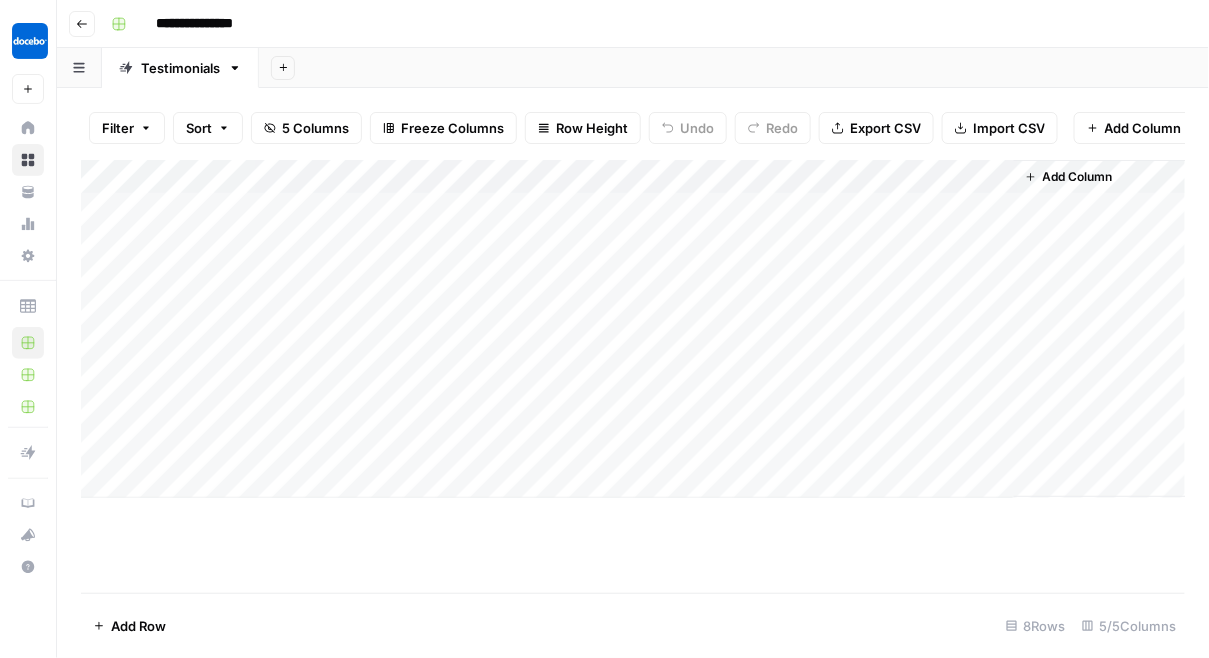 click on "Add Column" at bounding box center (633, 329) 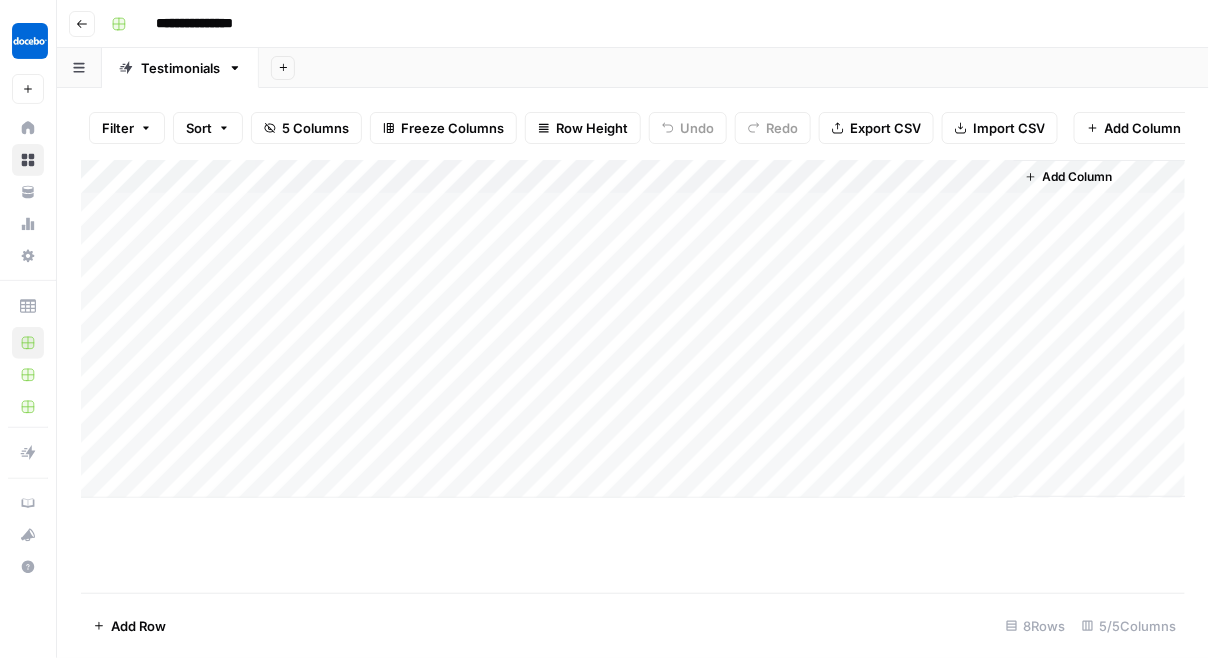 click on "Add Column" at bounding box center [633, 376] 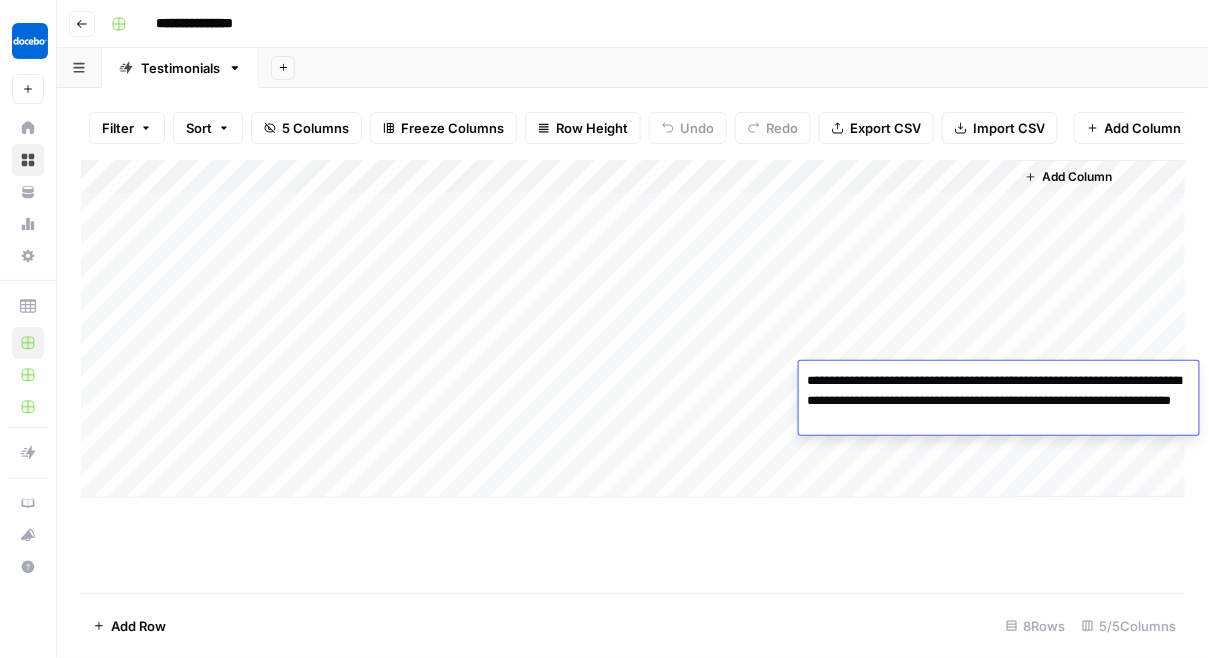 click on "Add Column" at bounding box center (633, 376) 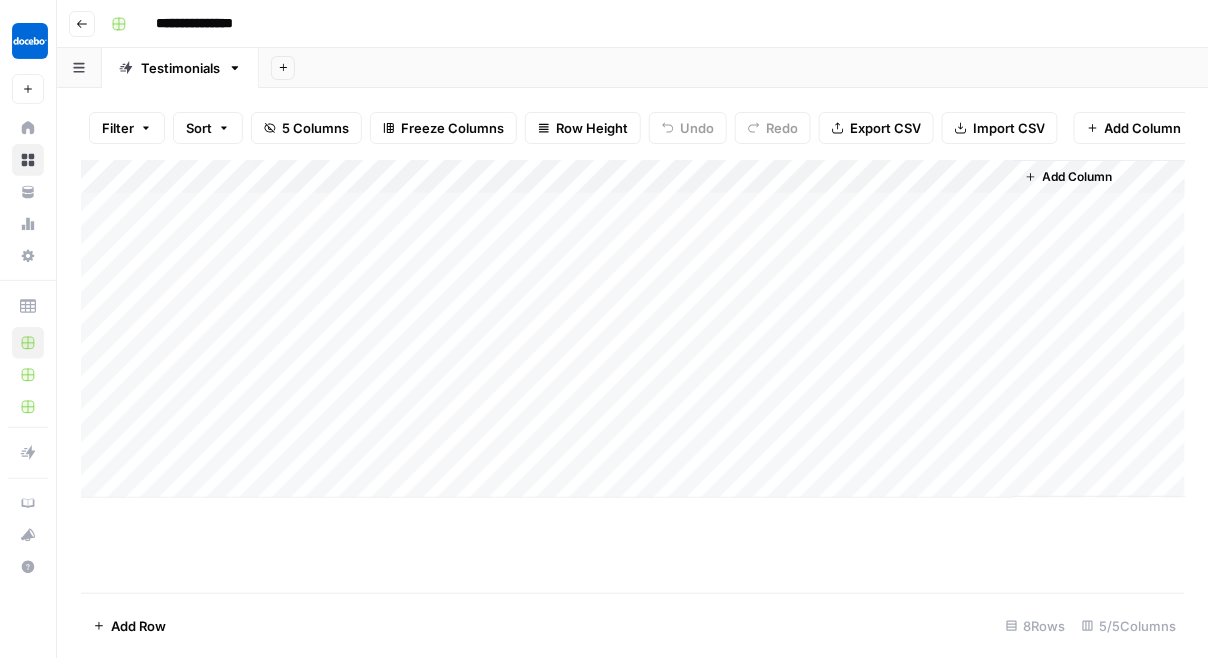 click on "Add Column" at bounding box center (633, 329) 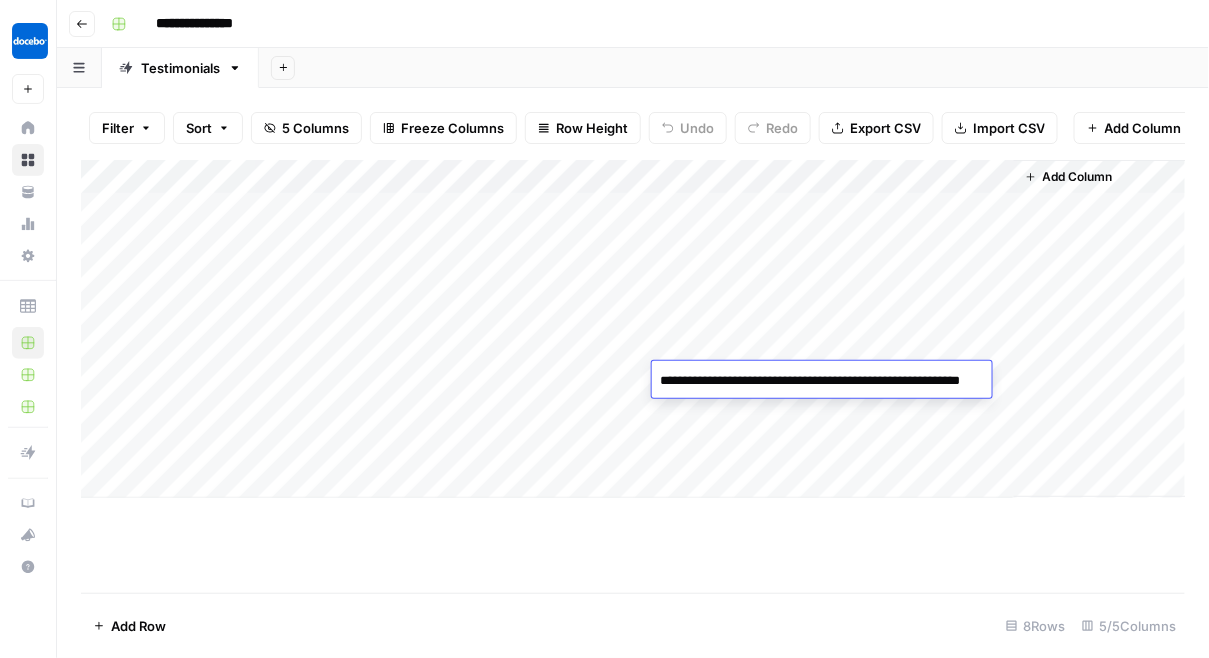 click on "Add Column" at bounding box center [633, 376] 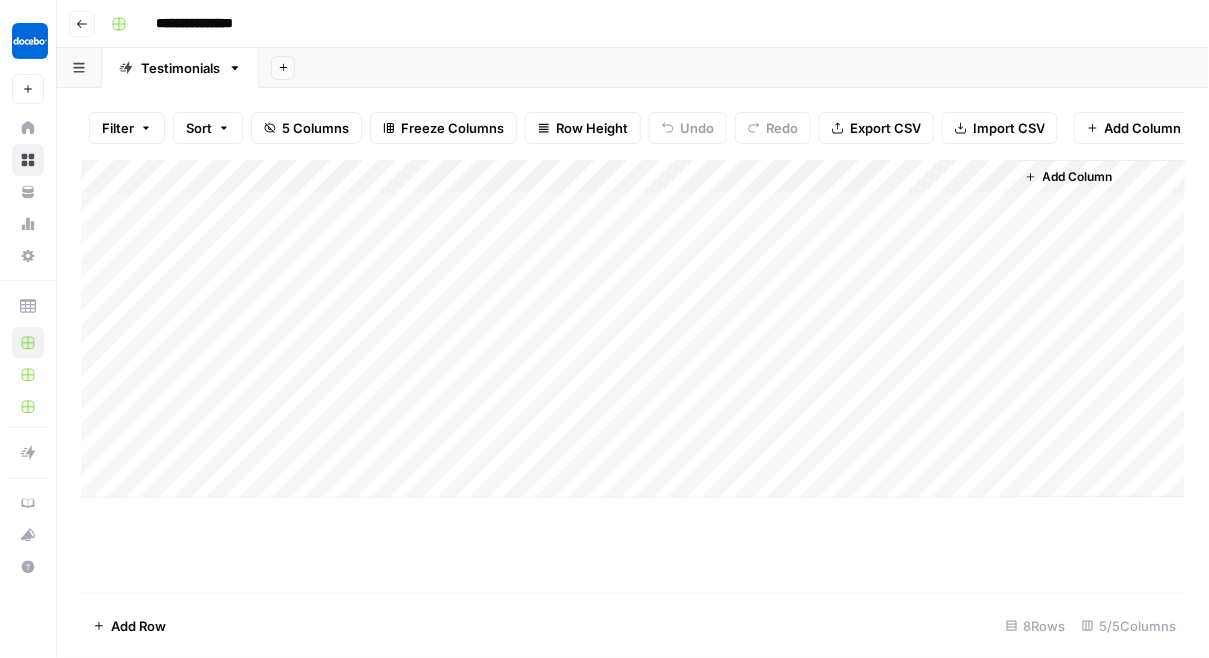 click on "Add Column" at bounding box center (633, 329) 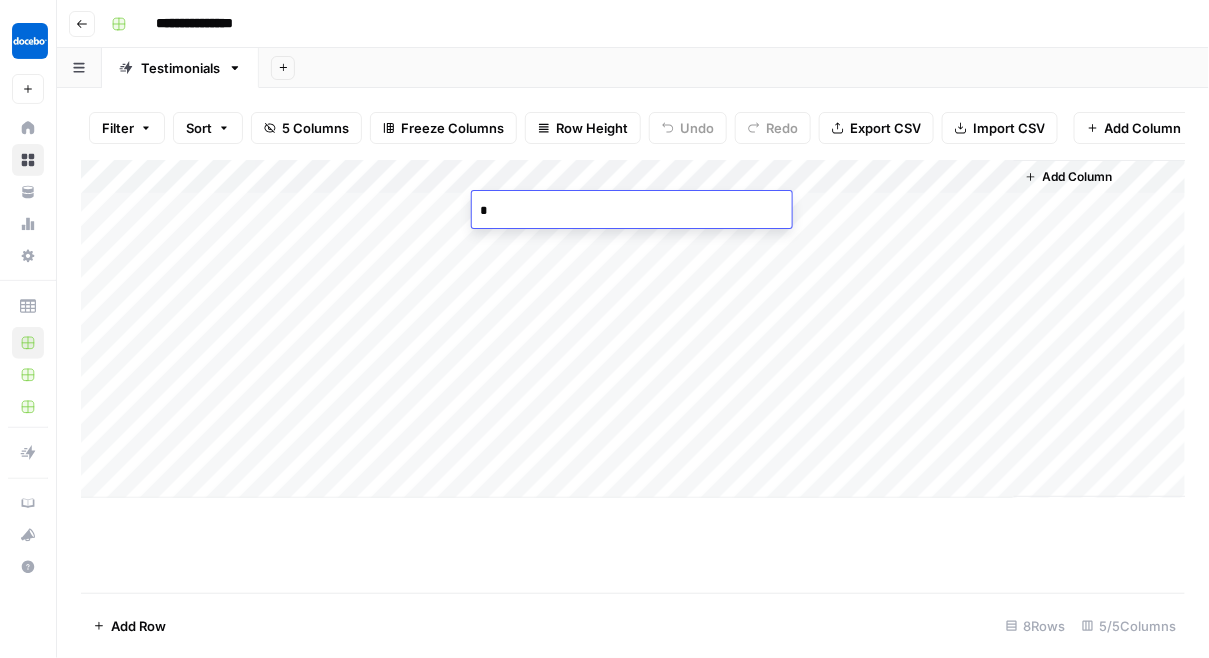 click on "Add Column" at bounding box center [633, 329] 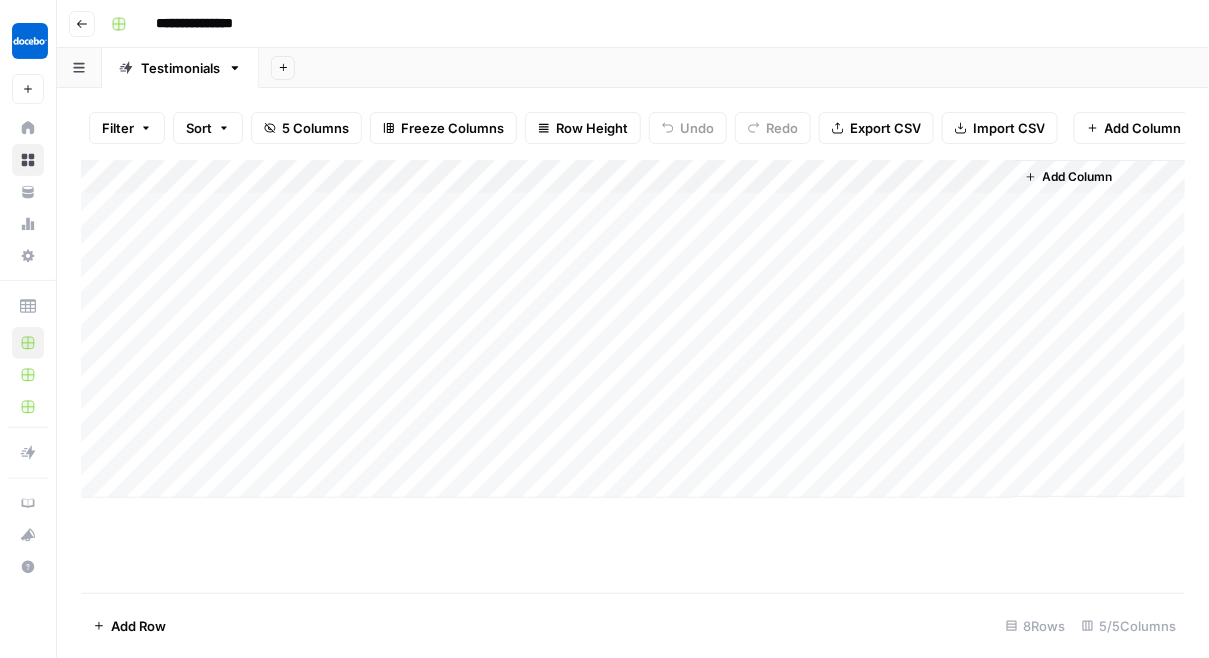 click on "Add Column" at bounding box center (633, 329) 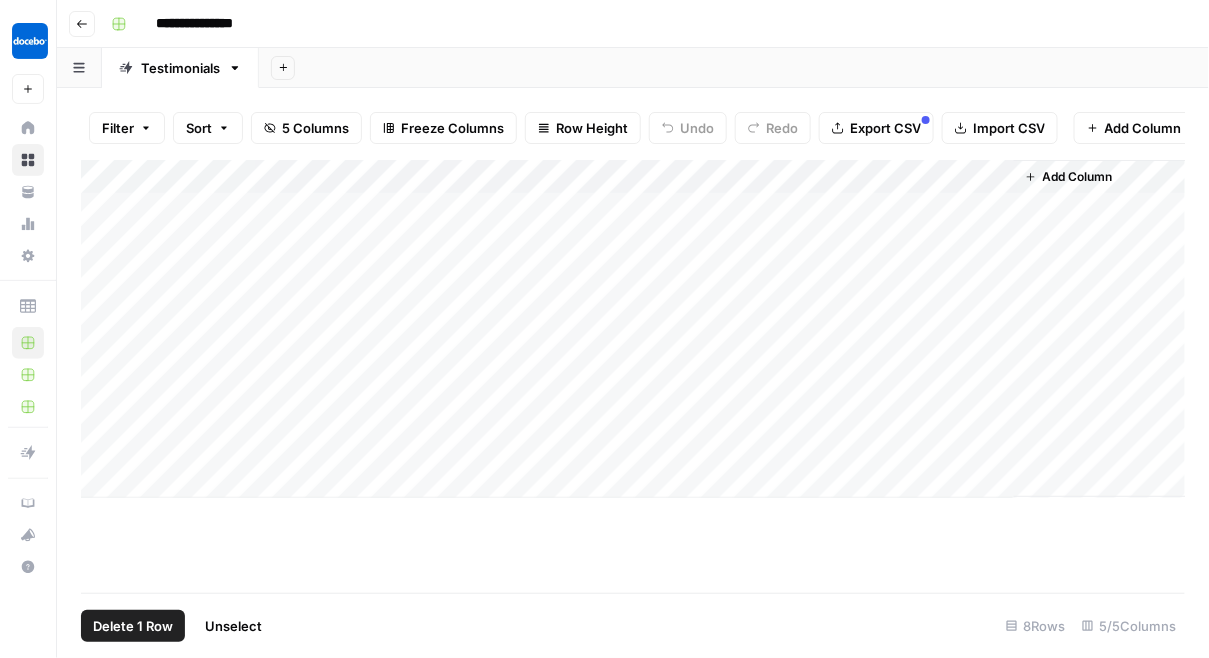 click on "Add Column" at bounding box center (633, 329) 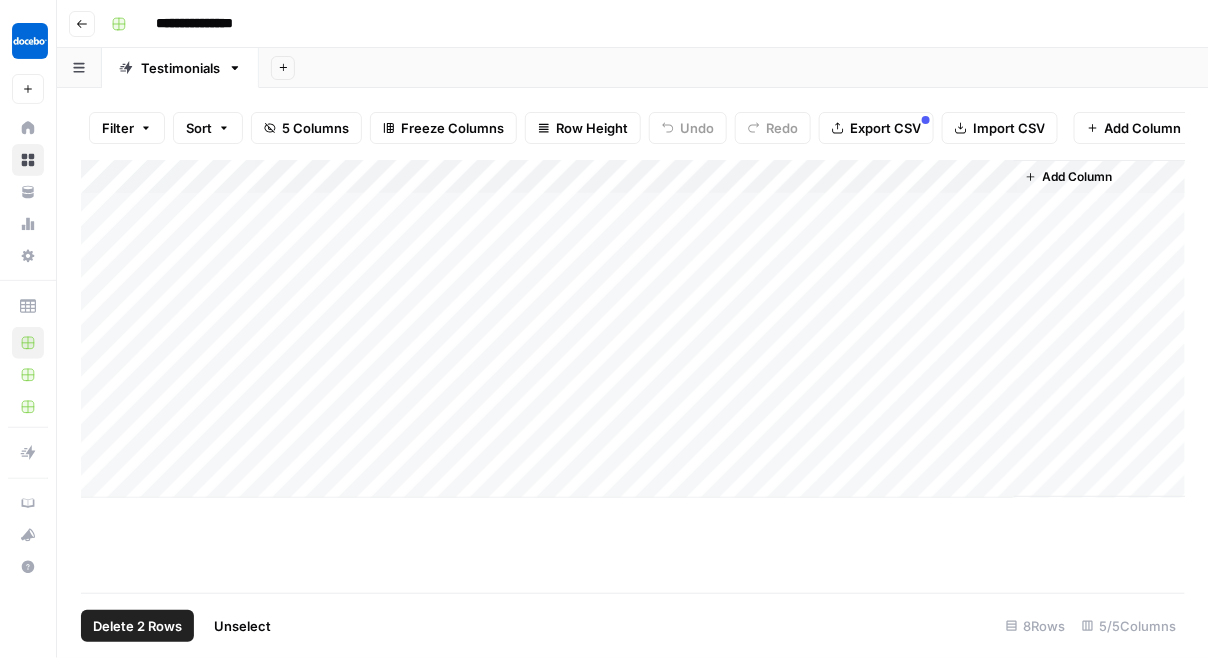 click on "Add Column" at bounding box center (633, 329) 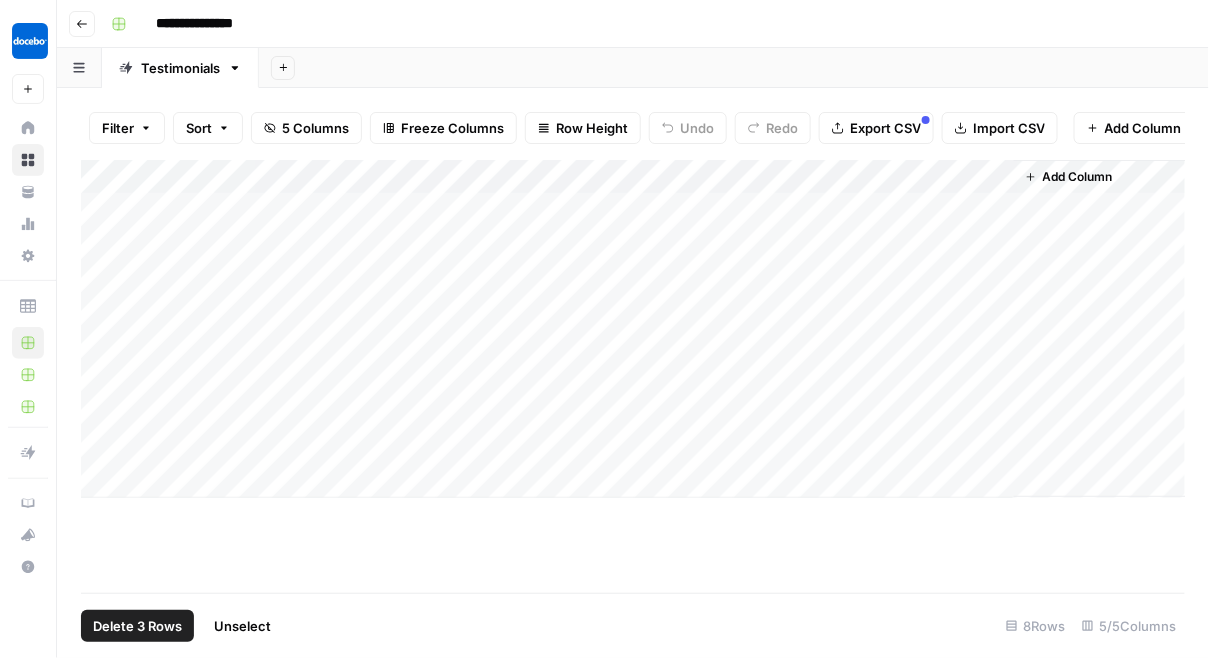 click on "Add Column" at bounding box center [633, 329] 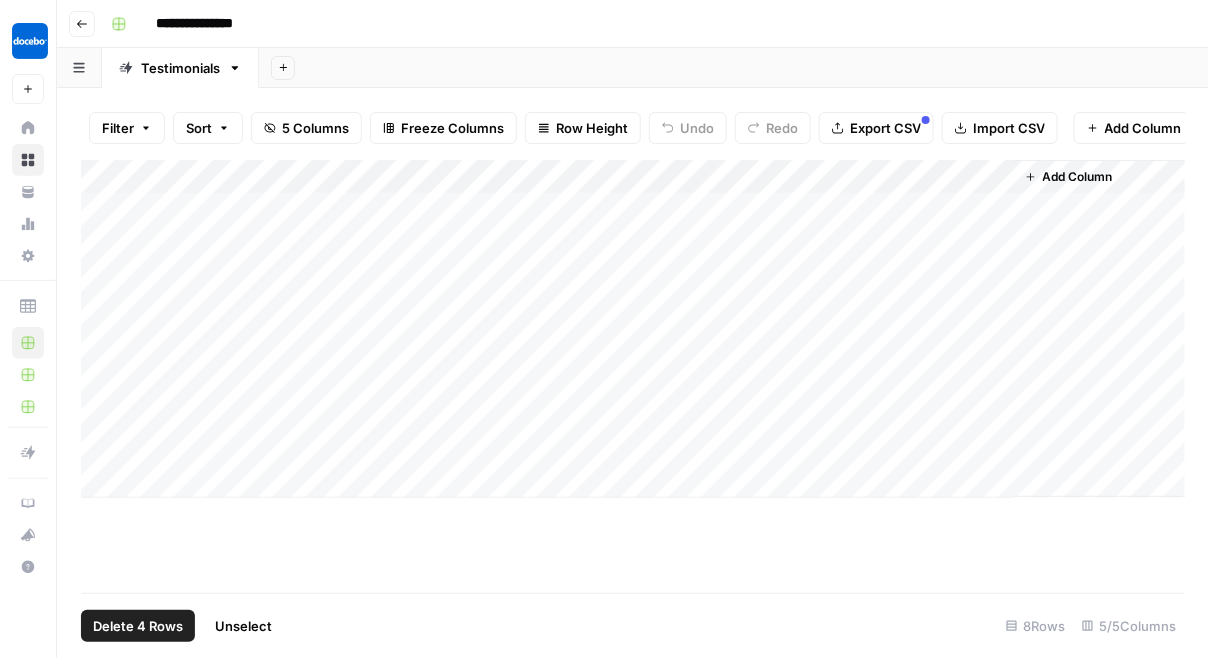 click on "Add Column" at bounding box center [633, 329] 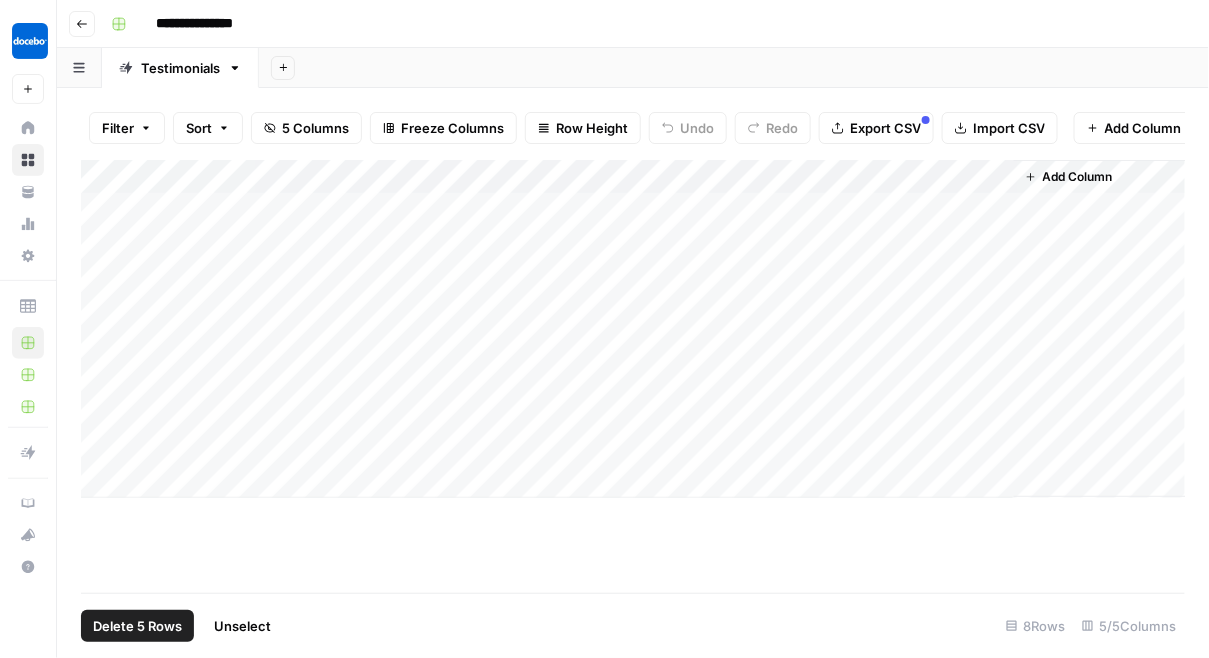 click on "Add Column" at bounding box center (633, 329) 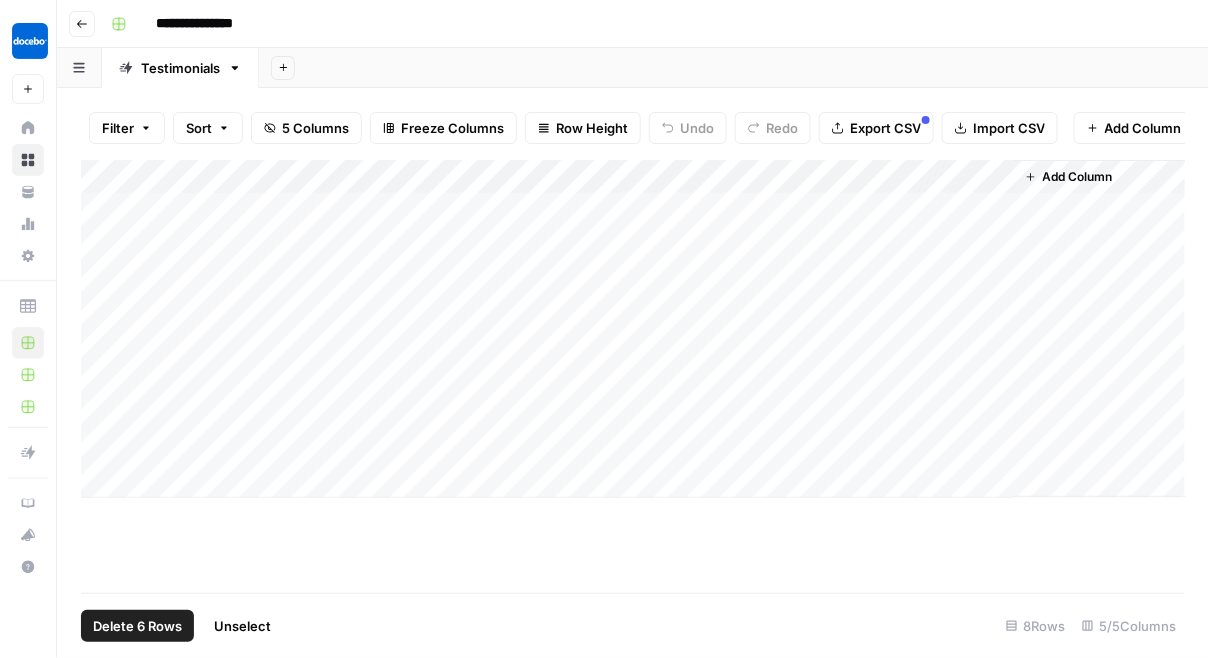 click on "Add Column" at bounding box center [633, 329] 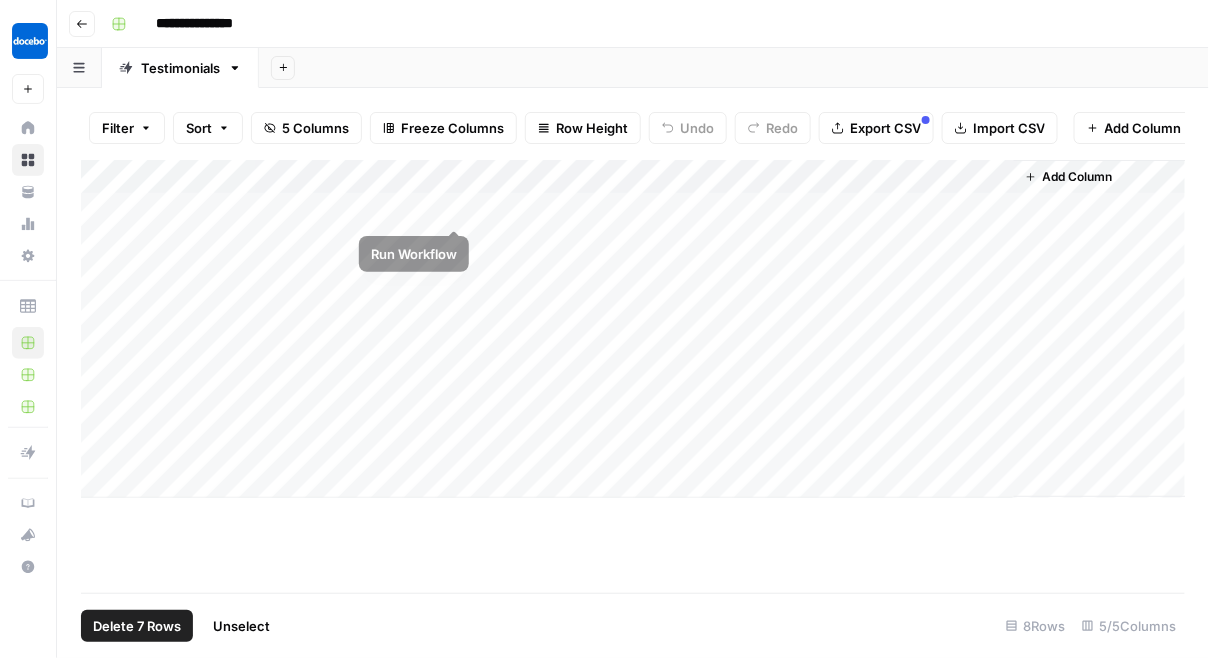 click on "Add Column" at bounding box center (633, 329) 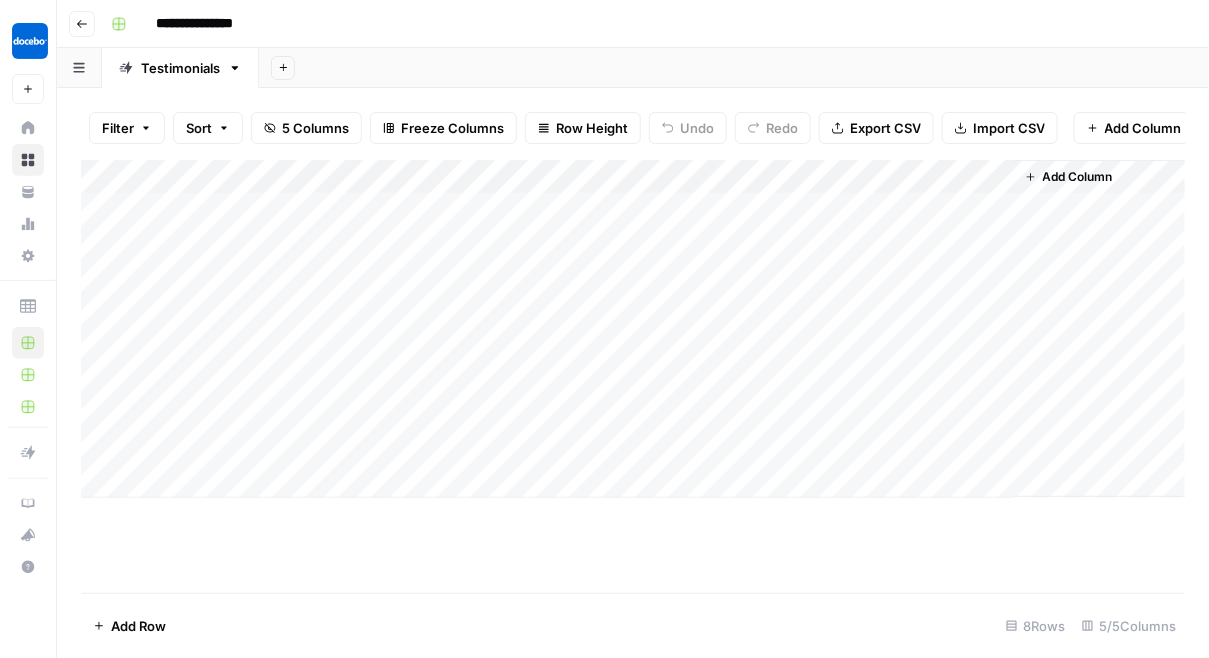 click on "Add Column" at bounding box center [633, 329] 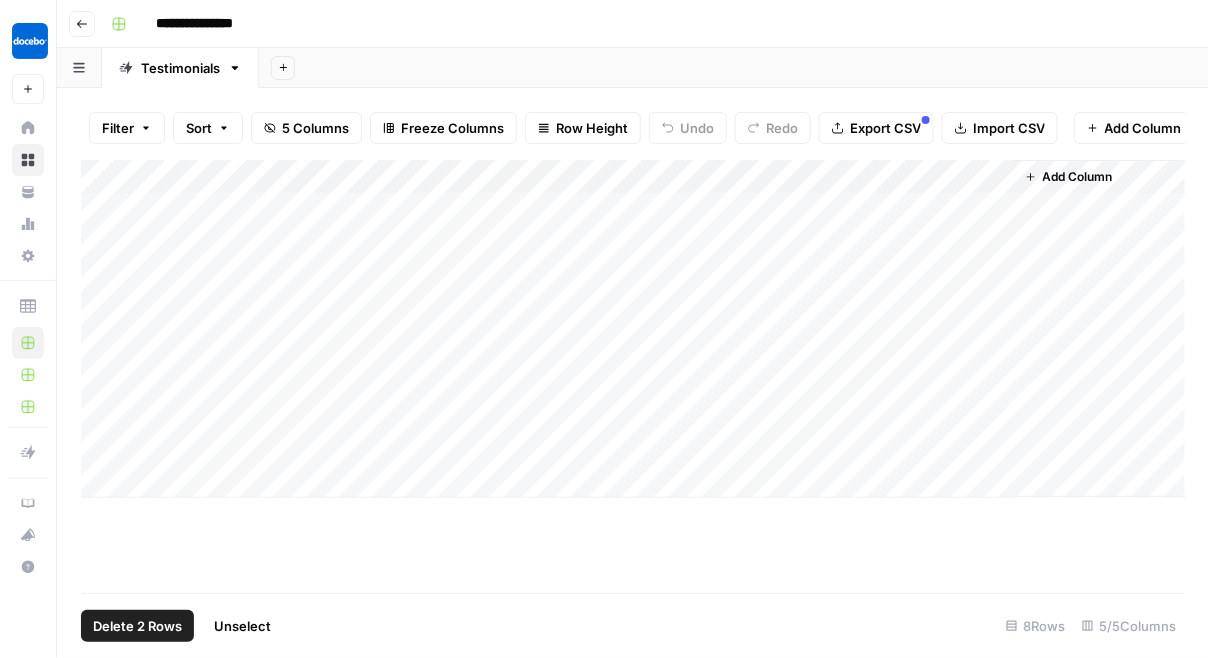 click on "Add Column" at bounding box center [633, 329] 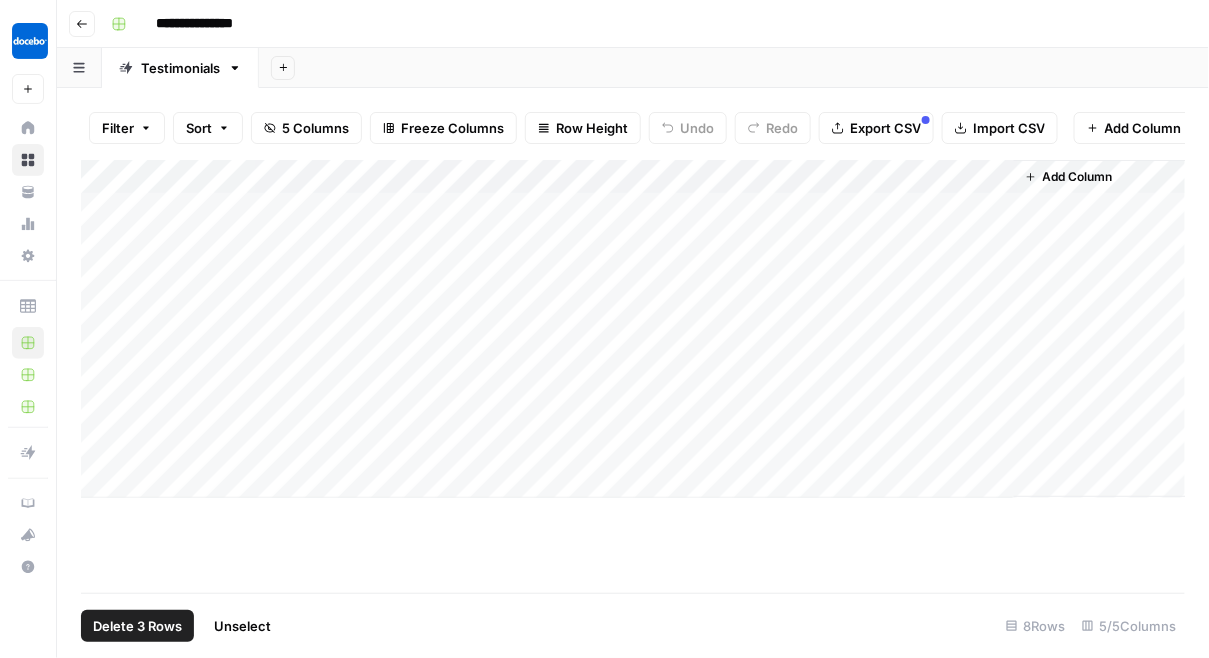 click on "Add Column" at bounding box center [633, 329] 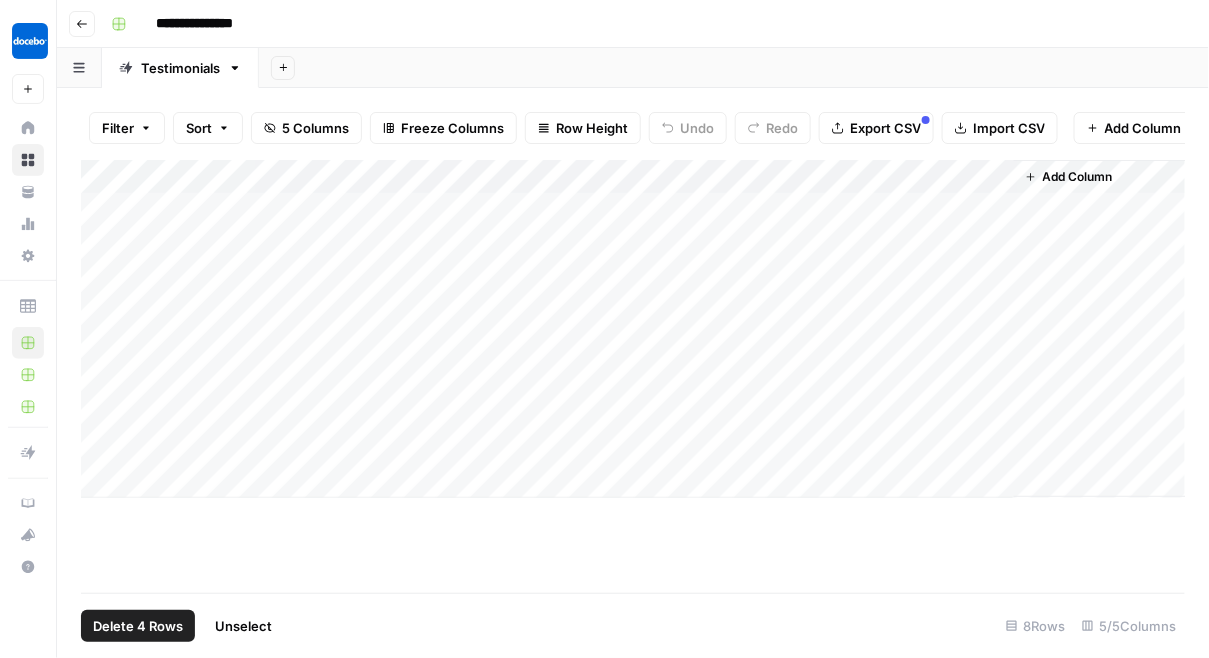 click on "Add Column" at bounding box center [633, 329] 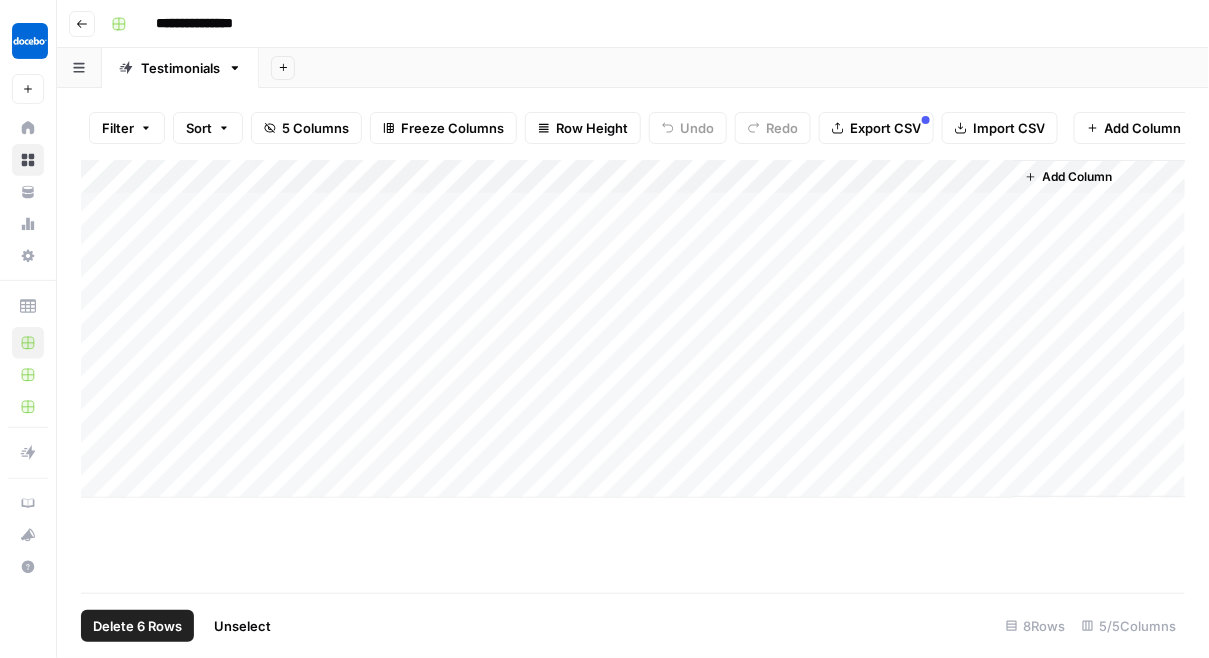 click on "Add Column" at bounding box center (633, 329) 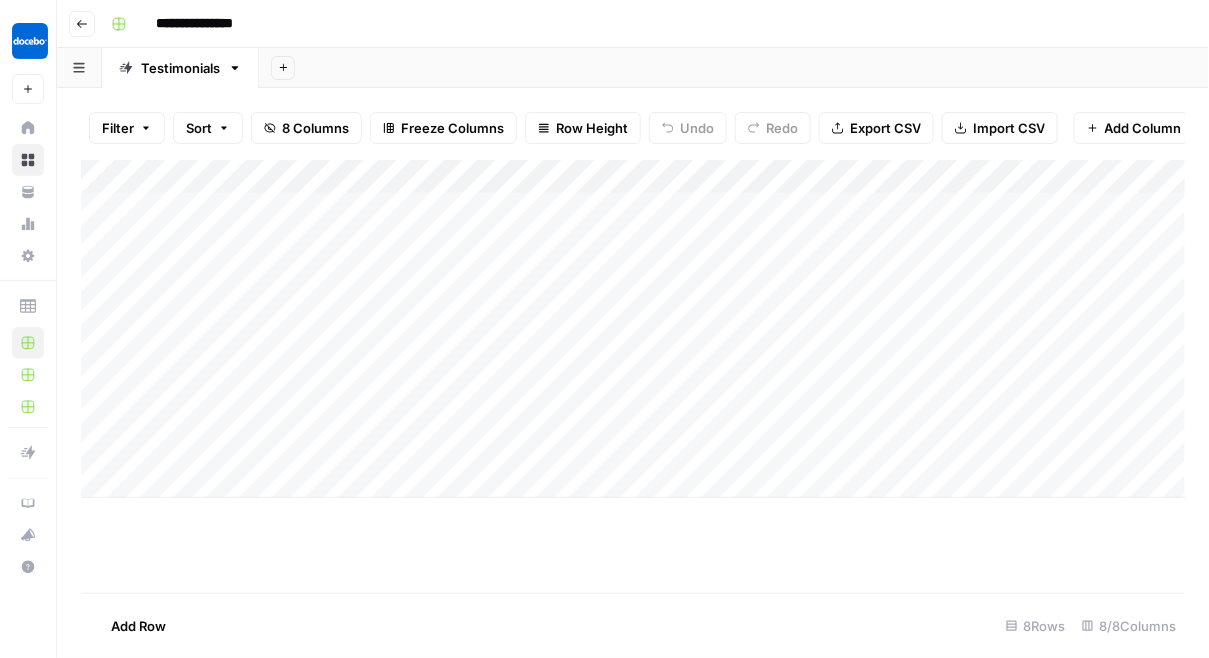 click on "Add Column" at bounding box center [633, 329] 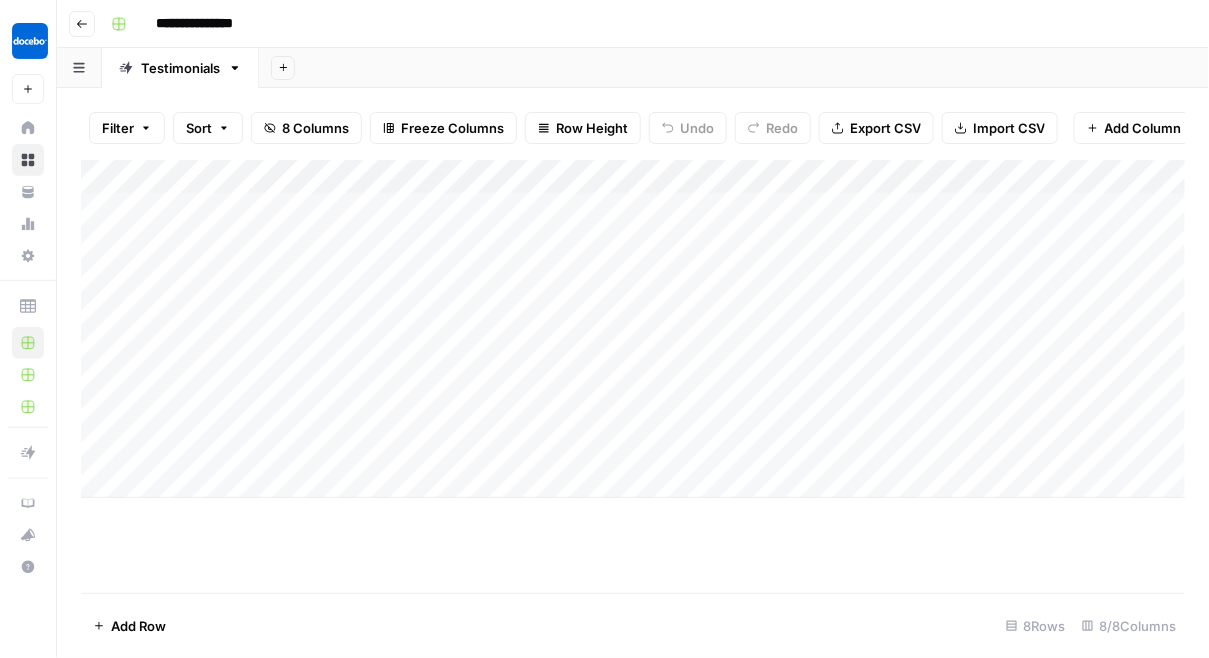click on "Add Column" at bounding box center (633, 329) 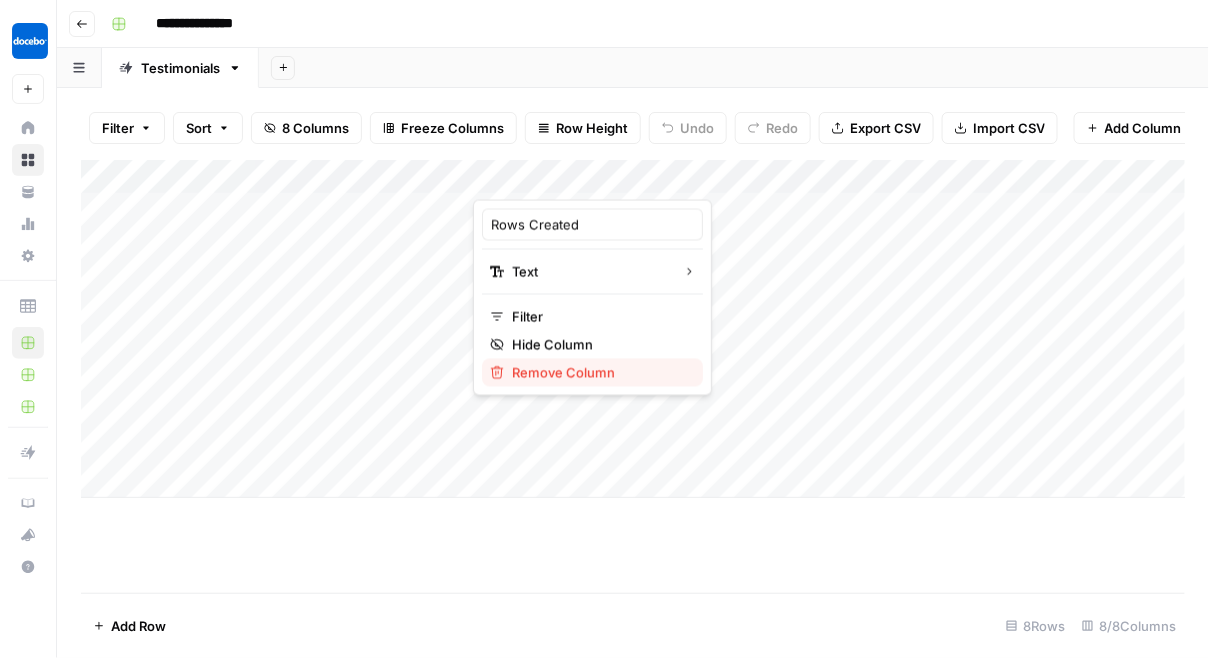 click on "Remove Column" at bounding box center (599, 373) 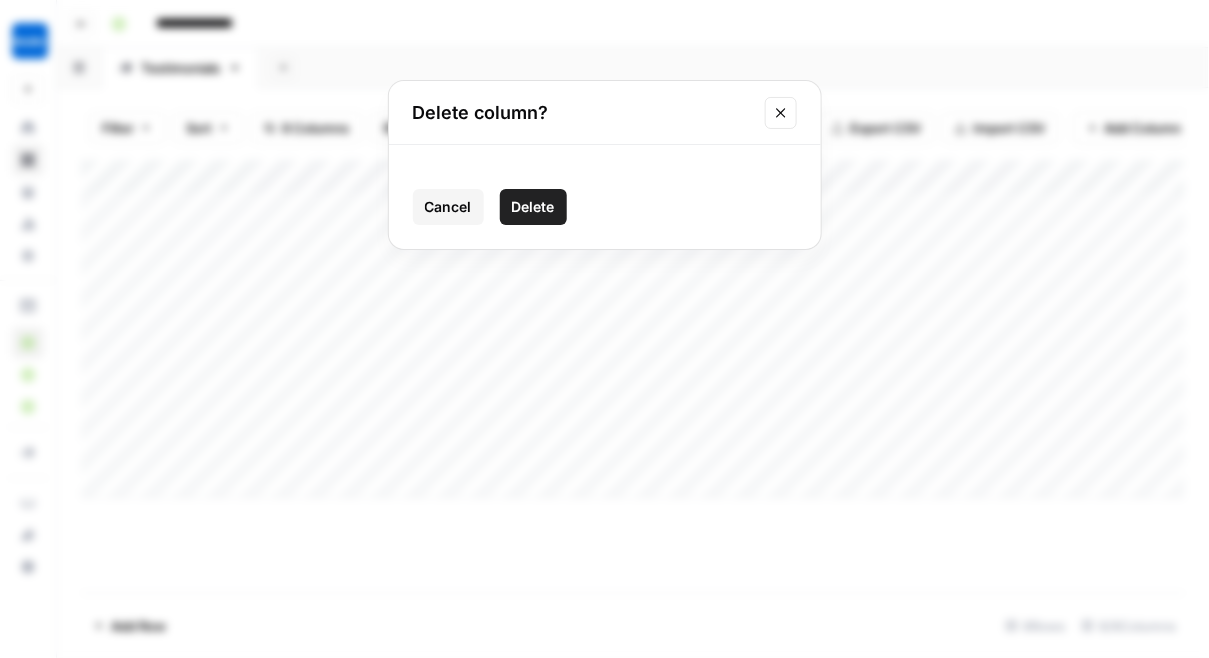 click on "Delete" at bounding box center [533, 207] 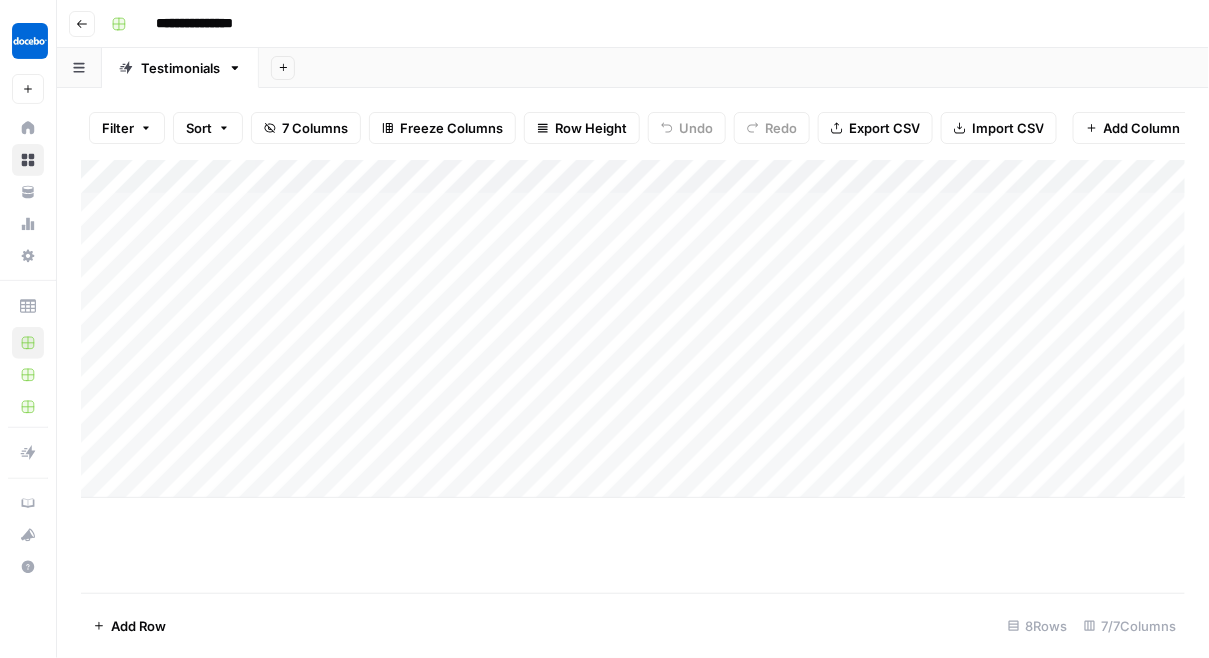 click on "Add Column" at bounding box center [633, 329] 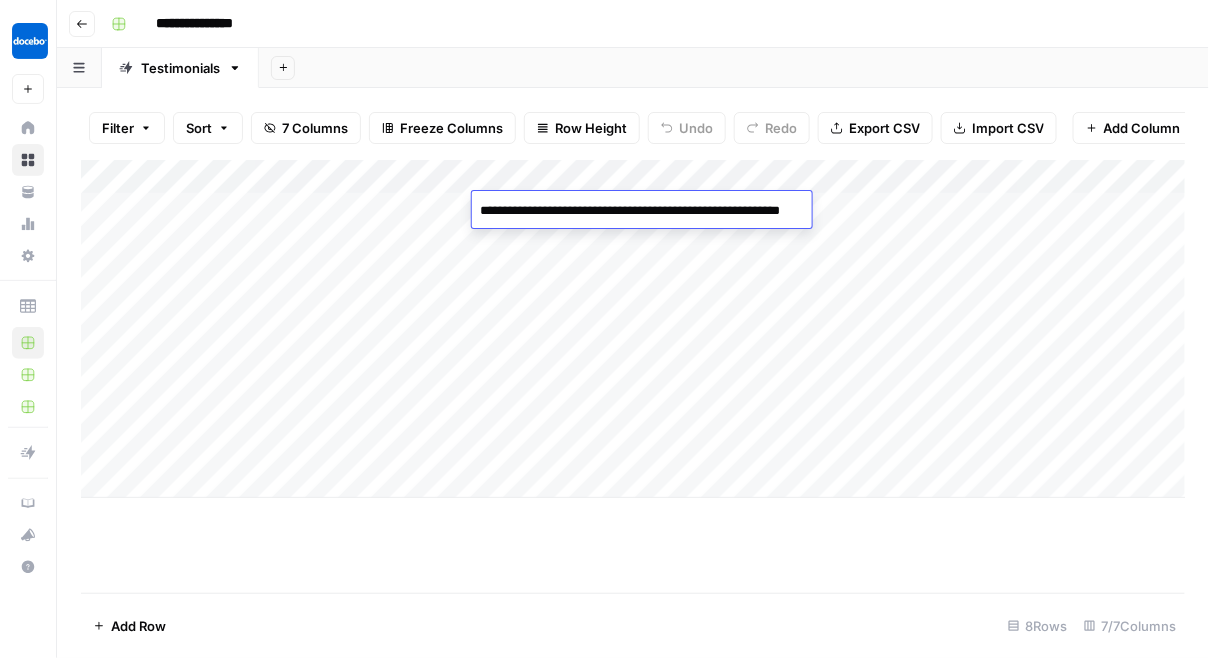 click on "Add Column" at bounding box center [633, 329] 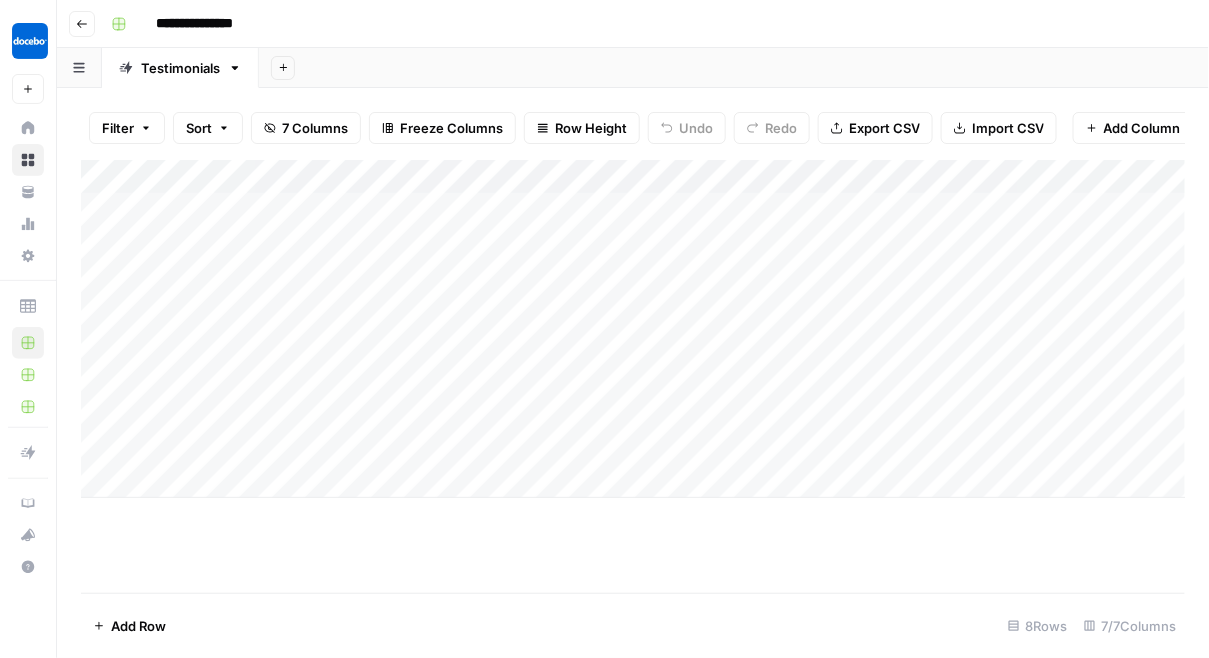 click on "Add Column" at bounding box center (633, 329) 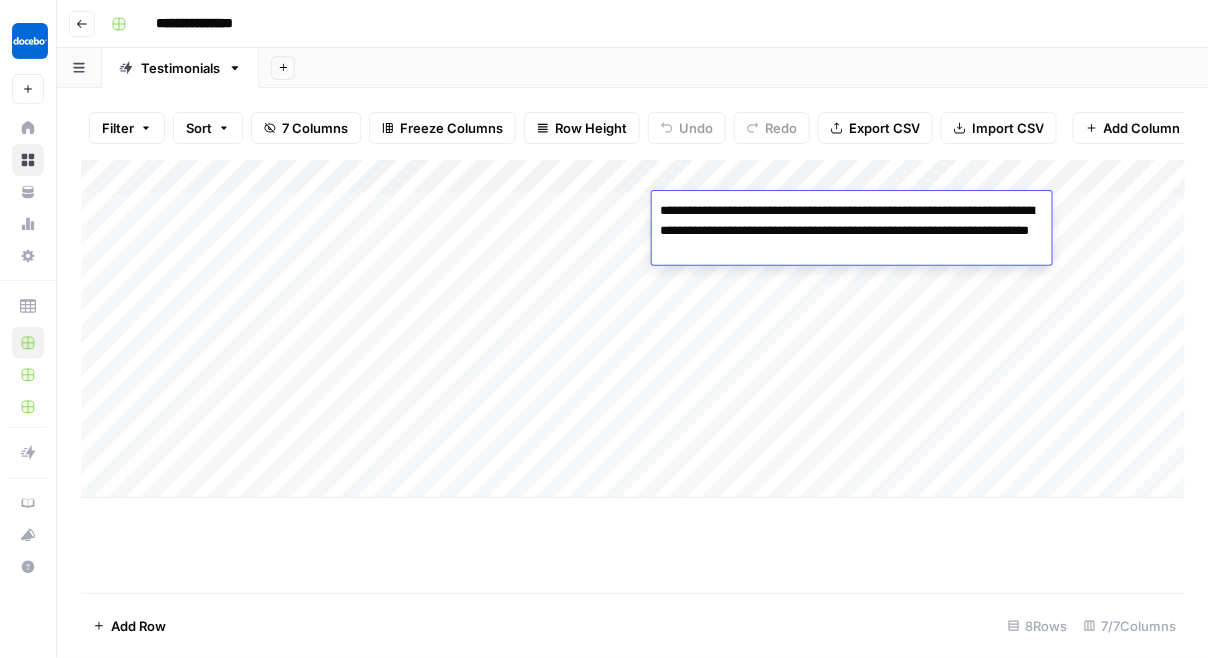 click on "Add Column" at bounding box center [633, 329] 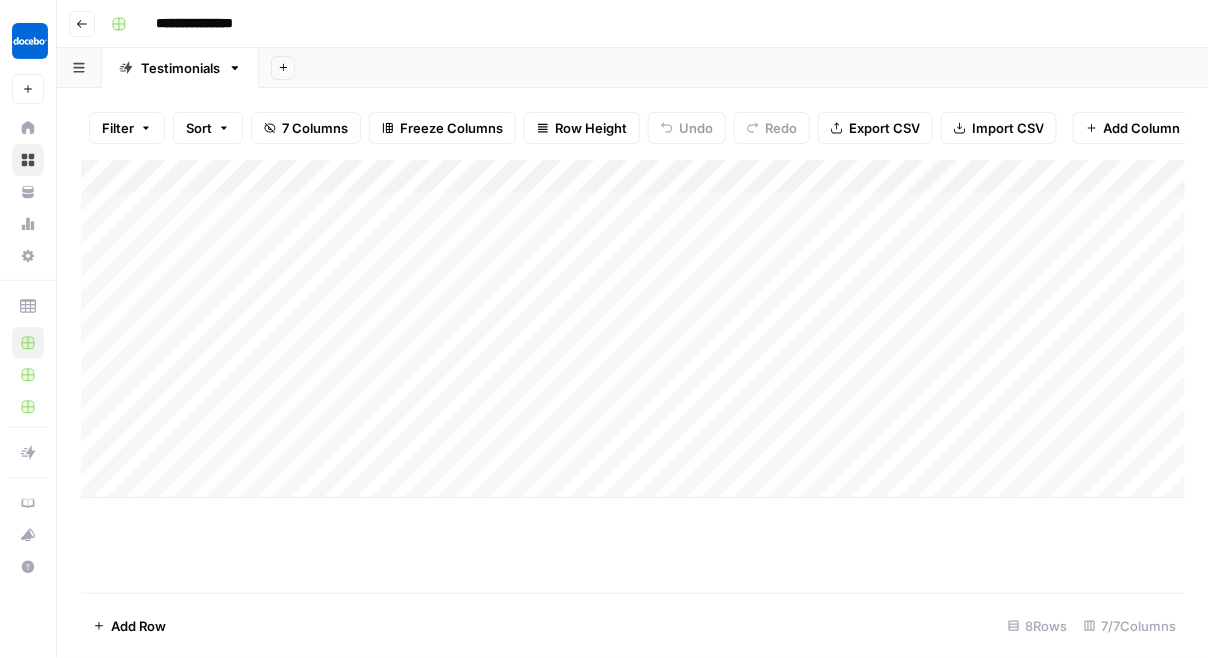 click on "Add Column" at bounding box center [633, 329] 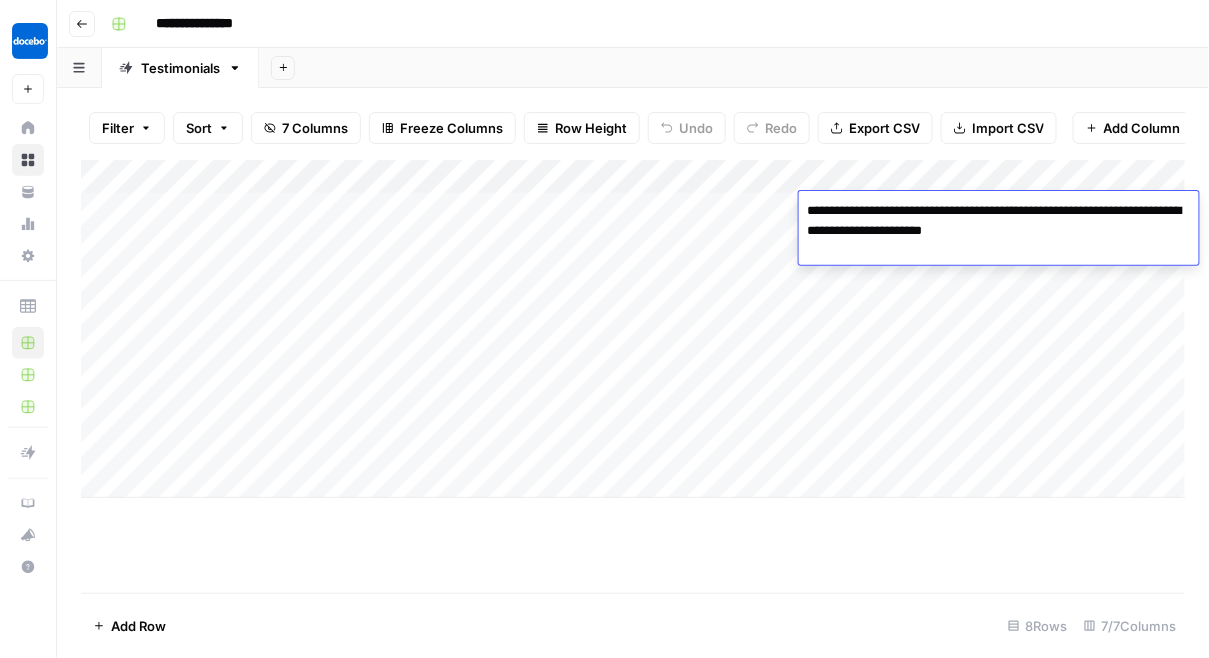 click on "Add Column" at bounding box center [633, 329] 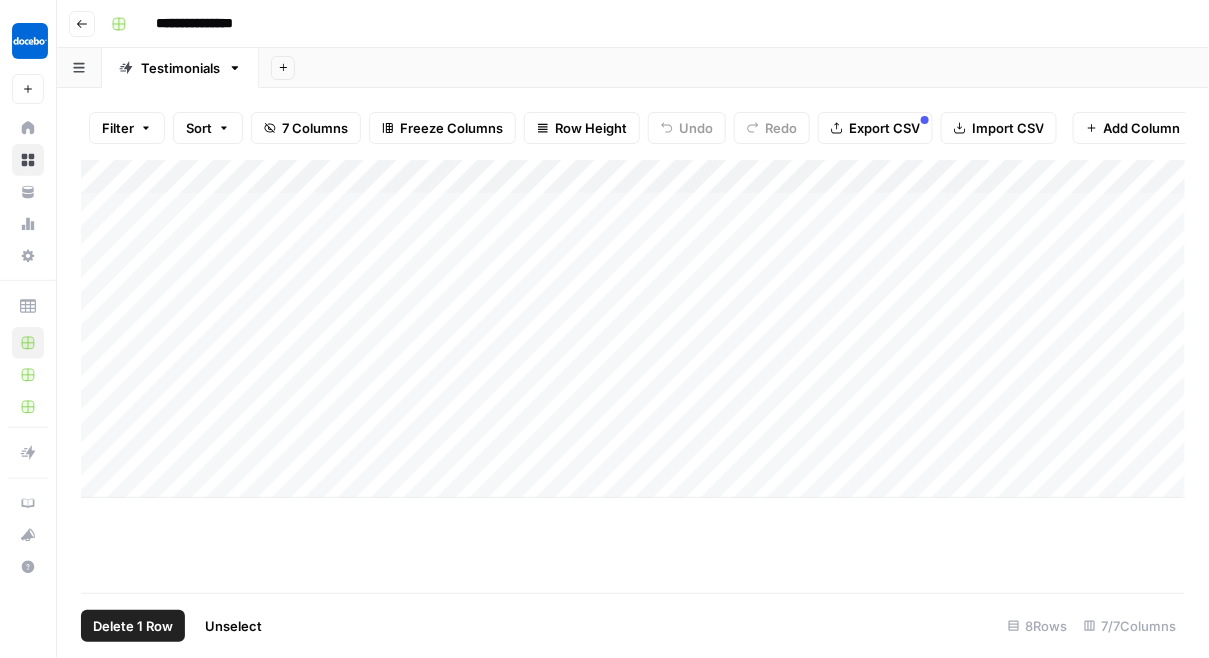 click on "Add Column" at bounding box center [633, 329] 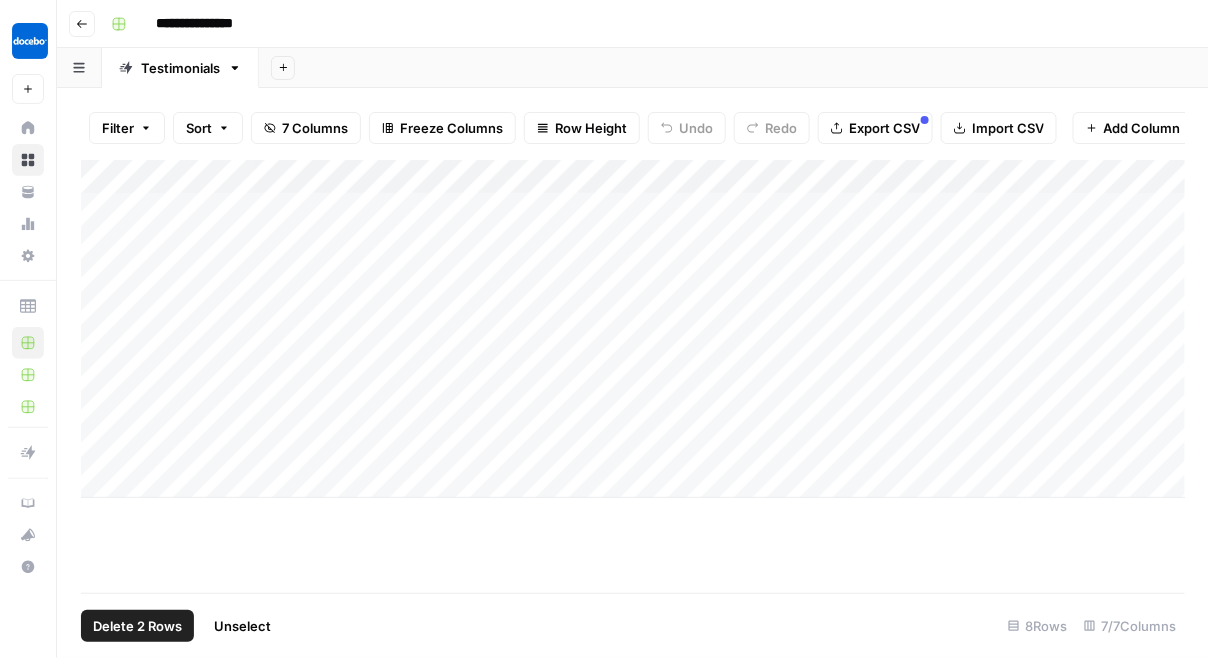 click on "Add Column" at bounding box center [633, 329] 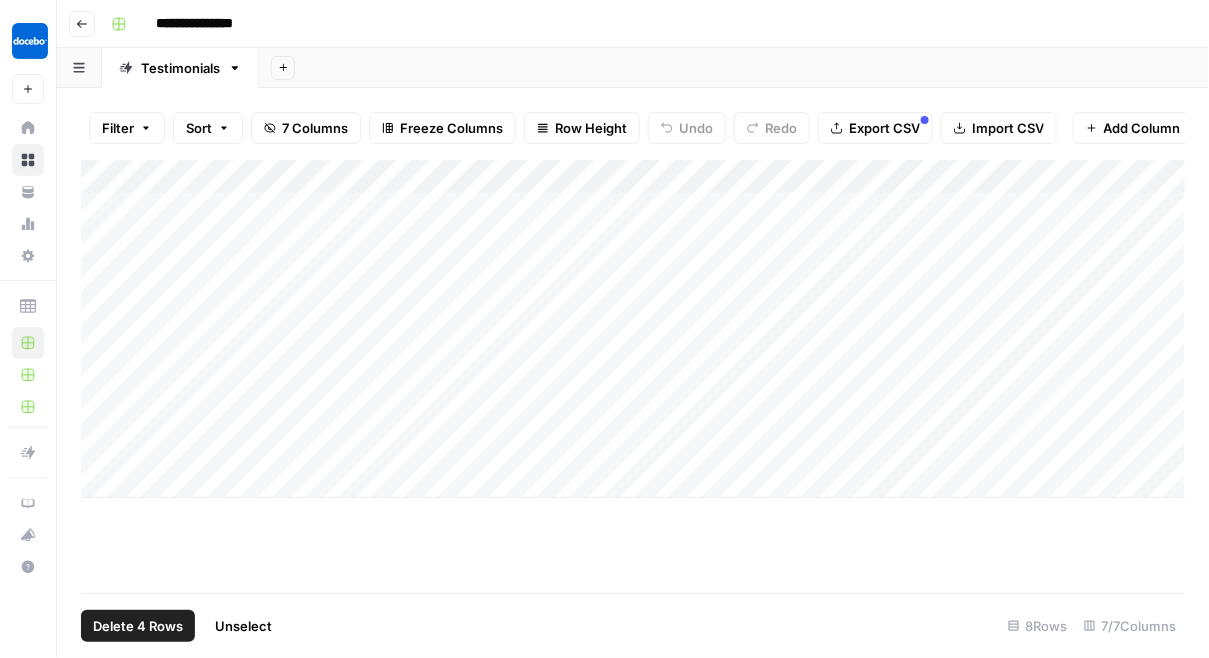 click on "Add Column" at bounding box center (633, 329) 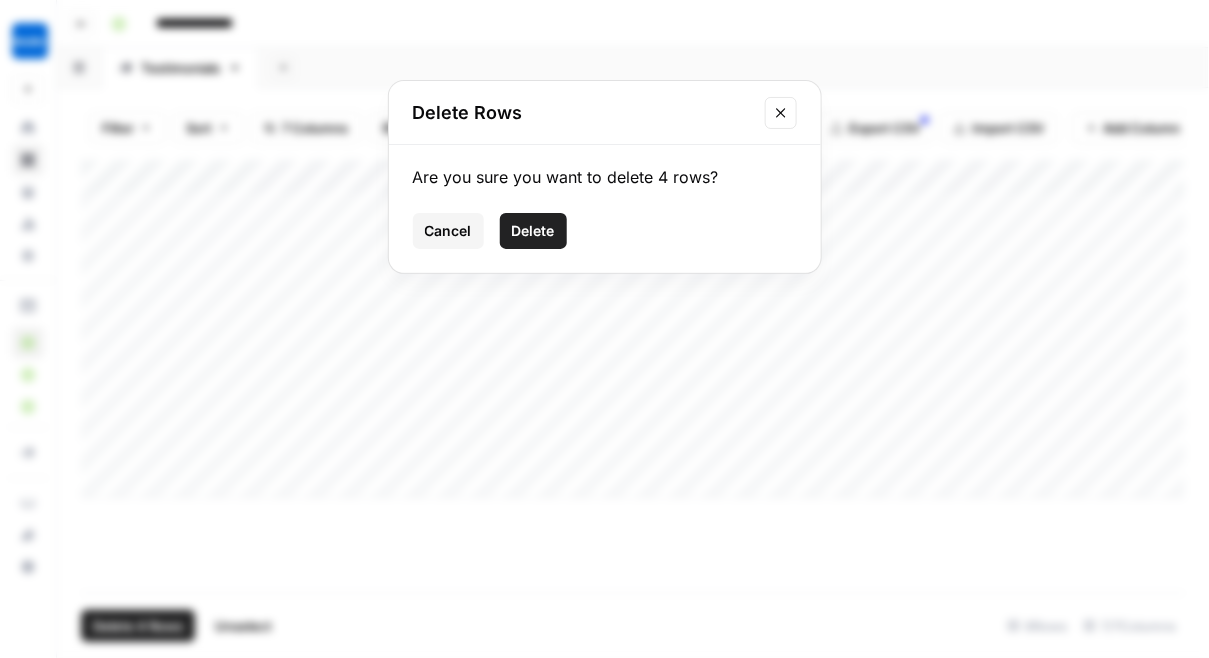 click on "Delete" at bounding box center (533, 231) 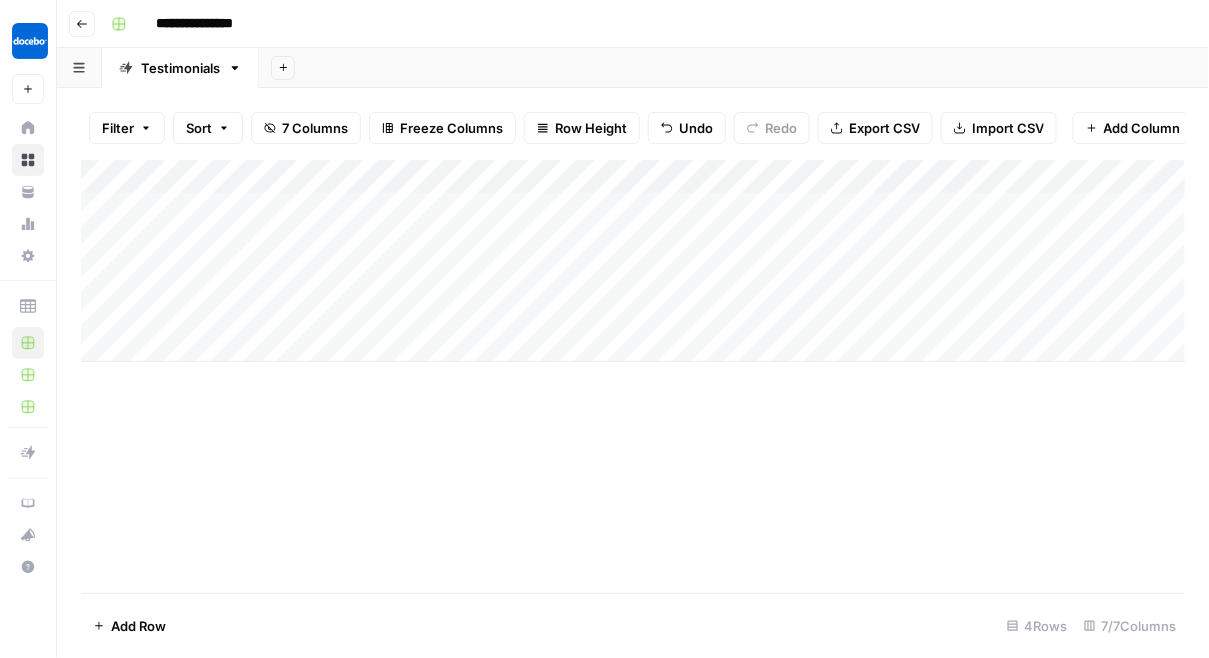 click on "Add Column" at bounding box center [633, 261] 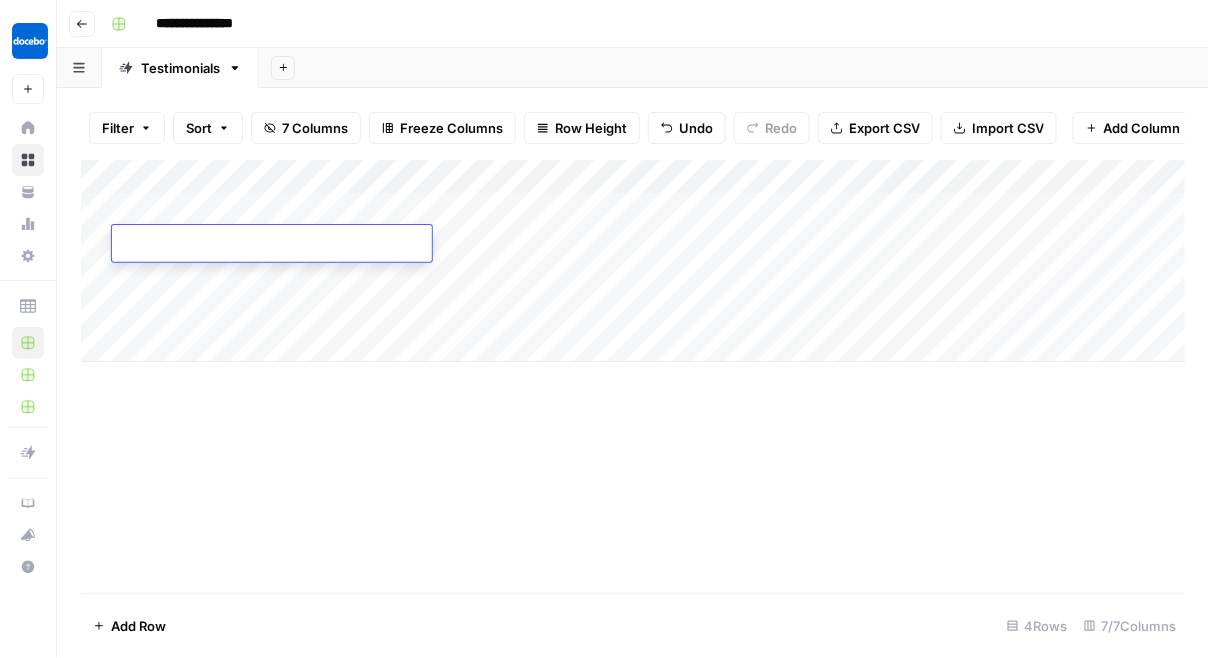 type on "**********" 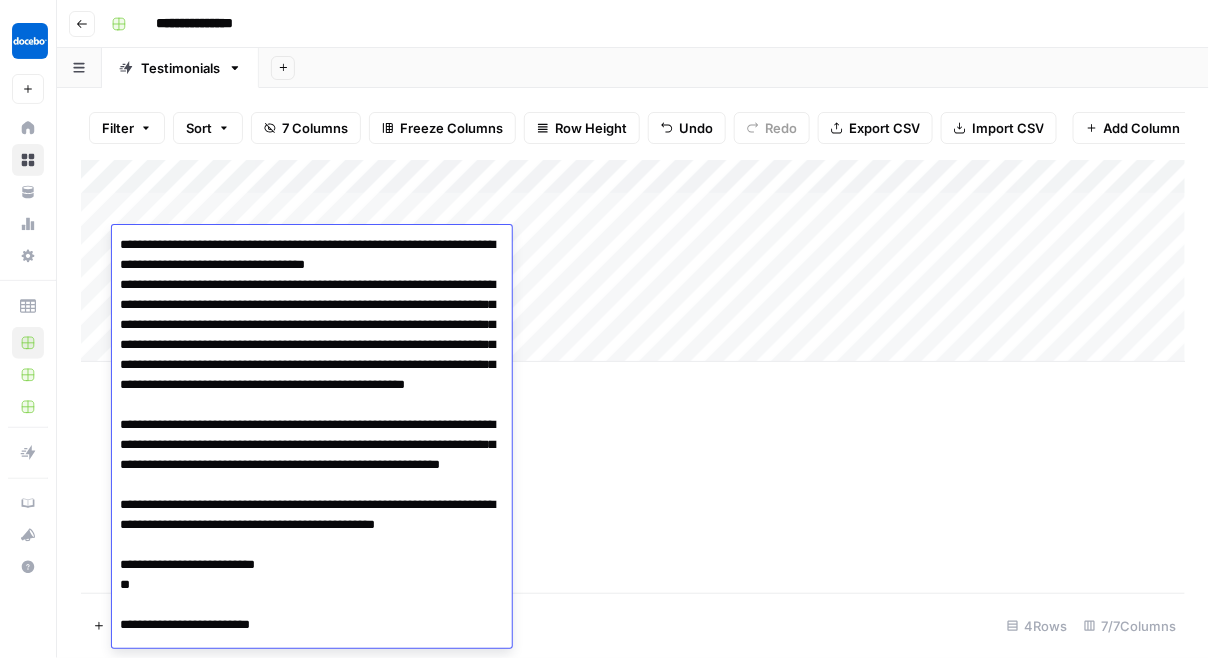 scroll, scrollTop: 1964, scrollLeft: 0, axis: vertical 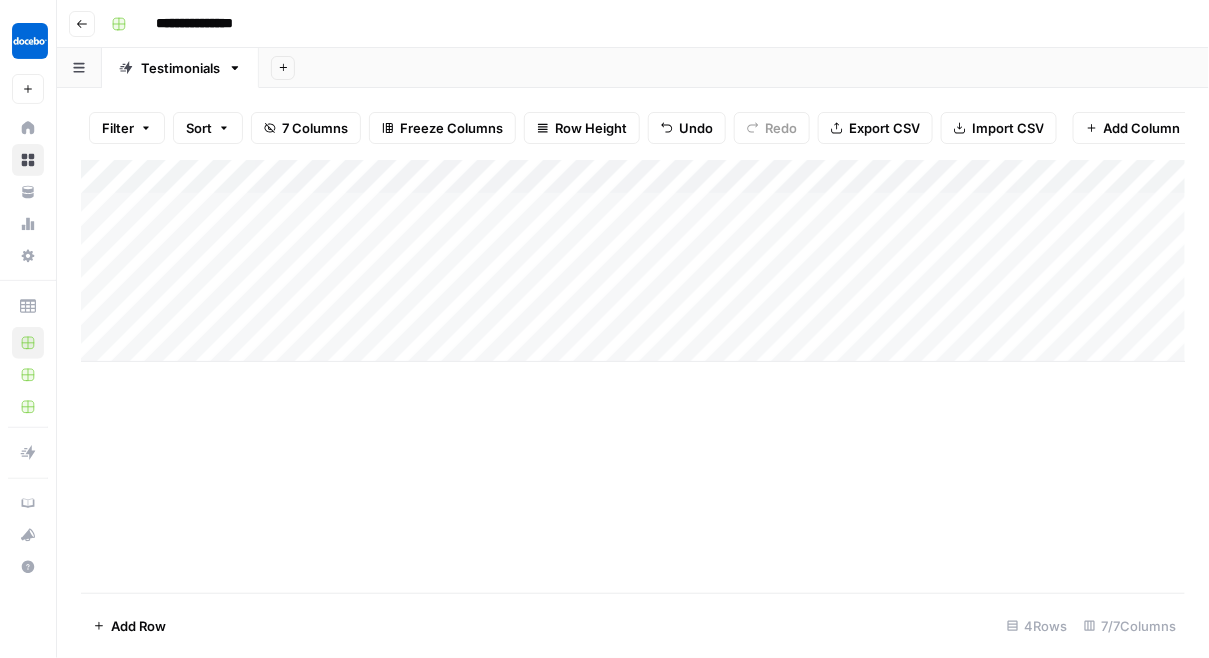click on "Add Column" at bounding box center [633, 261] 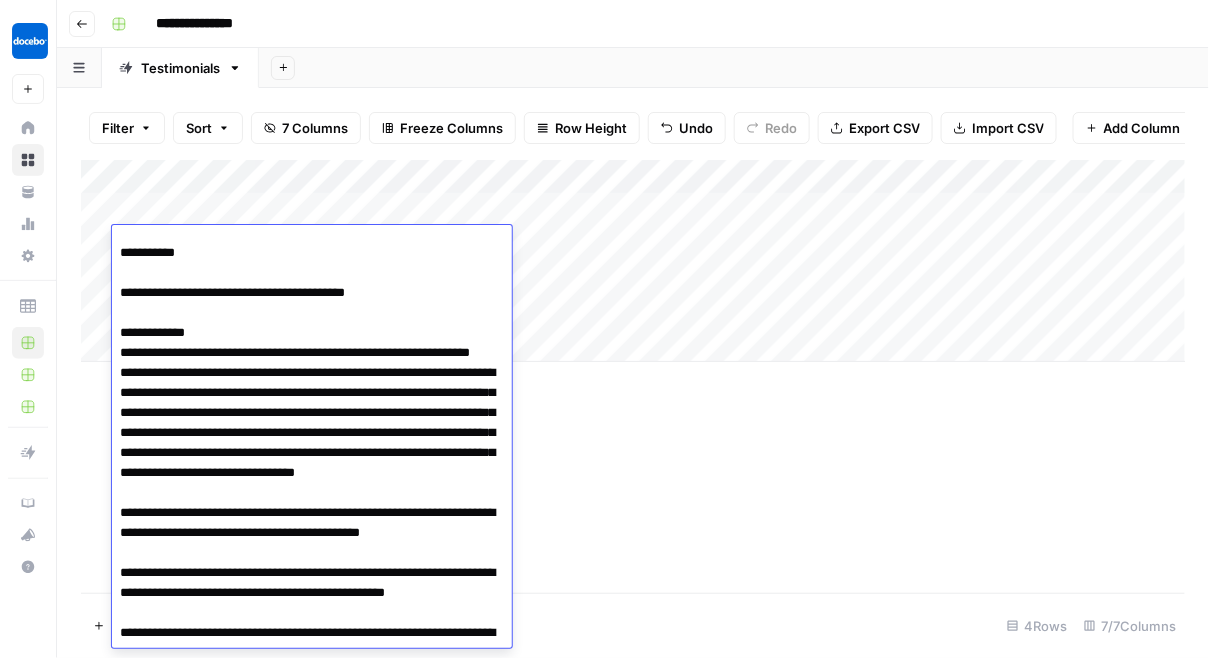 scroll, scrollTop: 0, scrollLeft: 0, axis: both 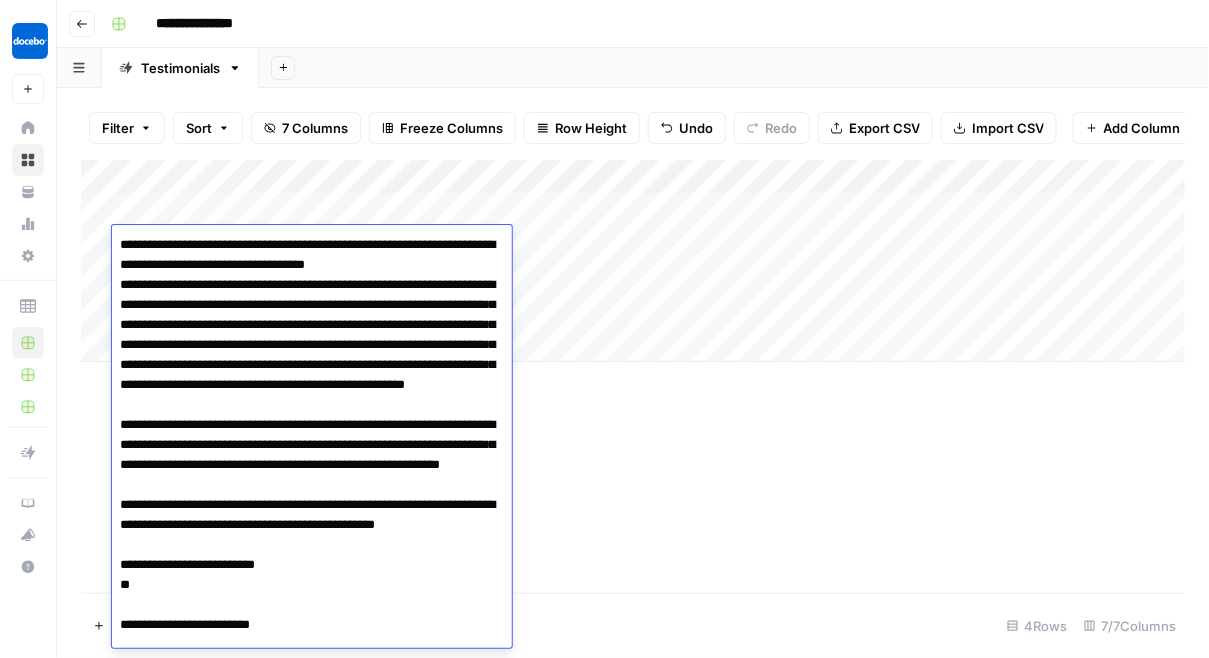 click on "Add Column" at bounding box center (633, 376) 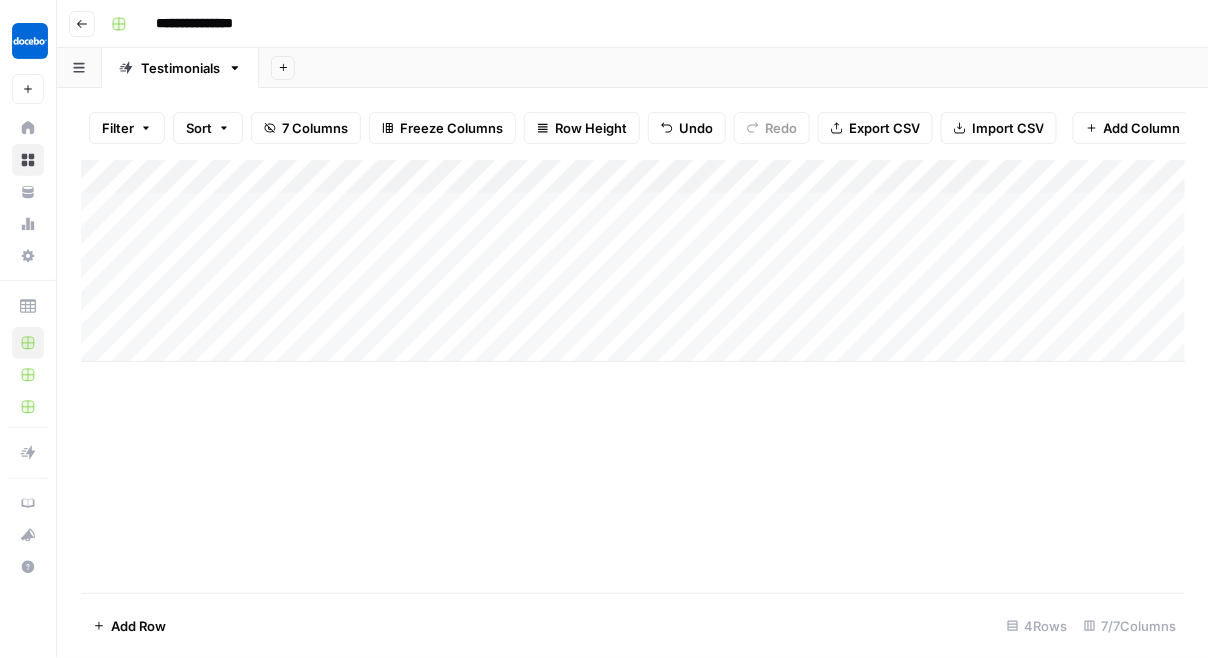 click on "Add Column" at bounding box center (633, 261) 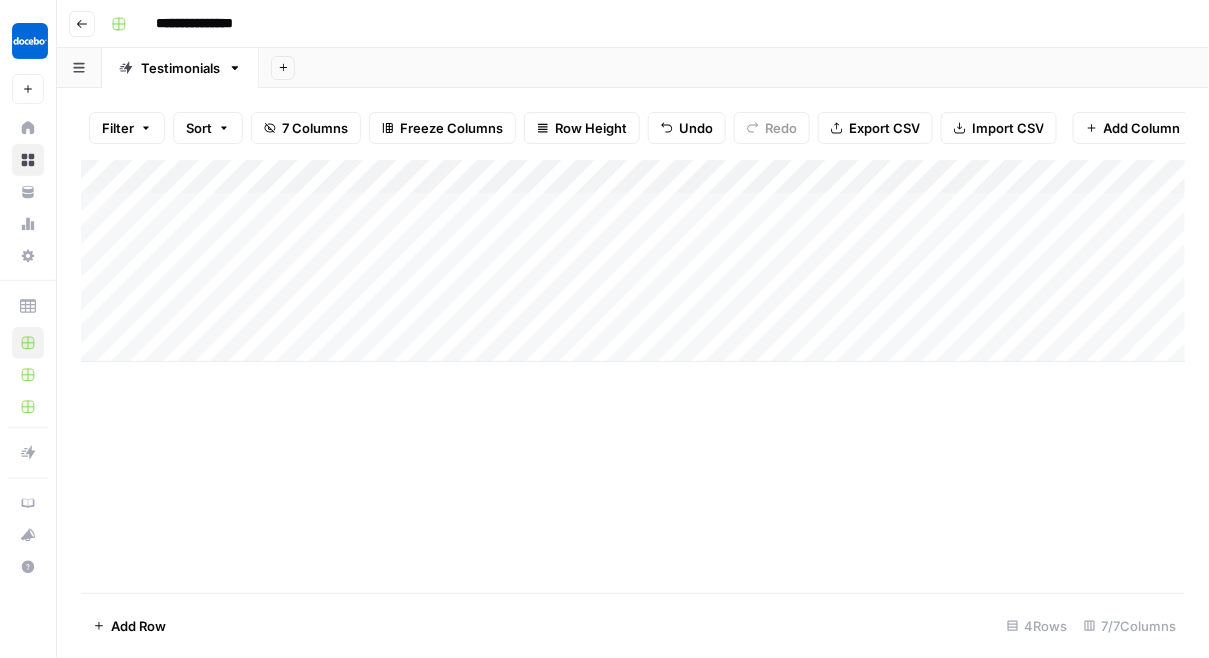 click on "Add Column" at bounding box center (633, 261) 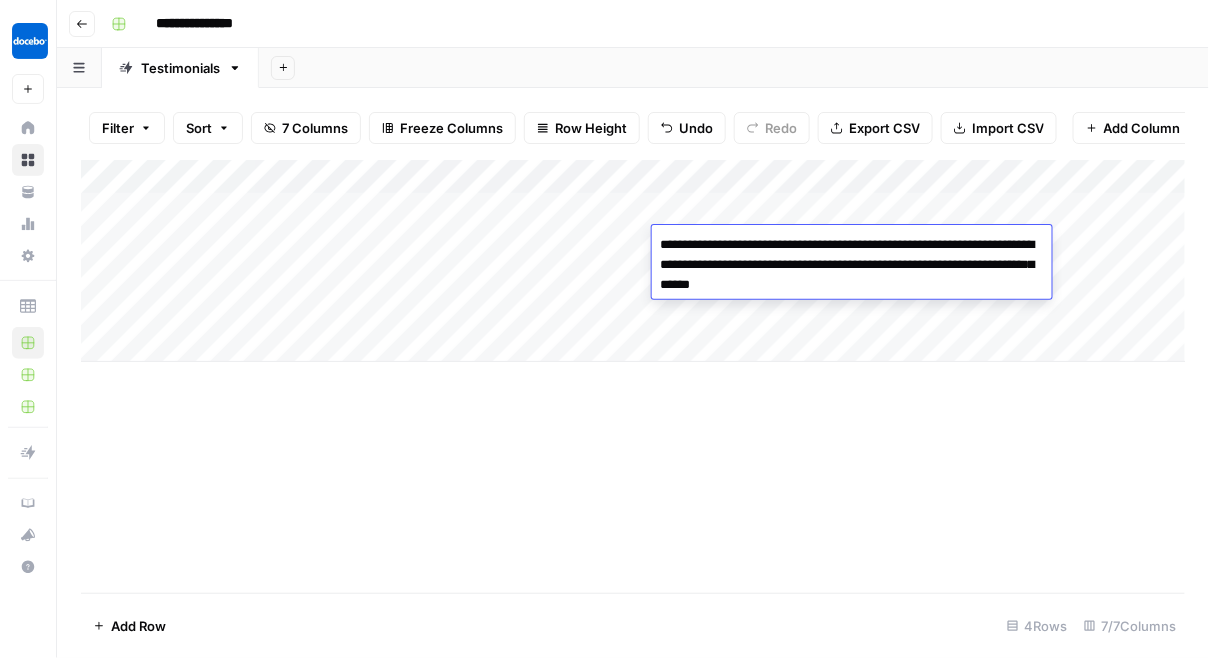 click on "Add Column" at bounding box center [633, 376] 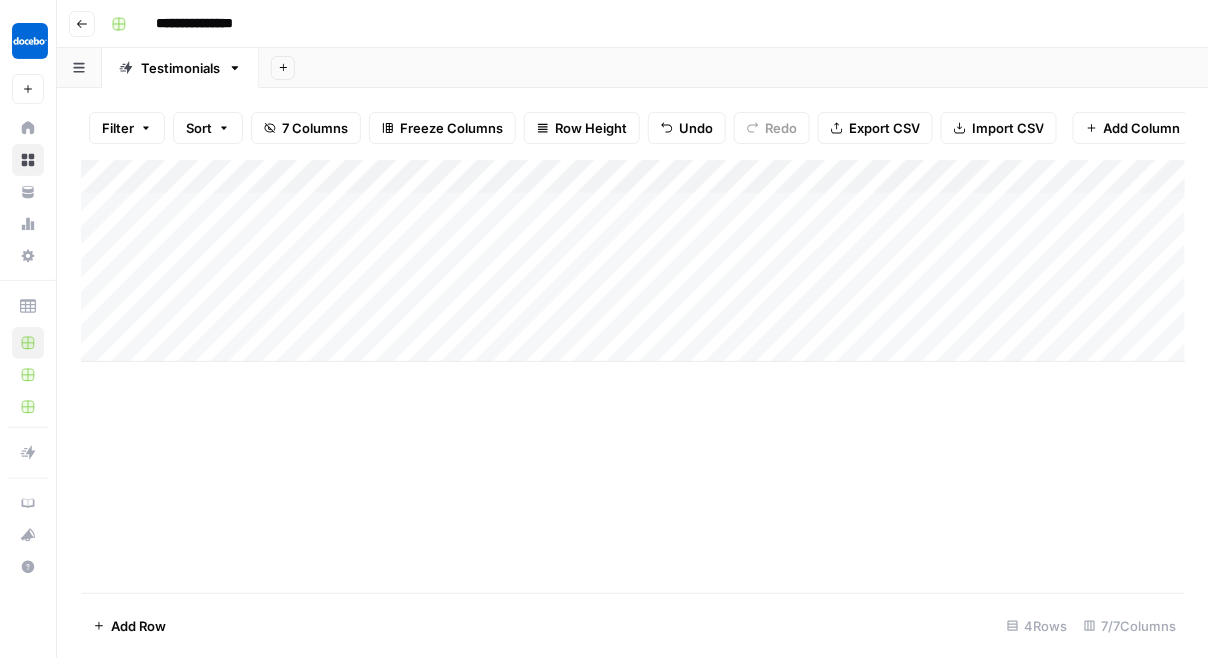 click on "Add Column" at bounding box center (633, 261) 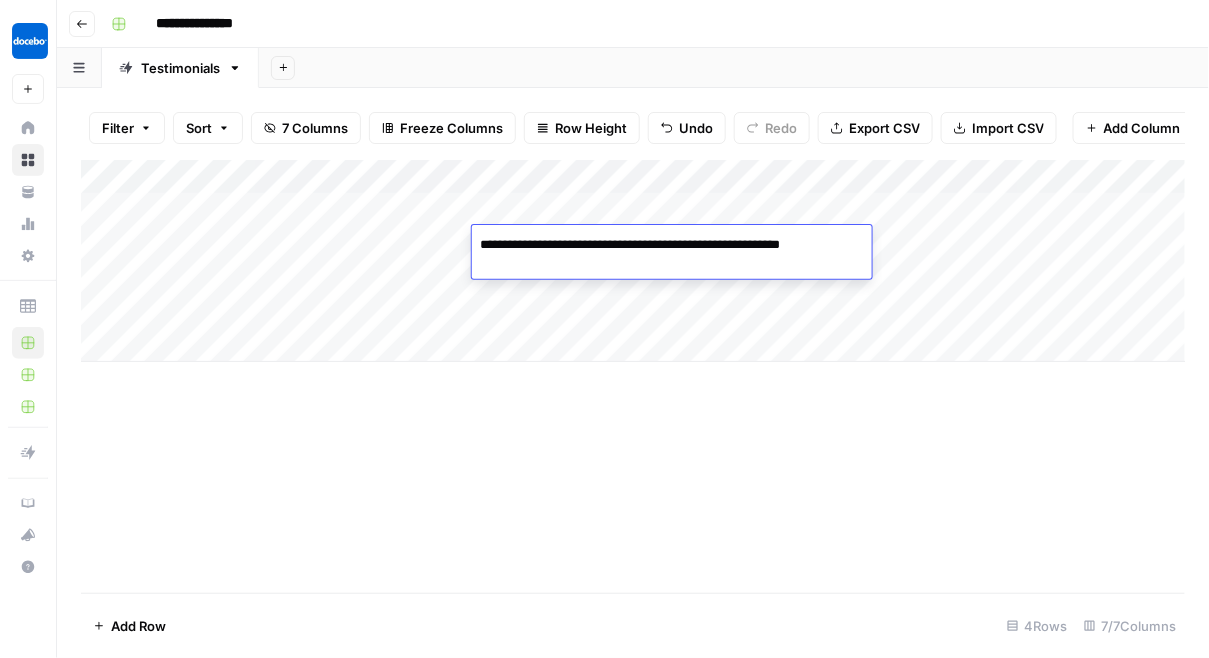 click on "Add Column" at bounding box center (633, 376) 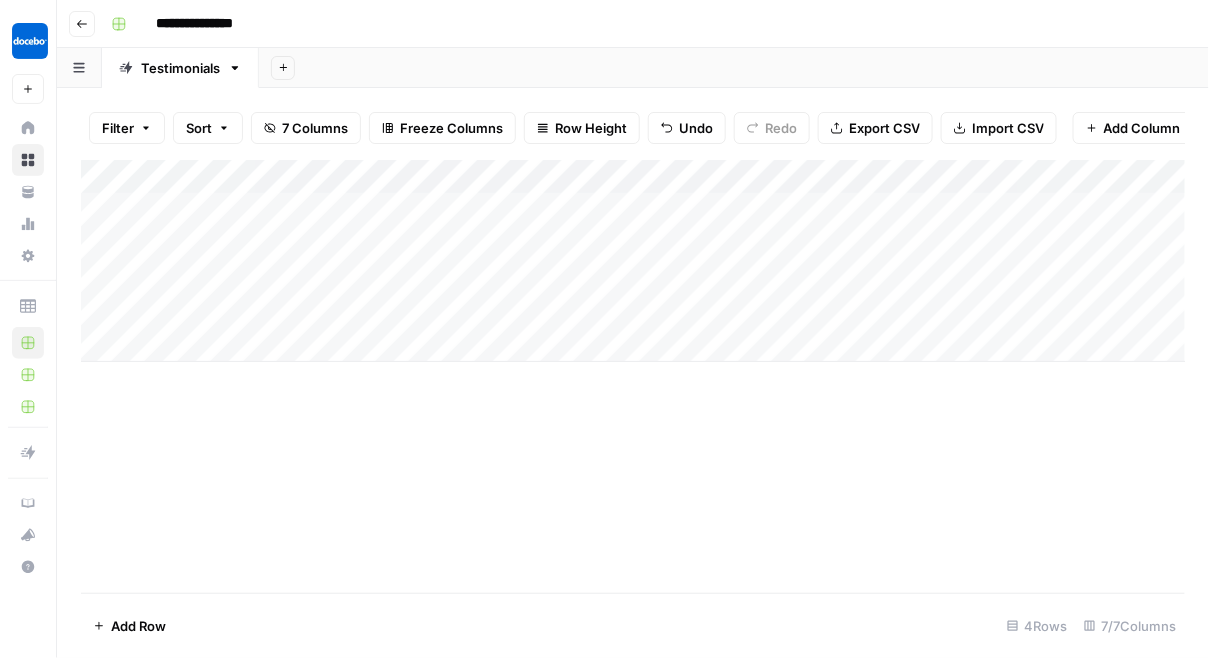 click 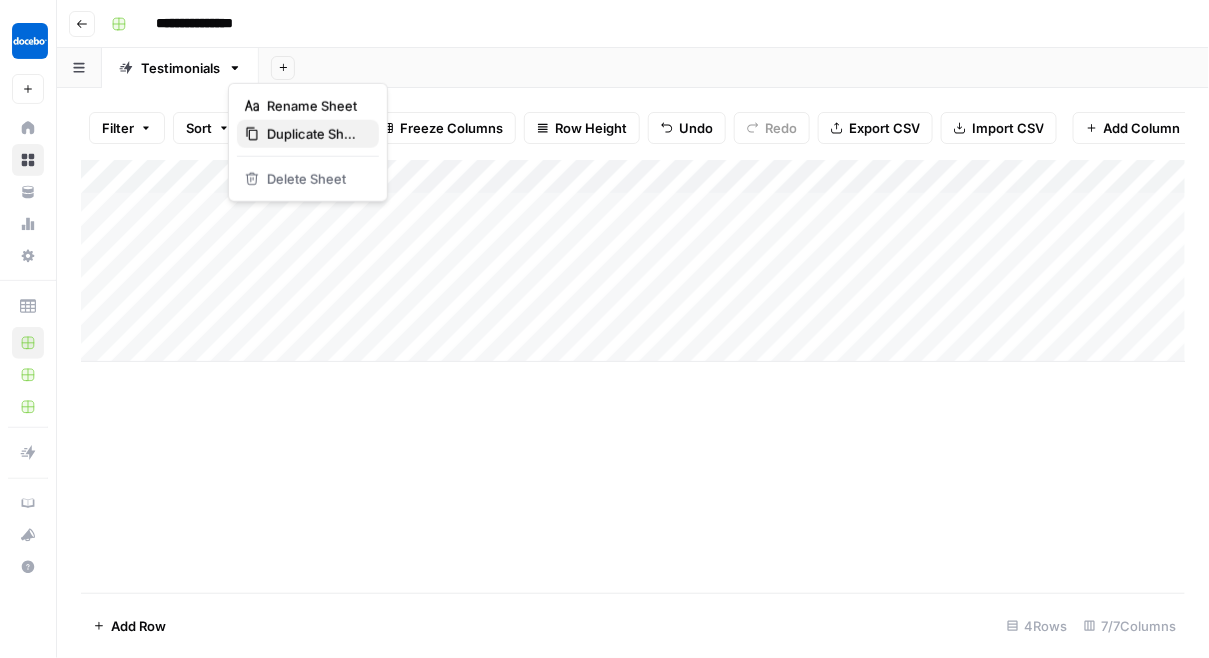 click on "Duplicate Sheet" at bounding box center (315, 134) 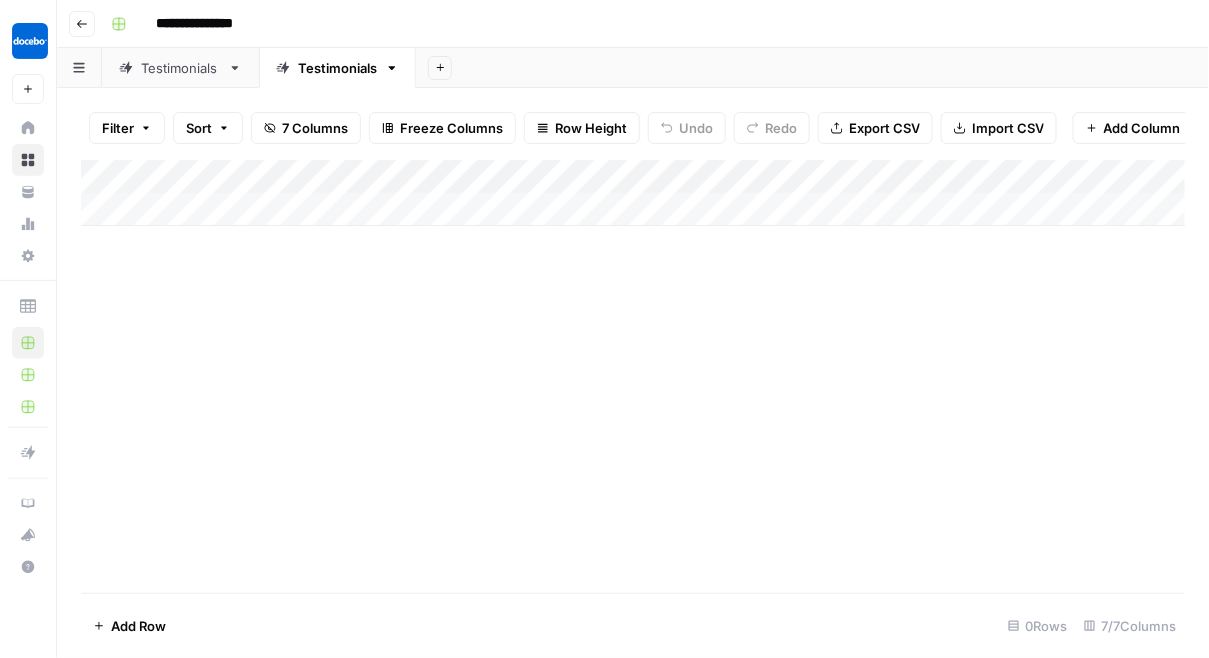 click on "Testimonials" at bounding box center [337, 68] 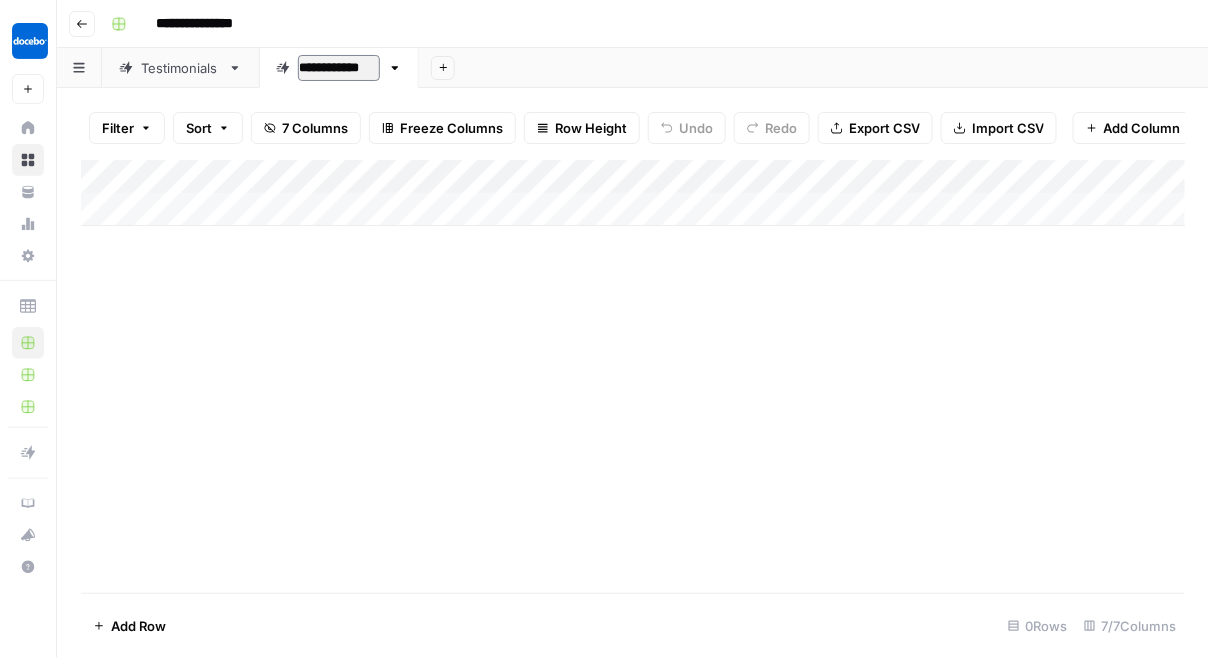click on "**********" at bounding box center (339, 68) 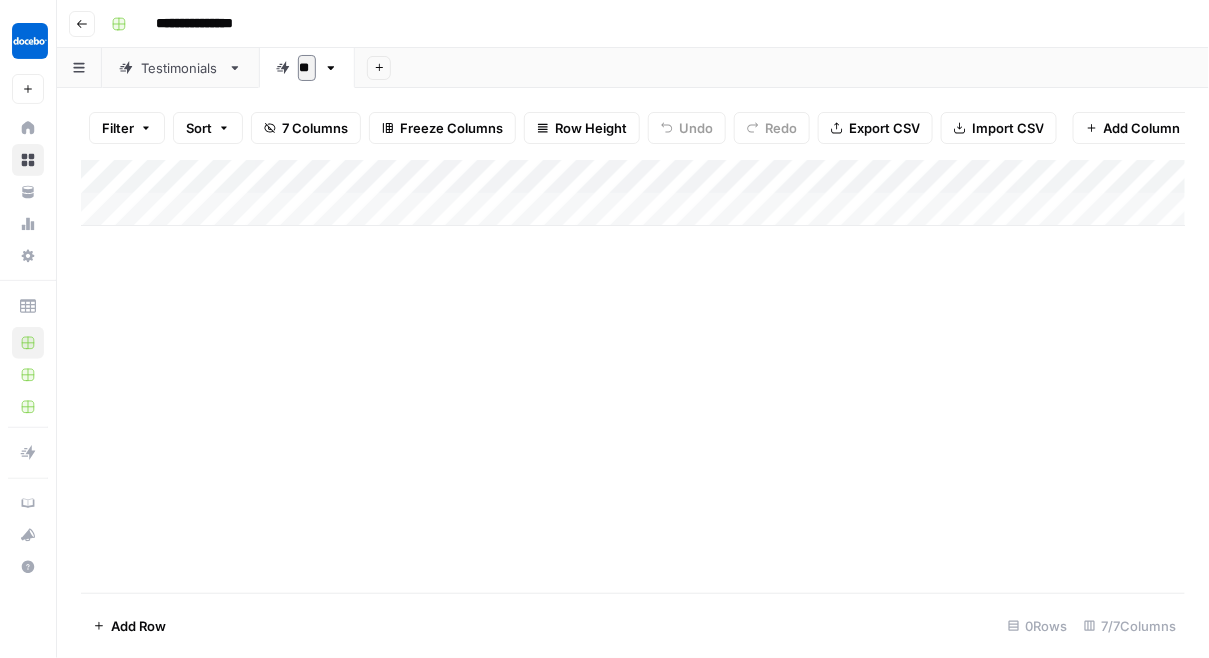 type on "***" 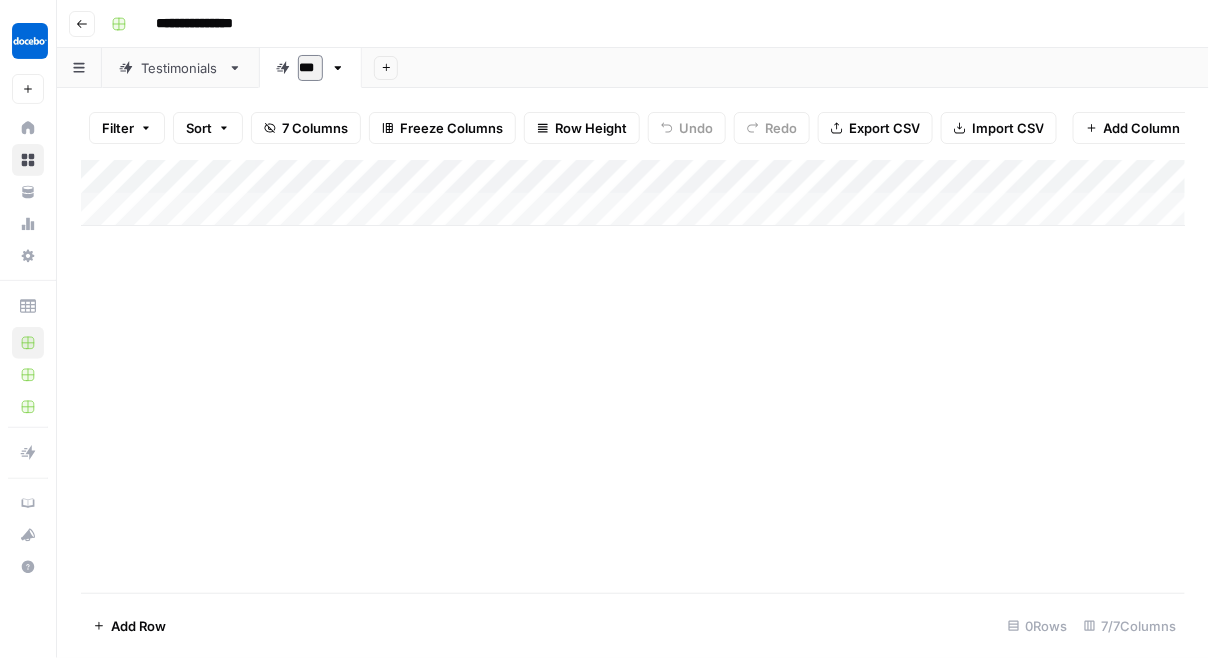 click on "Add Column" at bounding box center (633, 376) 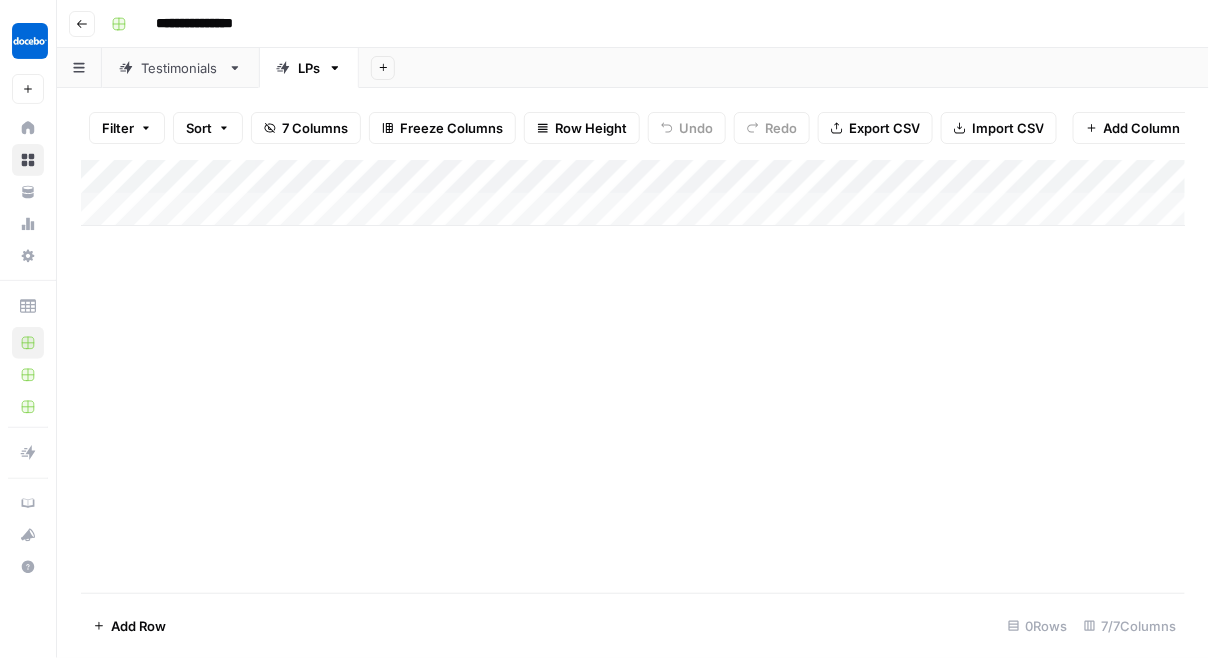 click on "Add Column" at bounding box center [633, 193] 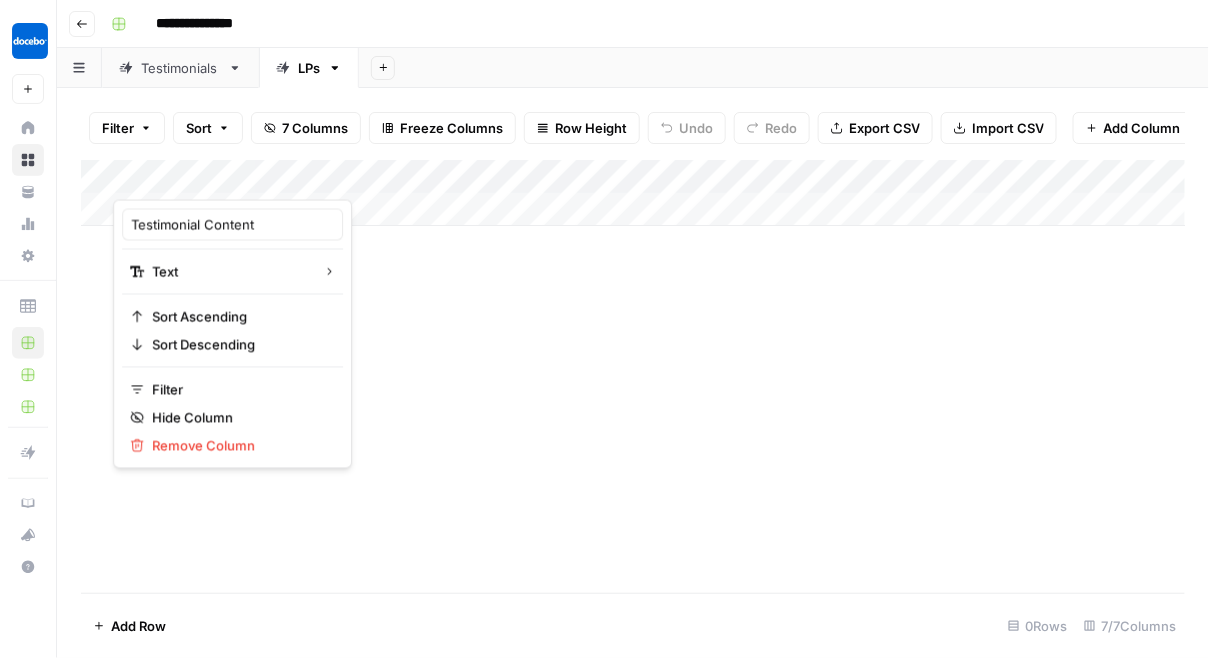 click at bounding box center [203, 180] 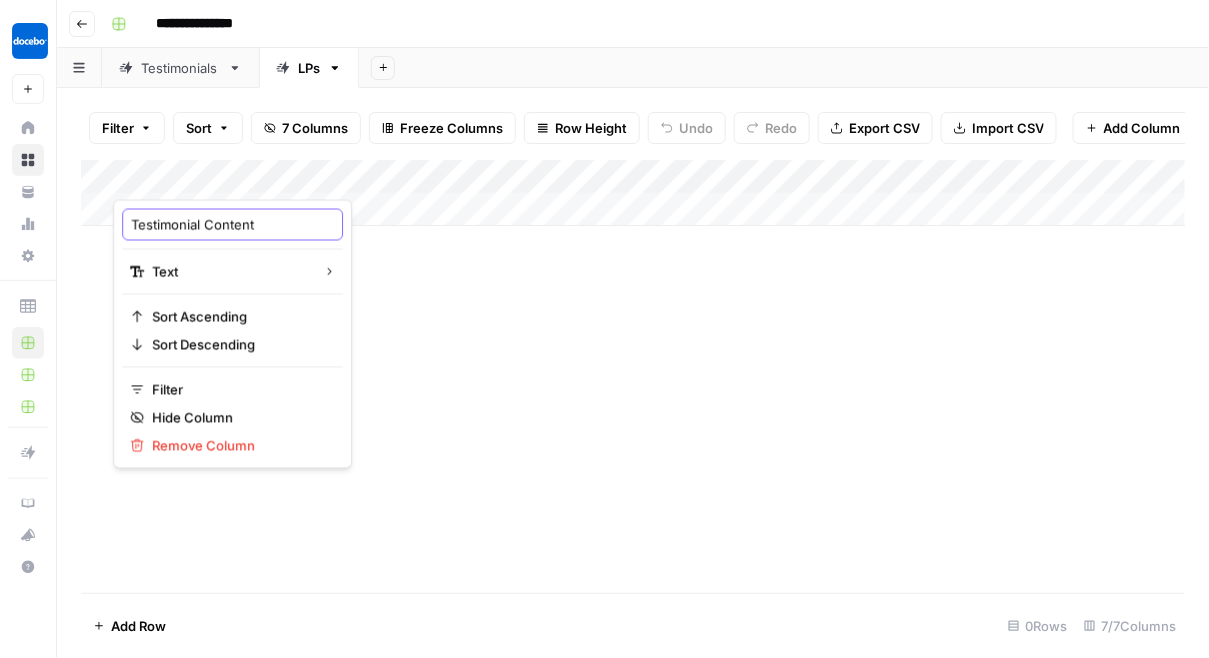 click on "Testimonial Content" at bounding box center (232, 225) 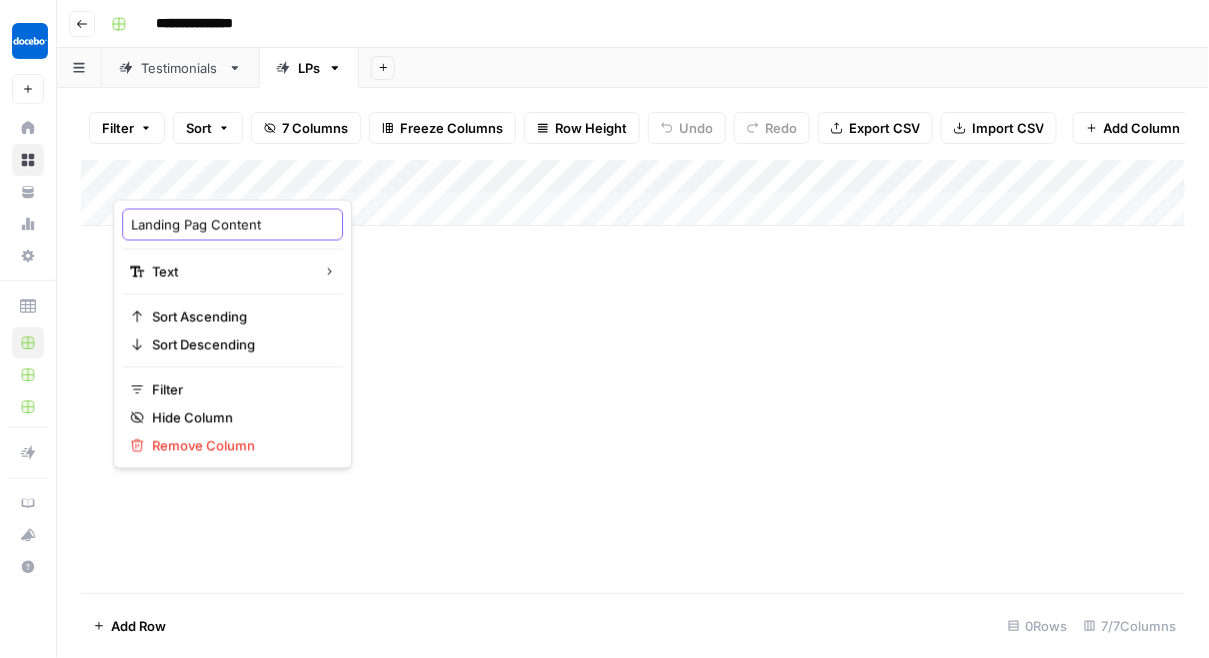 type on "Landing Page Content" 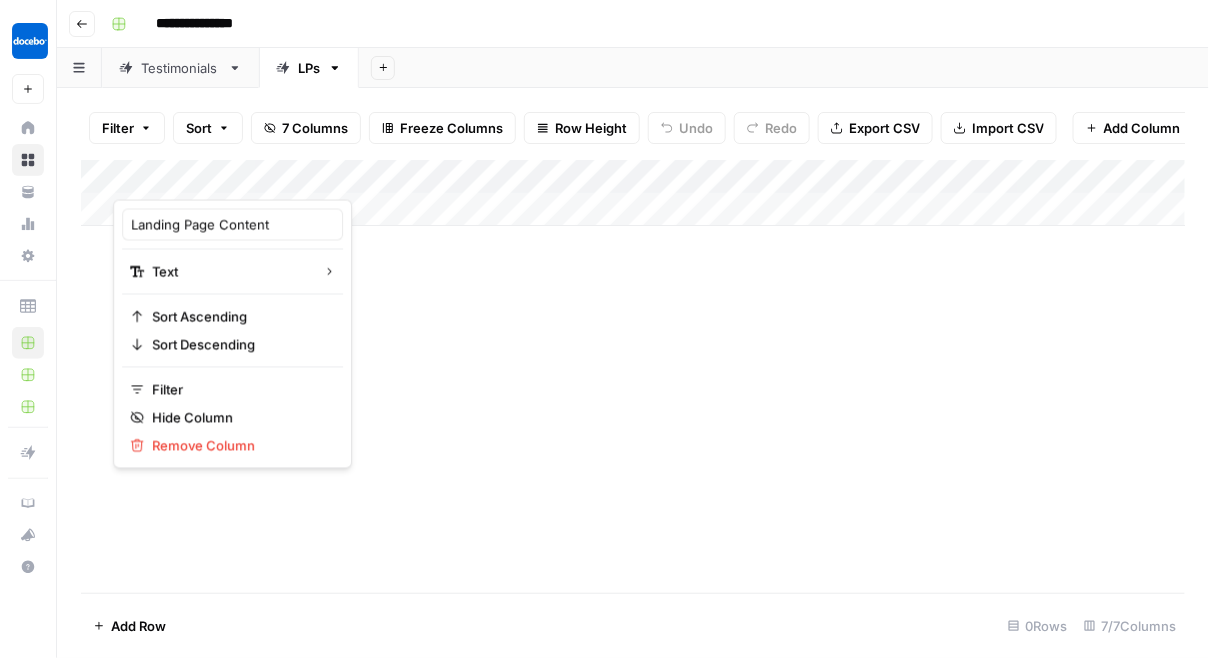 click on "Add Column" at bounding box center (633, 376) 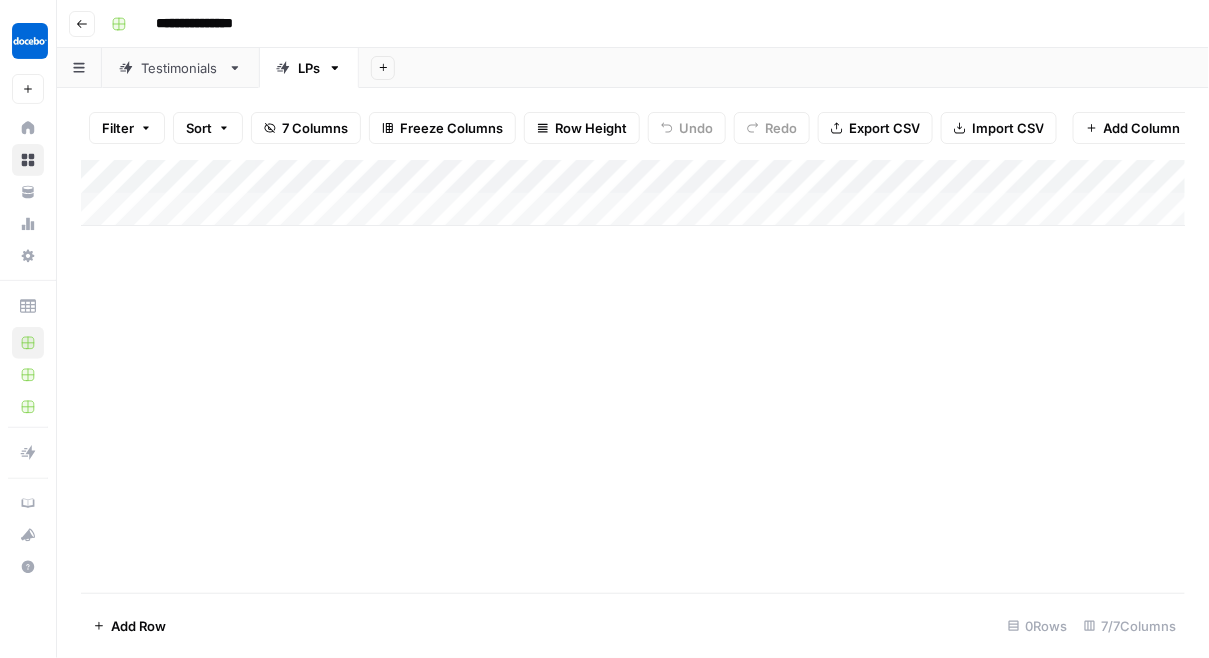 click on "Add Column" at bounding box center (633, 193) 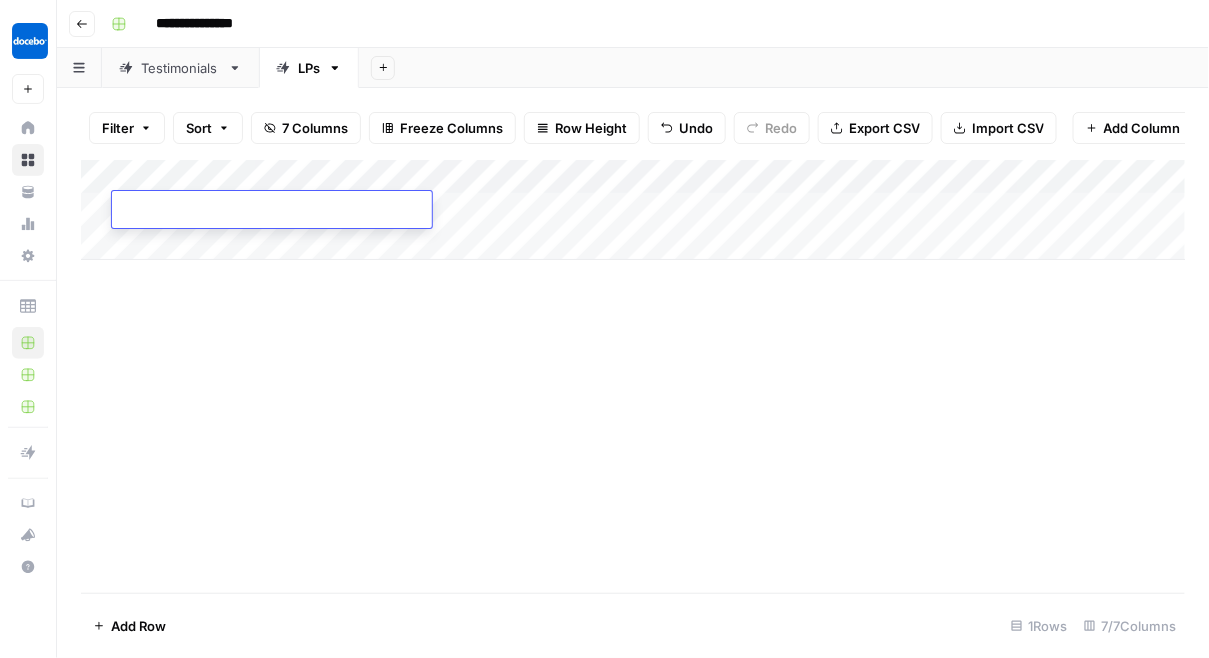 click on "**********" at bounding box center (604, 329) 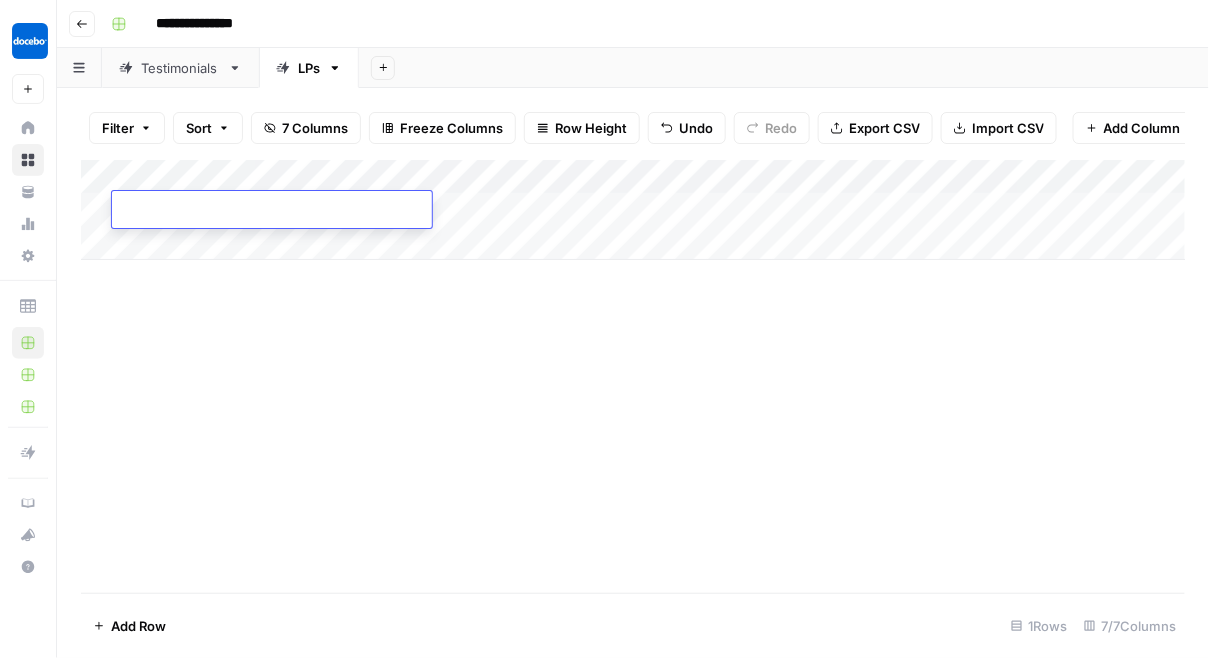 type on "**********" 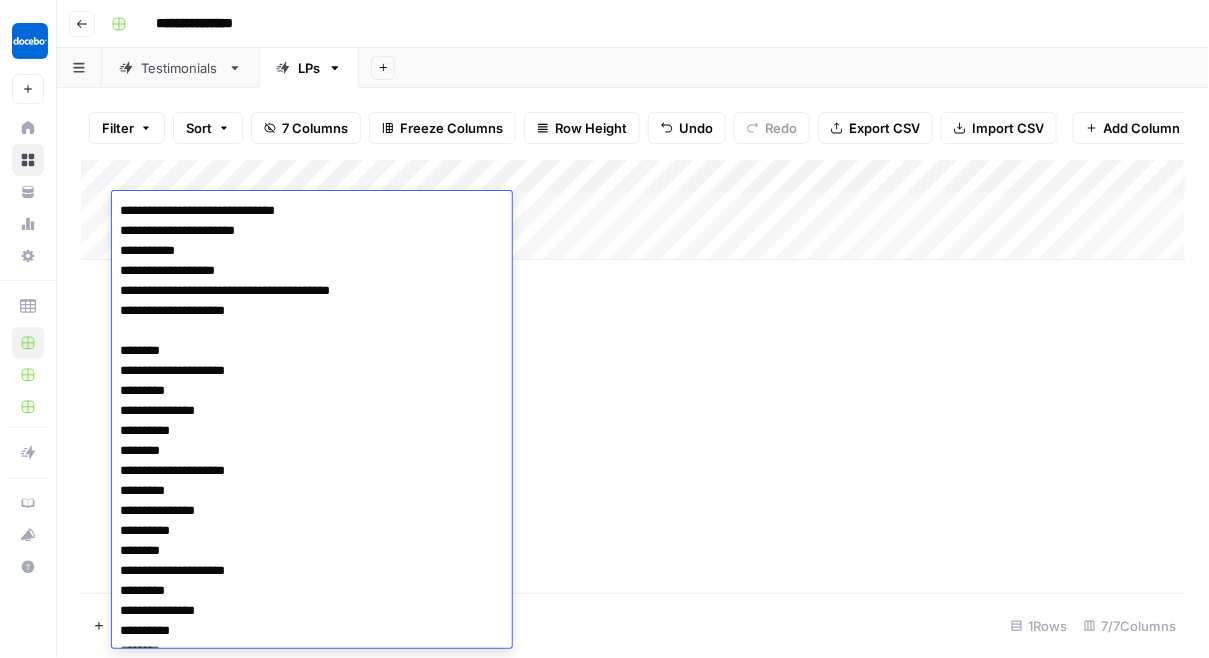 scroll, scrollTop: 2670, scrollLeft: 0, axis: vertical 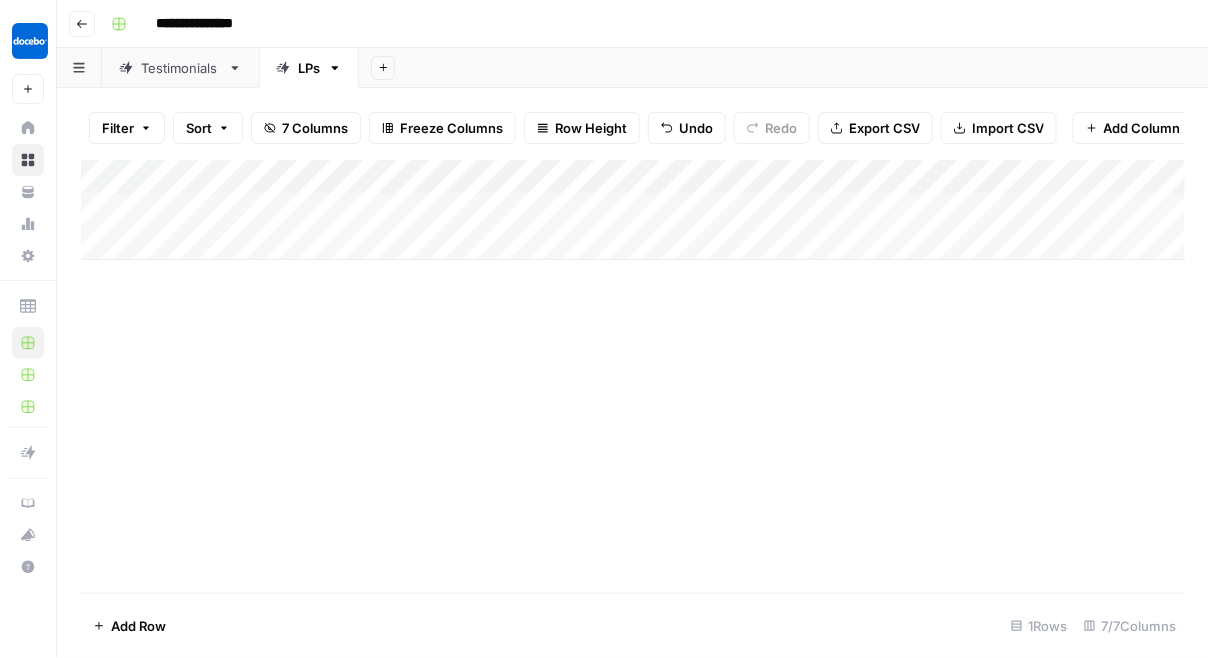 click on "Add Column" at bounding box center (633, 376) 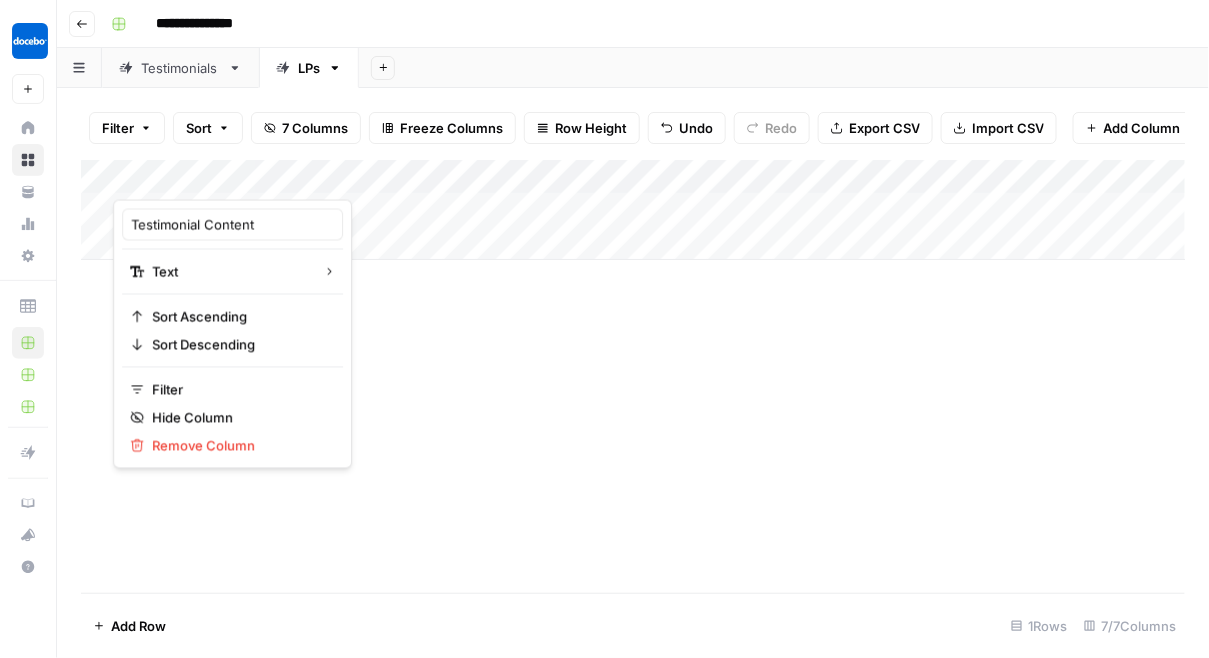 click at bounding box center (203, 180) 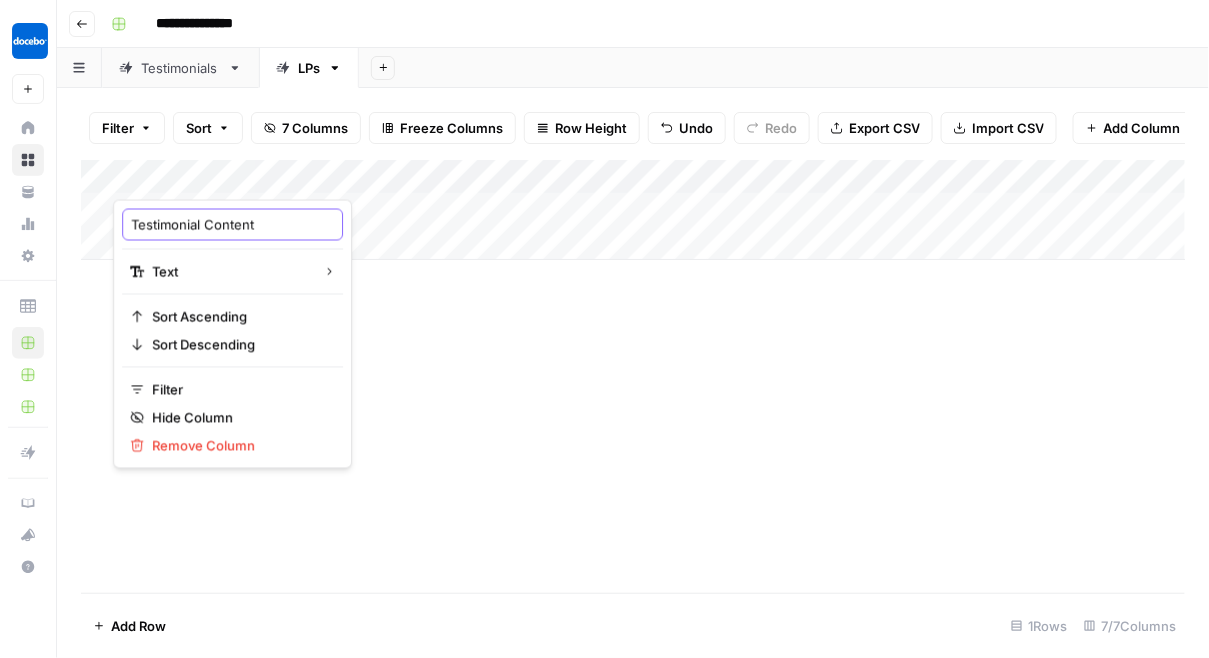 click on "Testimonial Content" at bounding box center (232, 225) 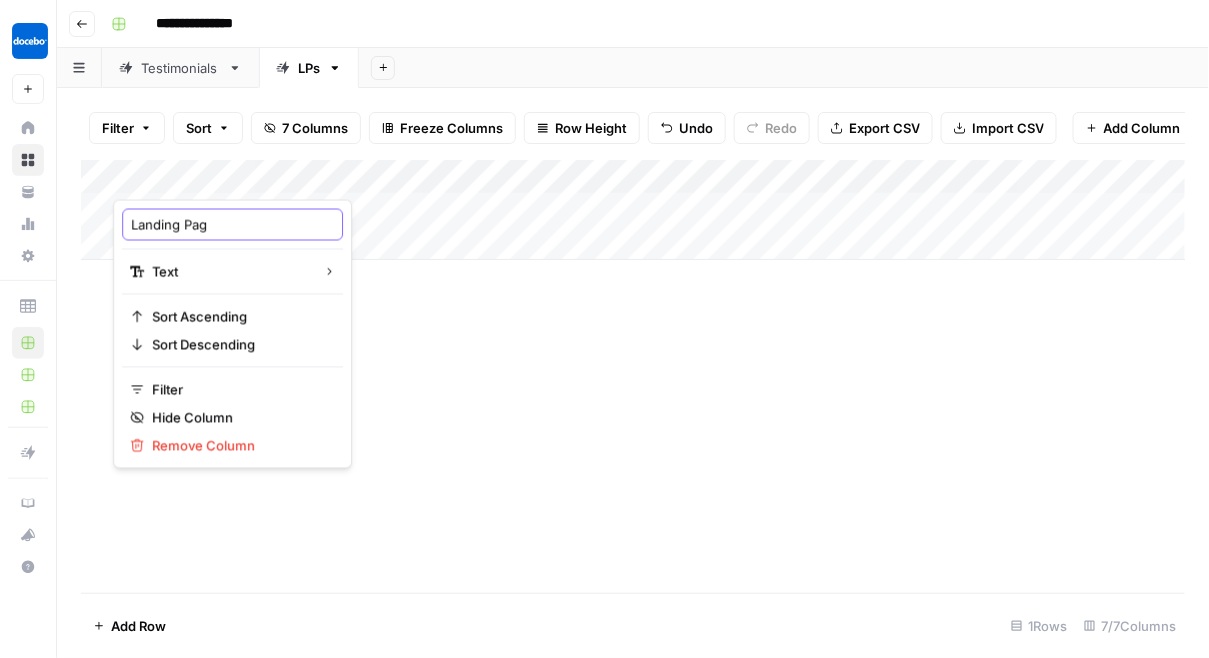 type on "Landing Page" 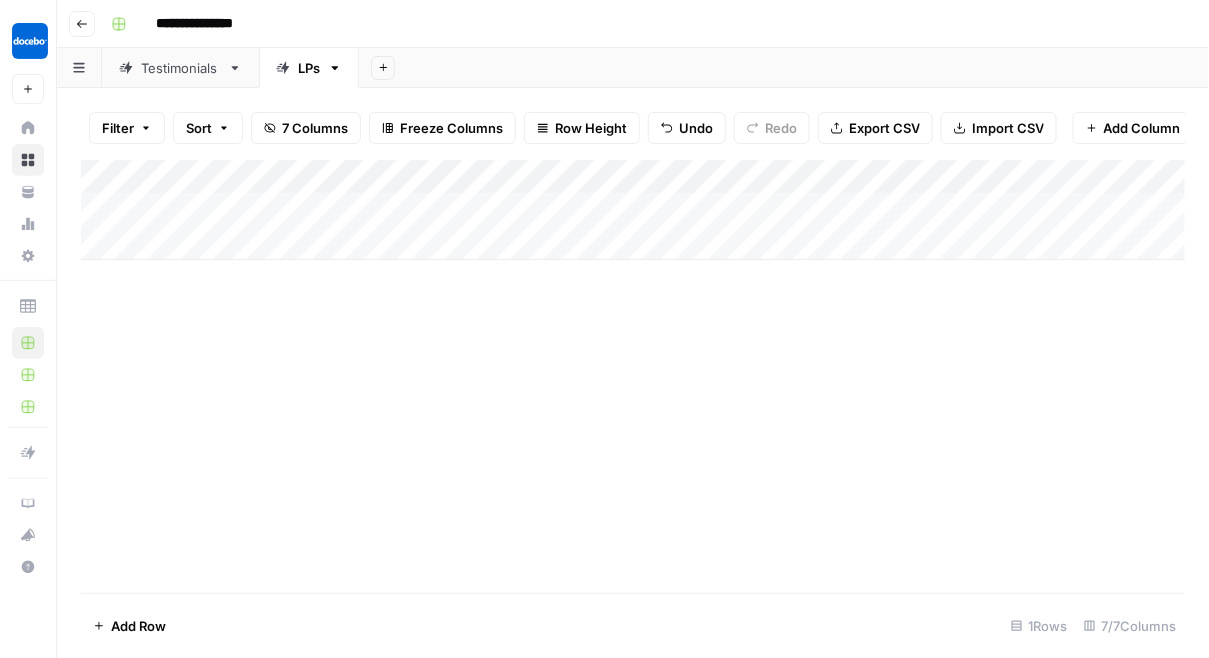 click on "Add Column" at bounding box center (633, 210) 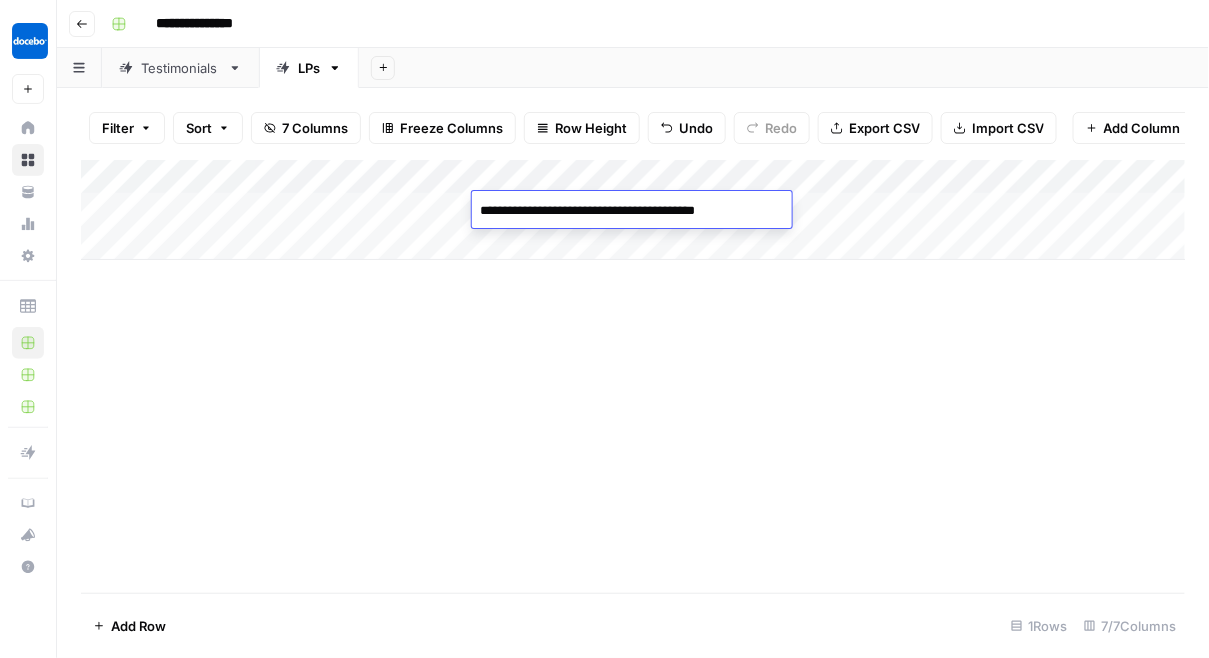 click on "Add Column" at bounding box center (633, 376) 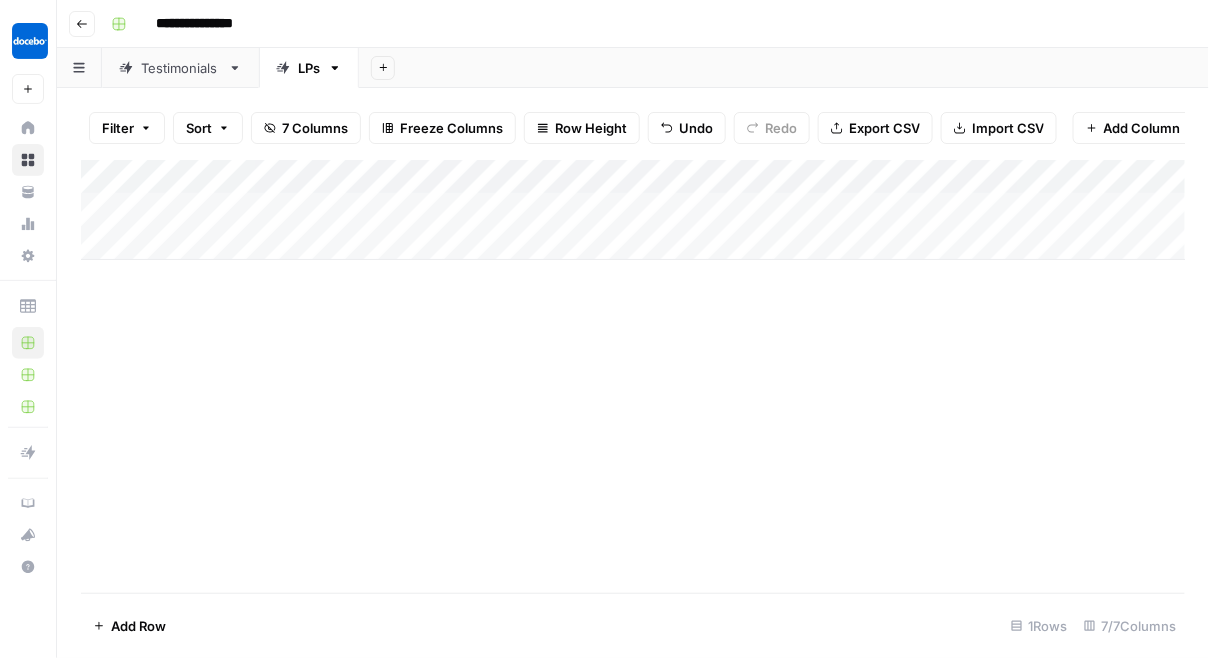 click on "Add Column" at bounding box center (633, 210) 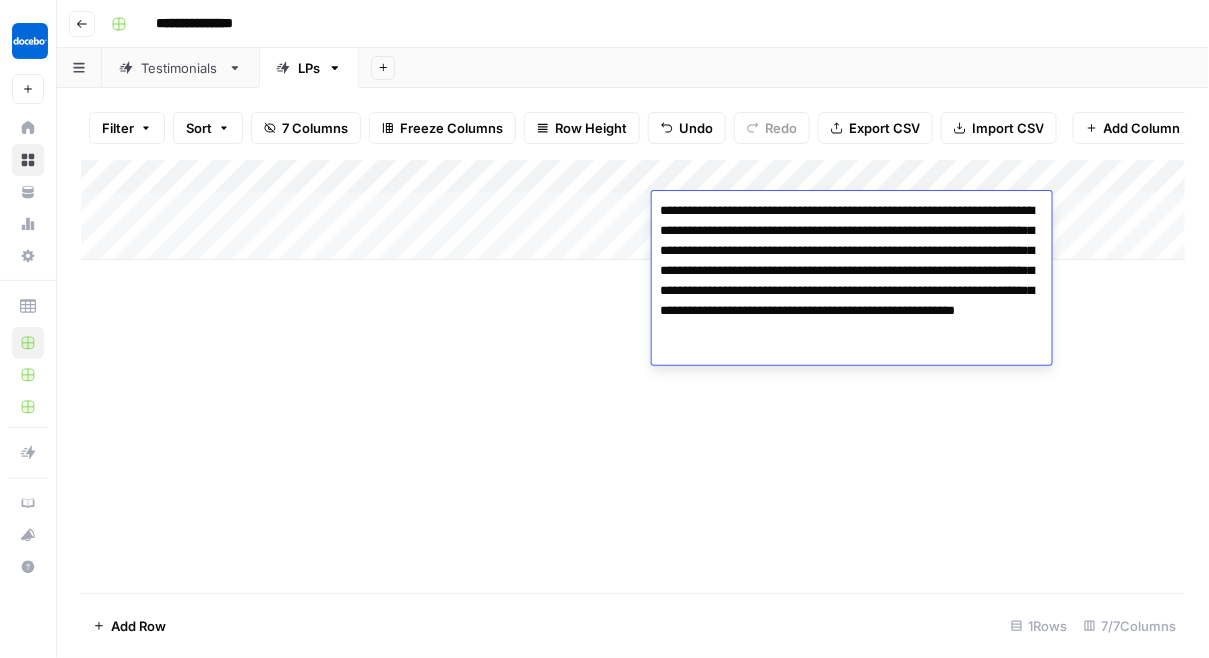 click on "Add Column" at bounding box center (633, 376) 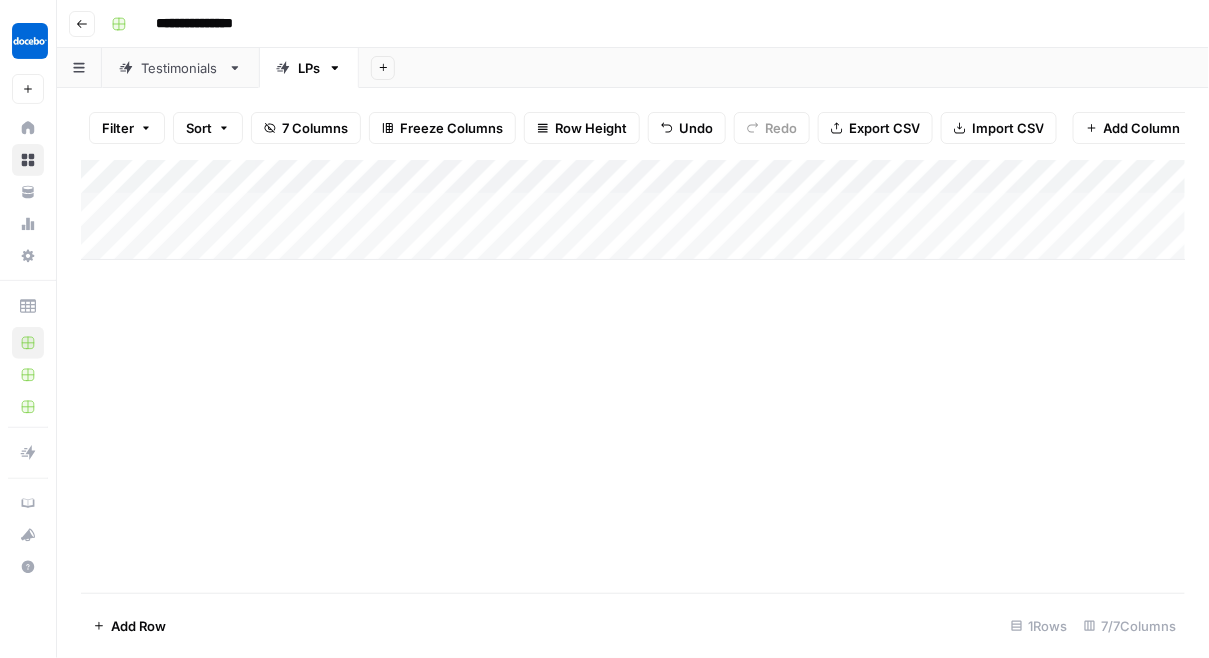 click on "LPs" at bounding box center (309, 68) 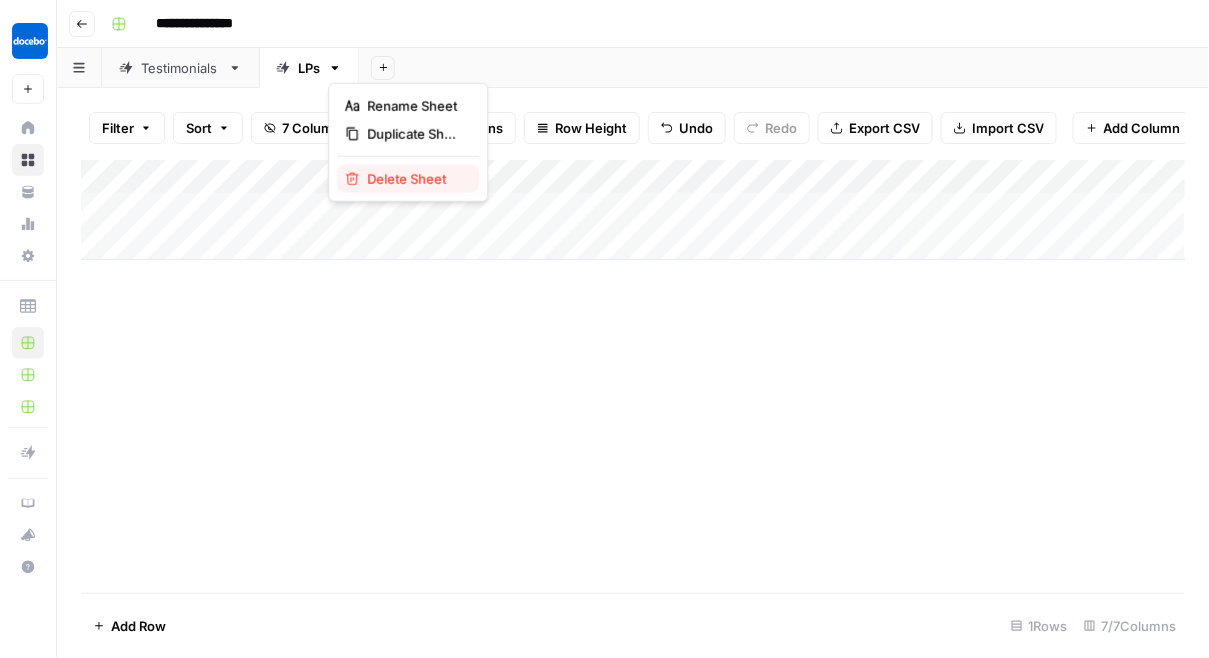 click on "Delete Sheet" at bounding box center [415, 179] 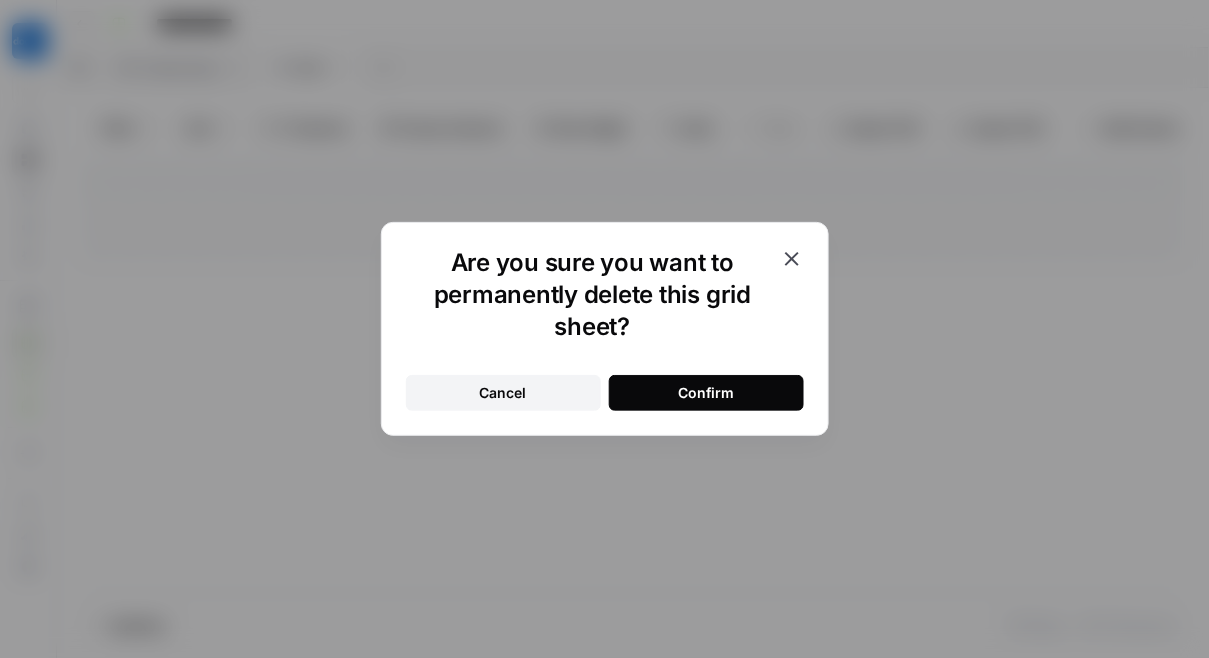 click on "Confirm" at bounding box center (706, 393) 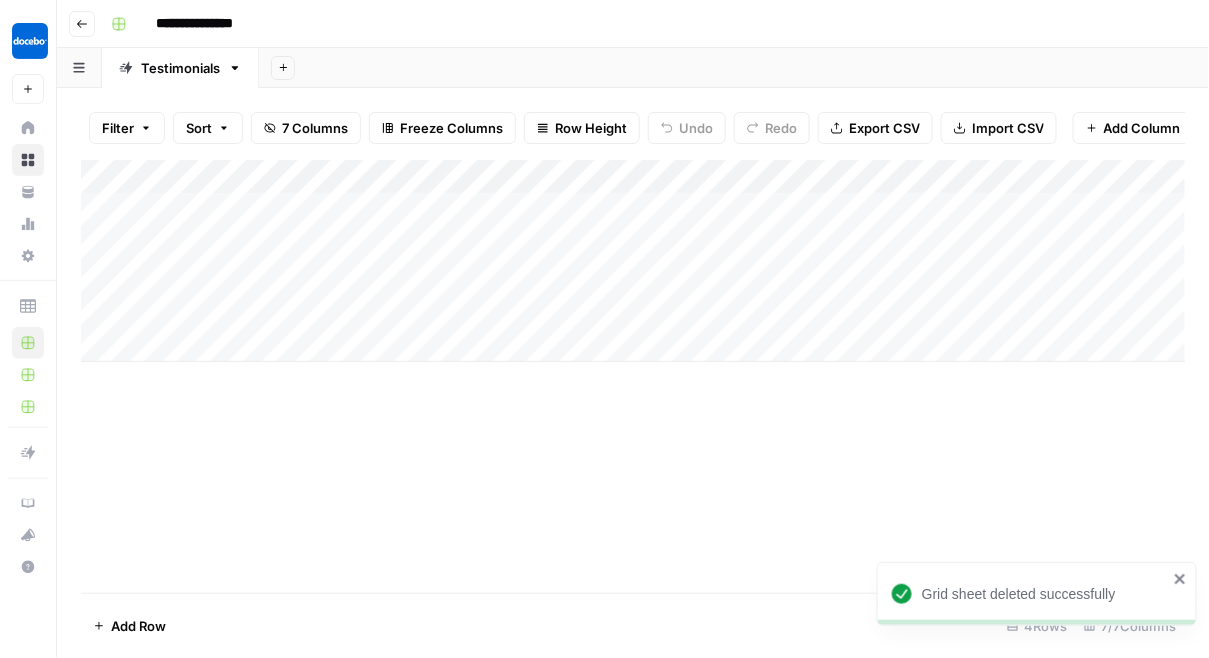 click on "Testimonials" at bounding box center [180, 68] 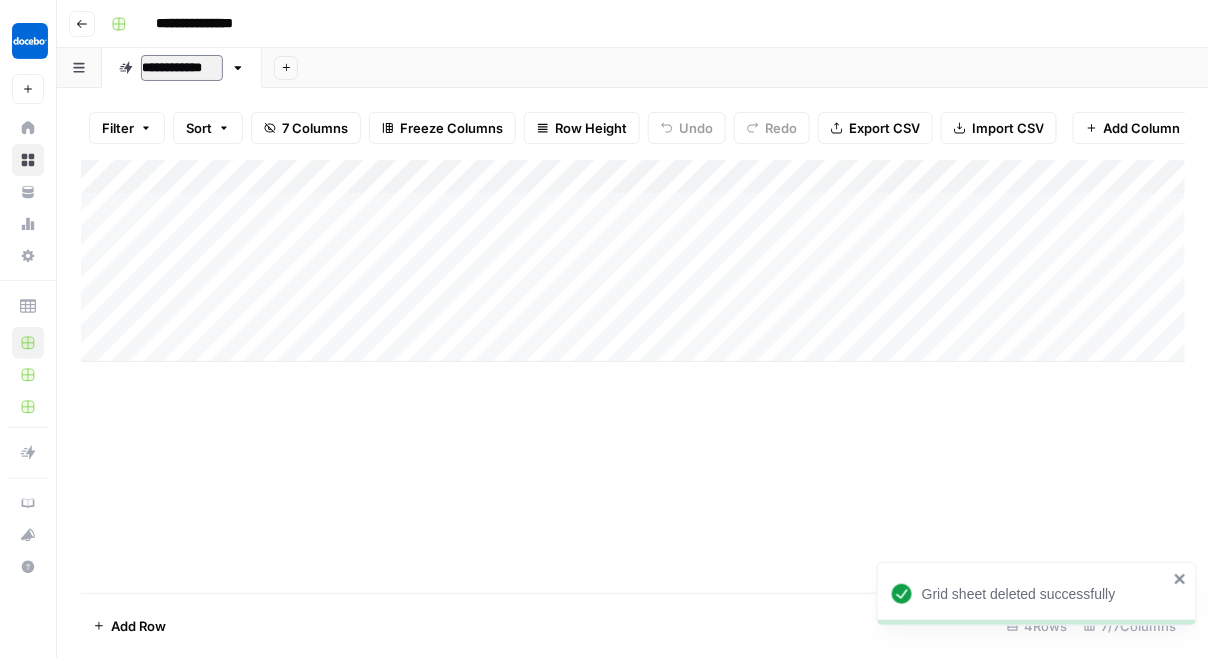 click on "**********" at bounding box center (182, 68) 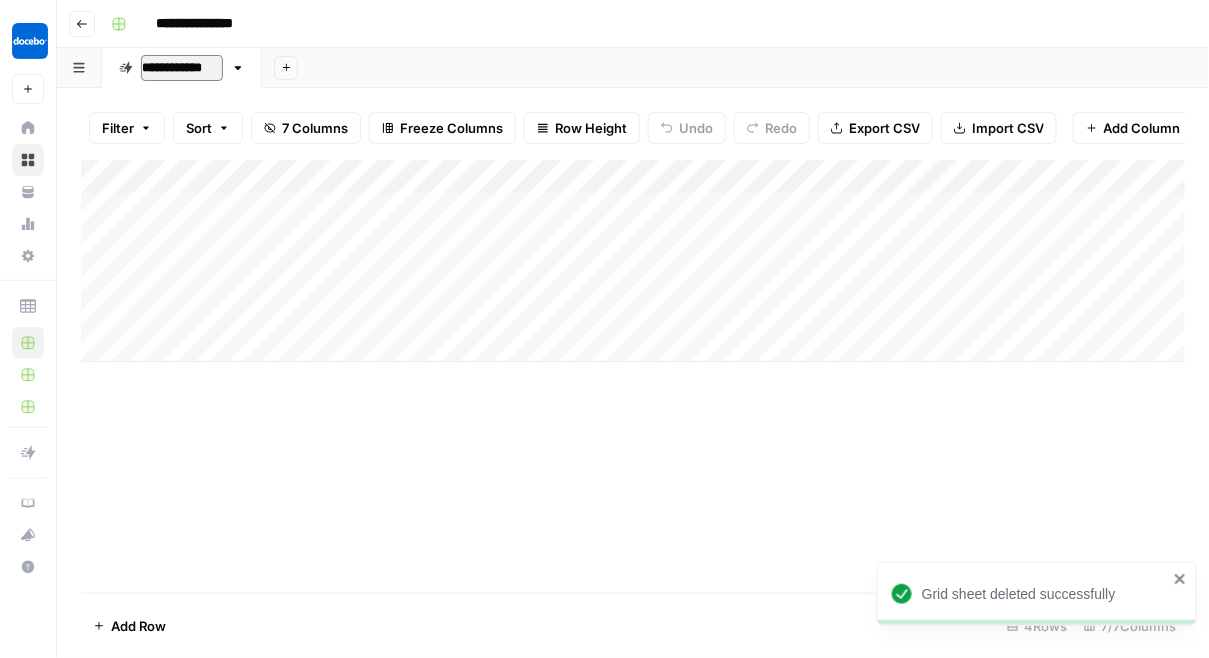 click on "**********" at bounding box center (182, 68) 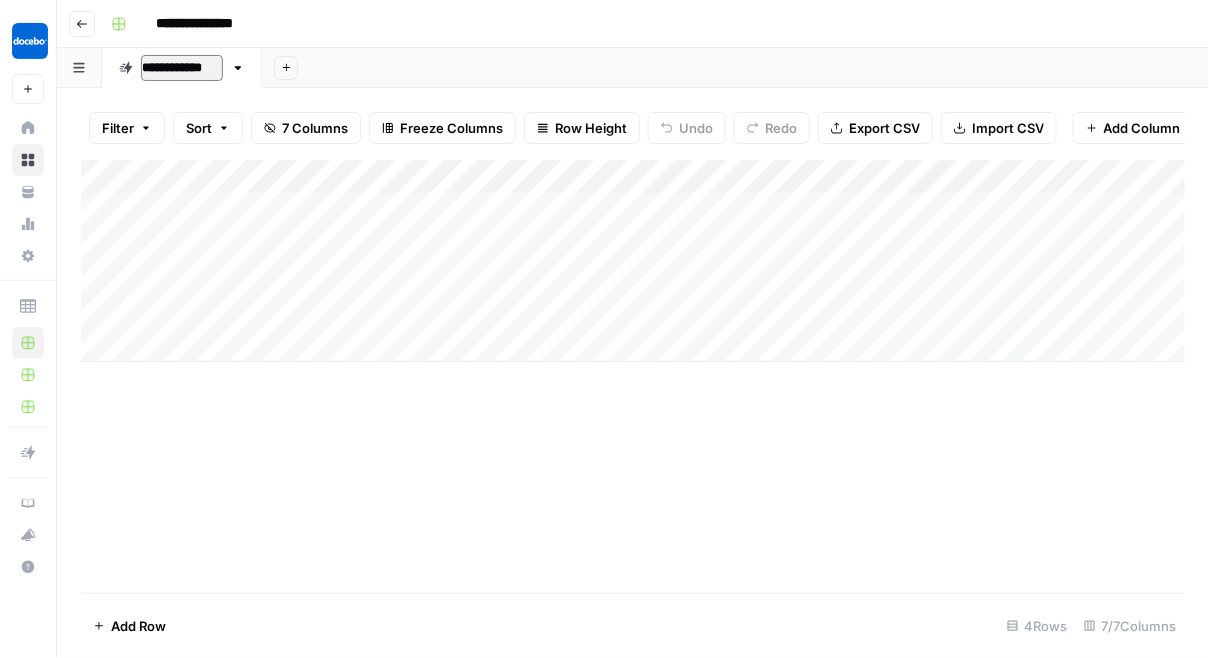 click on "**********" at bounding box center (210, 24) 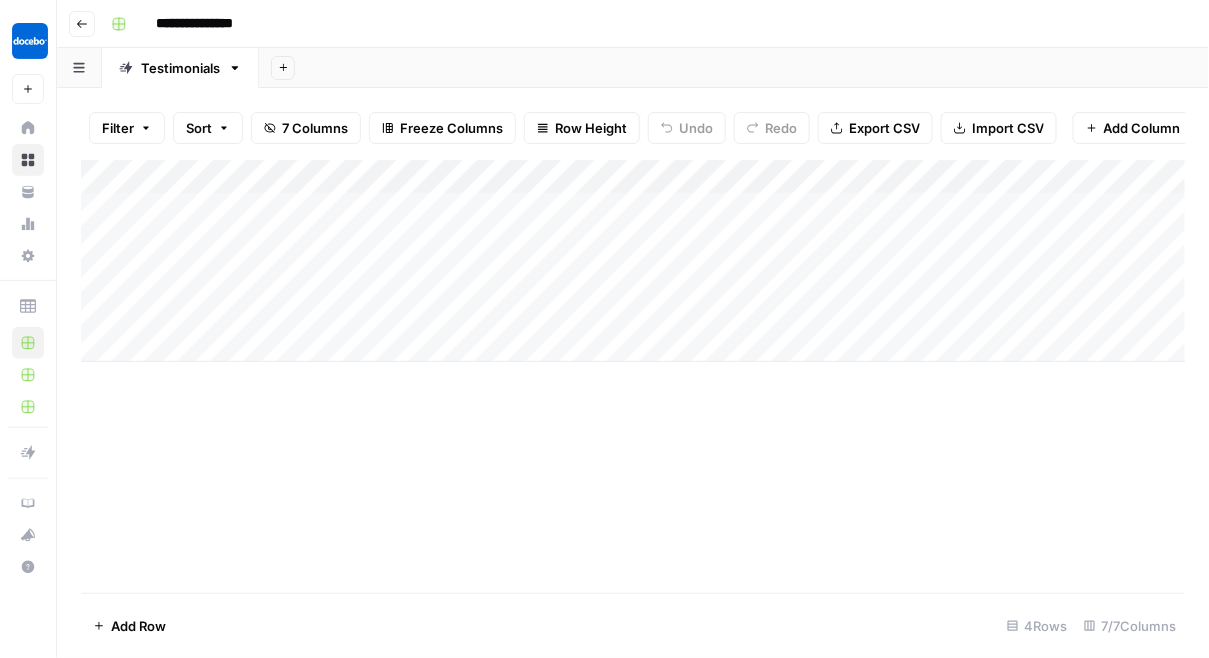 click on "**********" at bounding box center (210, 24) 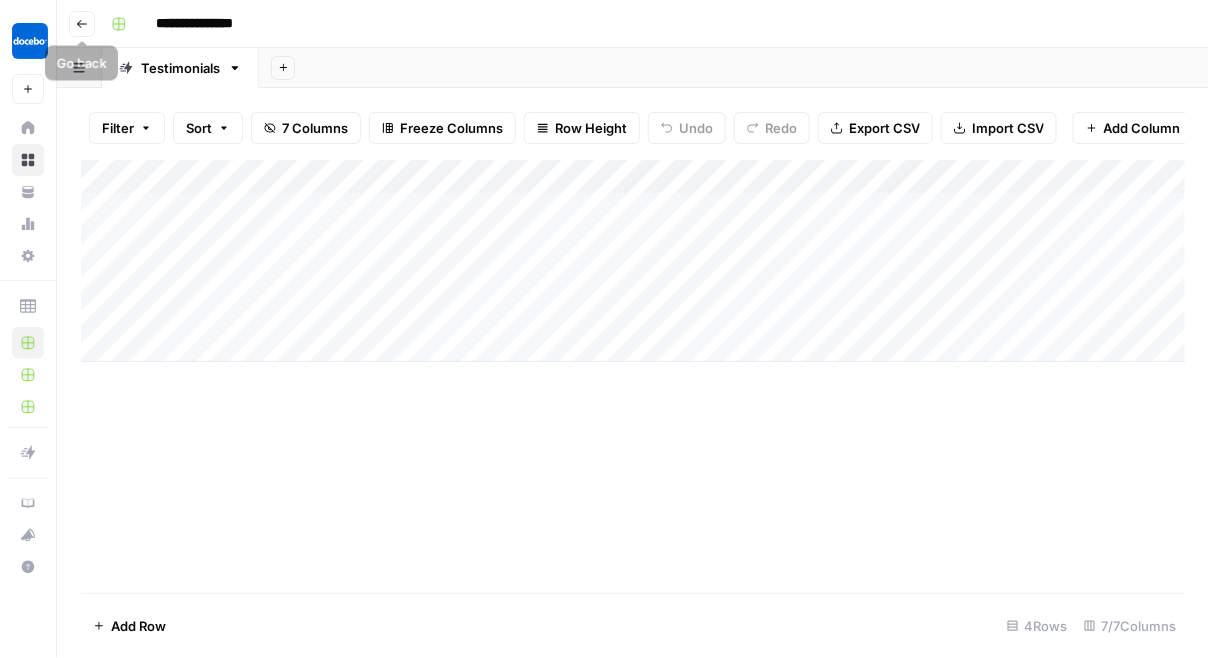 click 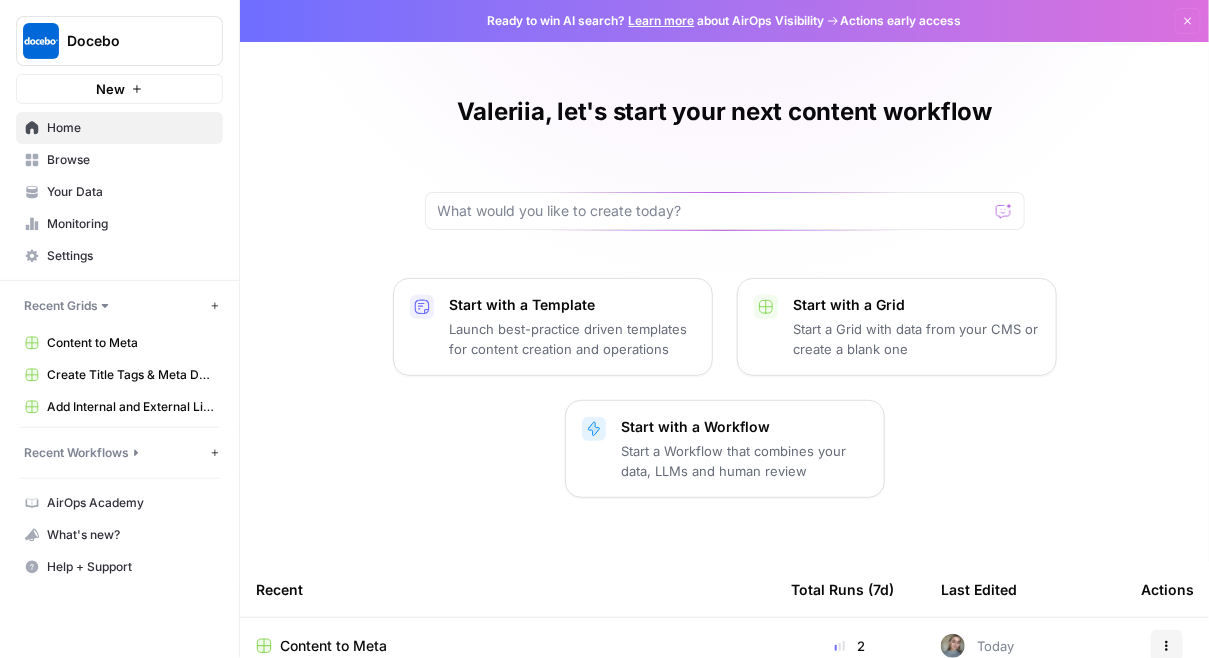click on "Browse" at bounding box center [130, 160] 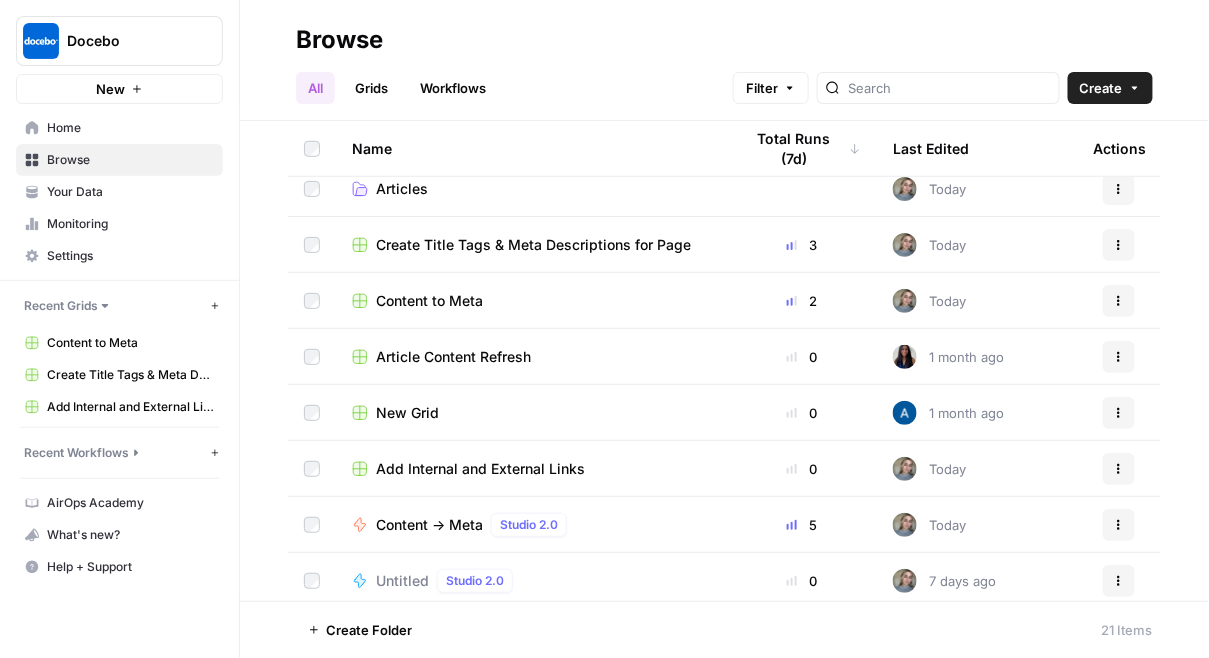 scroll, scrollTop: 380, scrollLeft: 0, axis: vertical 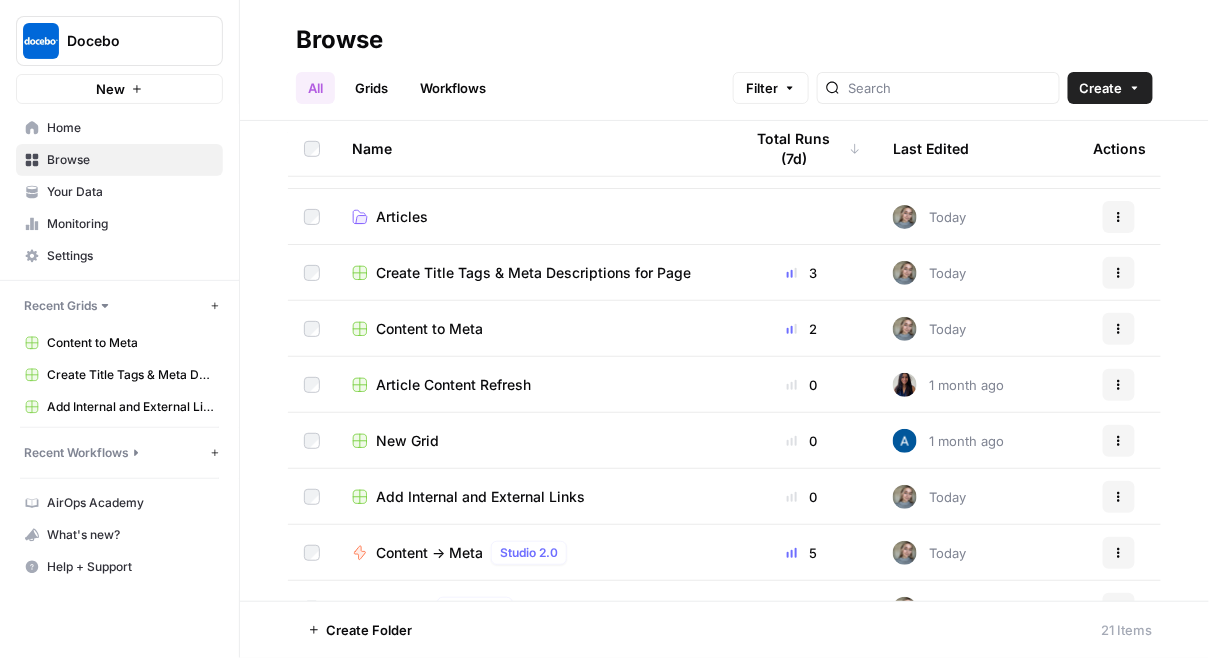click on "Actions" at bounding box center [1119, 273] 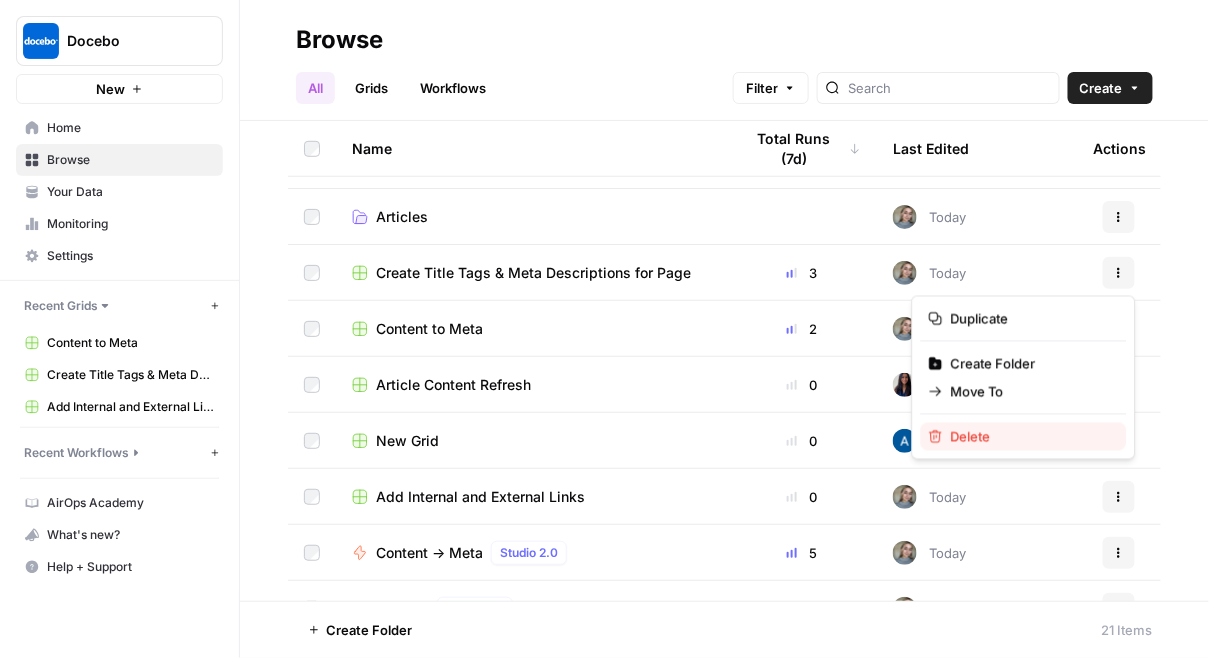 click on "Delete" at bounding box center (1031, 437) 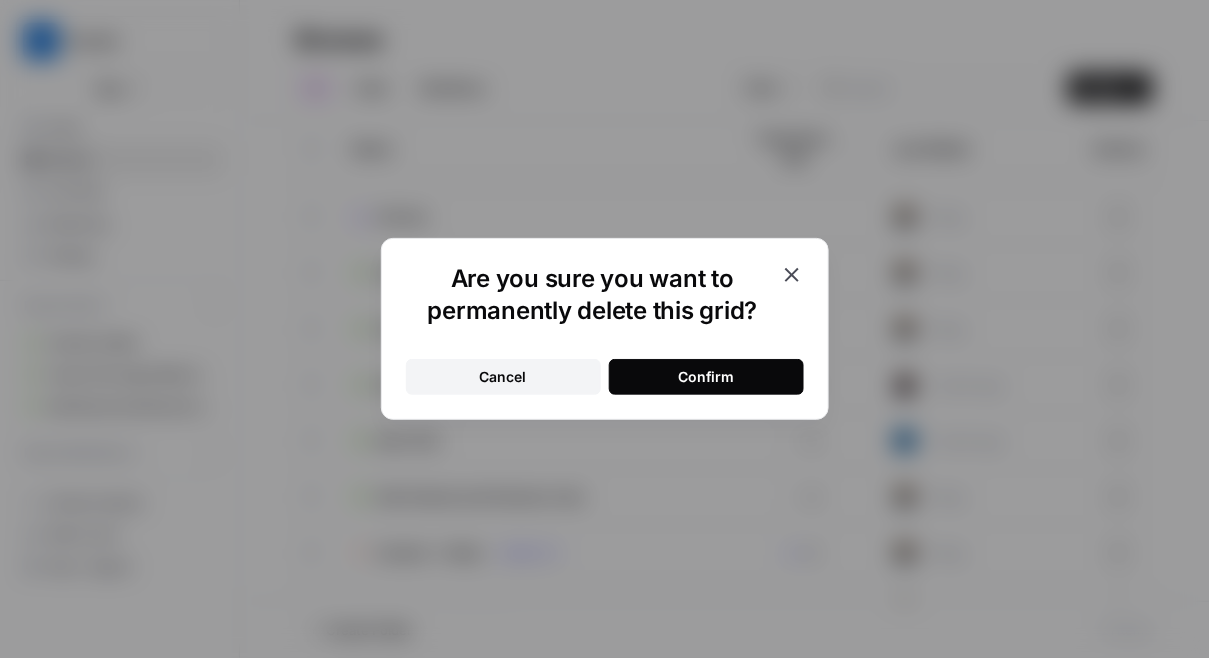 click on "Confirm" at bounding box center (706, 377) 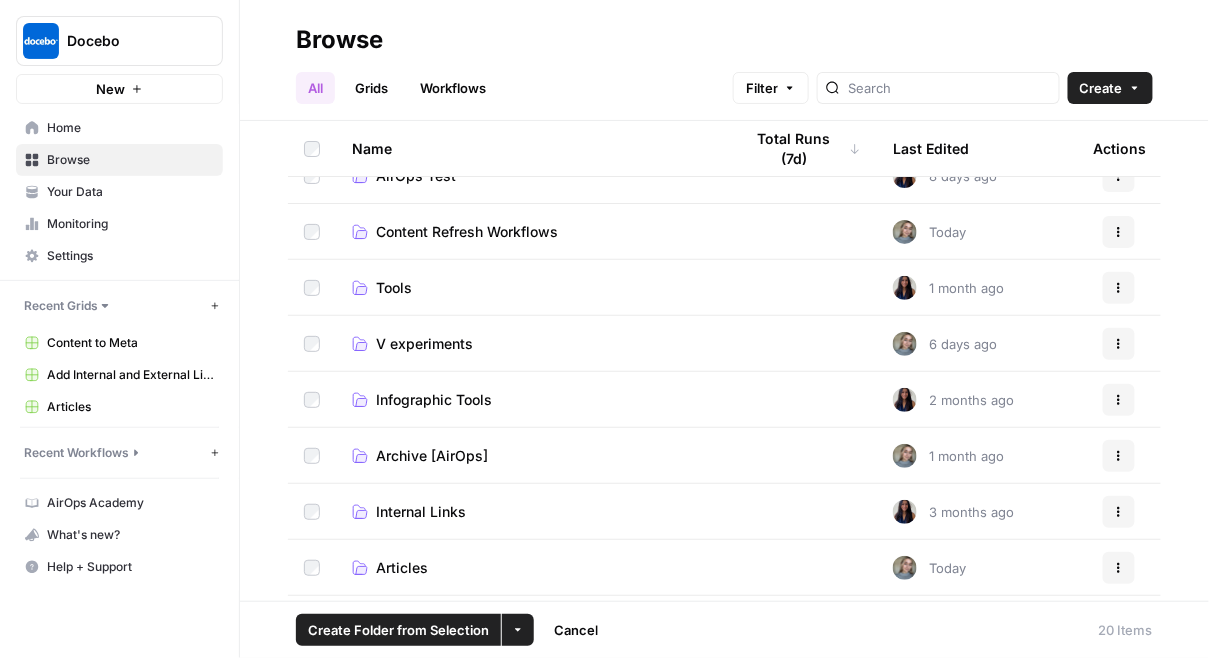 scroll, scrollTop: 13, scrollLeft: 0, axis: vertical 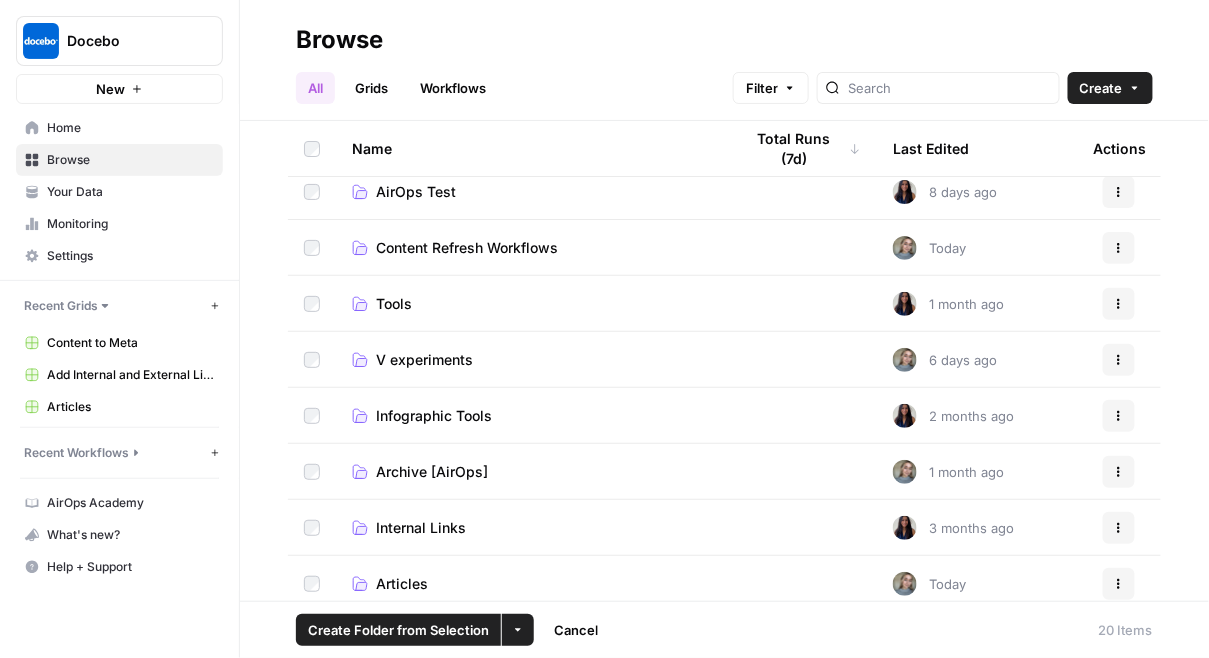 click on "Create Folder from Selection" at bounding box center (398, 630) 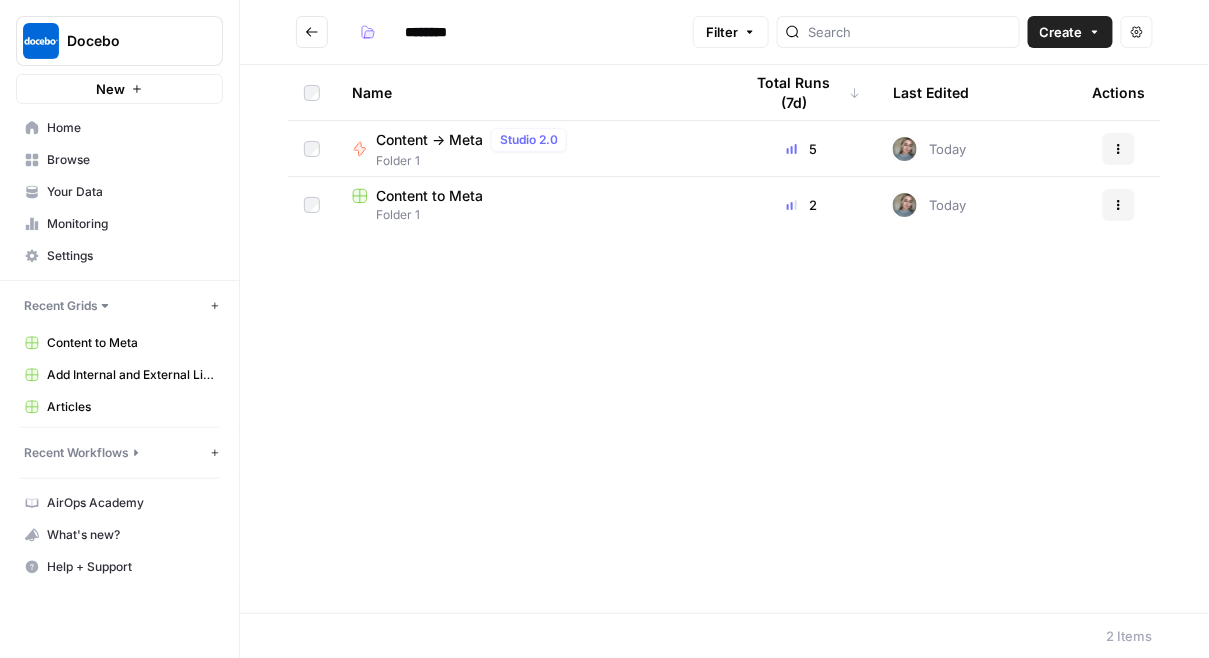 click on "********" at bounding box center [452, 32] 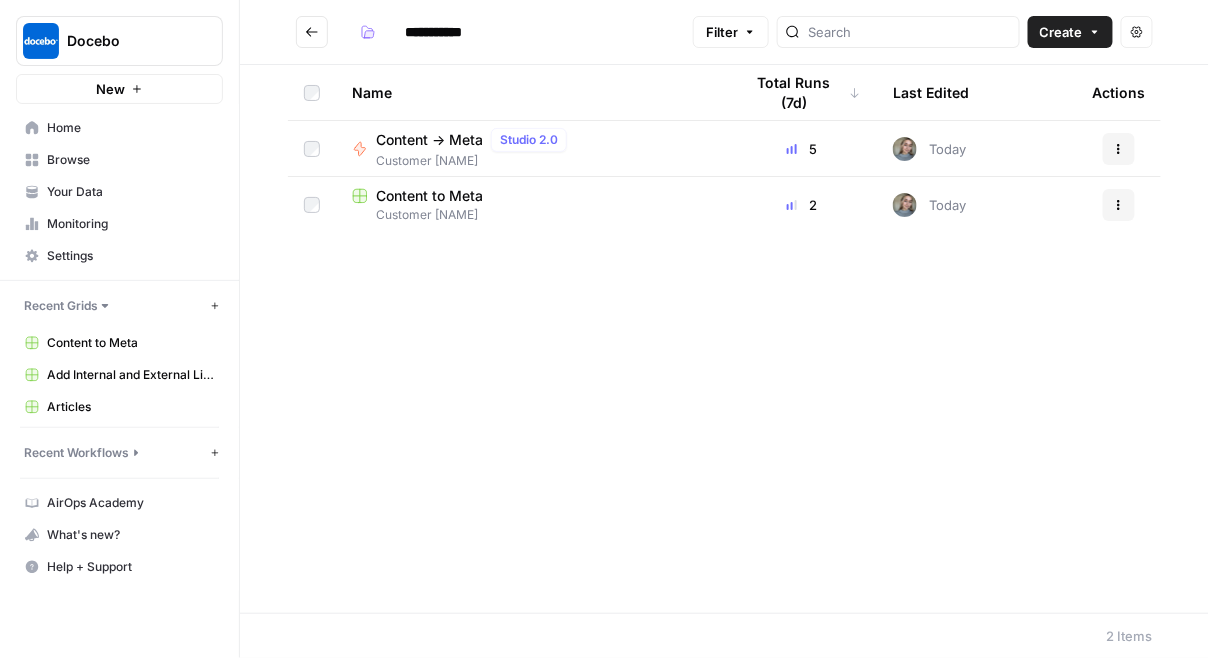 click on "**********" at bounding box center (452, 32) 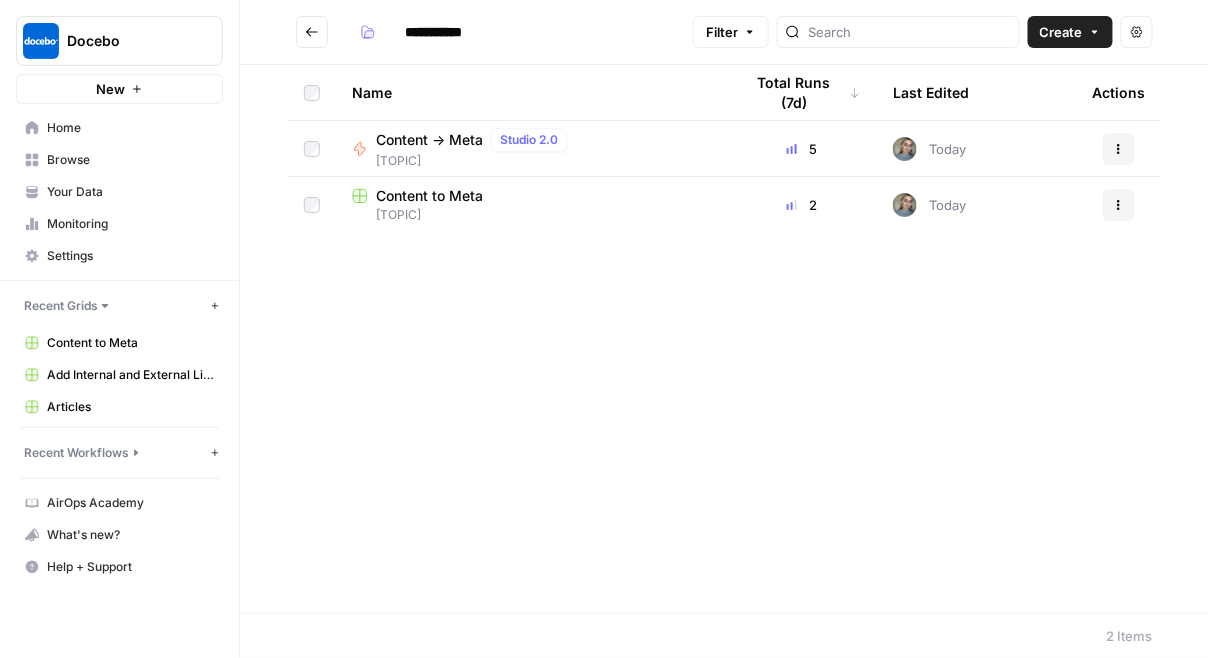 click 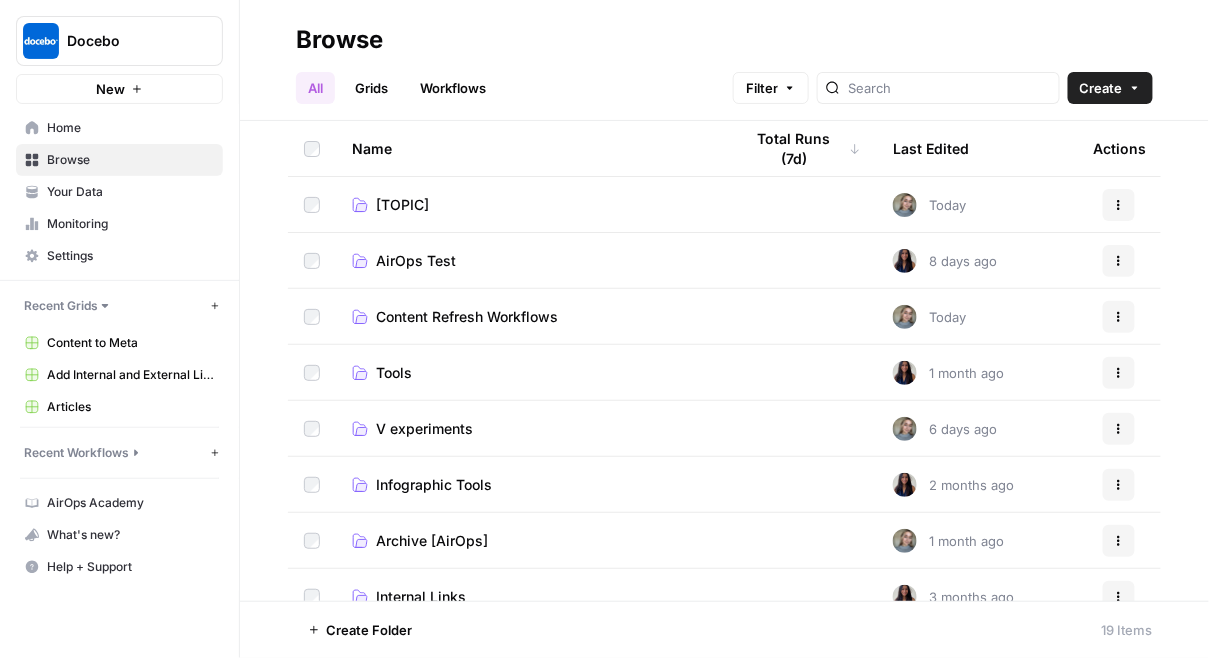 scroll, scrollTop: 48, scrollLeft: 0, axis: vertical 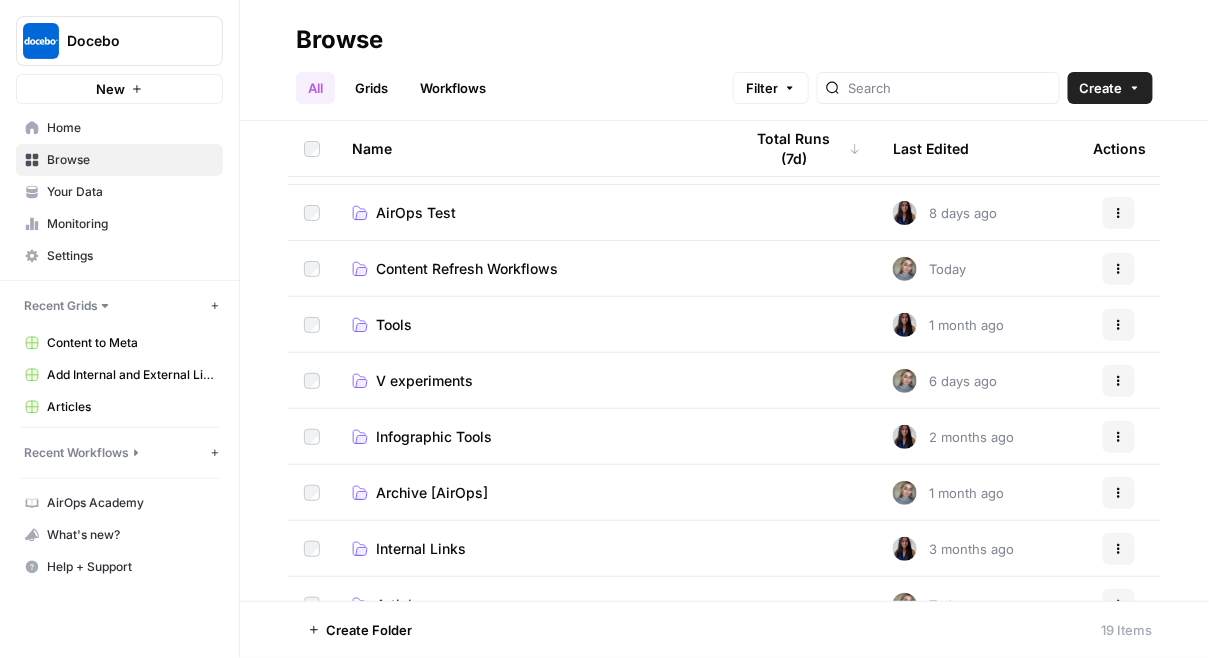 click on "Internal Links" at bounding box center [421, 549] 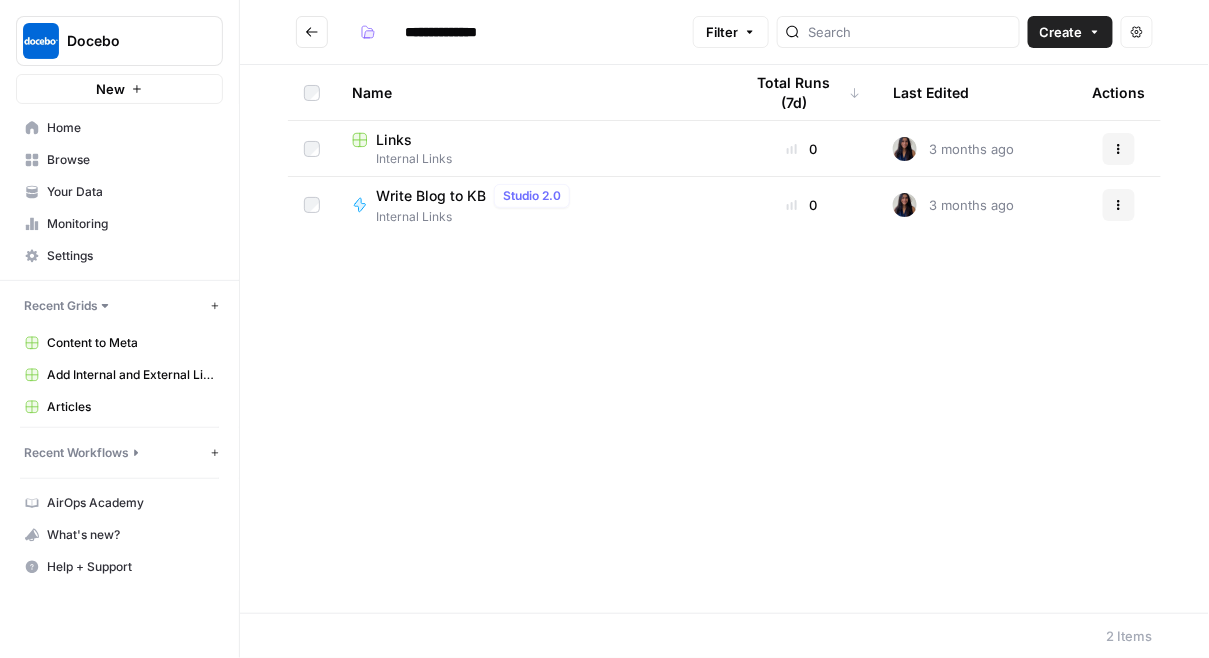 click on "Links" at bounding box center [394, 140] 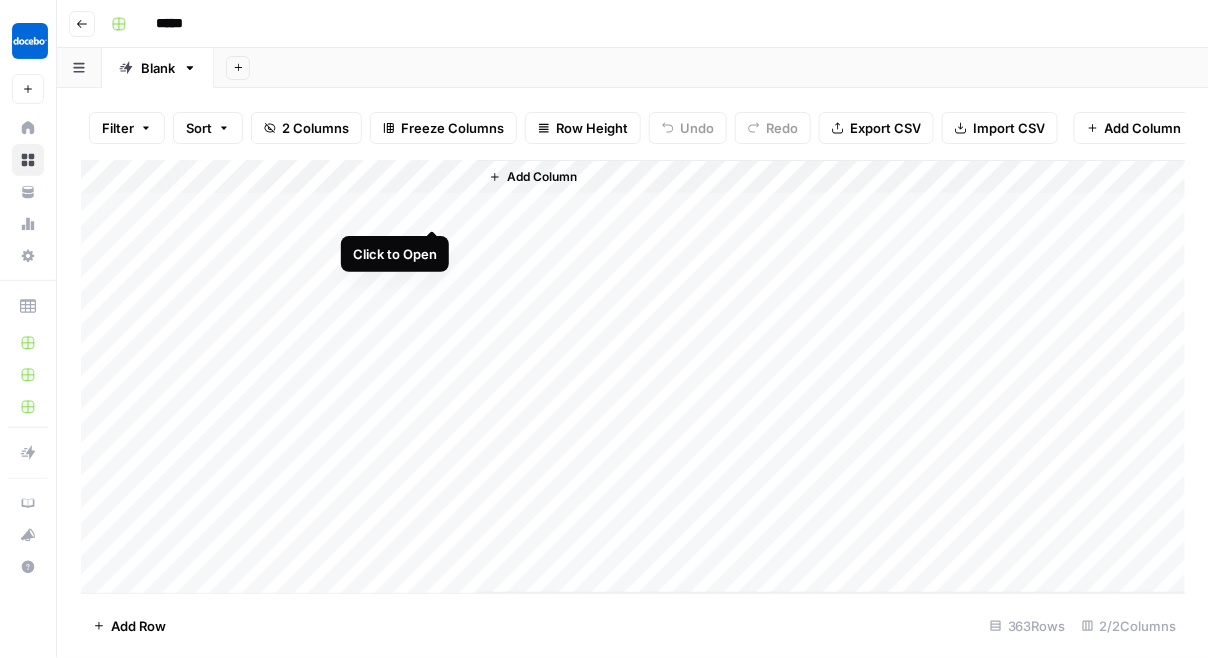 click on "Add Column" at bounding box center [633, 377] 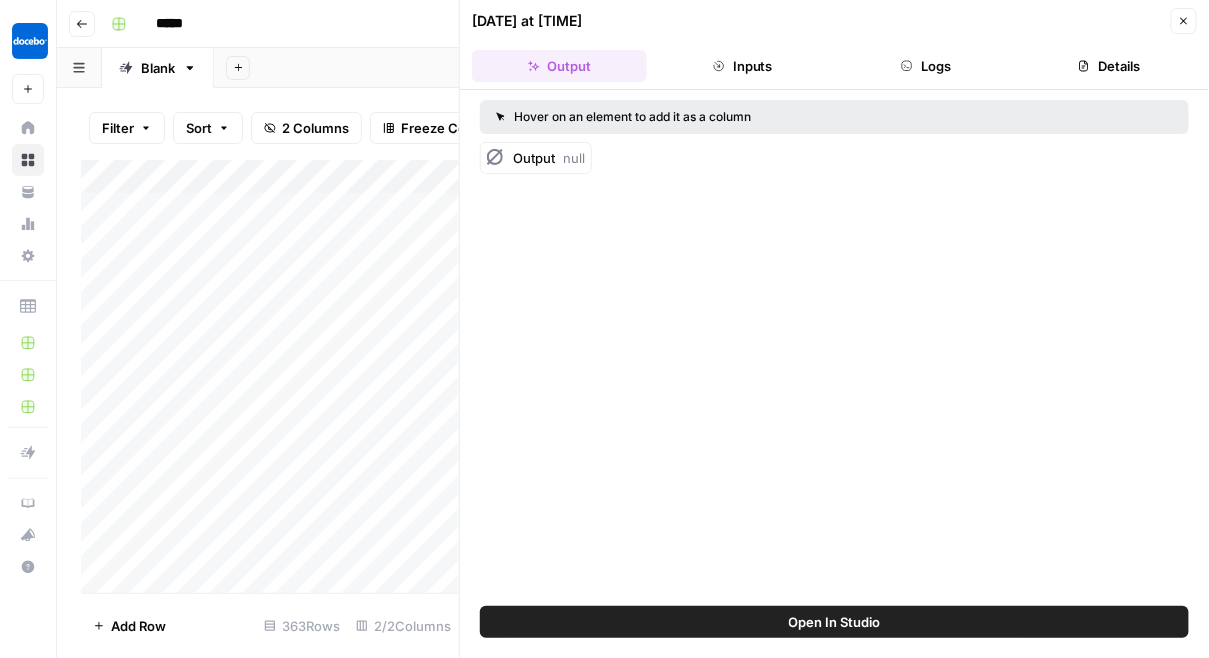 click 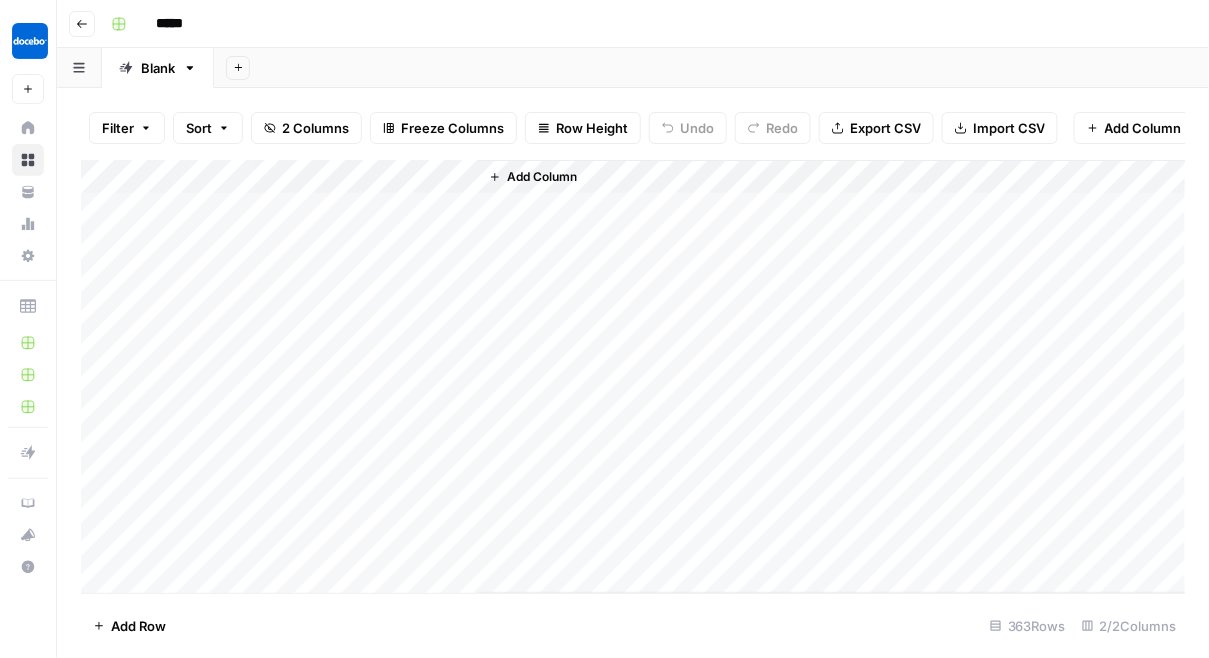 click 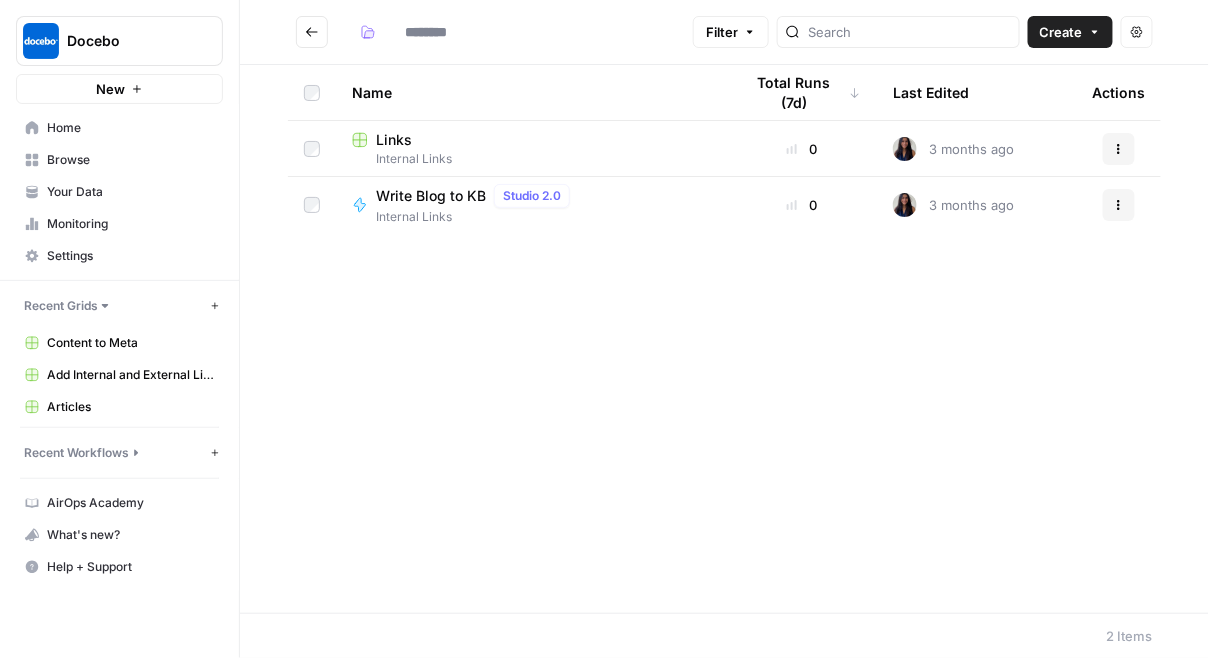 type on "**********" 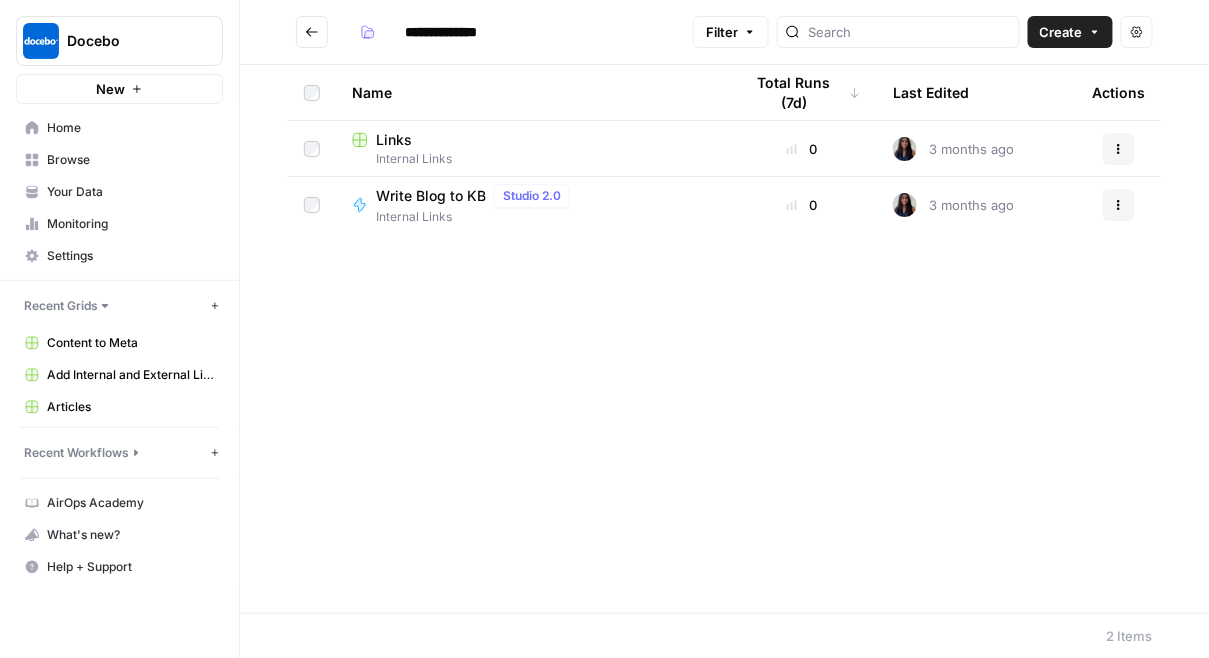 click 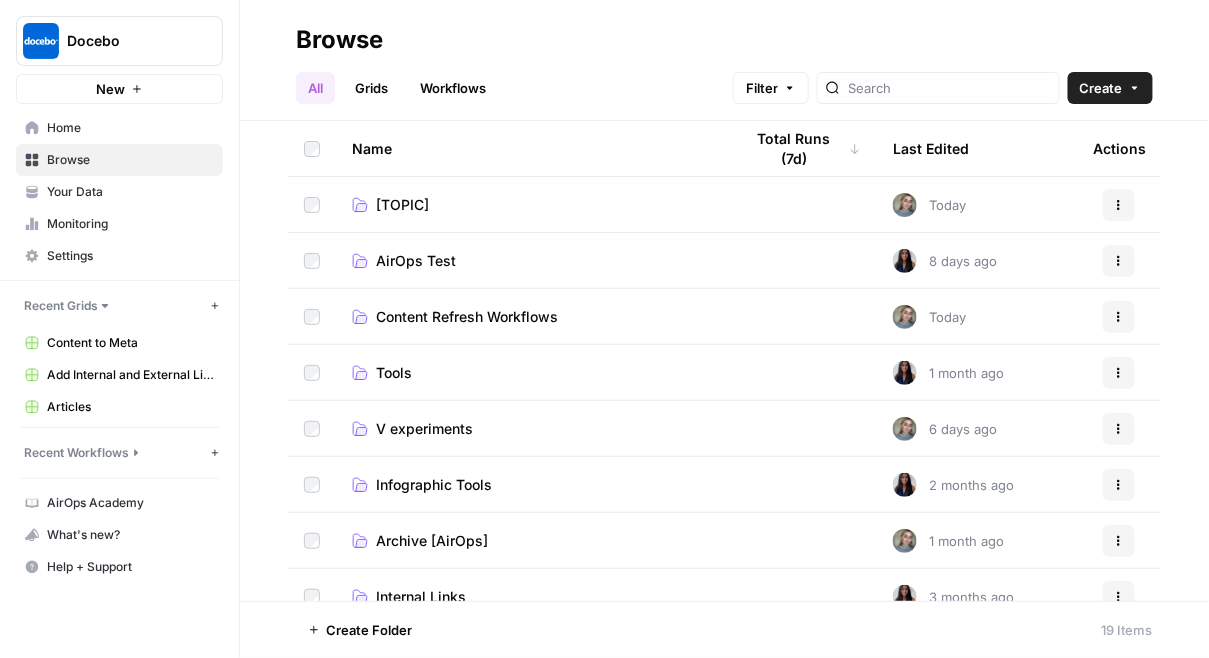 click 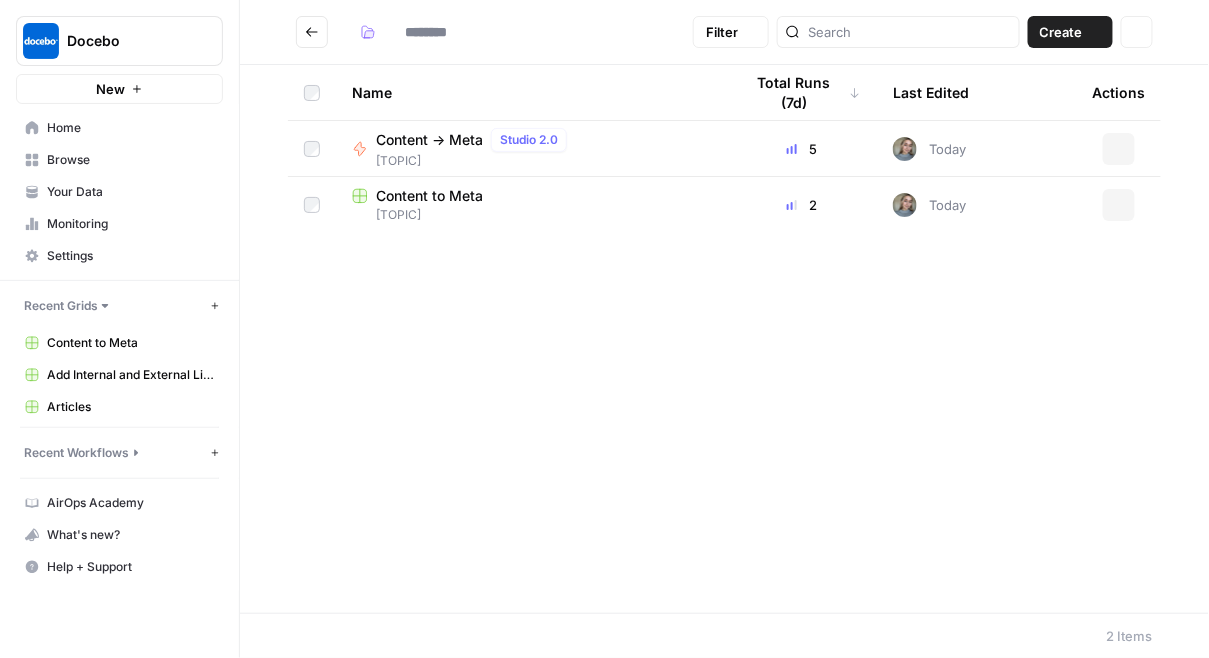 type on "**********" 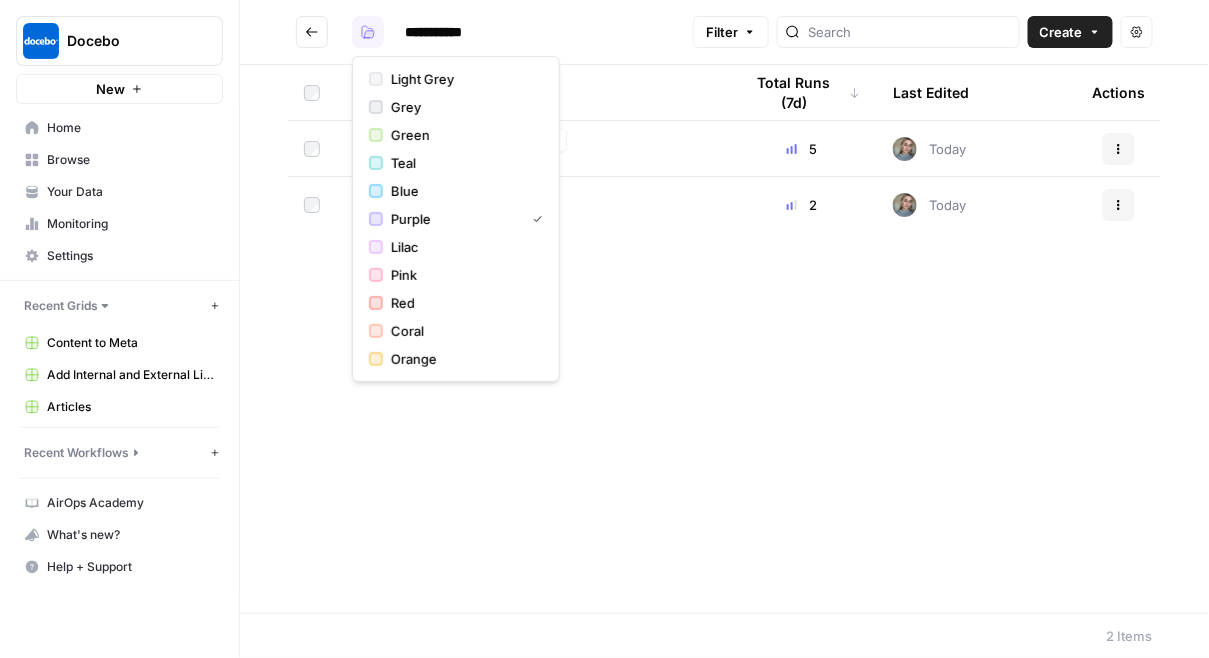 click 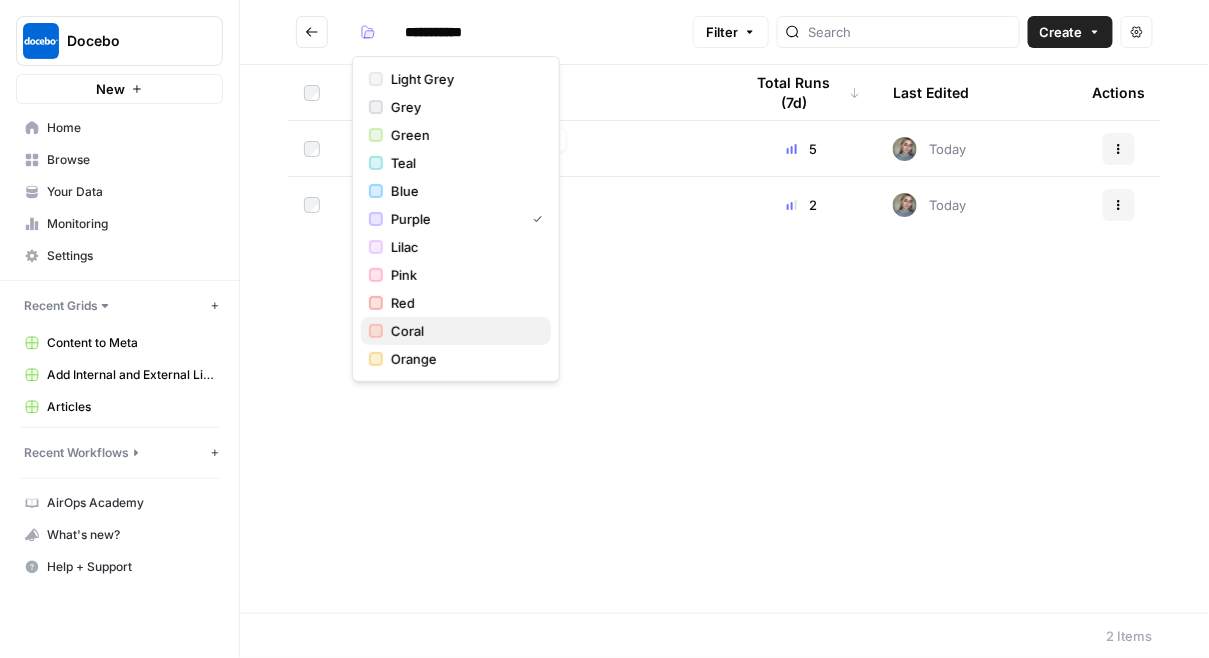 click at bounding box center (376, 331) 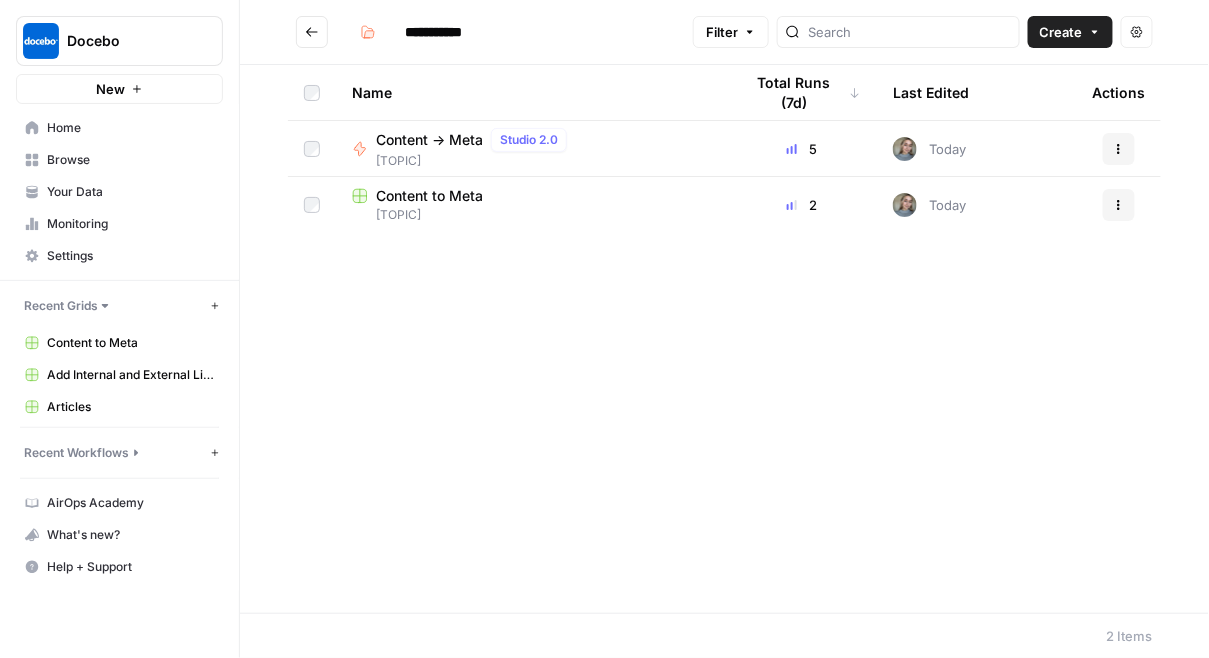 click 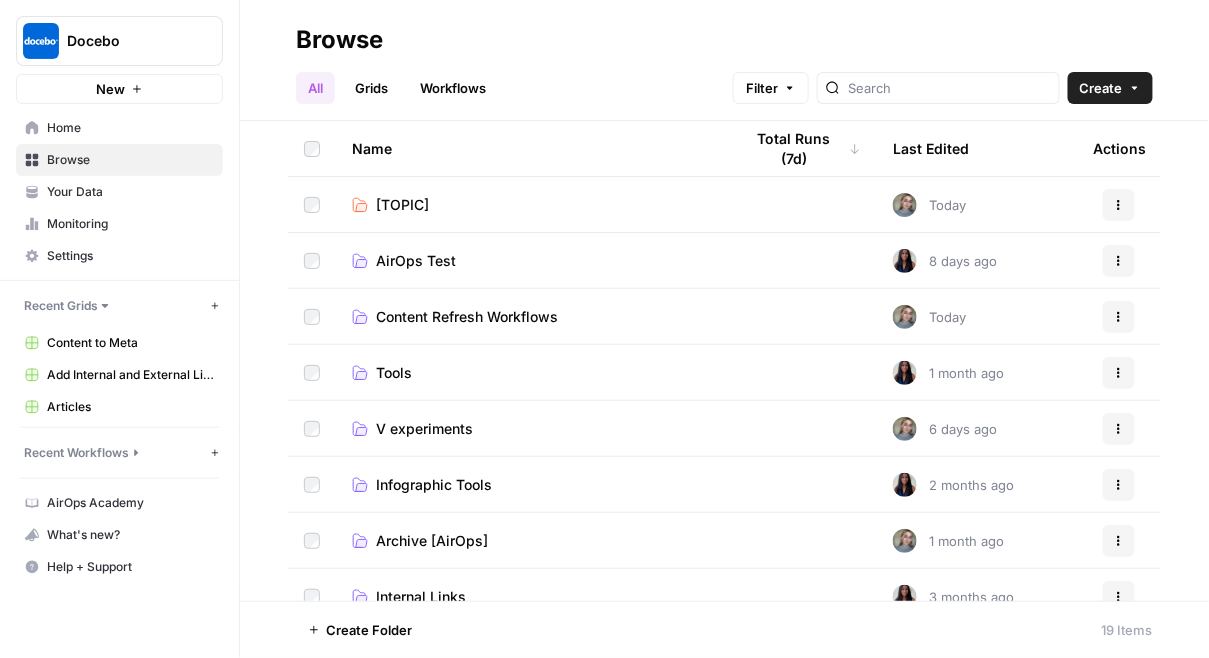 click 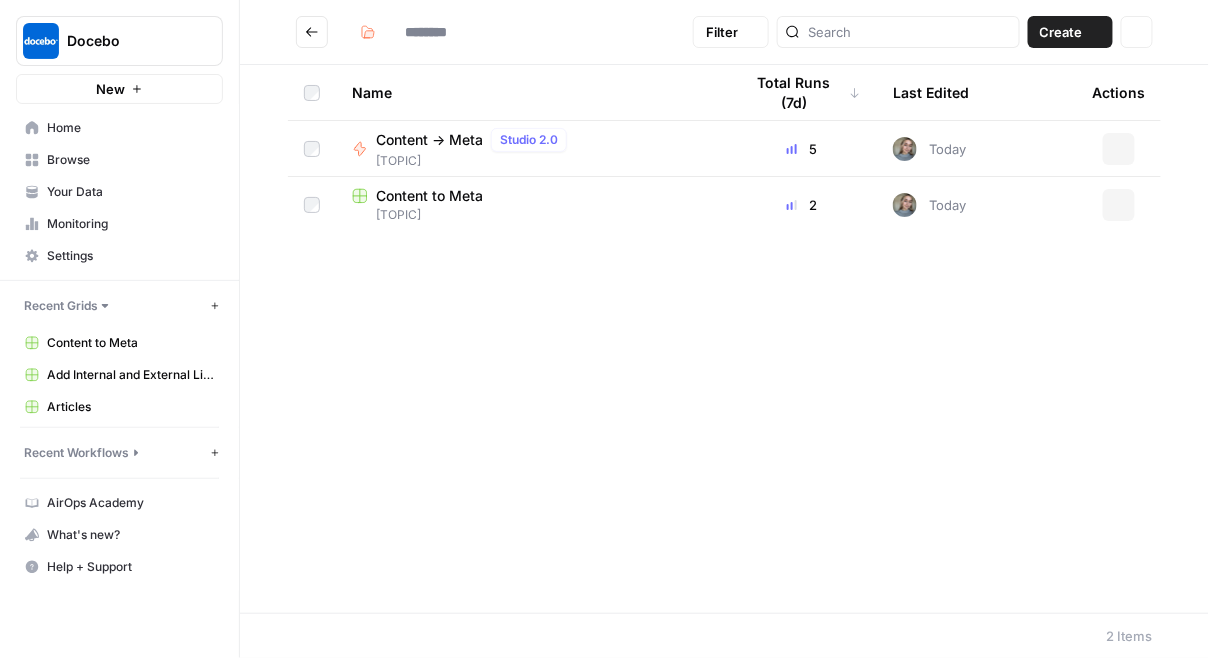 type on "**********" 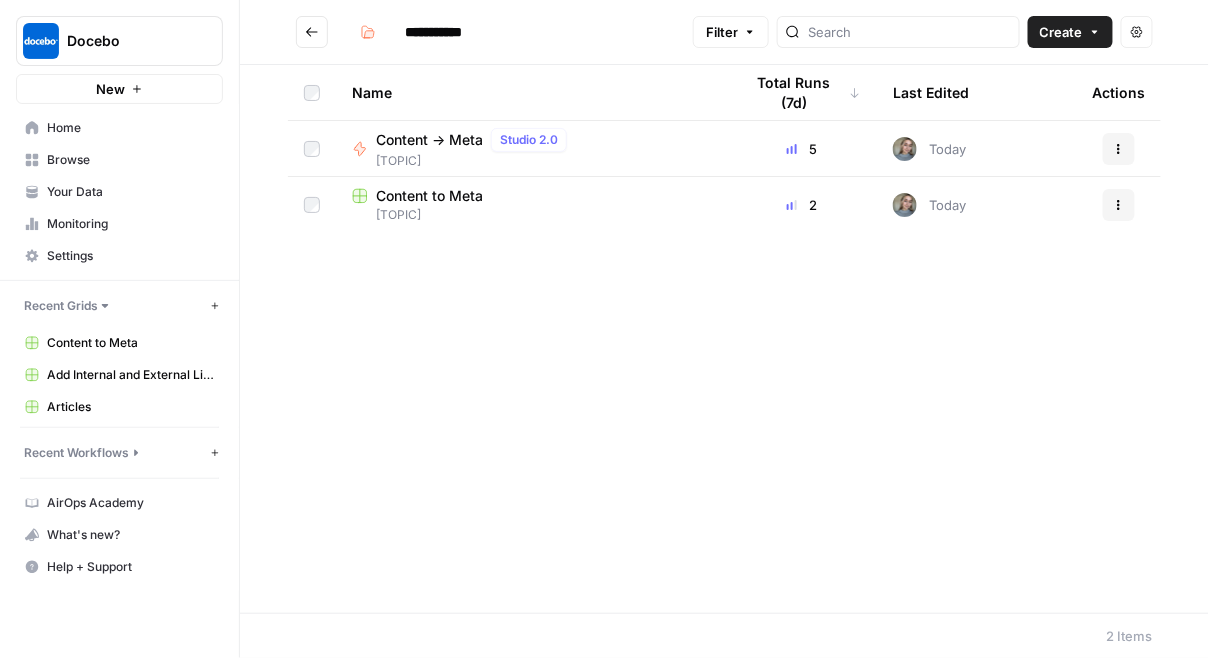 click 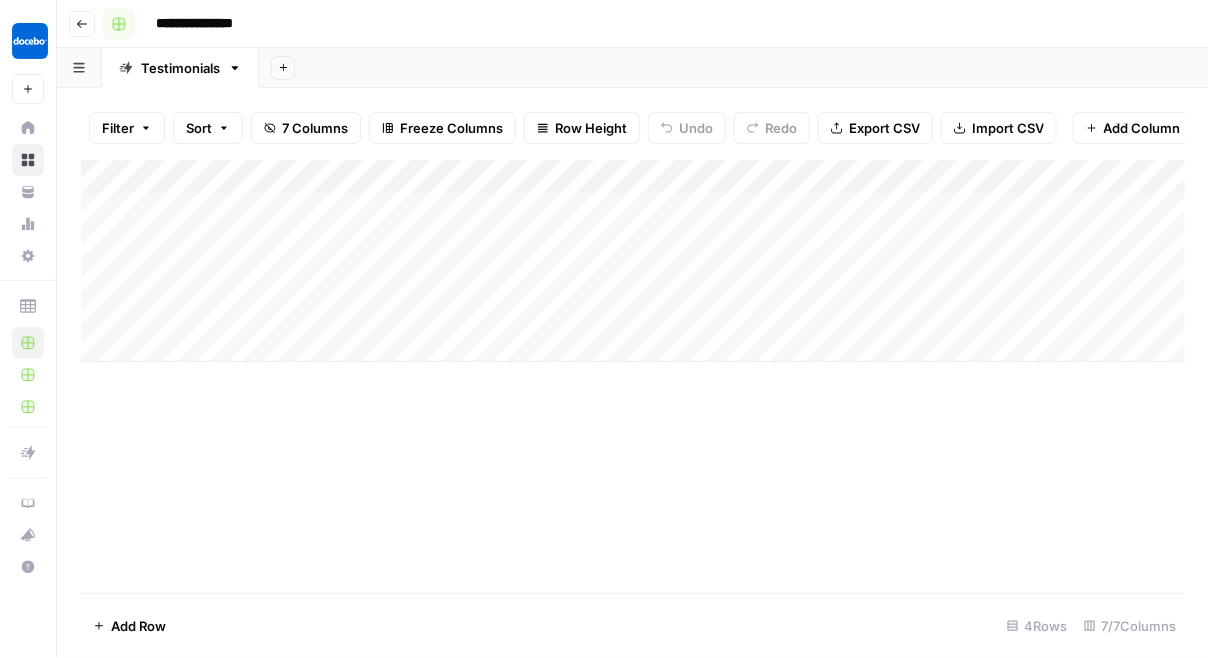 click 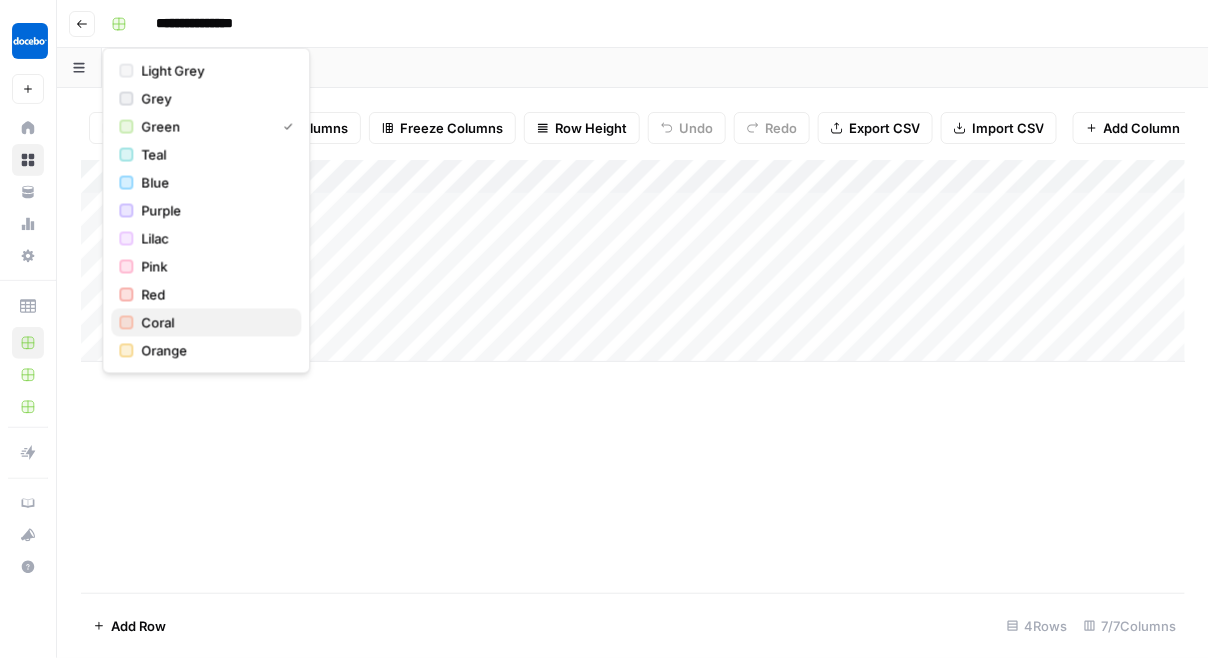 click on "Coral" at bounding box center [206, 323] 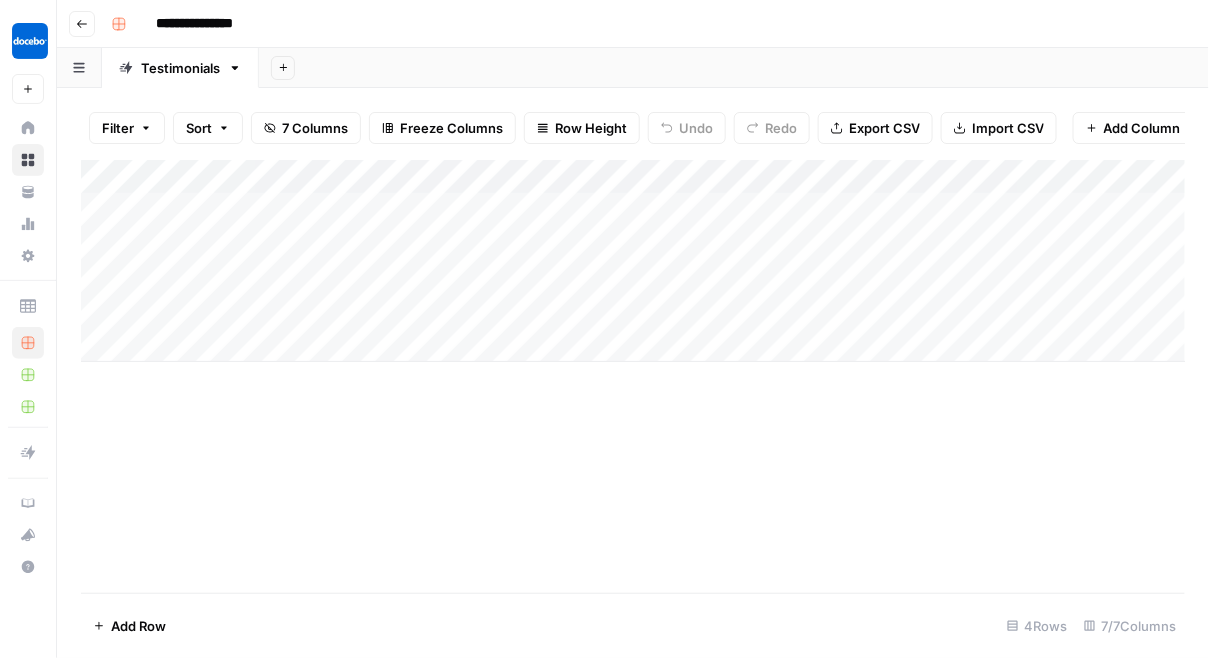 click on "Go back" at bounding box center (82, 24) 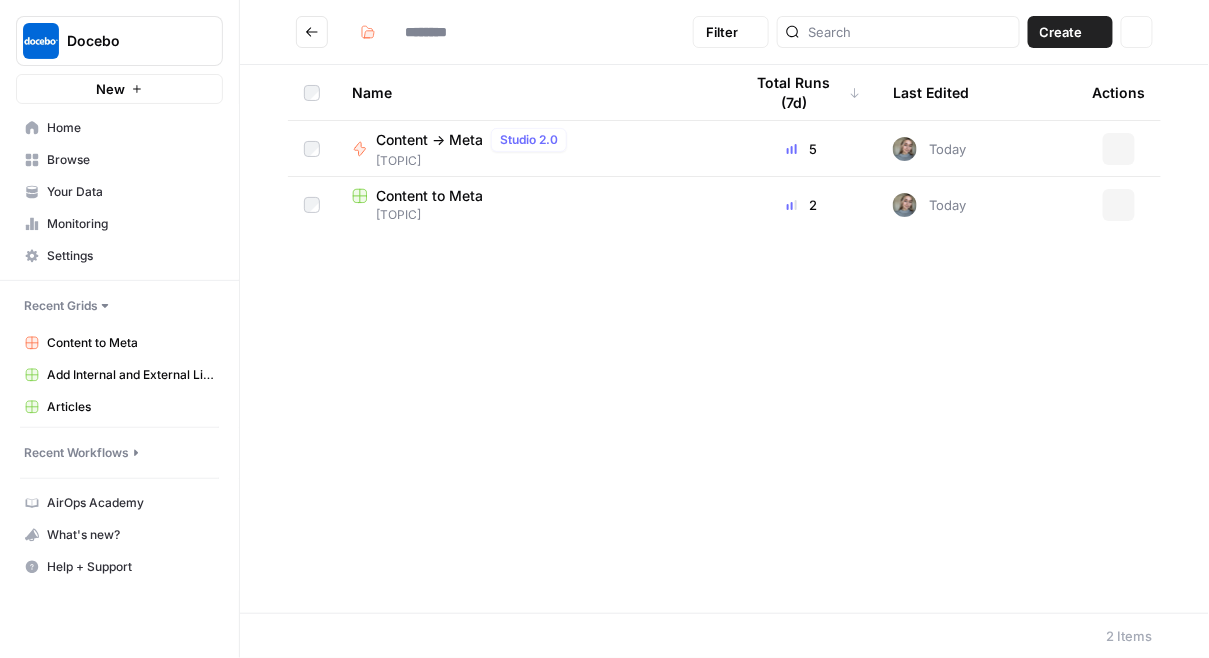 type on "**********" 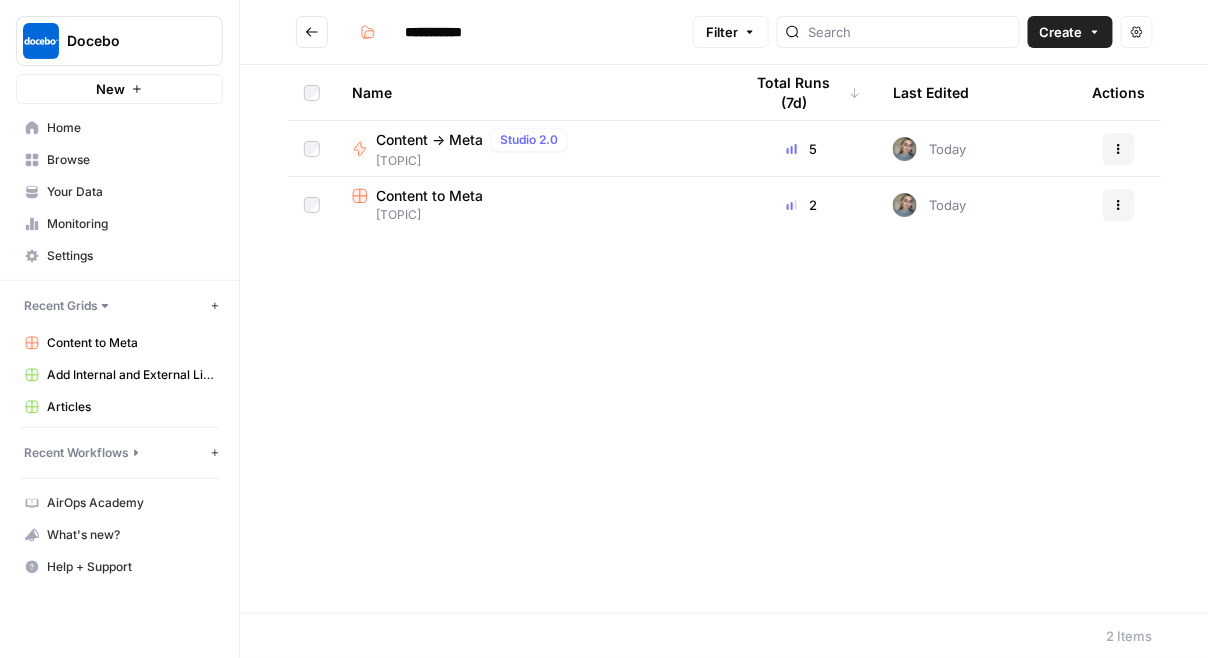 click at bounding box center [312, 32] 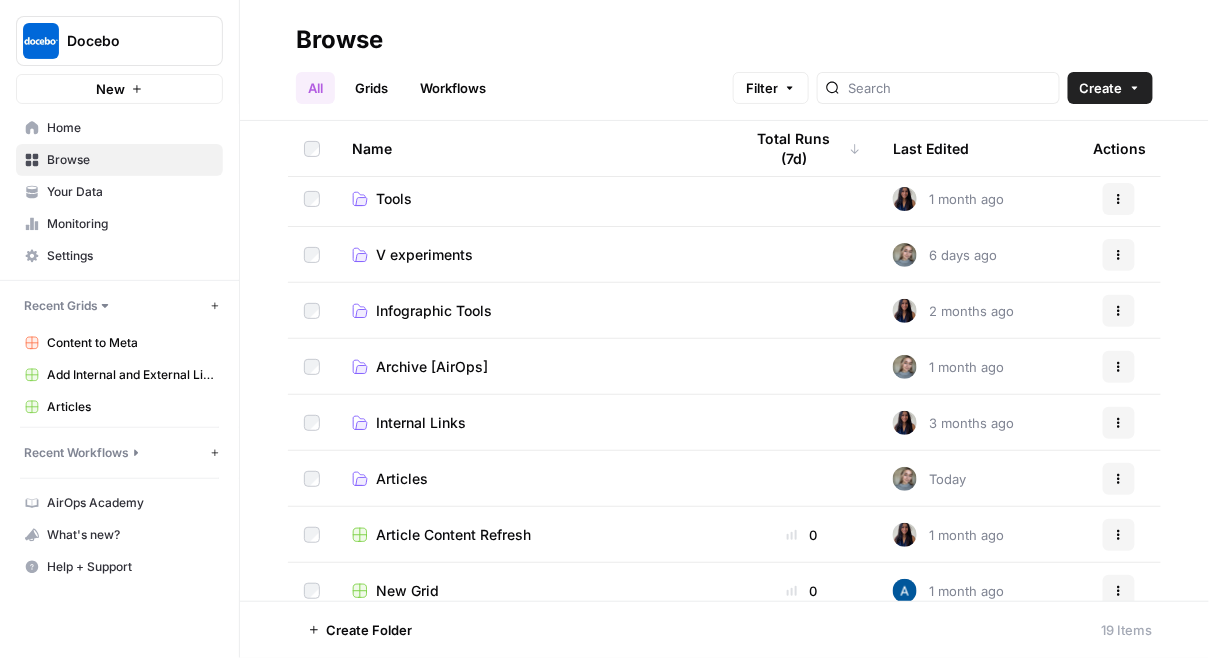 scroll, scrollTop: 639, scrollLeft: 0, axis: vertical 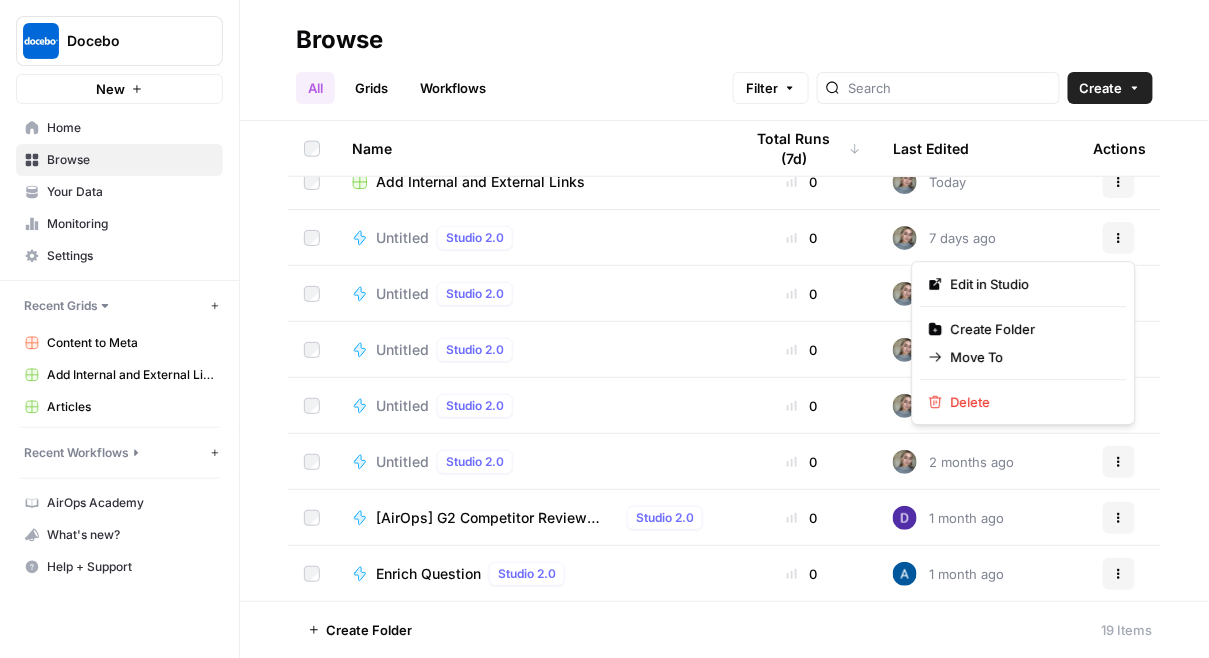 click 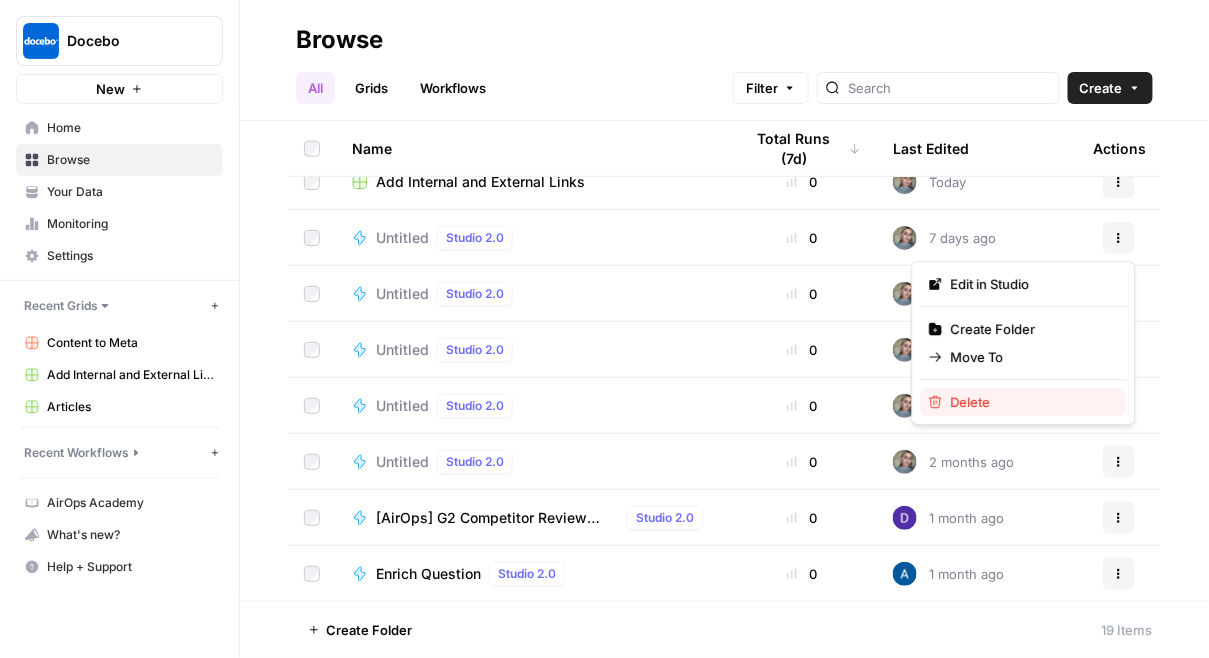 click on "Delete" at bounding box center (1031, 402) 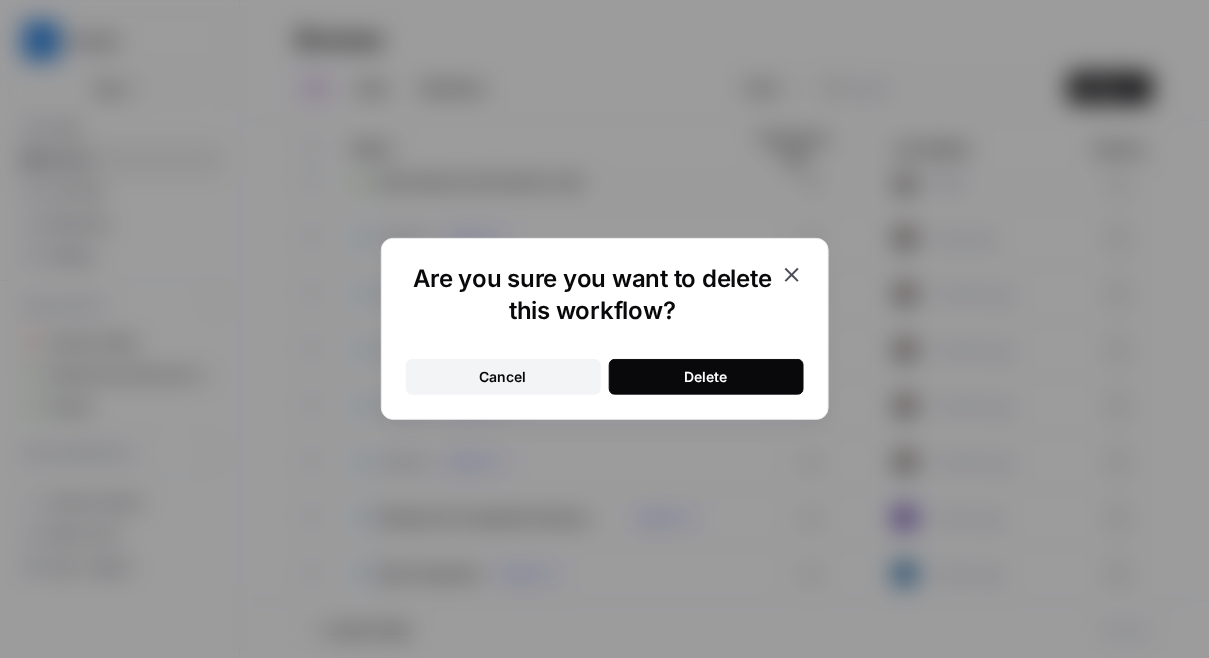 click on "Delete" at bounding box center [706, 377] 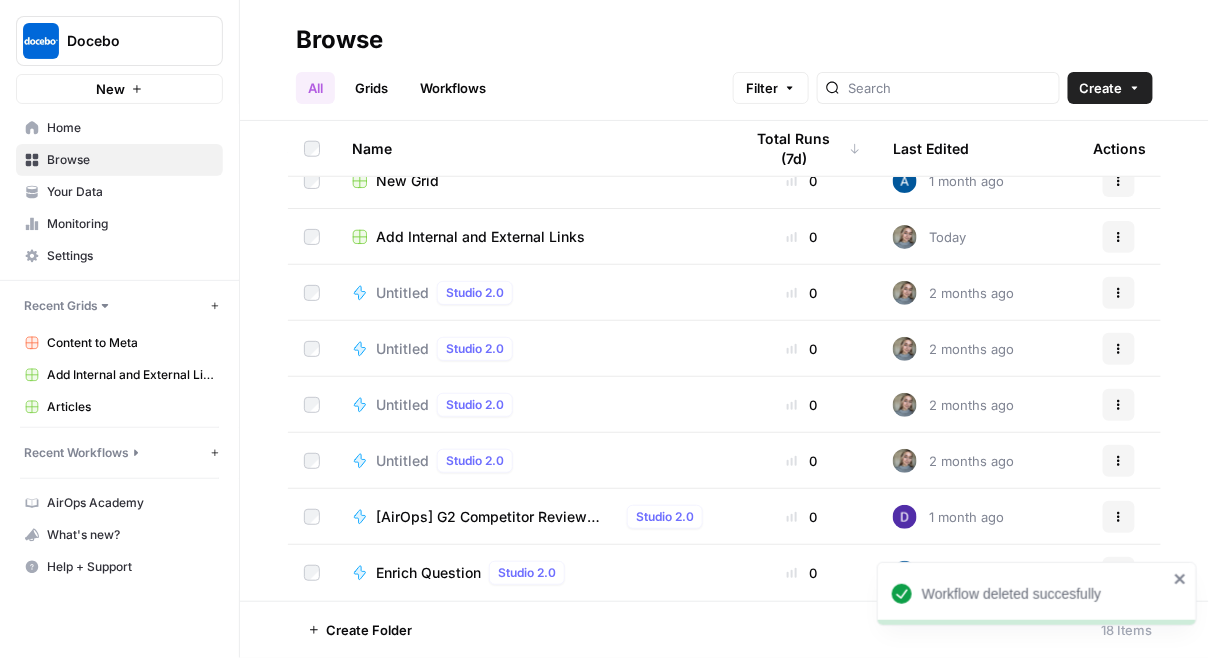 scroll, scrollTop: 583, scrollLeft: 0, axis: vertical 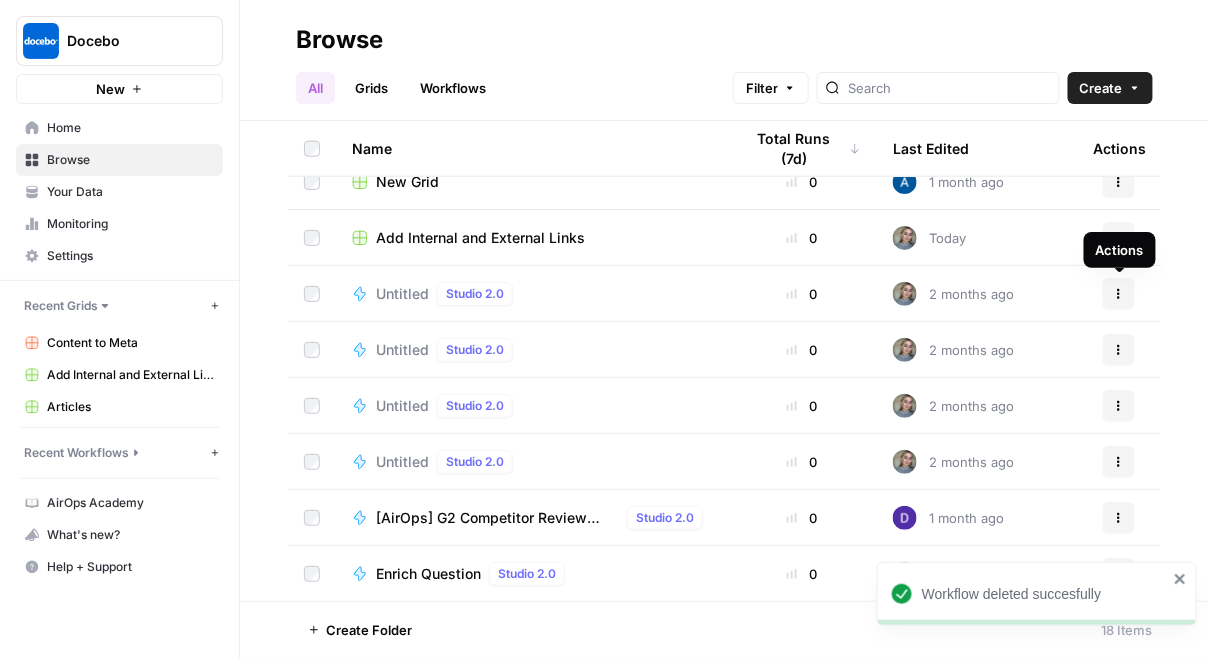 click on "Actions" at bounding box center (1119, 294) 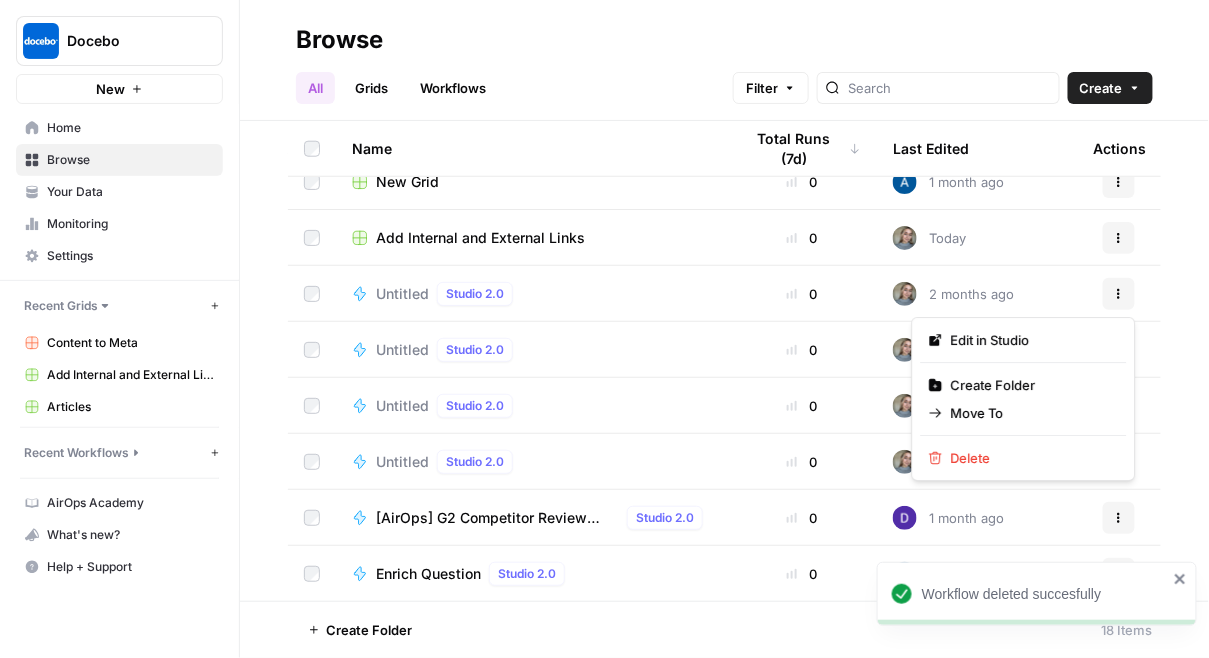 click on "Edit in Studio Create Folder Move To Delete" at bounding box center (1024, 399) 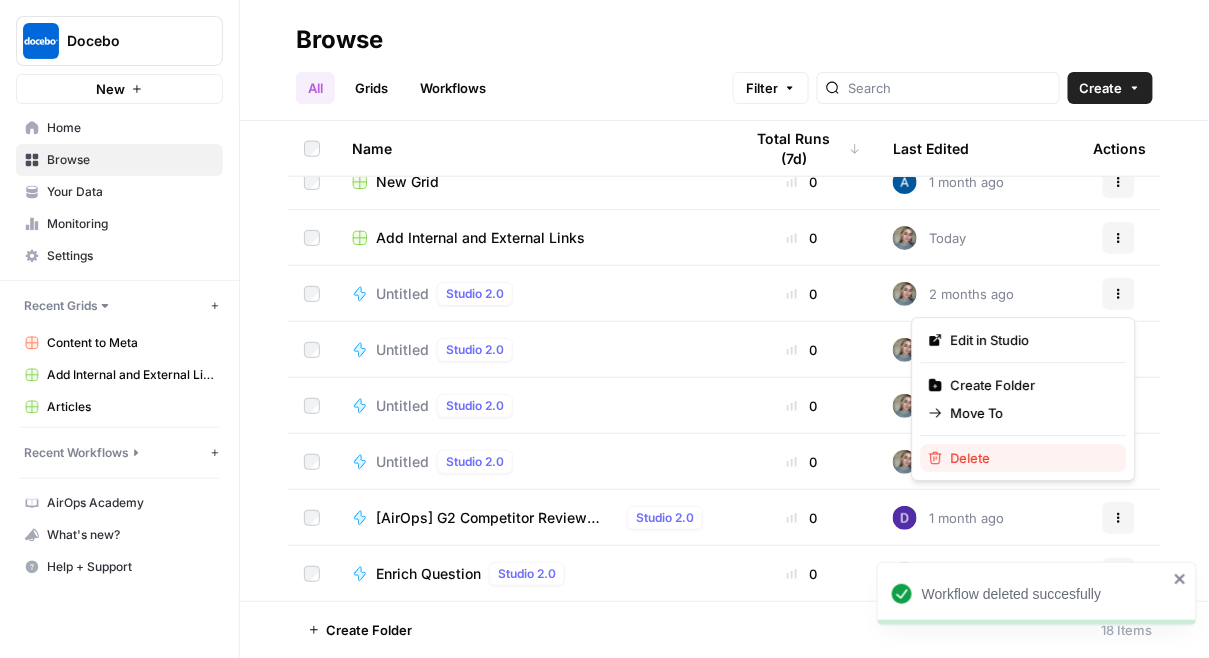 click on "Delete" at bounding box center (1031, 458) 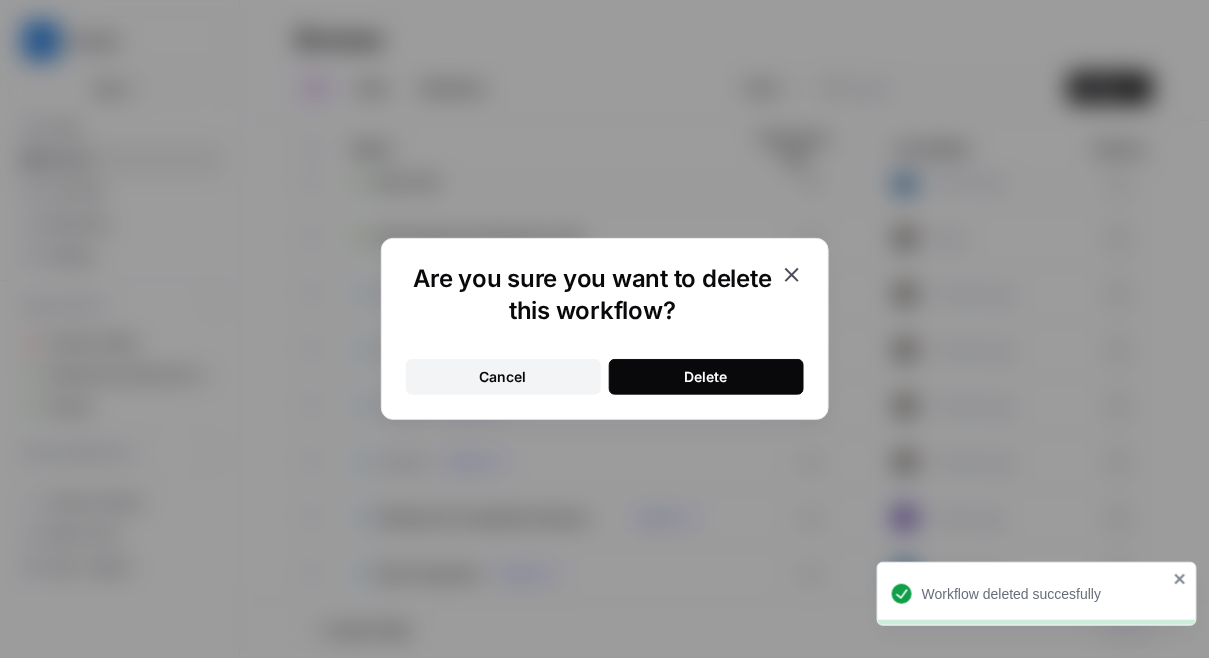 click on "Delete" at bounding box center (706, 377) 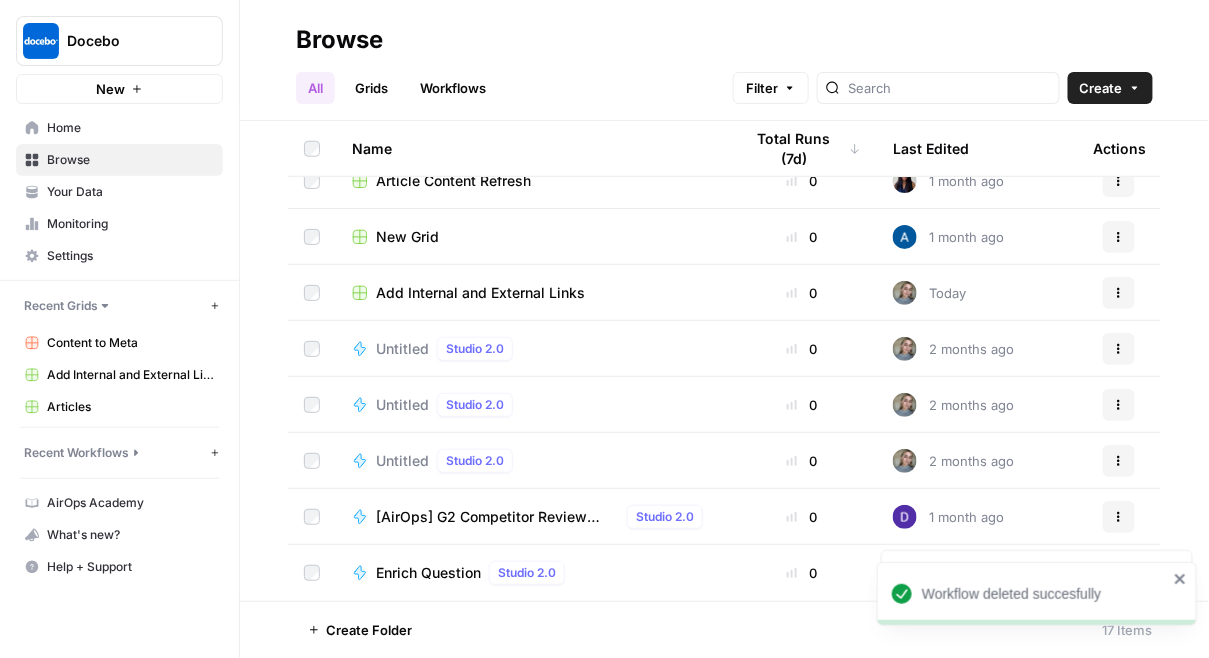 scroll, scrollTop: 527, scrollLeft: 0, axis: vertical 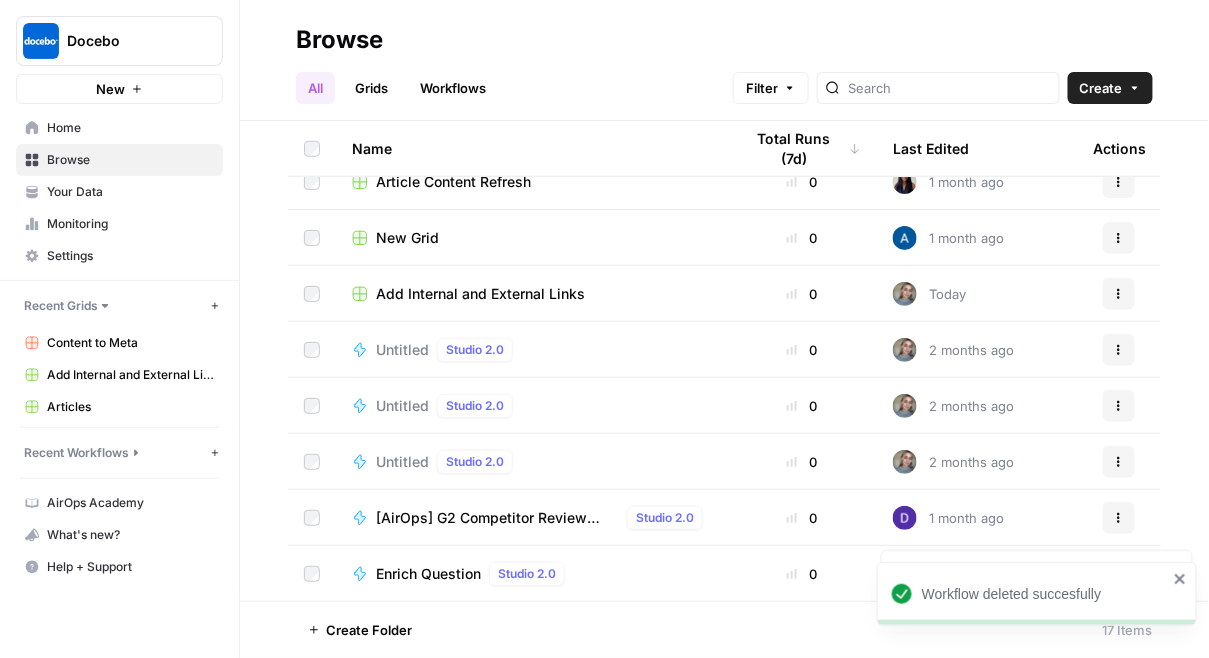 click 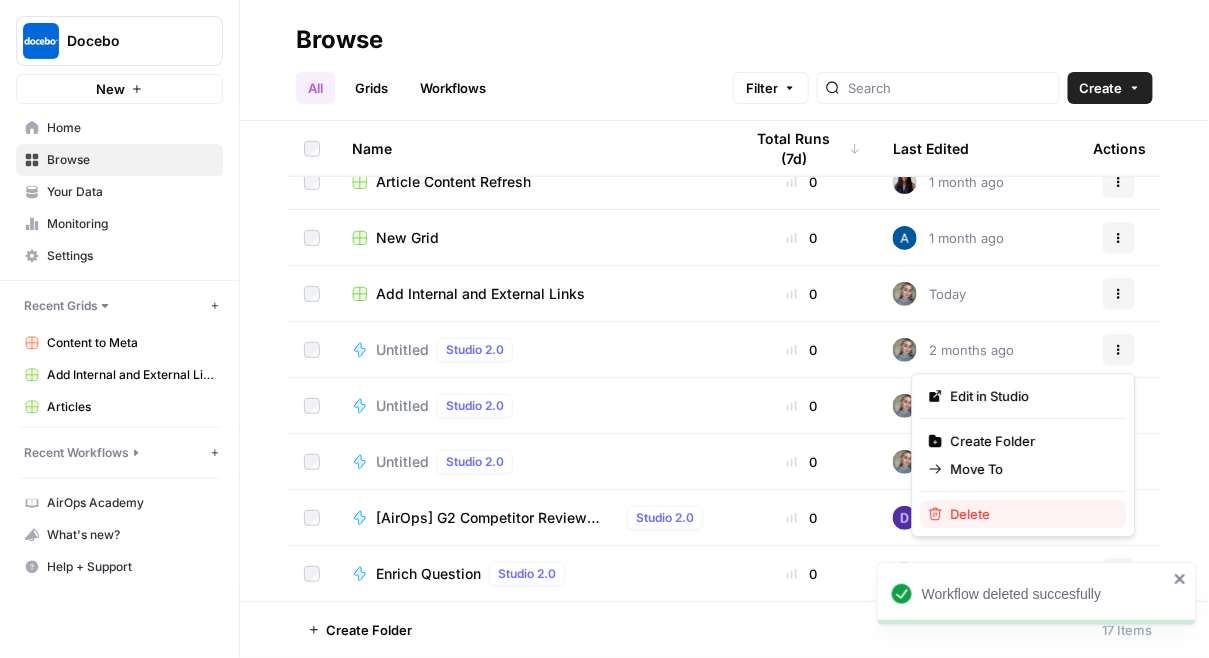click 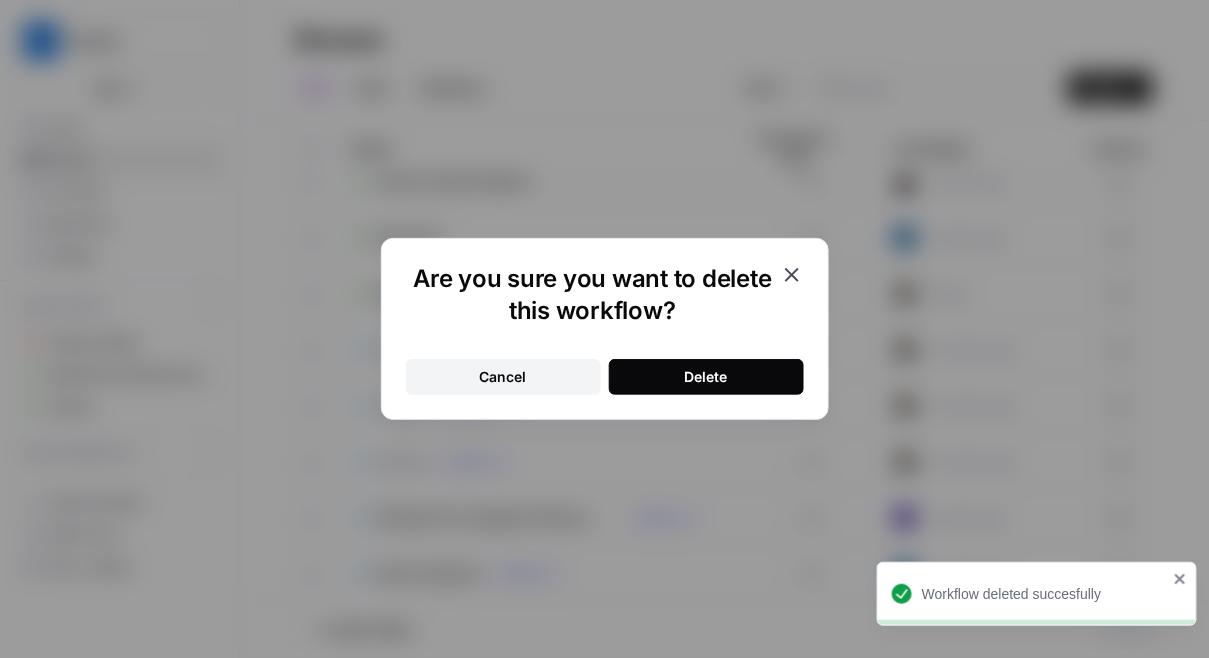 click on "Delete" at bounding box center (706, 377) 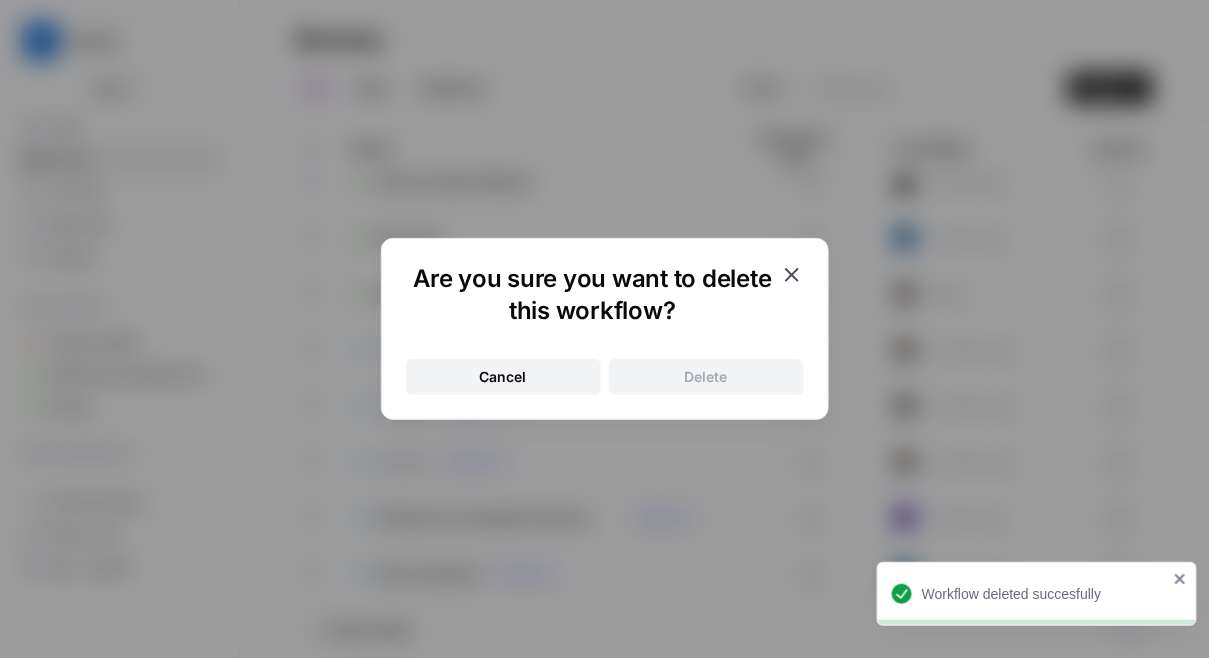 scroll, scrollTop: 471, scrollLeft: 0, axis: vertical 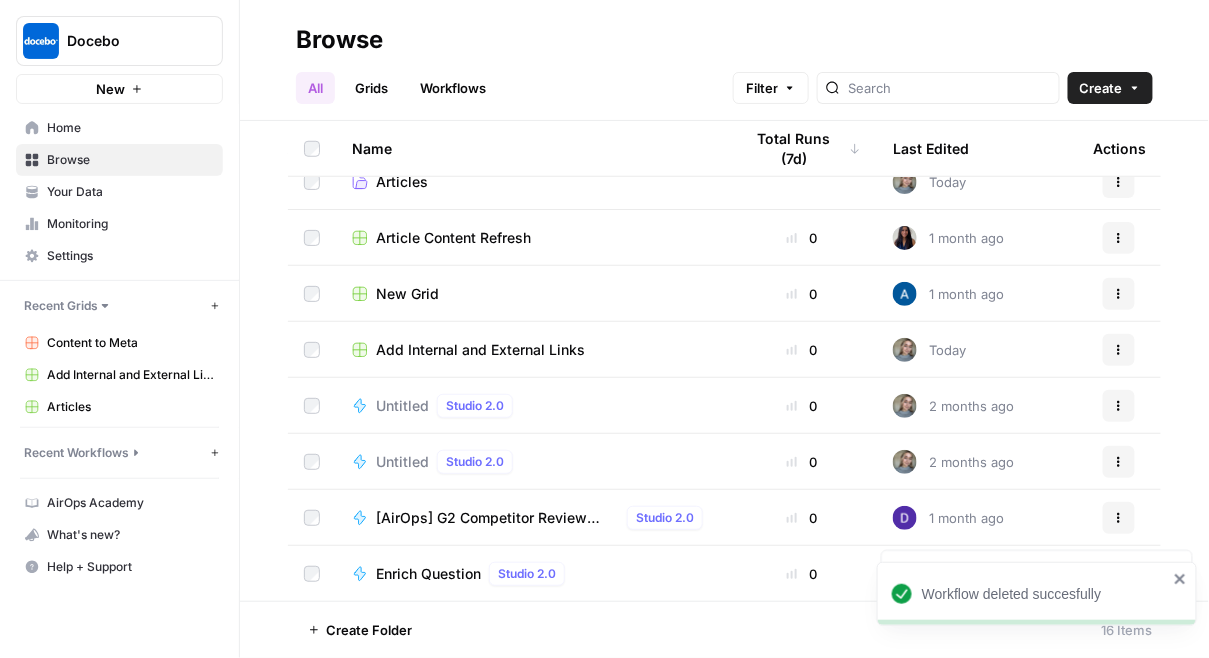 click 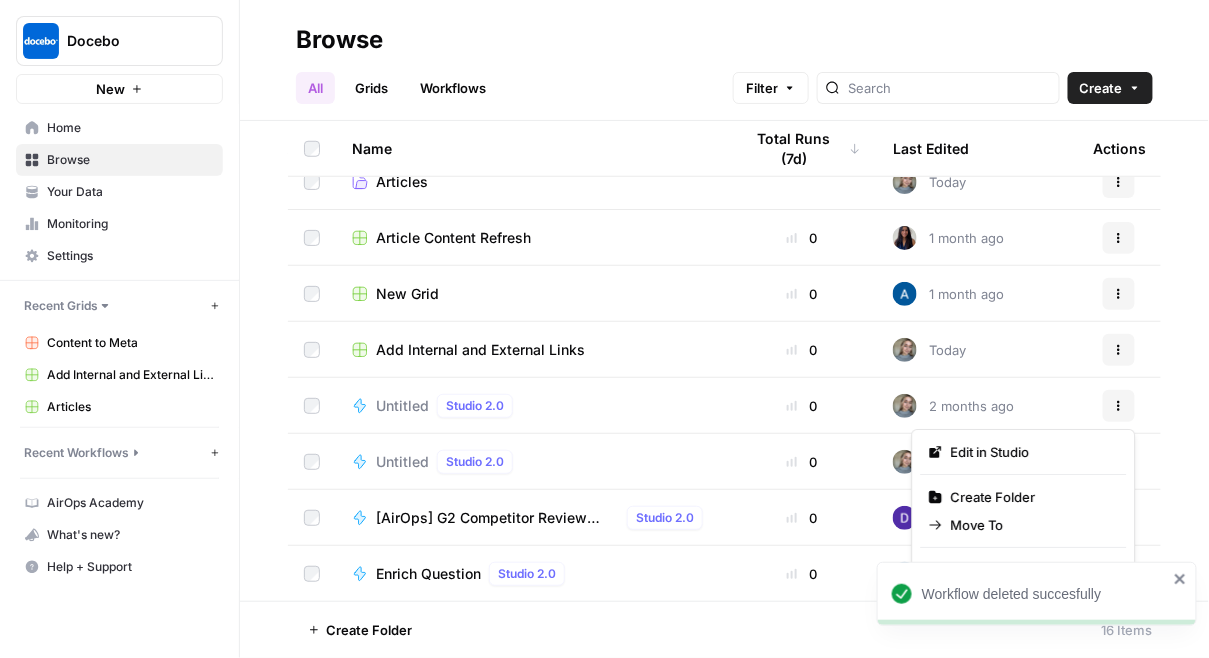 click on "Actions" at bounding box center [1119, 406] 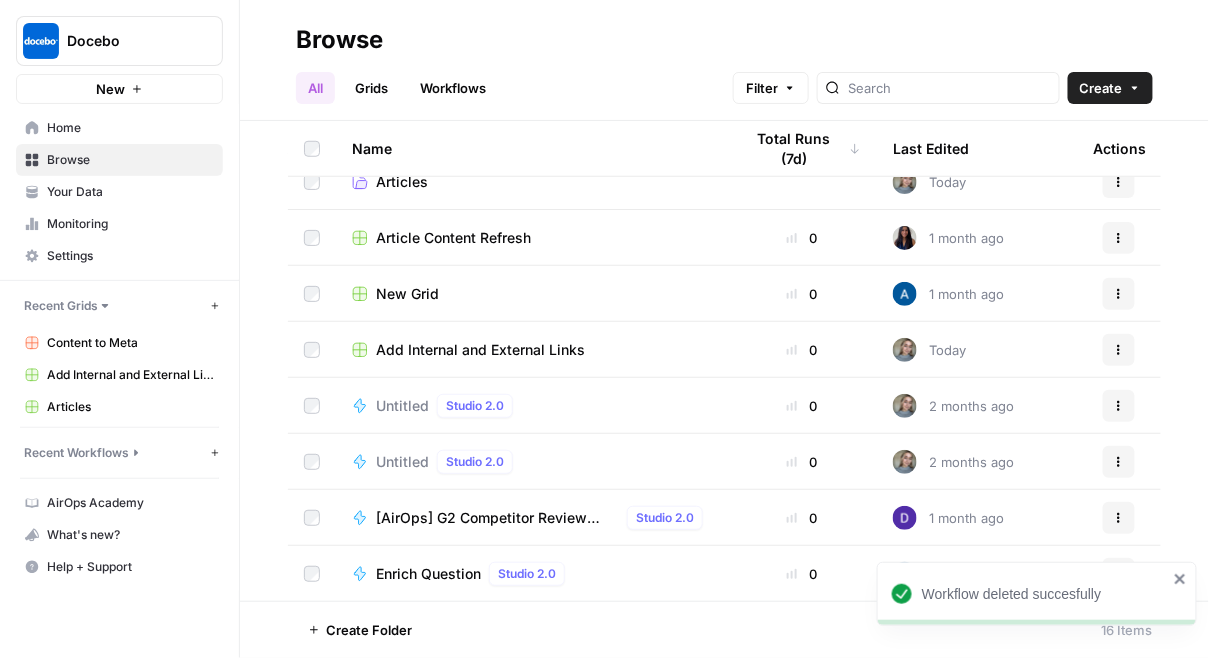 click on "Actions" at bounding box center [1119, 406] 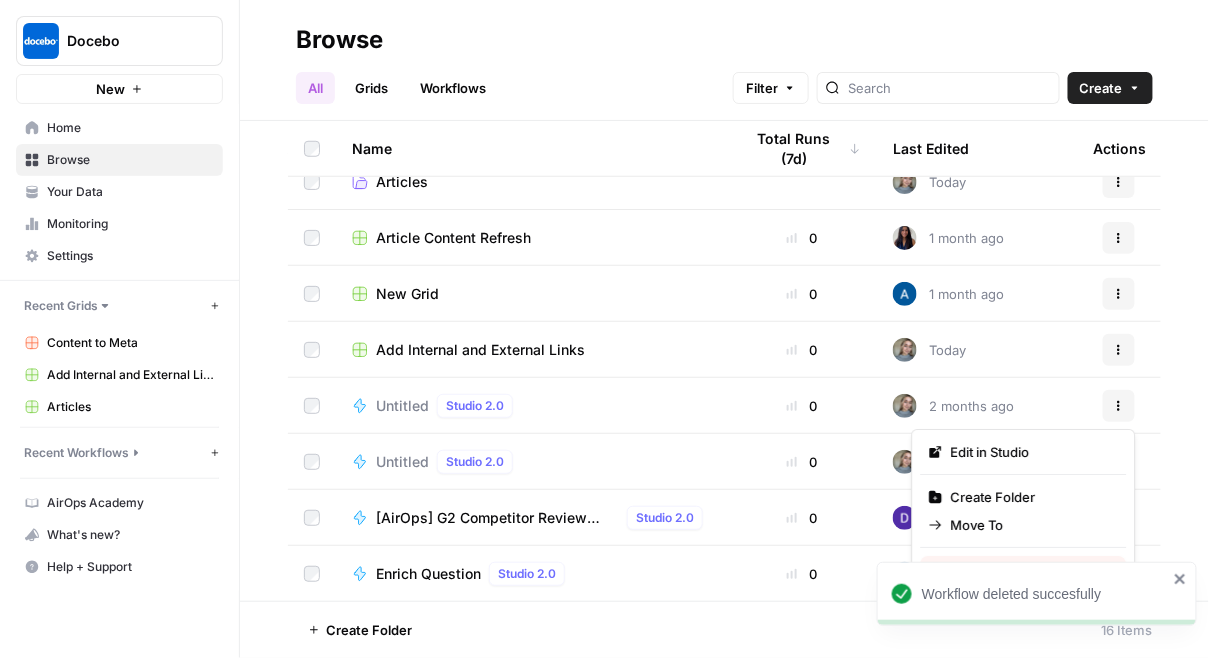 click on "Delete" at bounding box center [1024, 570] 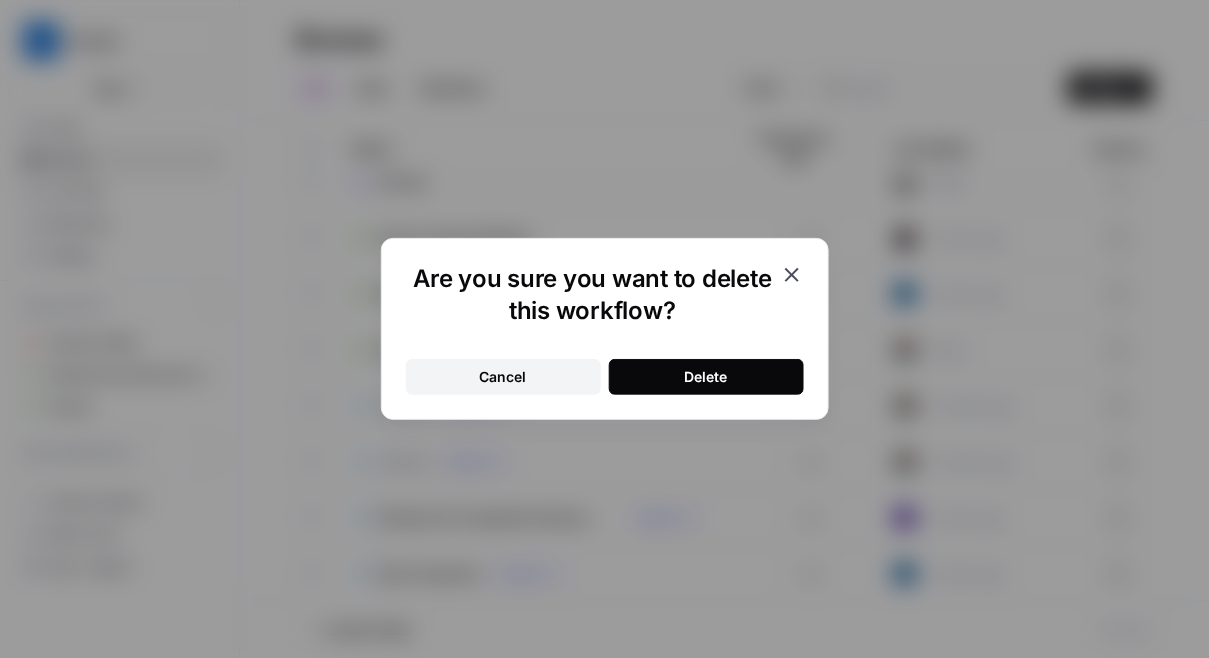 click on "Delete" at bounding box center [706, 377] 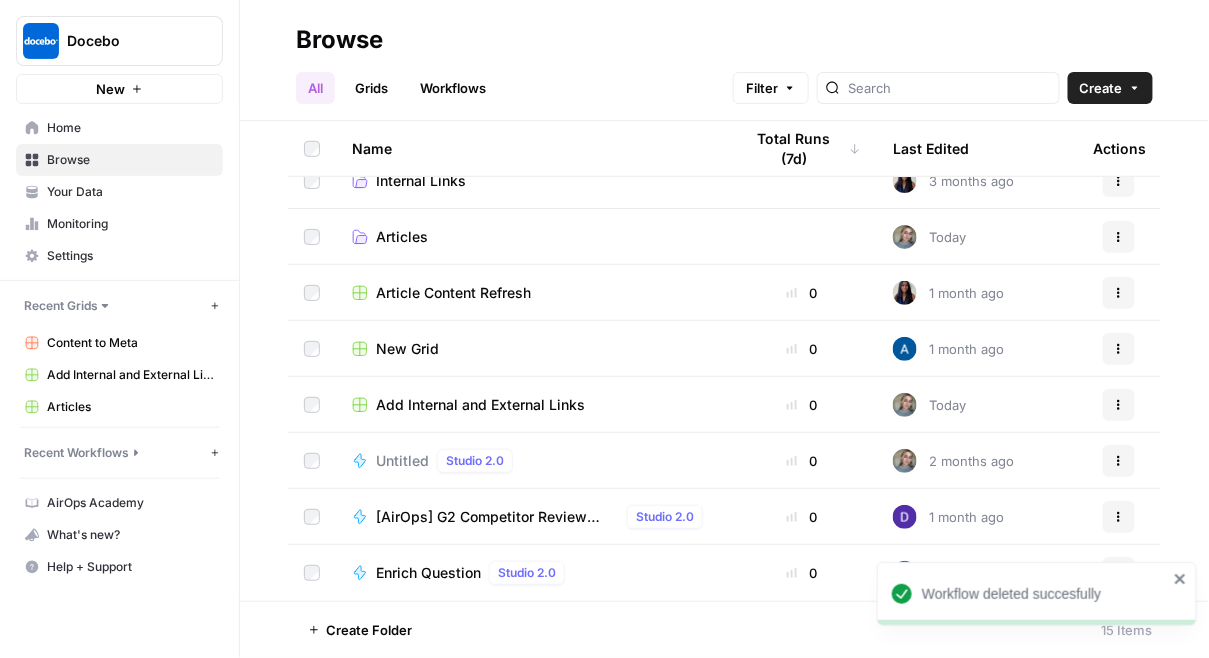 scroll, scrollTop: 415, scrollLeft: 0, axis: vertical 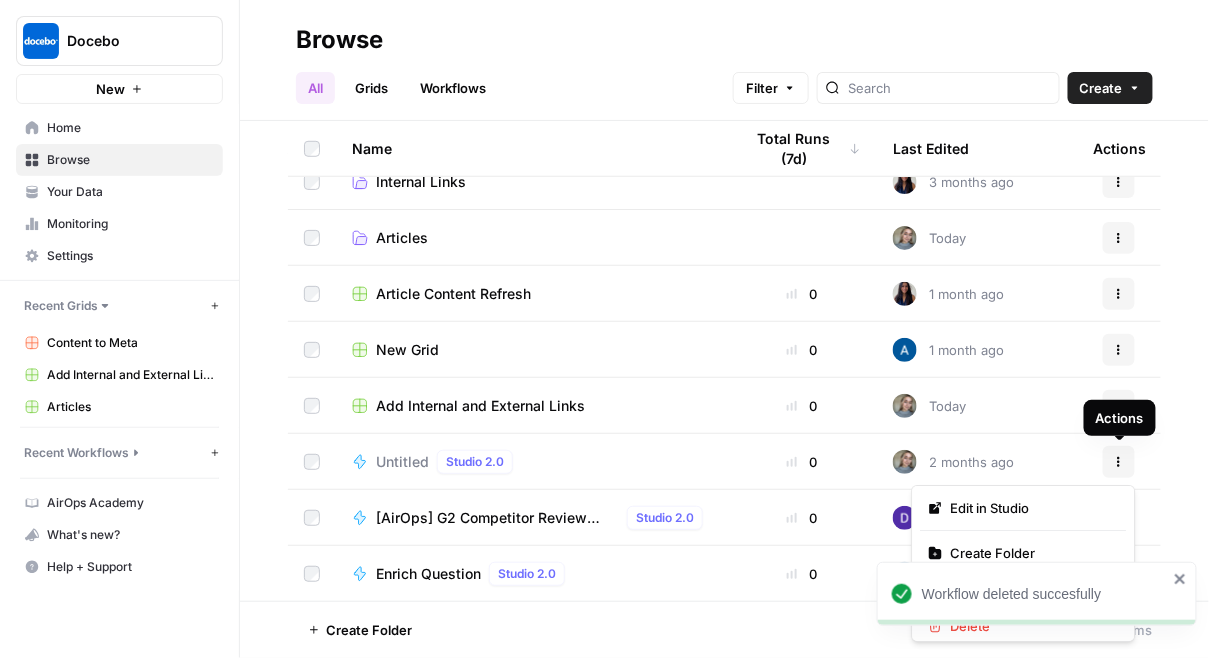 click 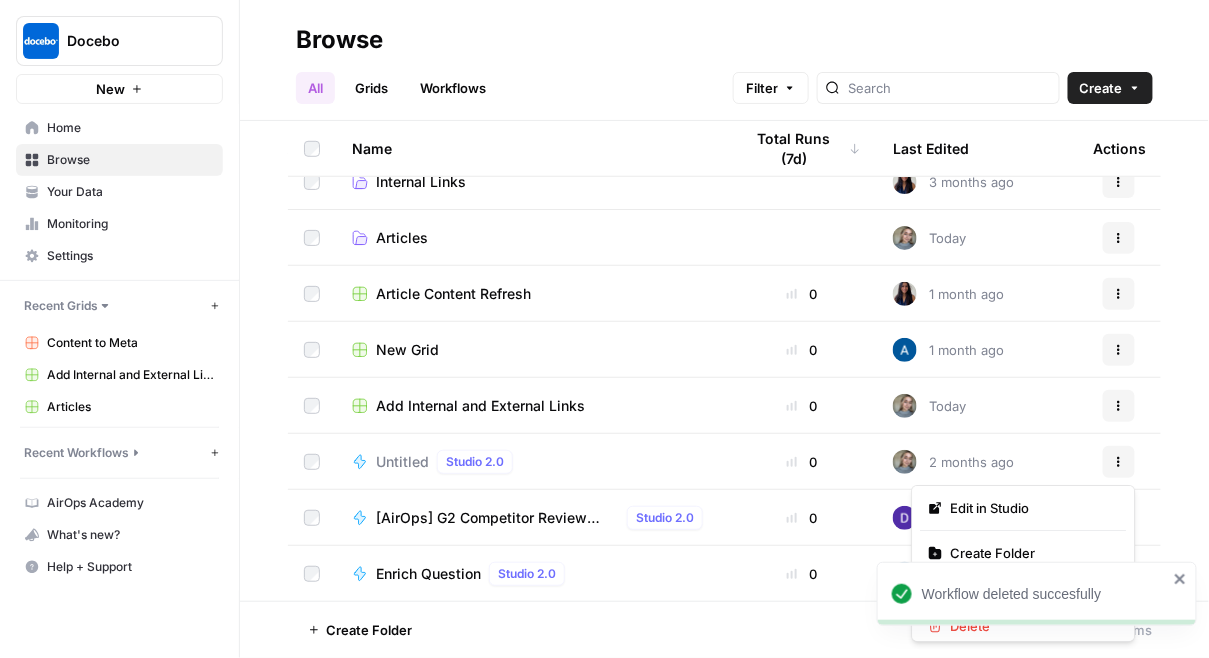 click 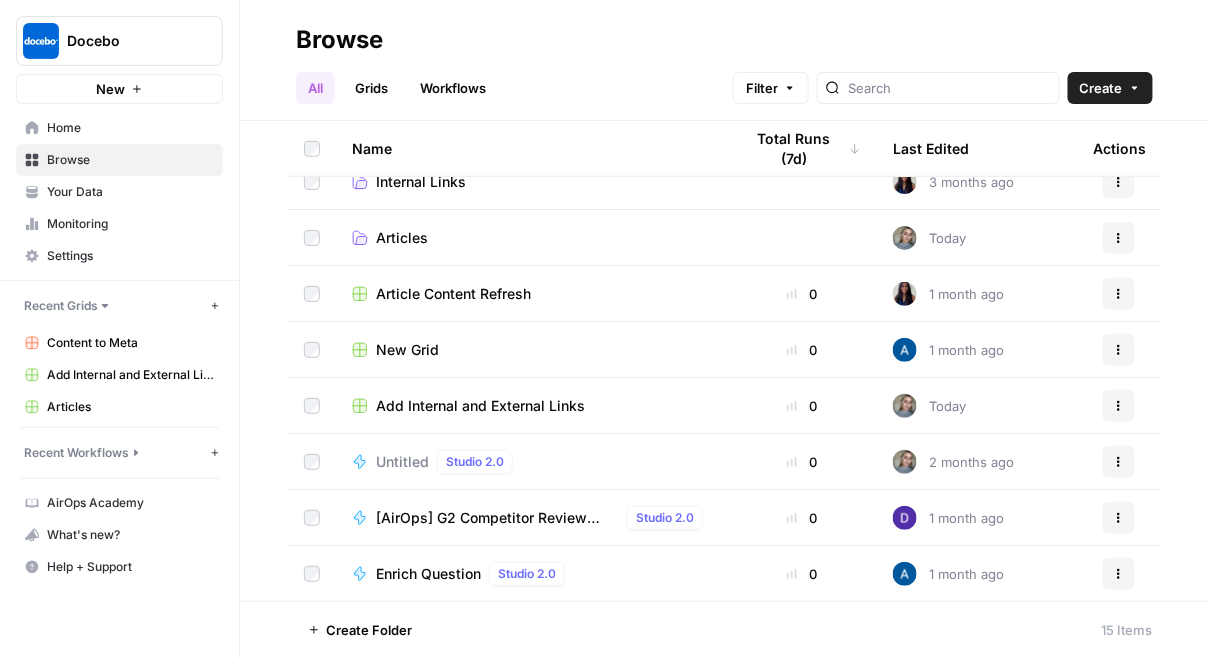 click 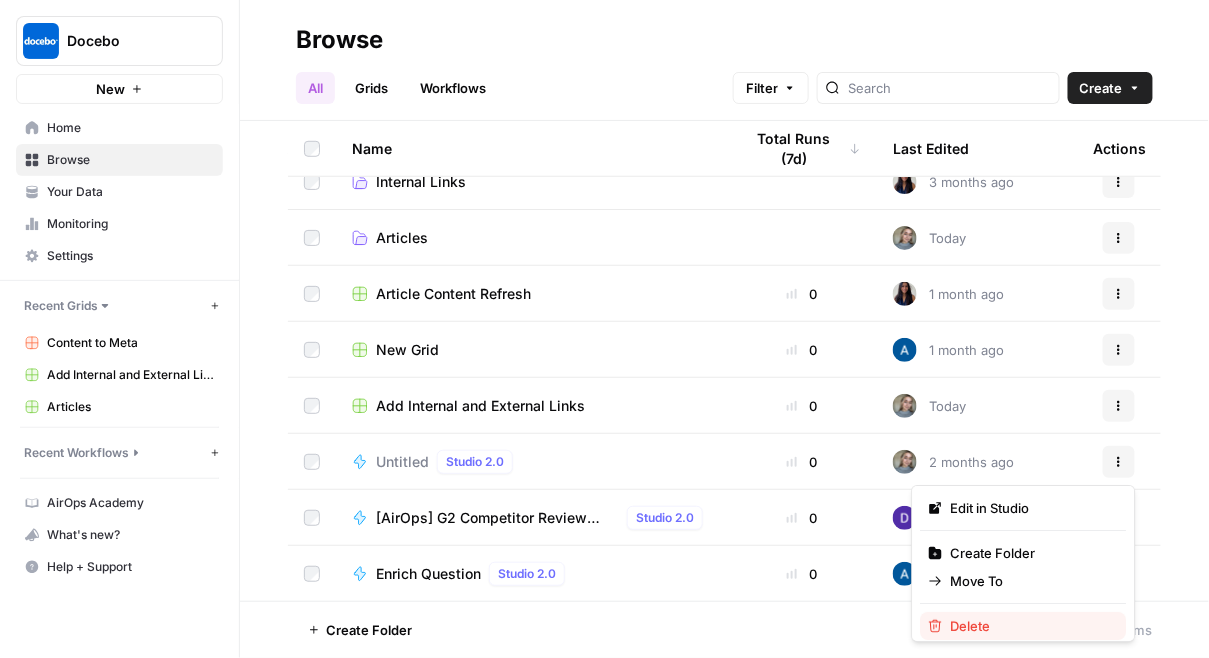 click on "Delete" at bounding box center (1031, 626) 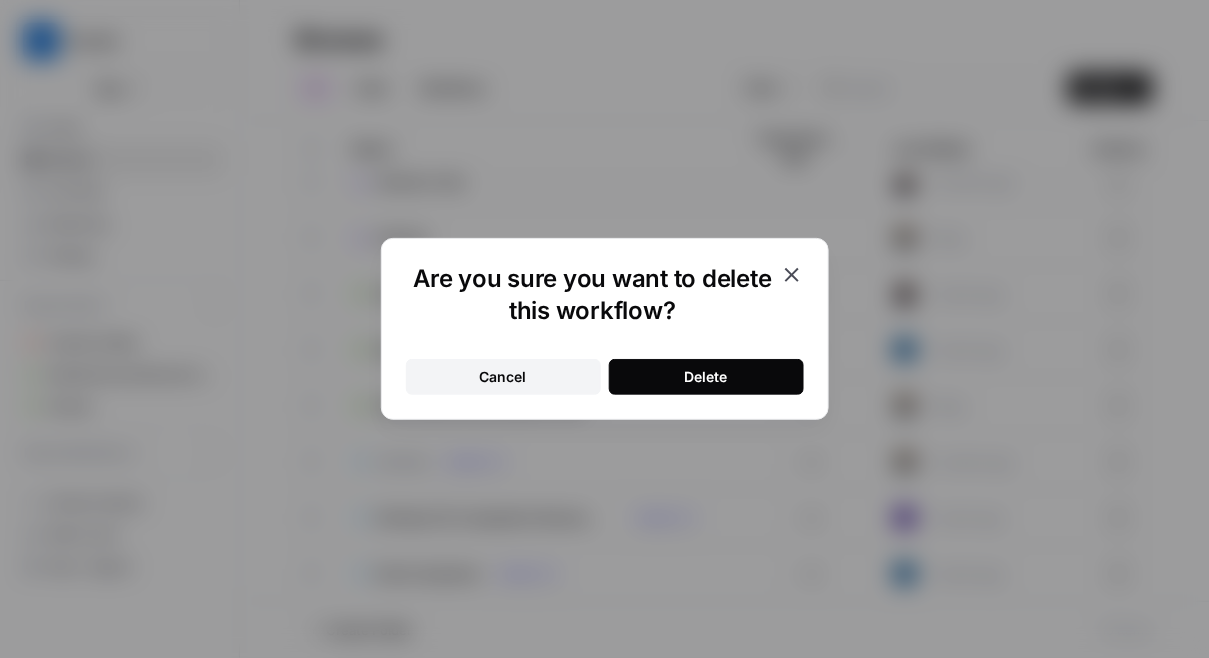 click on "Delete" at bounding box center (706, 377) 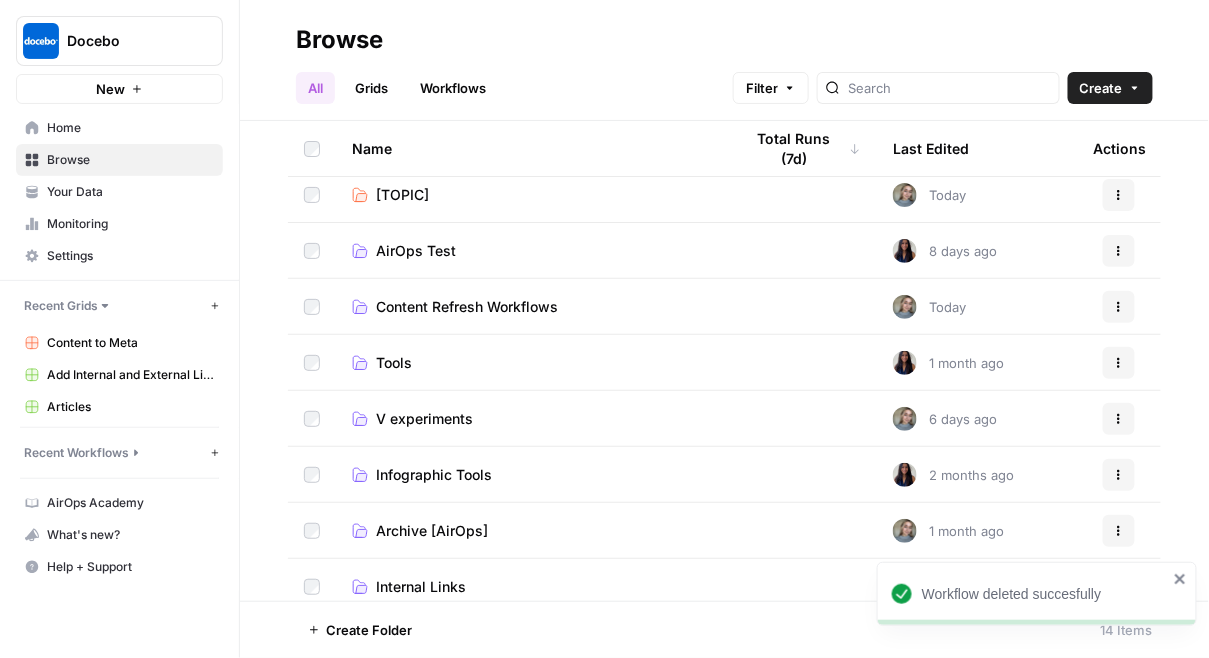 scroll, scrollTop: 0, scrollLeft: 0, axis: both 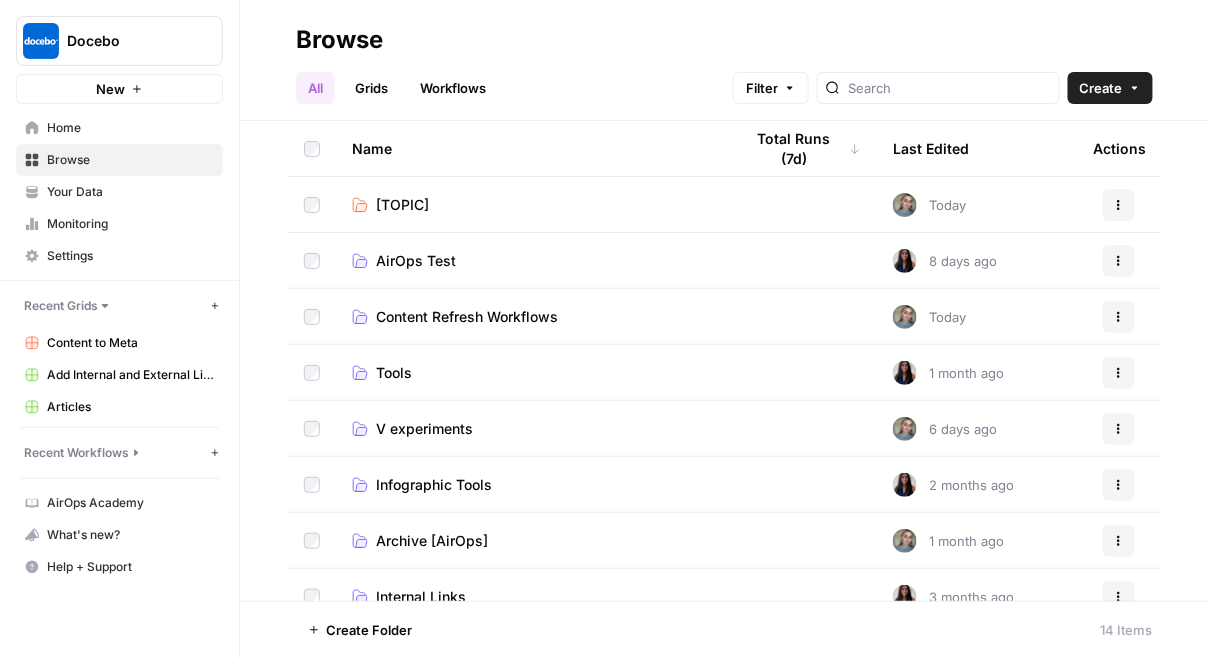 click on "[TOPIC]" at bounding box center [531, 205] 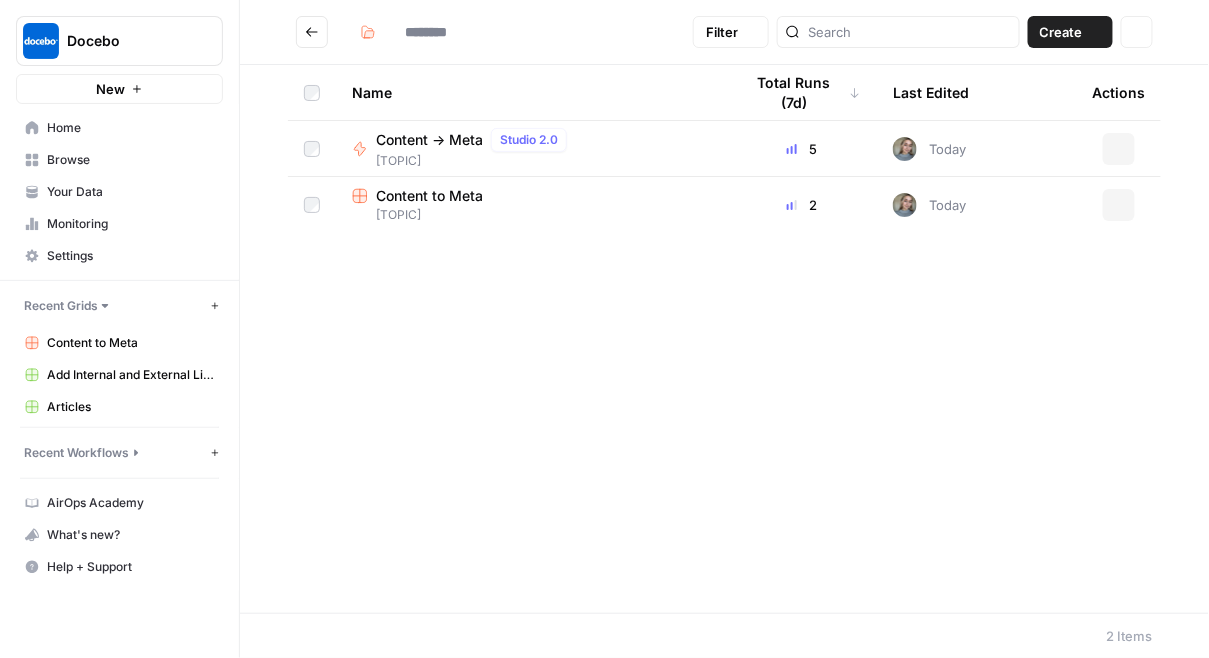 click on "[TOPIC]" at bounding box center [531, 215] 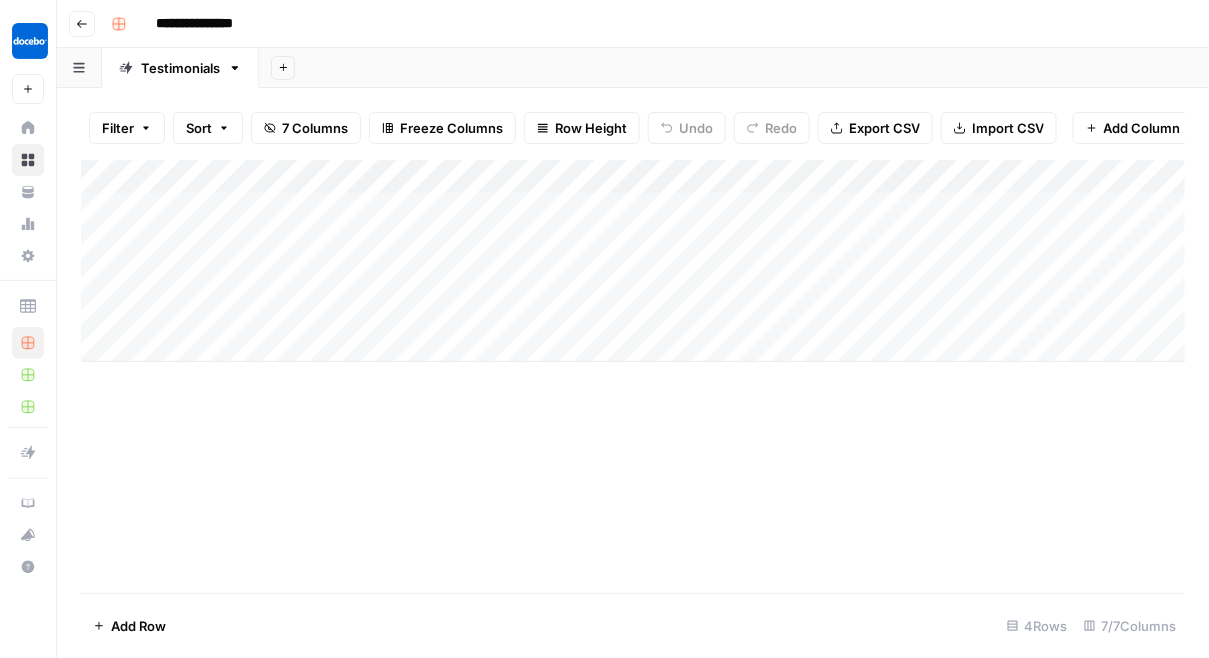 click on "Add Column" at bounding box center [633, 261] 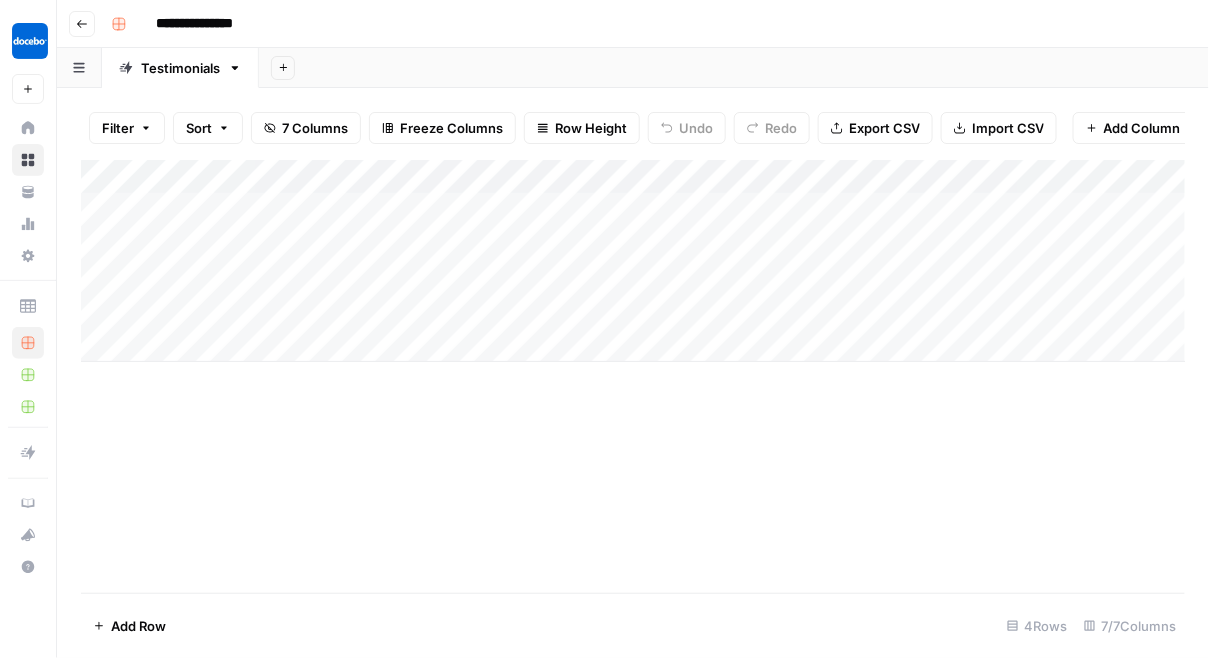 click on "Add Column" at bounding box center [633, 376] 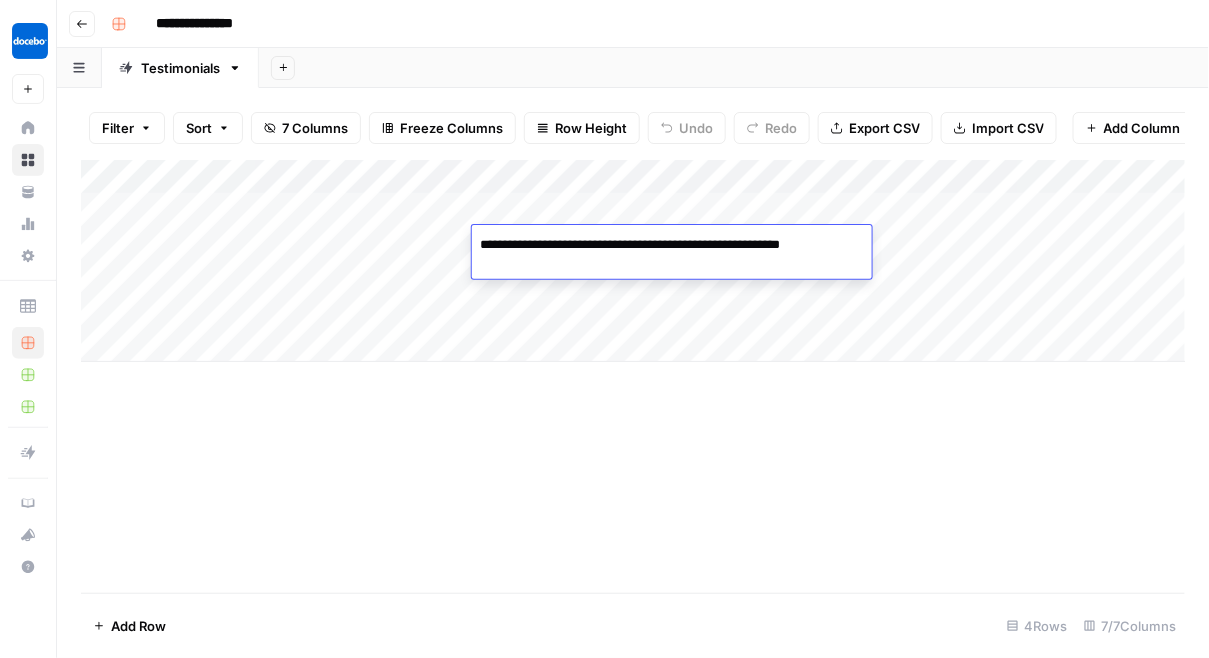 click on "Add Column" at bounding box center (633, 376) 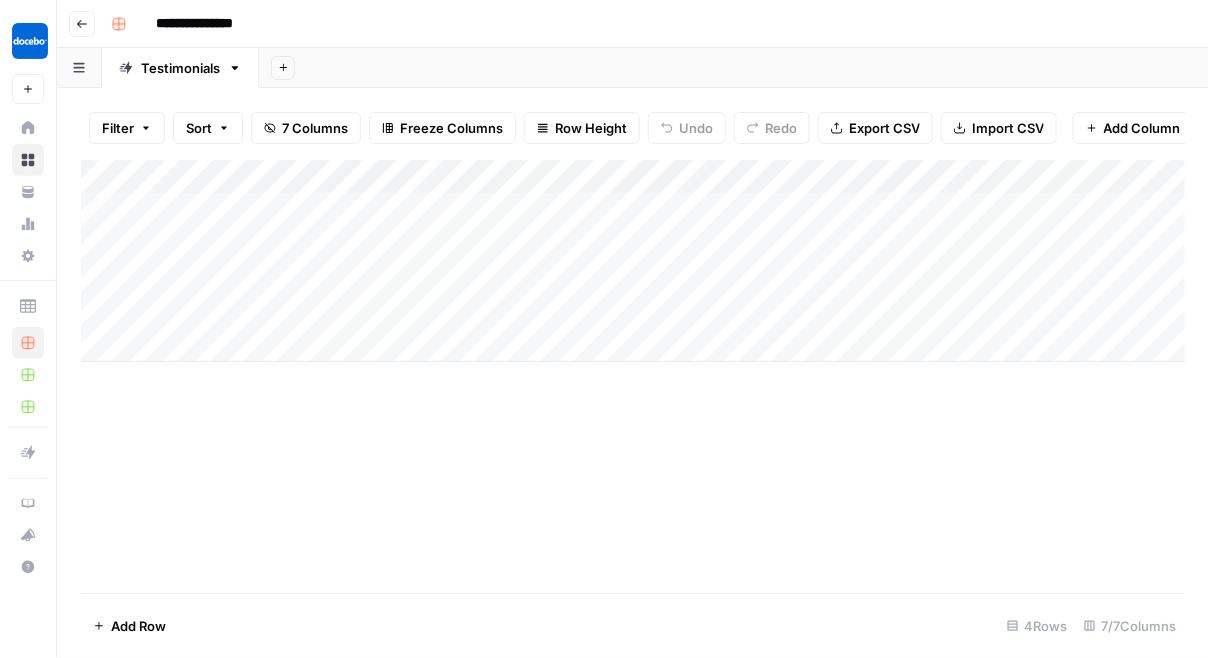 click on "Add Column" at bounding box center [633, 261] 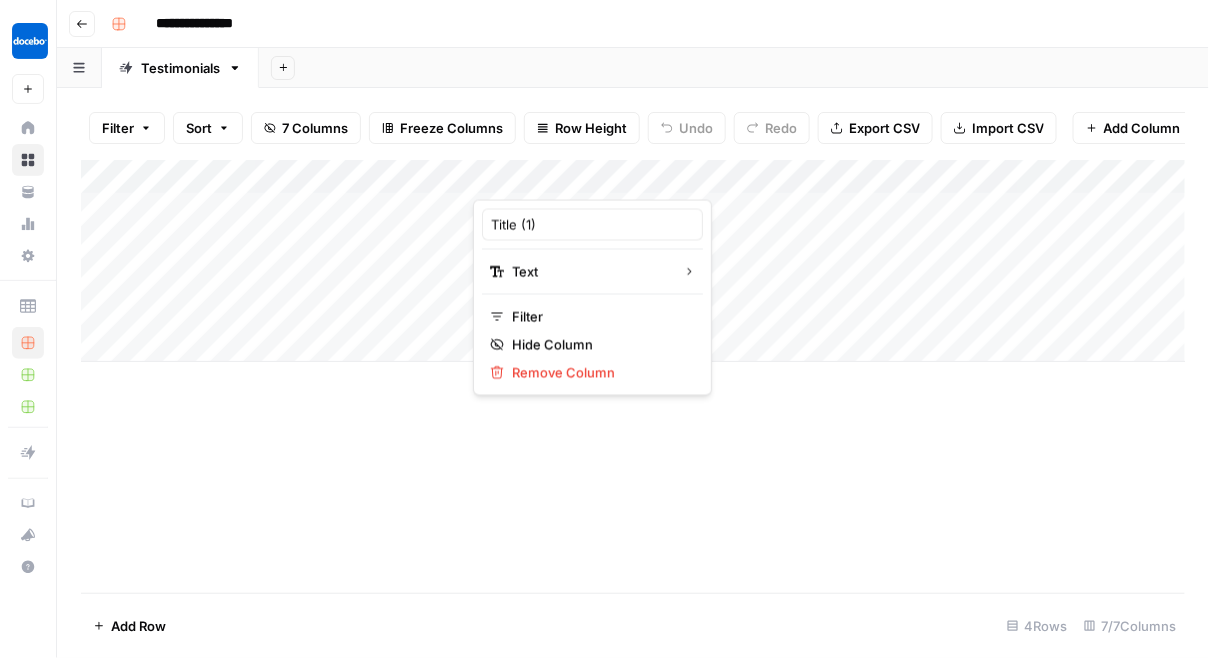 click at bounding box center (563, 180) 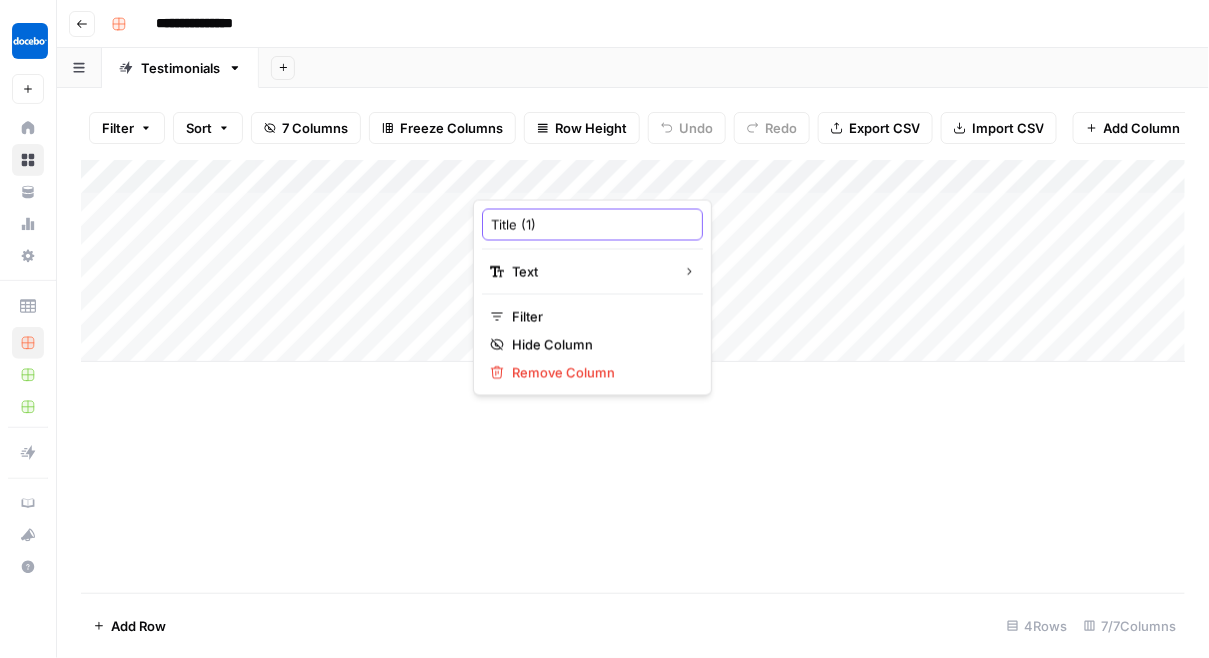 click on "Title (1)" at bounding box center (592, 225) 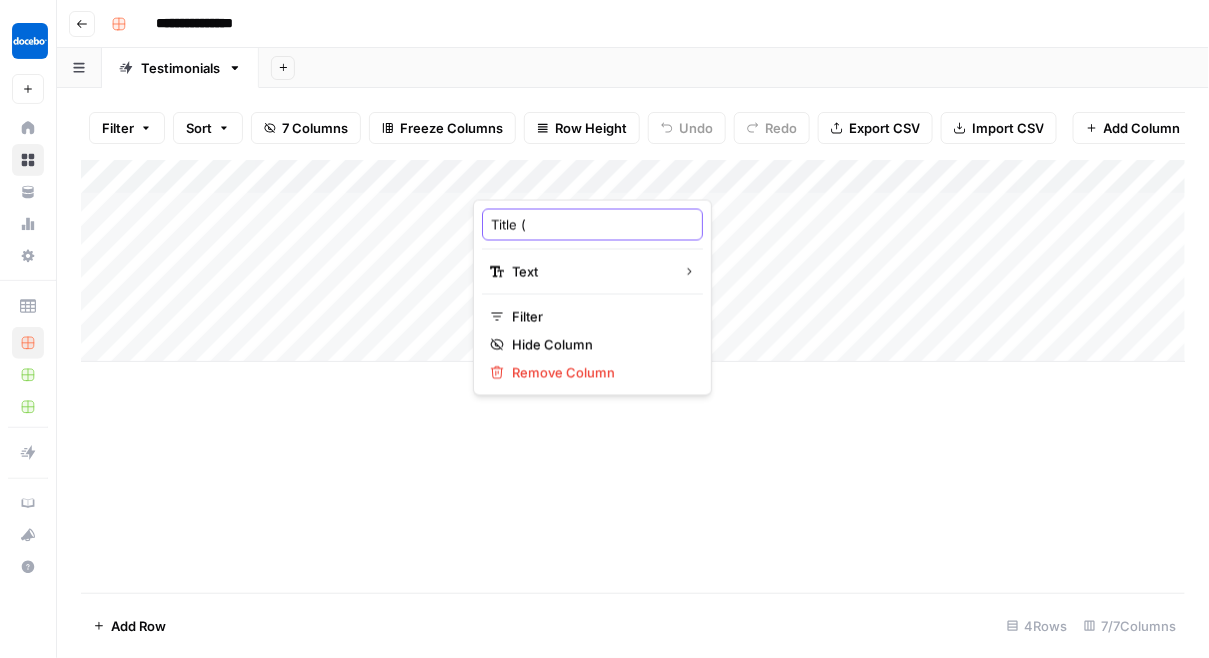 type on "Title" 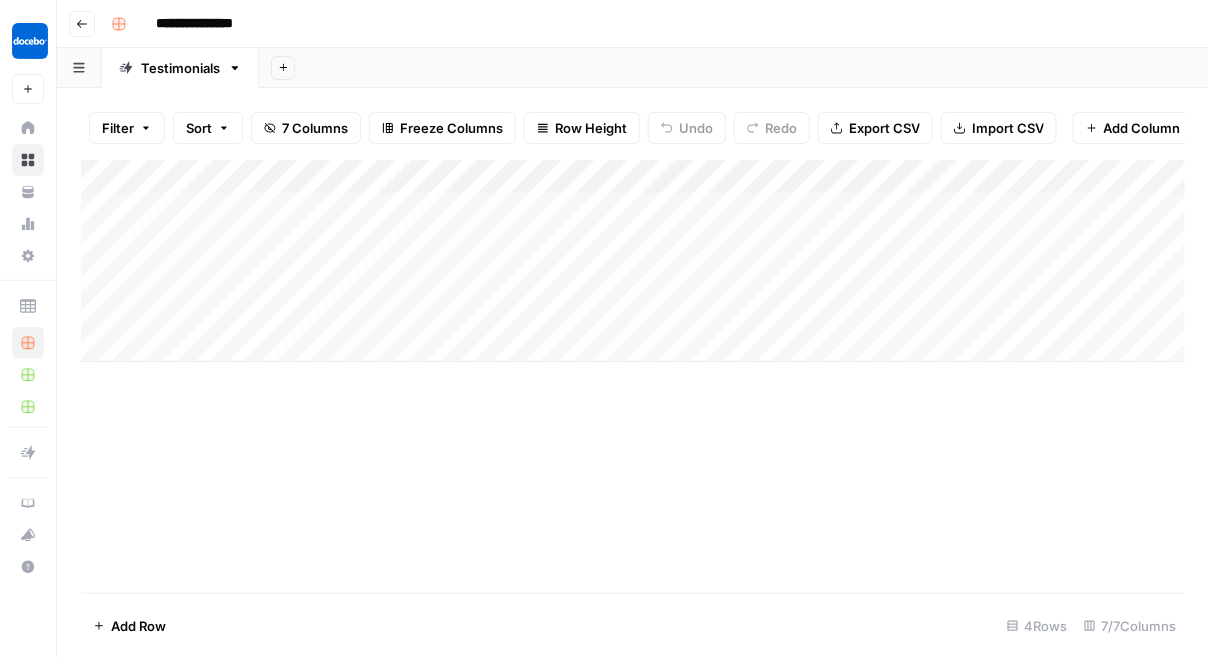 click on "Add Column" at bounding box center [633, 261] 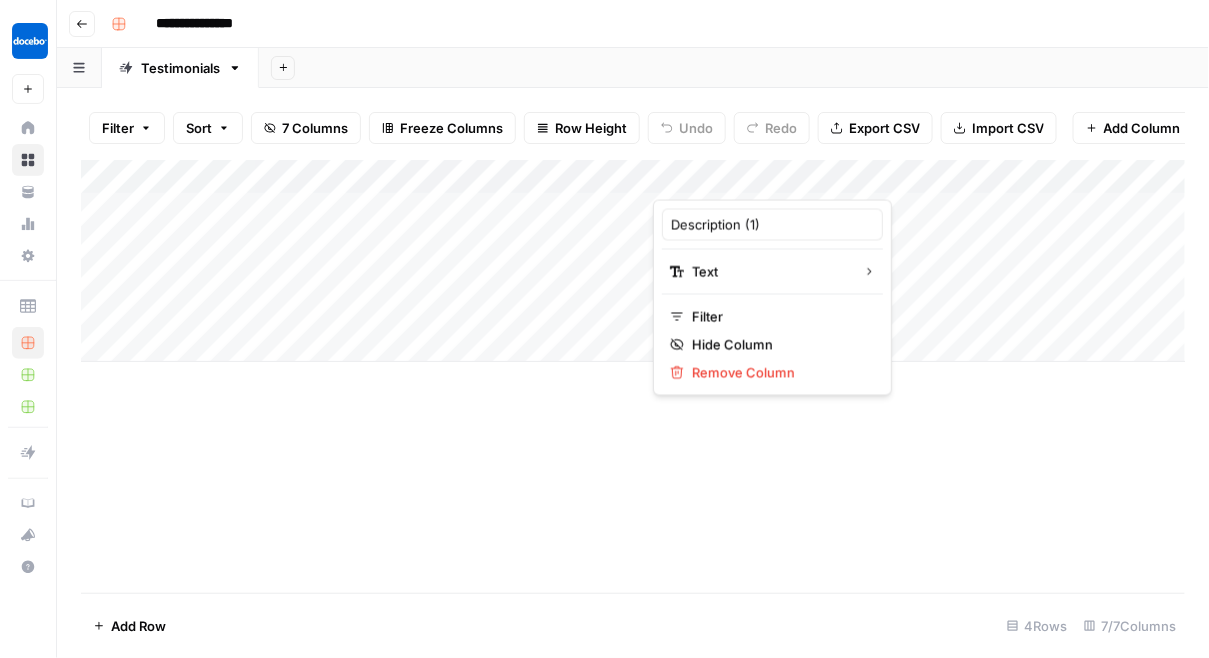 click at bounding box center [743, 180] 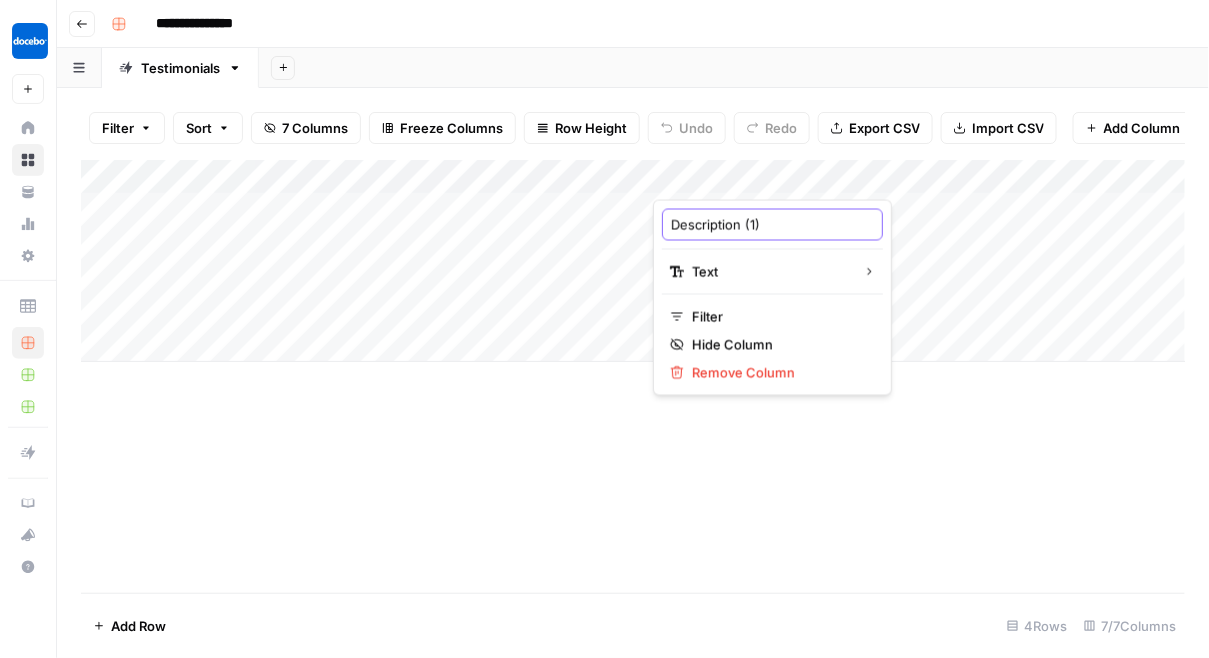 drag, startPoint x: 761, startPoint y: 220, endPoint x: 741, endPoint y: 217, distance: 20.22375 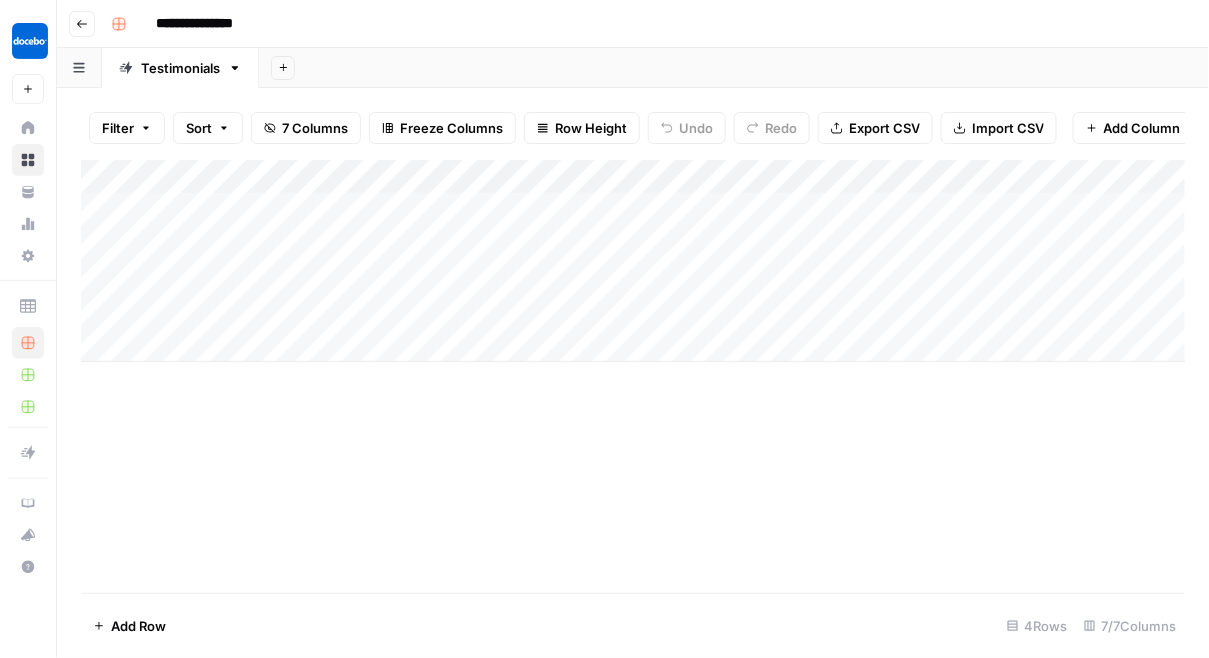 click on "Add Column" at bounding box center (633, 261) 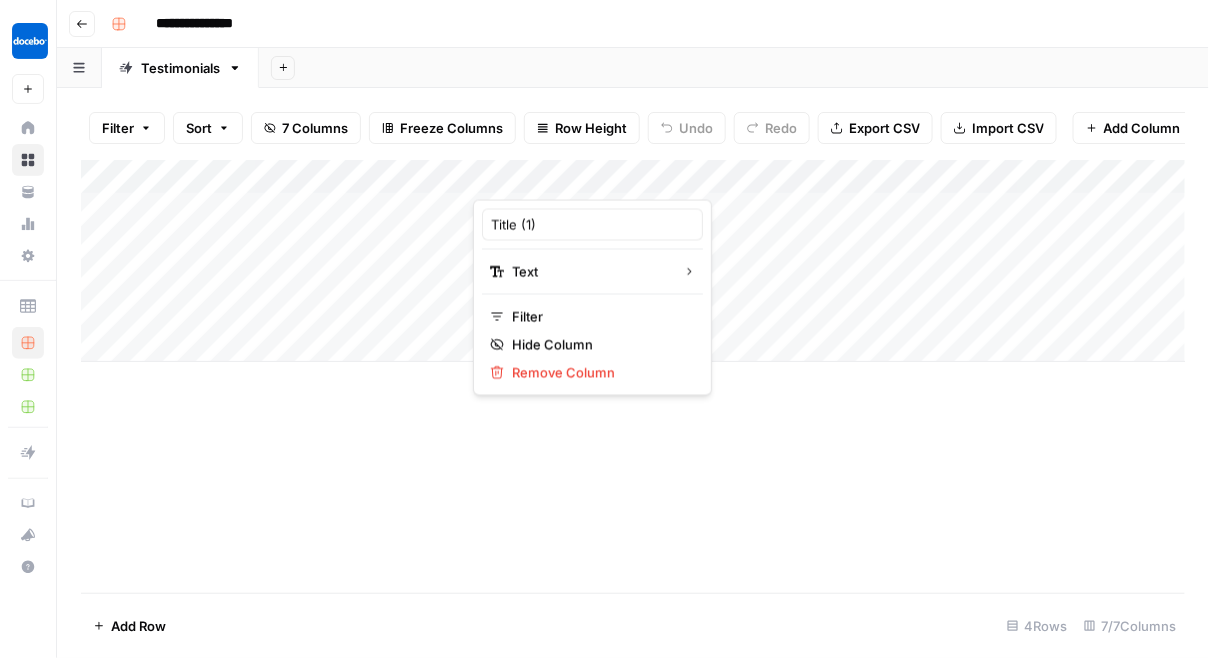 click on "Add Column" at bounding box center [633, 376] 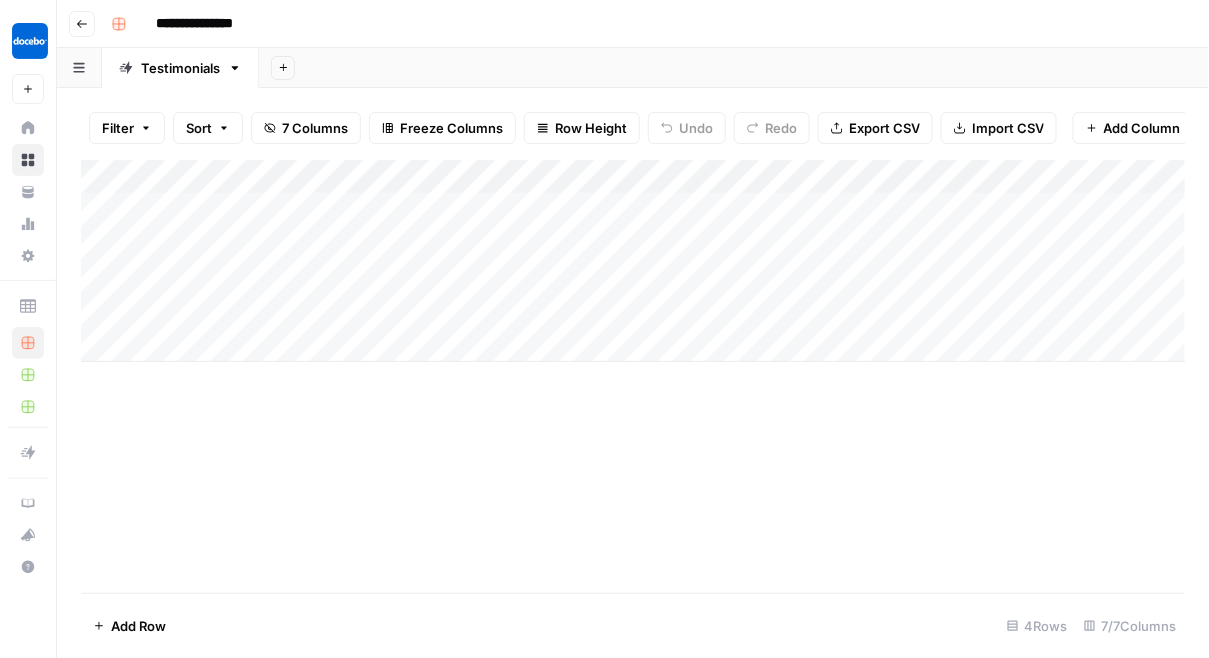 click on "Add Column" at bounding box center [633, 376] 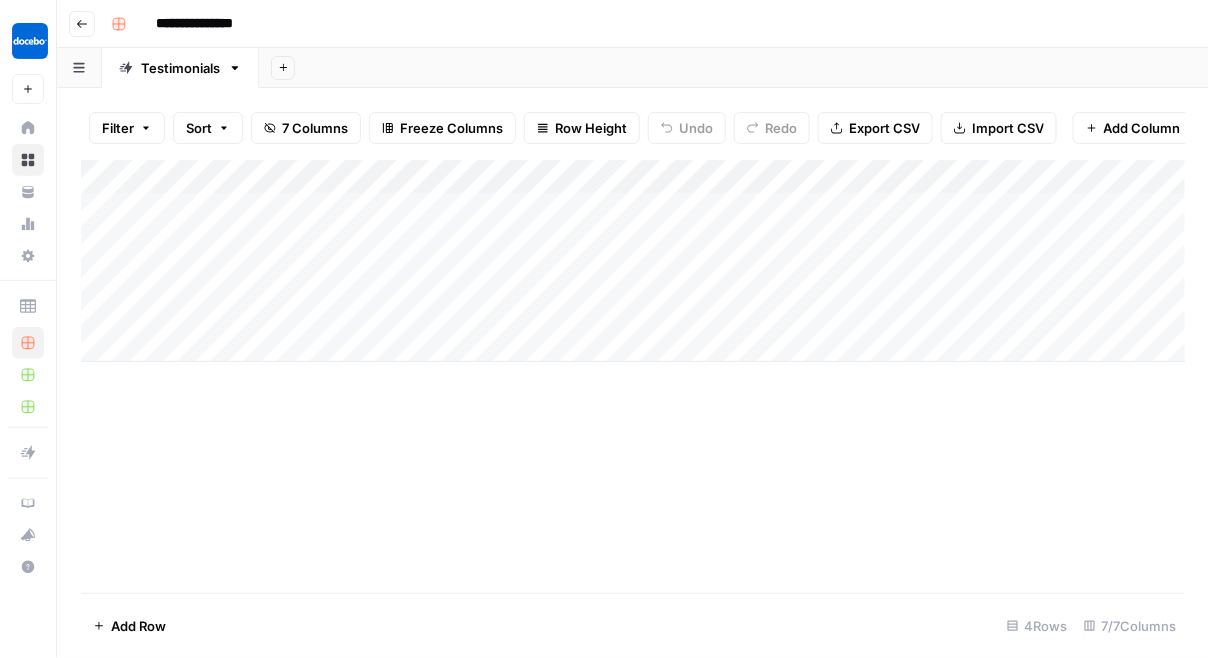 click on "Add Column" at bounding box center [633, 261] 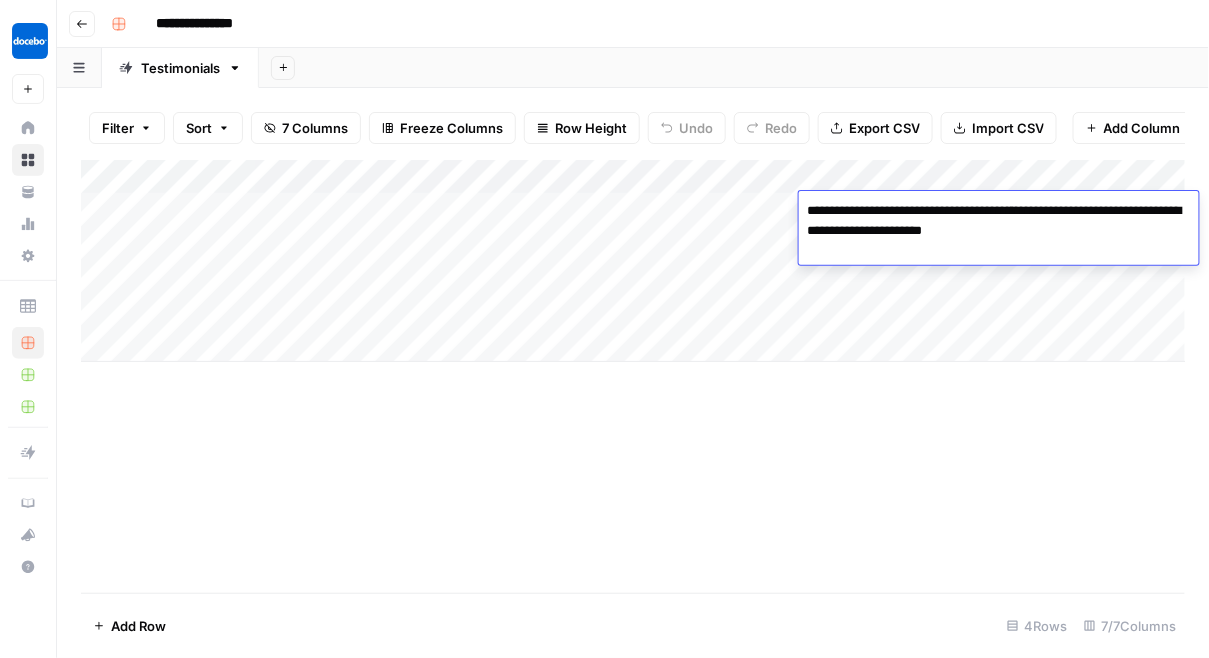 click on "Add Column" at bounding box center [633, 261] 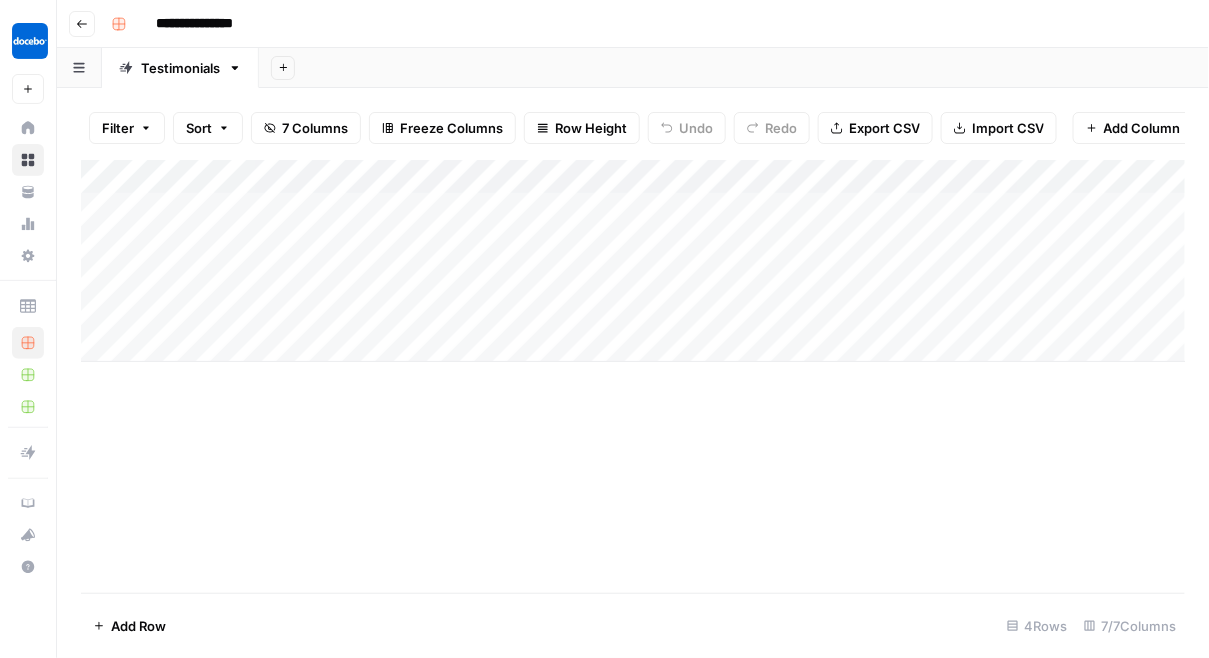 click on "Add Column" at bounding box center (633, 261) 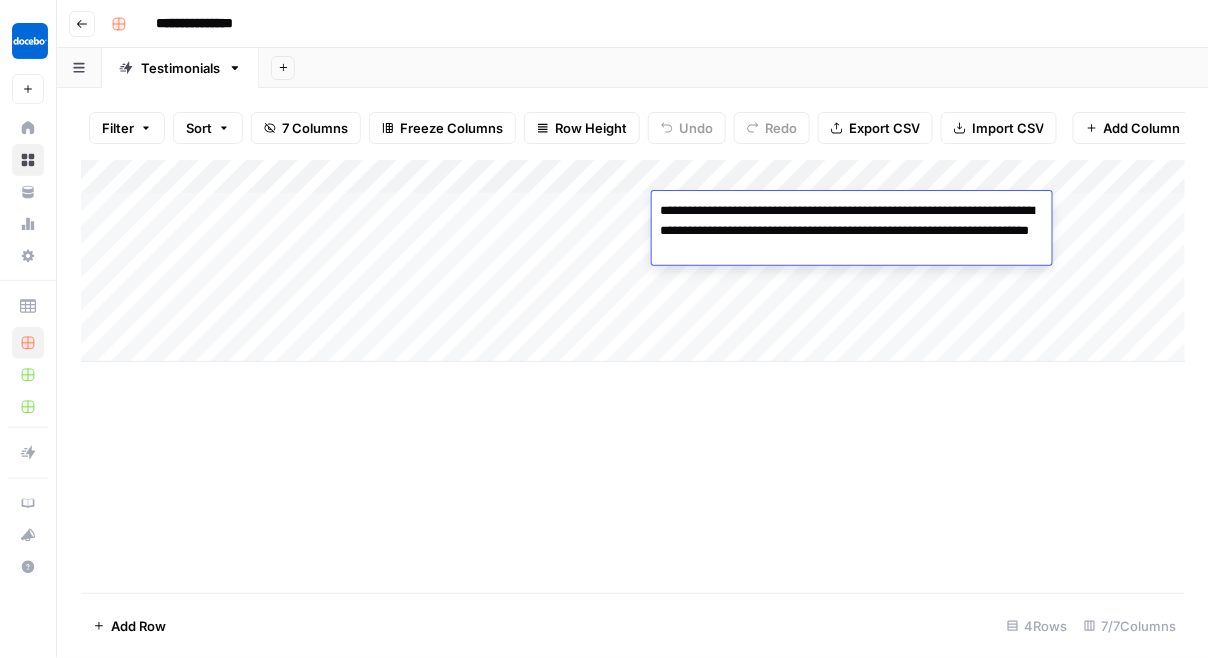click on "Add Column" at bounding box center (633, 376) 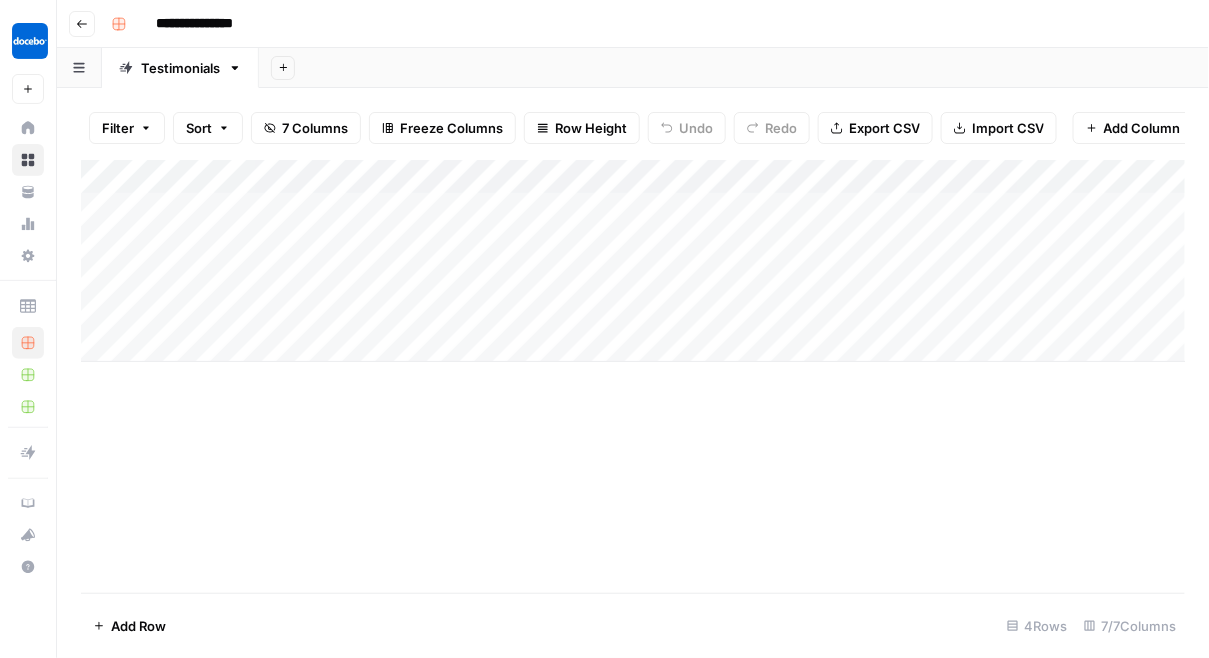 click on "Add Column" at bounding box center [633, 261] 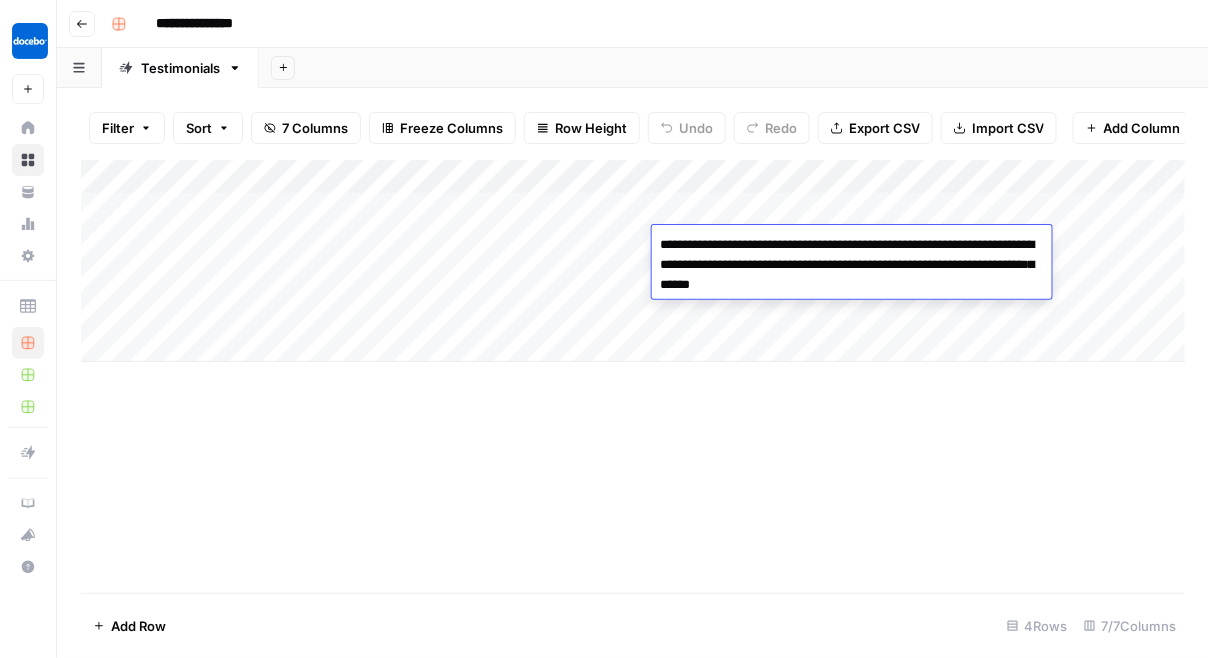 click on "Add Column" at bounding box center [633, 261] 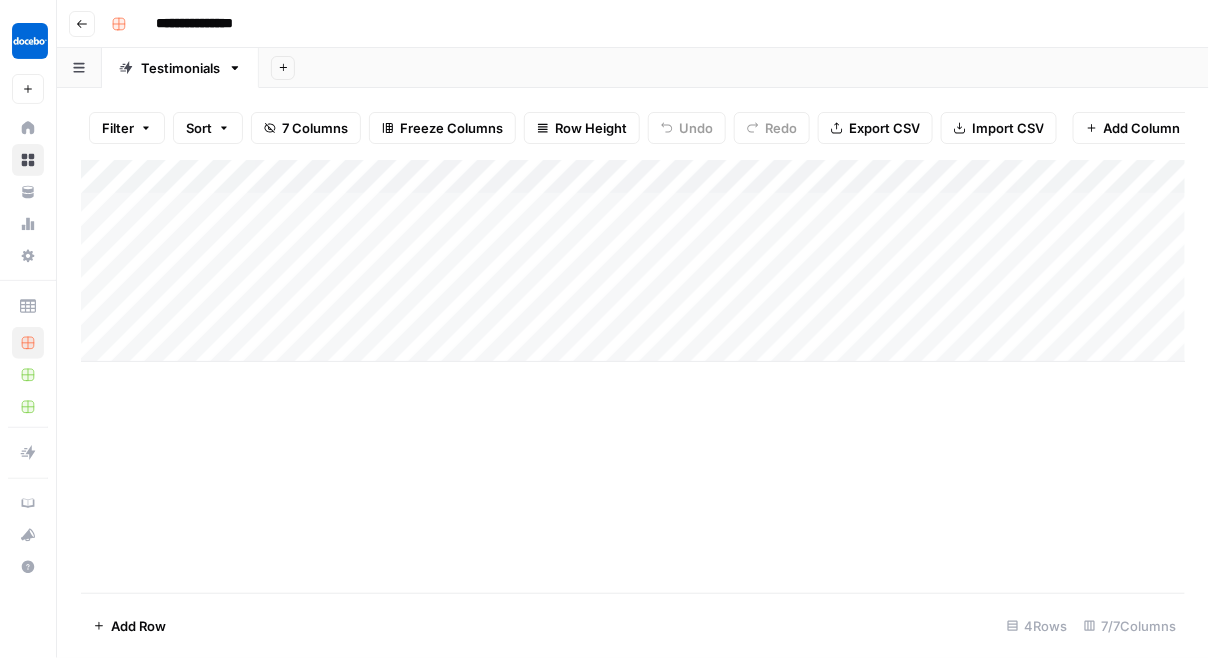 click on "Go back" at bounding box center [82, 24] 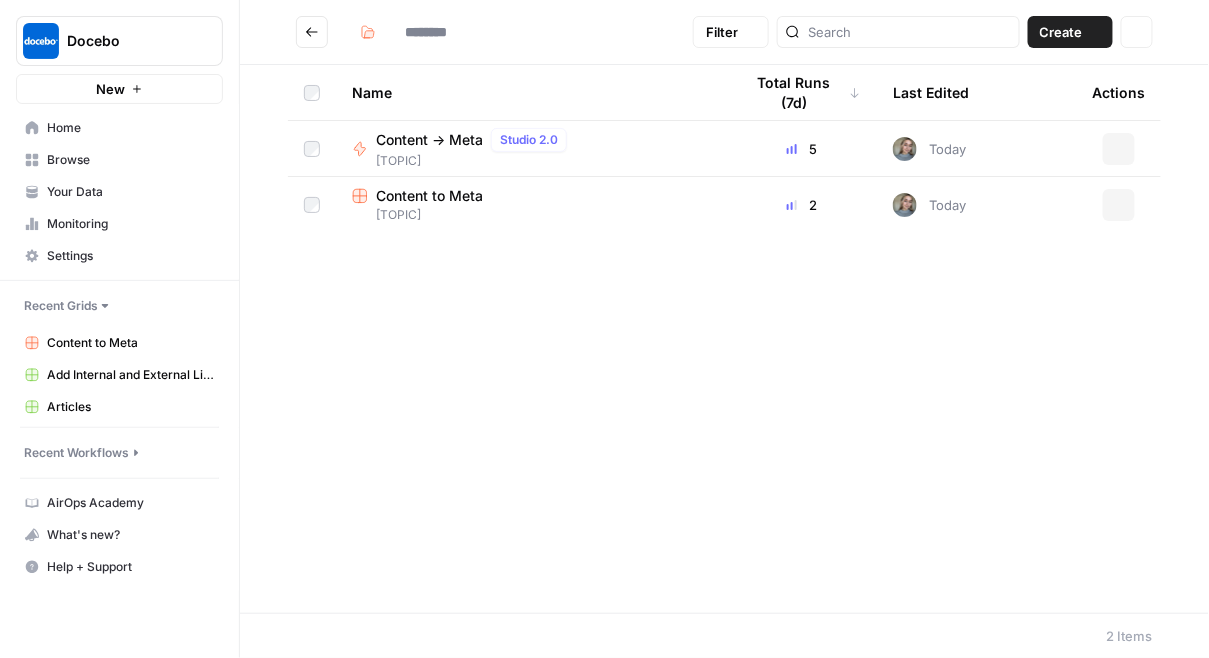 type on "**********" 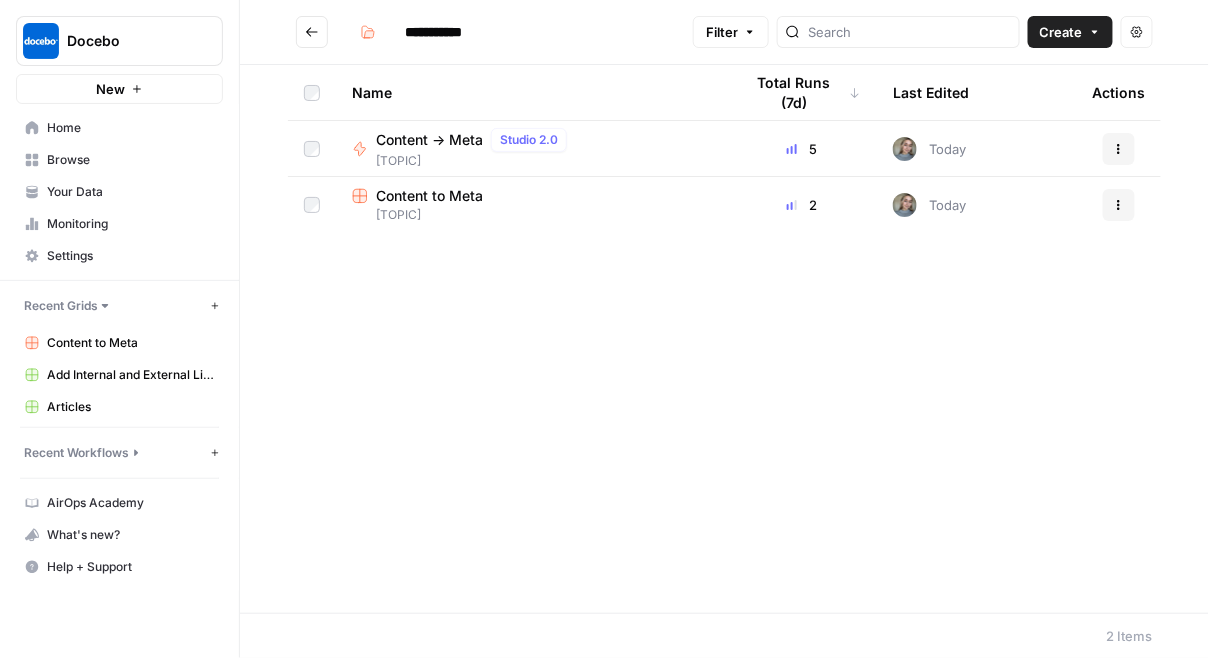 click at bounding box center [312, 32] 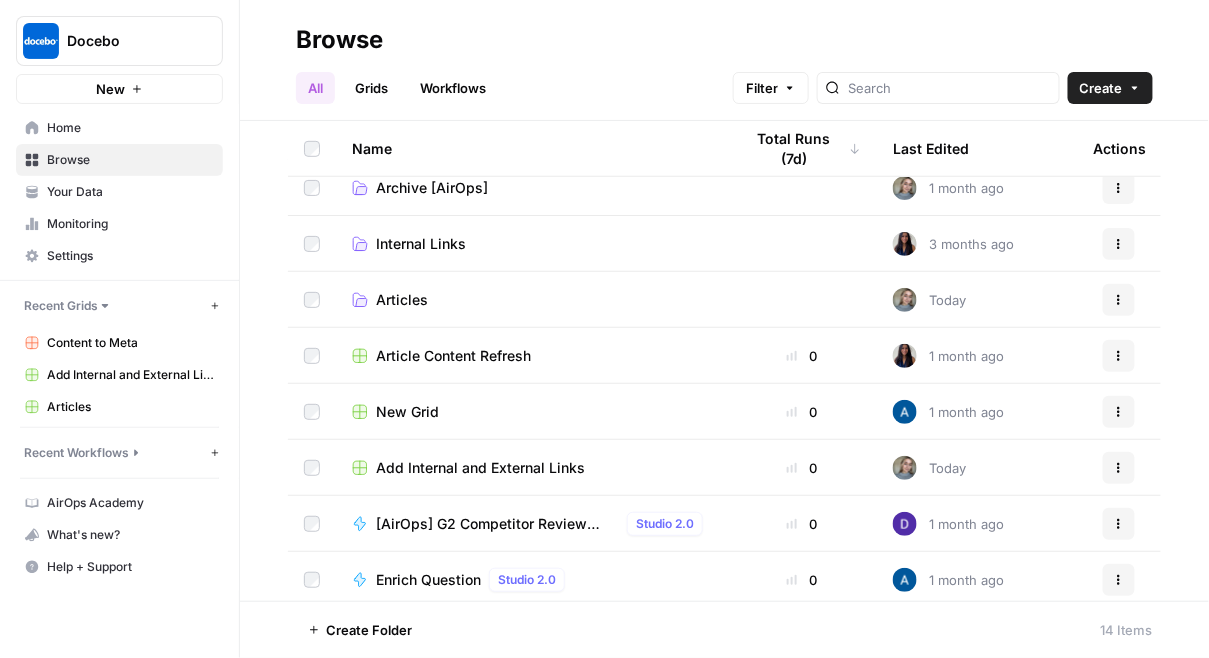 scroll, scrollTop: 359, scrollLeft: 0, axis: vertical 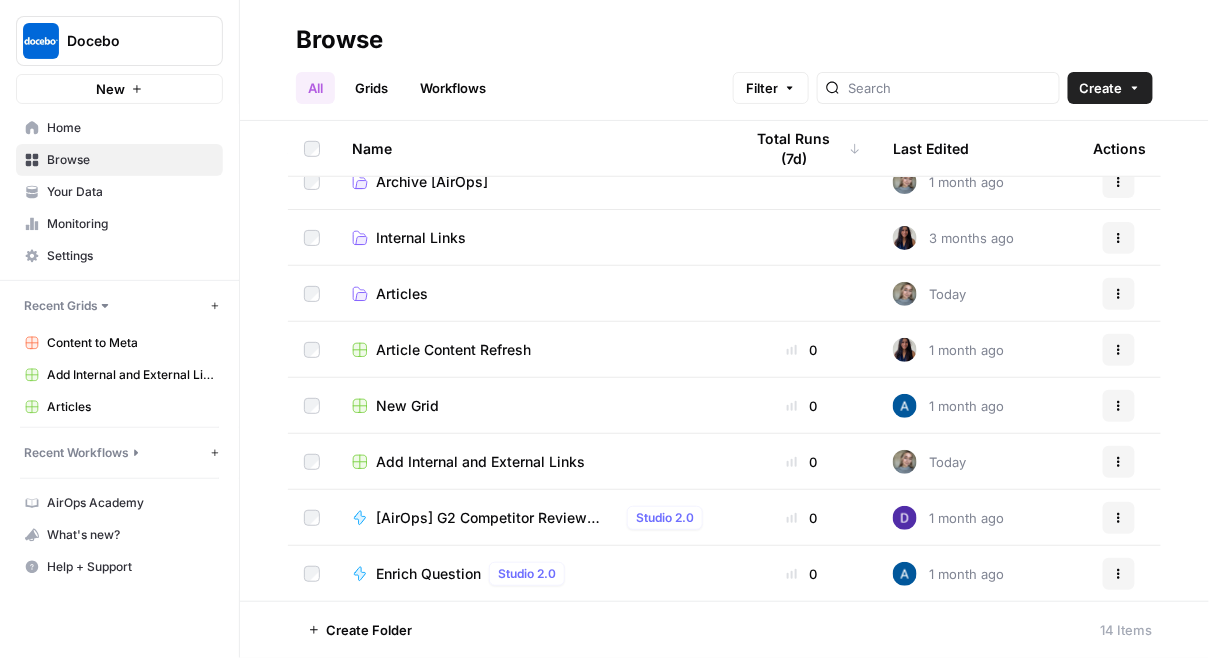 click on "Home" at bounding box center [130, 128] 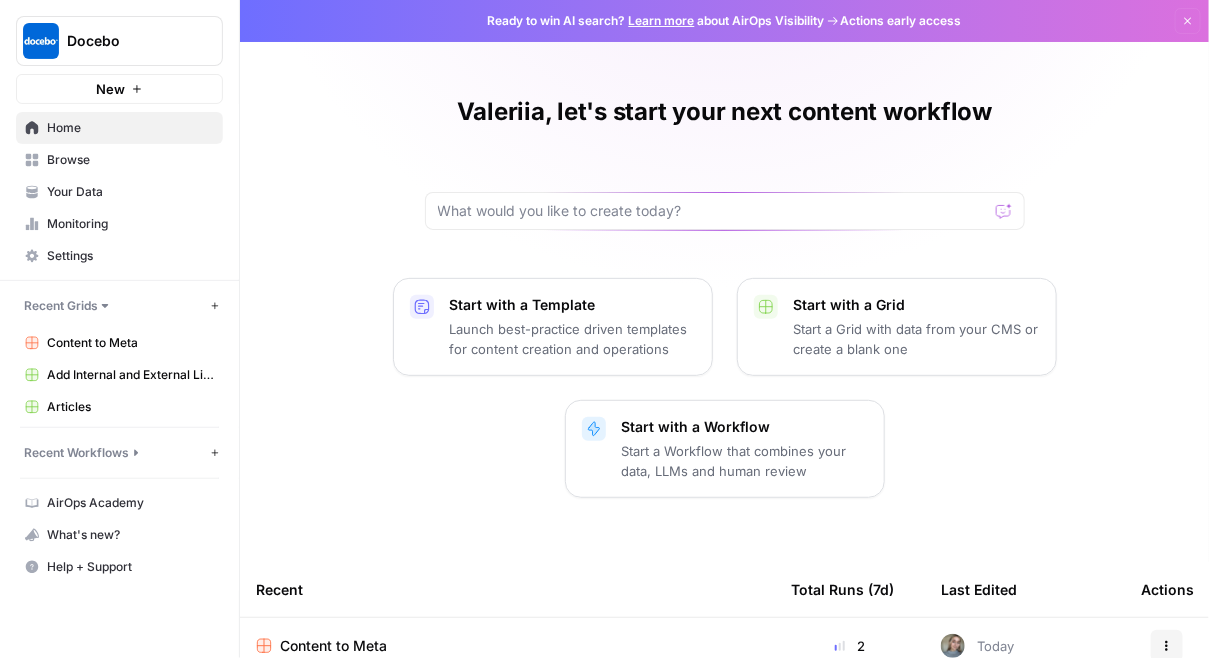 click on "Start with a Template" at bounding box center [573, 305] 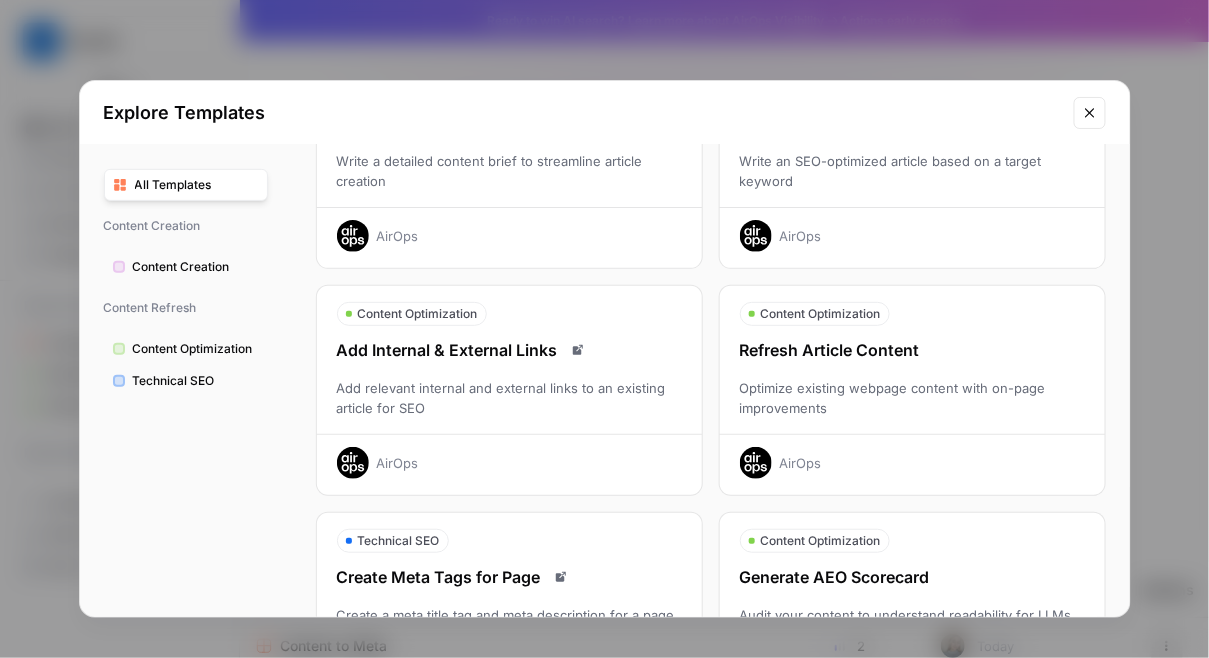 scroll, scrollTop: 178, scrollLeft: 0, axis: vertical 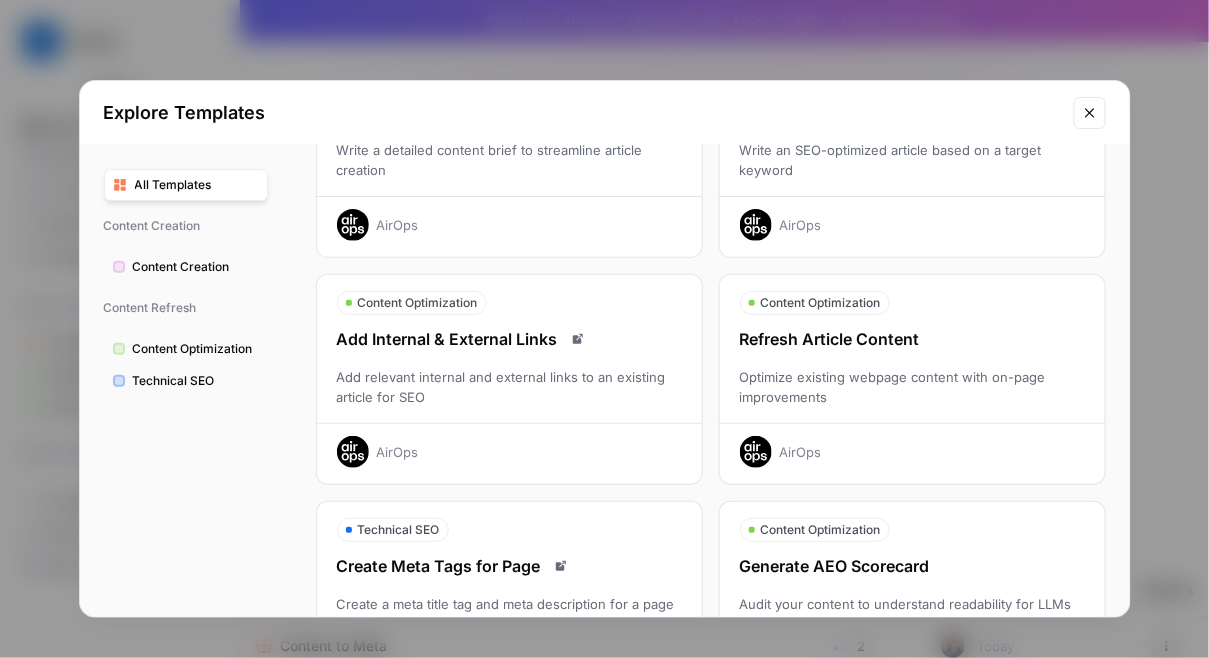 click on "Add relevant internal and external links to an existing article for SEO" at bounding box center [509, 387] 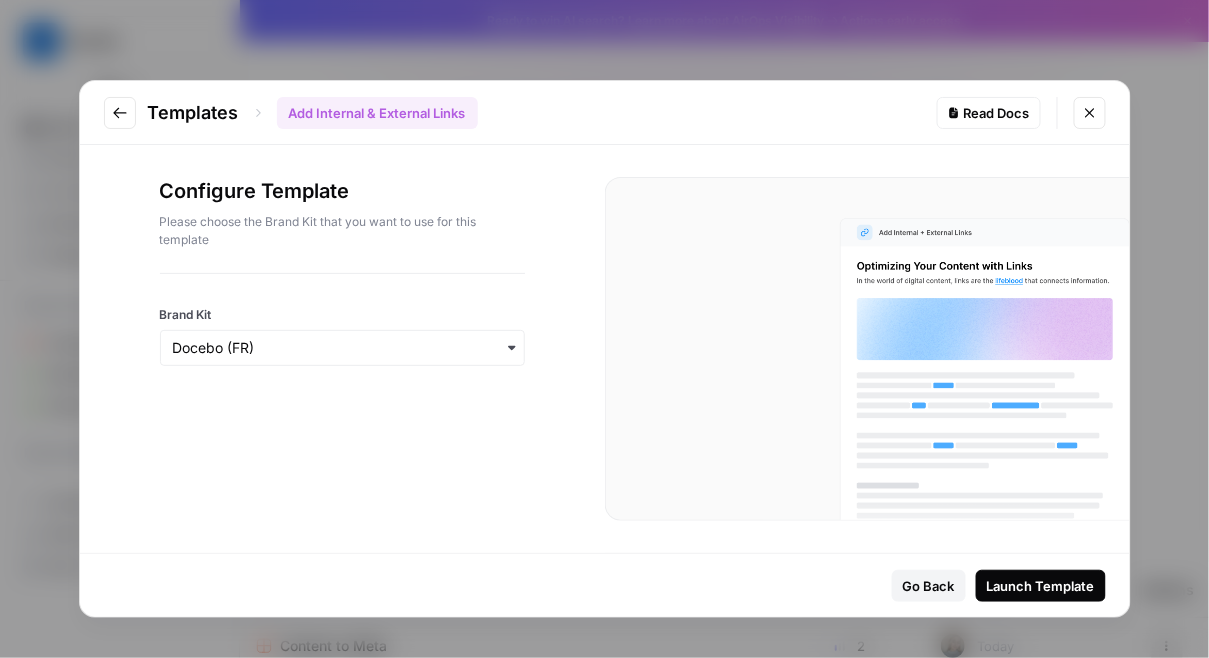click at bounding box center [342, 348] 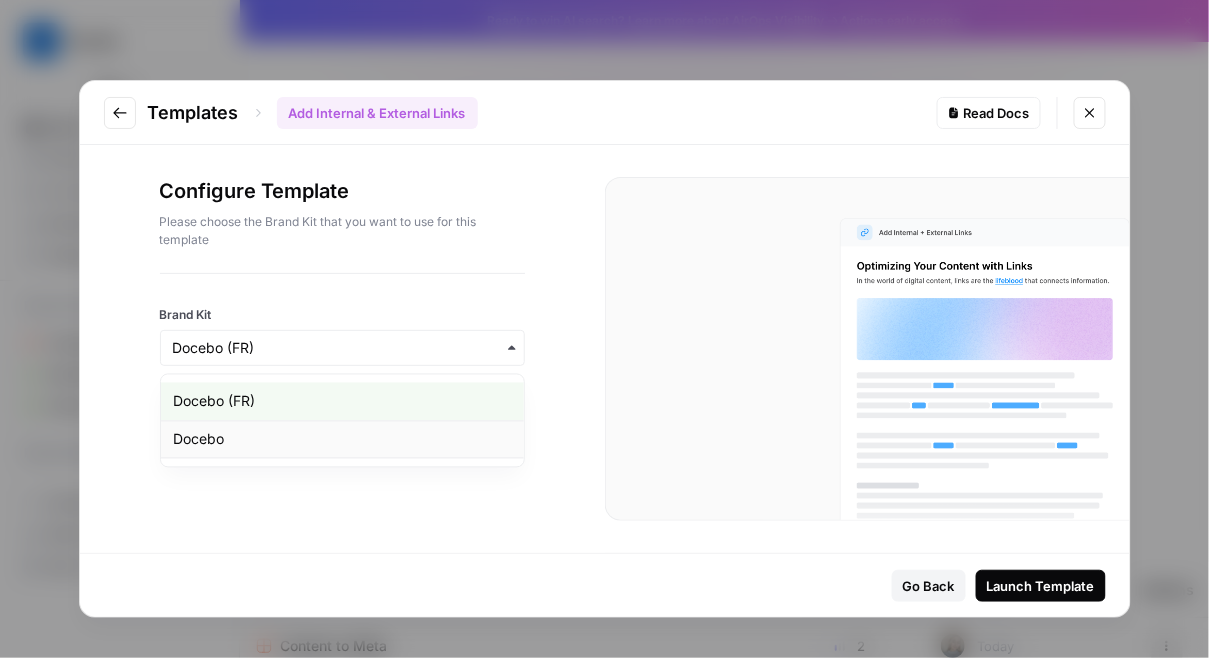 click on "Docebo" at bounding box center [342, 440] 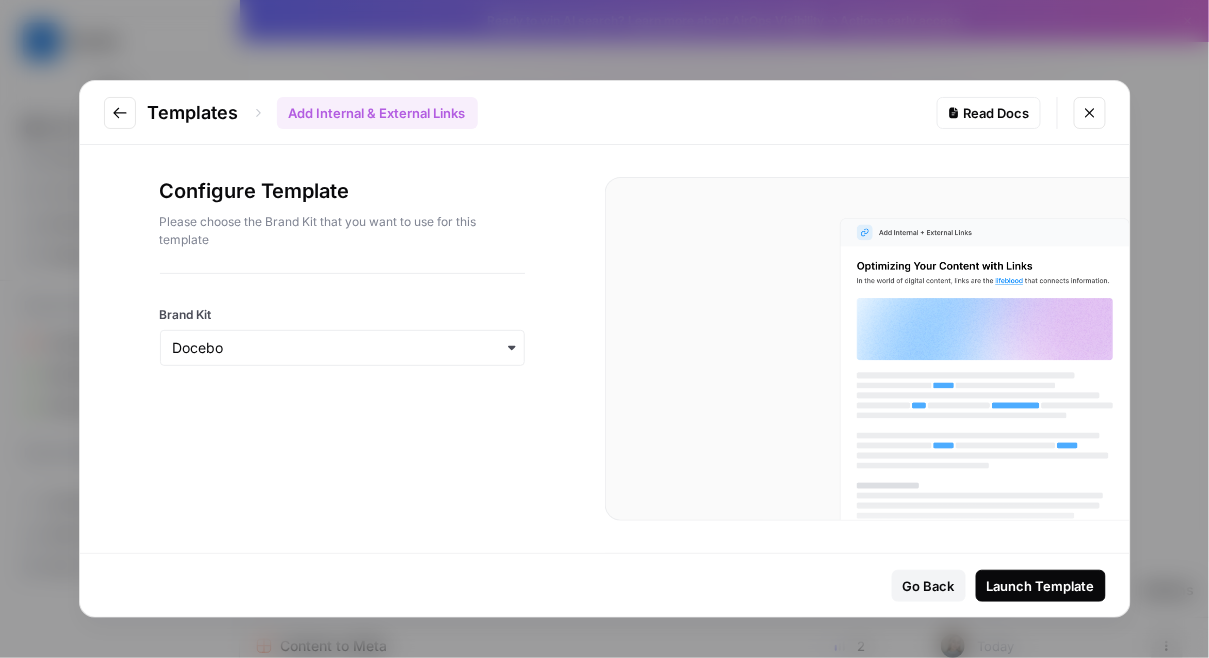 click on "Launch Template" at bounding box center (1041, 586) 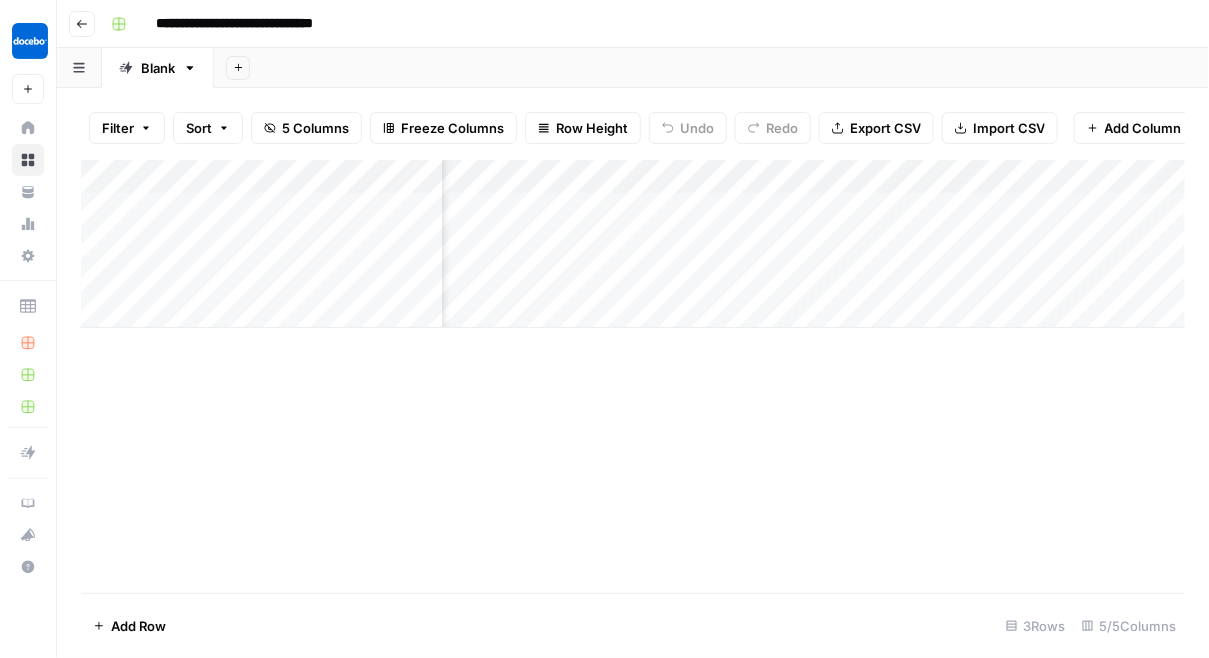 scroll, scrollTop: 0, scrollLeft: 0, axis: both 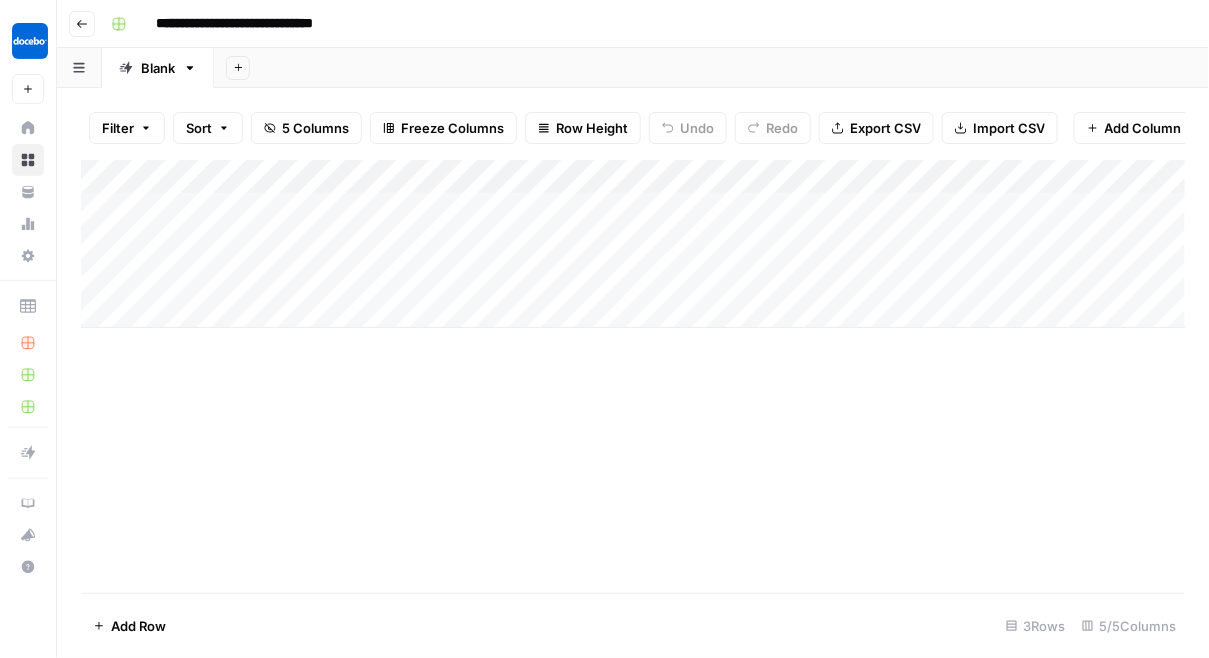 click on "Add Column" at bounding box center (633, 244) 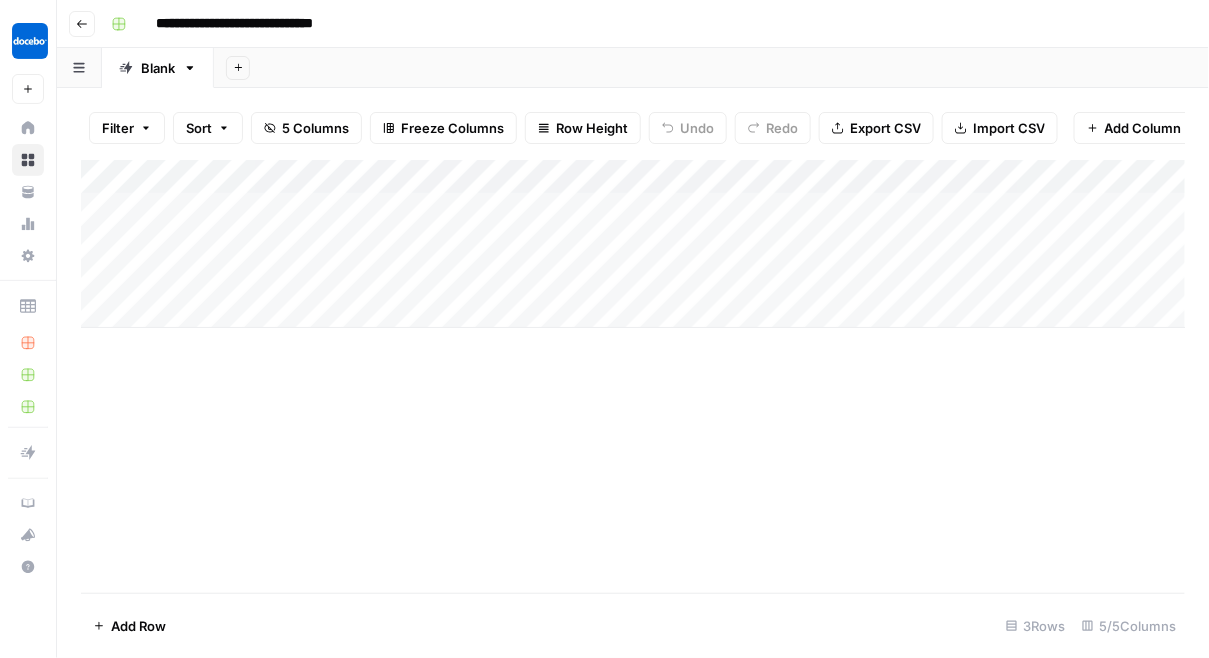 click on "Add Column" at bounding box center (633, 244) 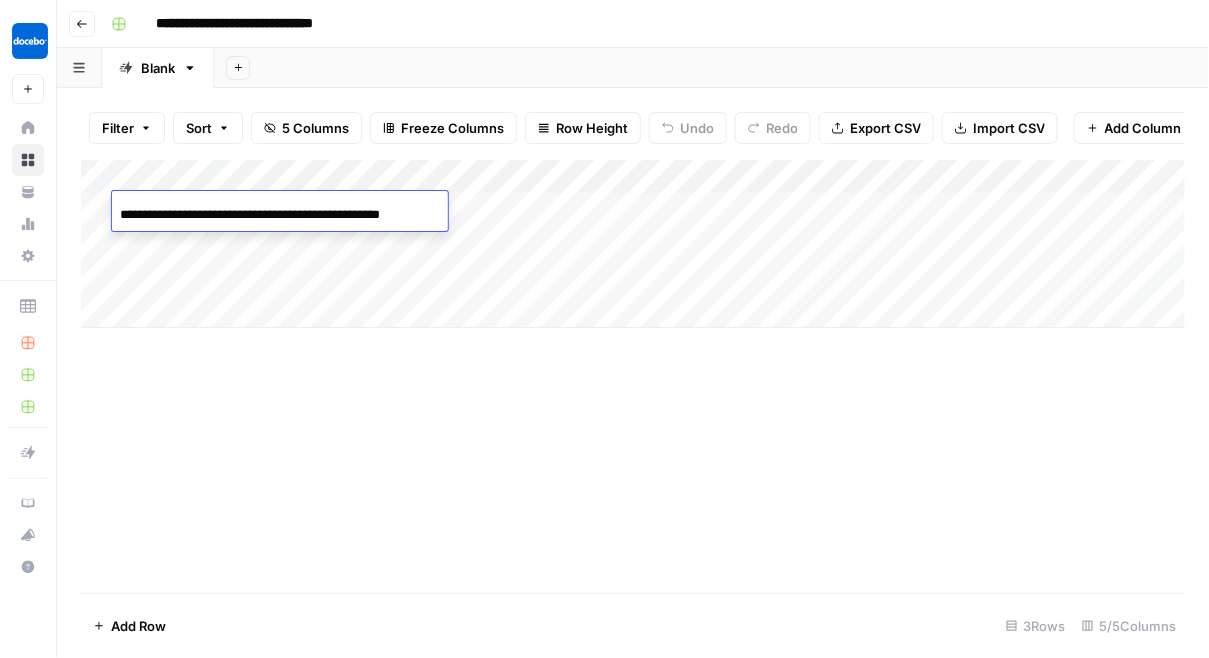 click on "**********" at bounding box center [280, 215] 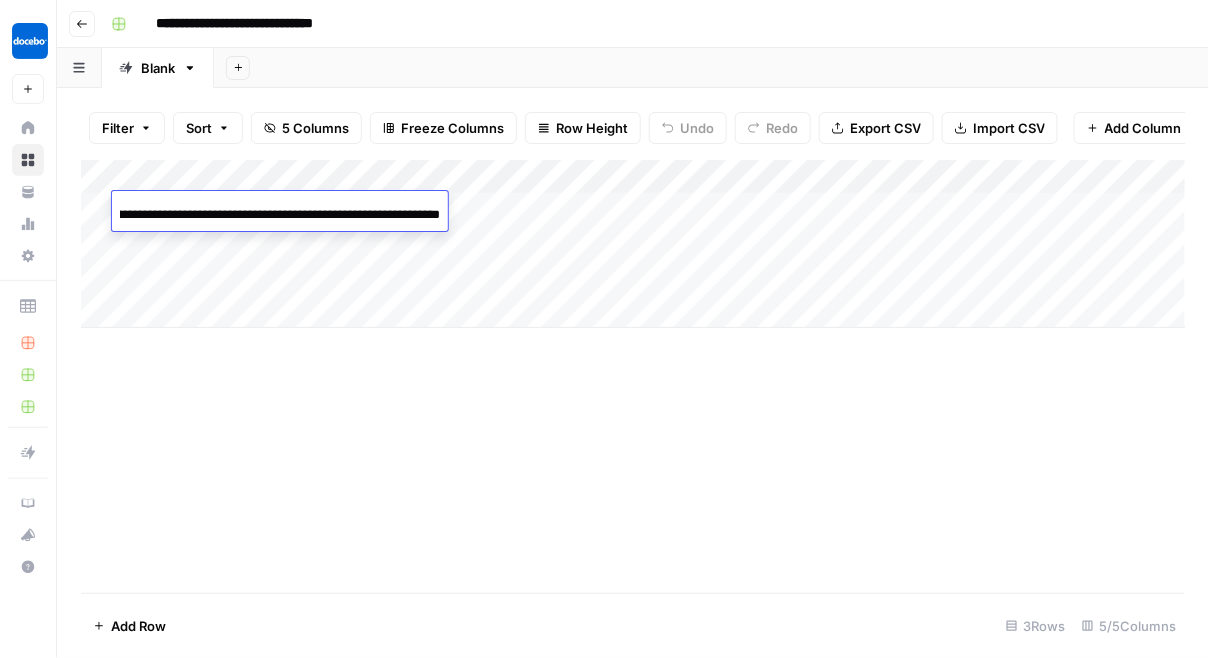 scroll, scrollTop: 0, scrollLeft: 110, axis: horizontal 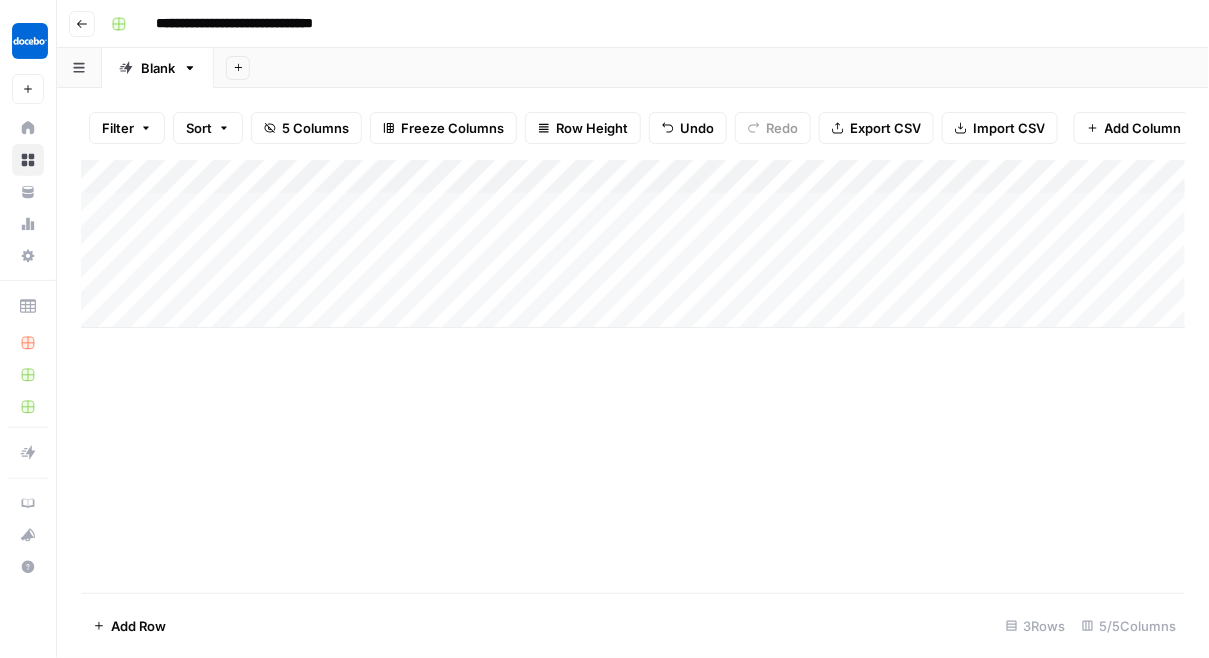 click on "Add Column" at bounding box center (633, 376) 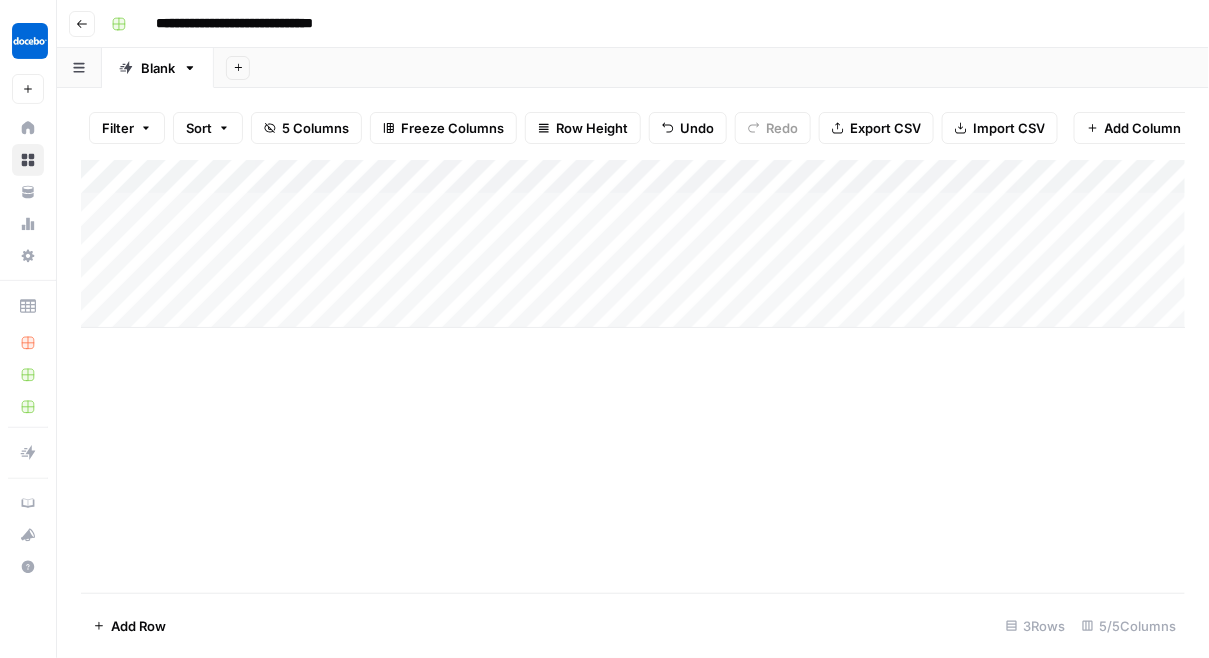 click on "Add Column" at bounding box center (633, 244) 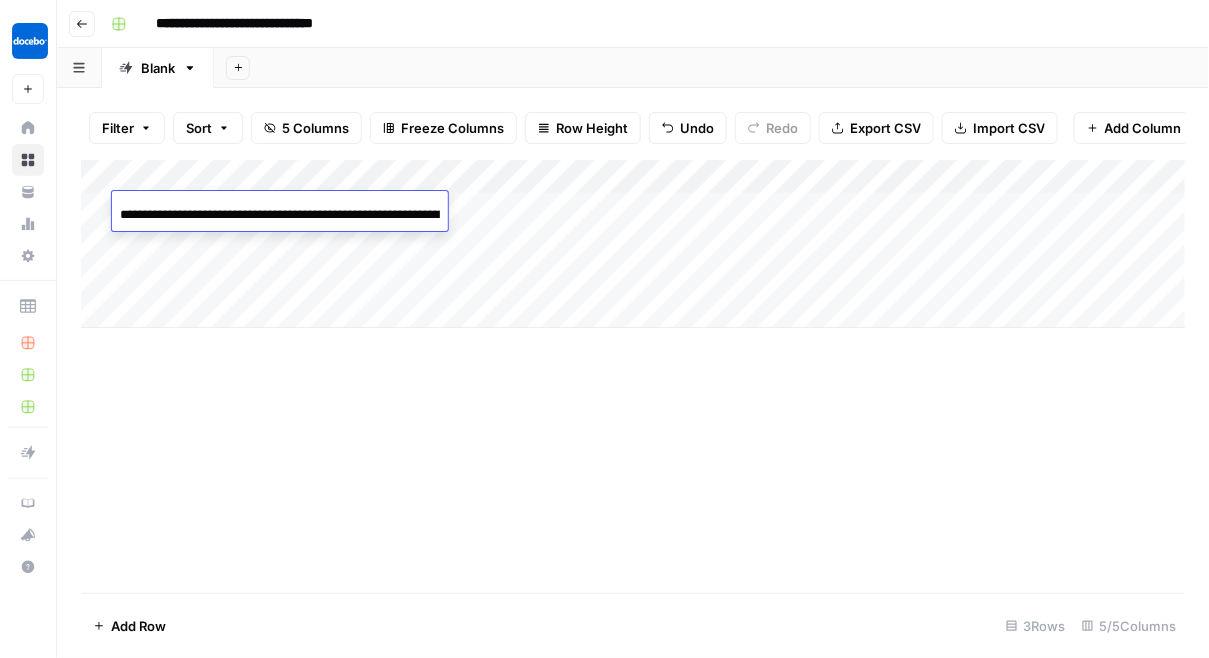 scroll, scrollTop: 0, scrollLeft: 110, axis: horizontal 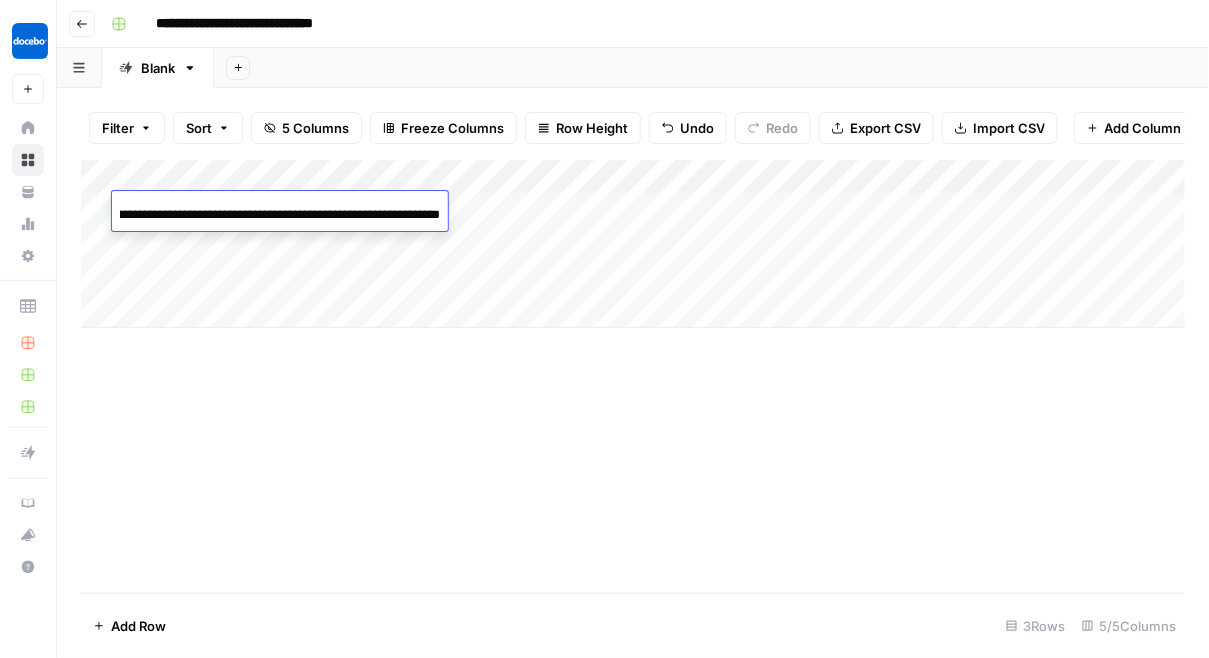 click on "Add Column" at bounding box center (633, 376) 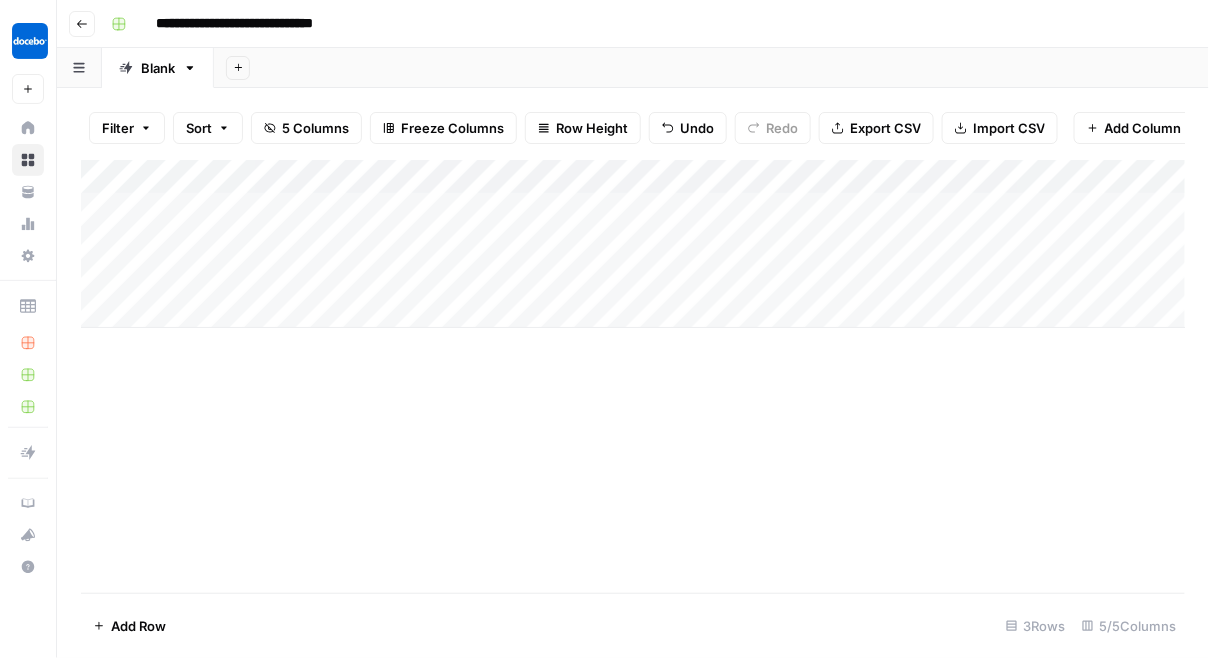 click on "Add Column" at bounding box center [633, 376] 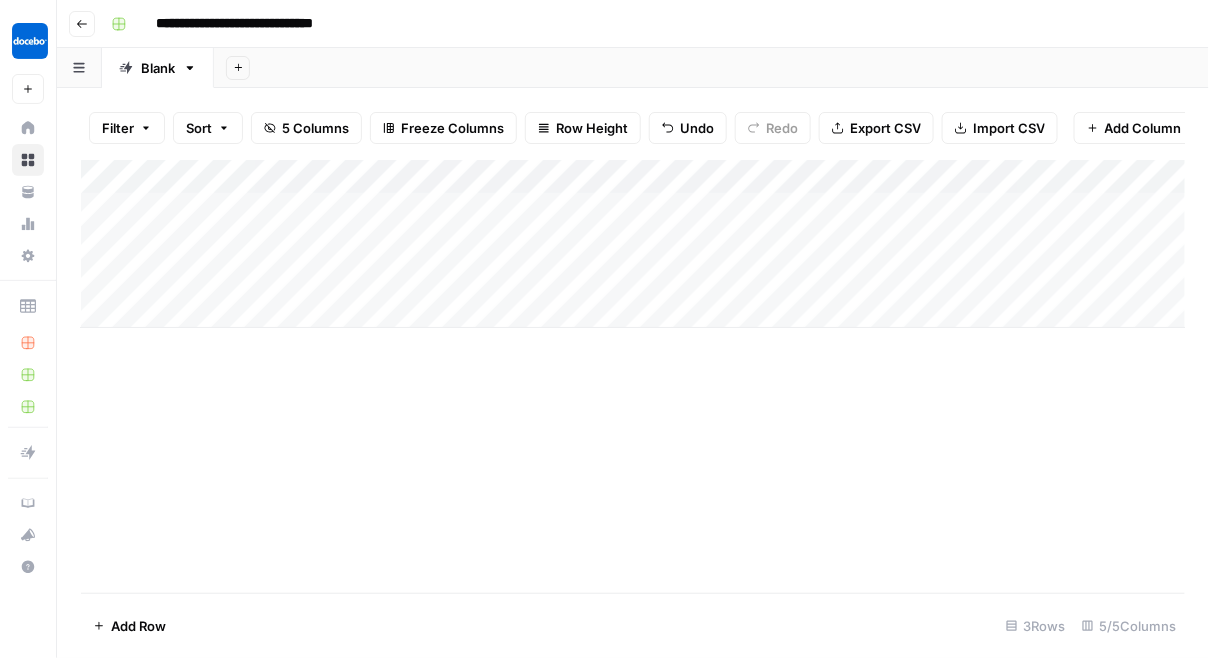 scroll, scrollTop: 0, scrollLeft: 0, axis: both 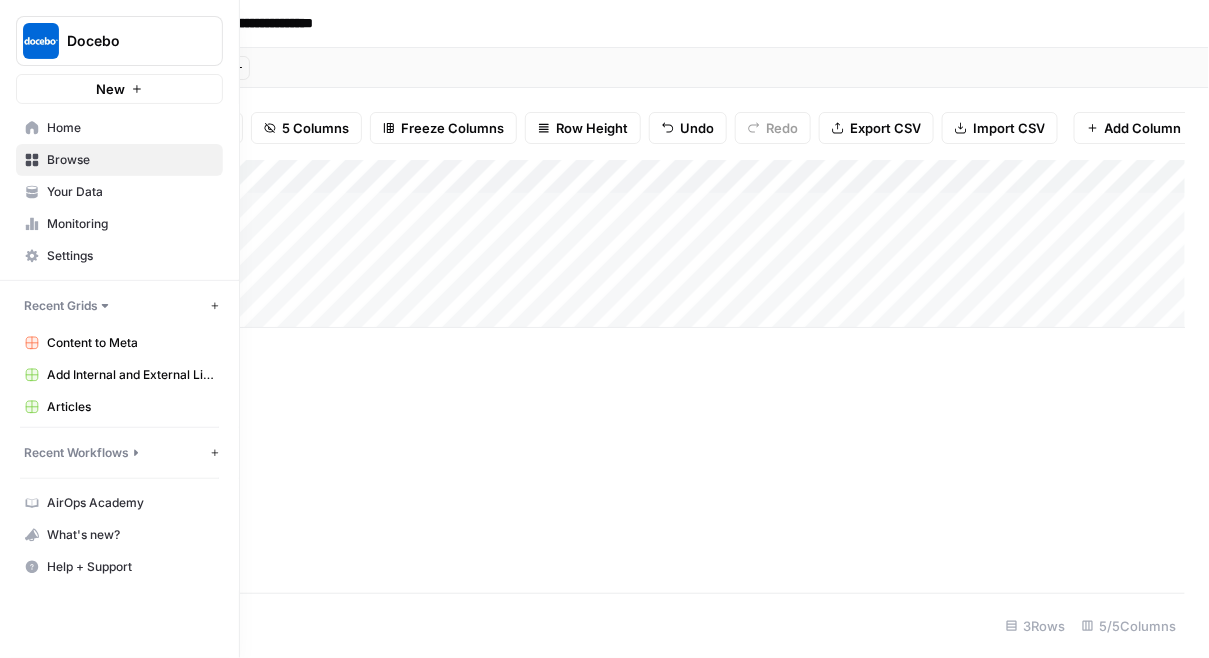 click on "Browse" at bounding box center [119, 160] 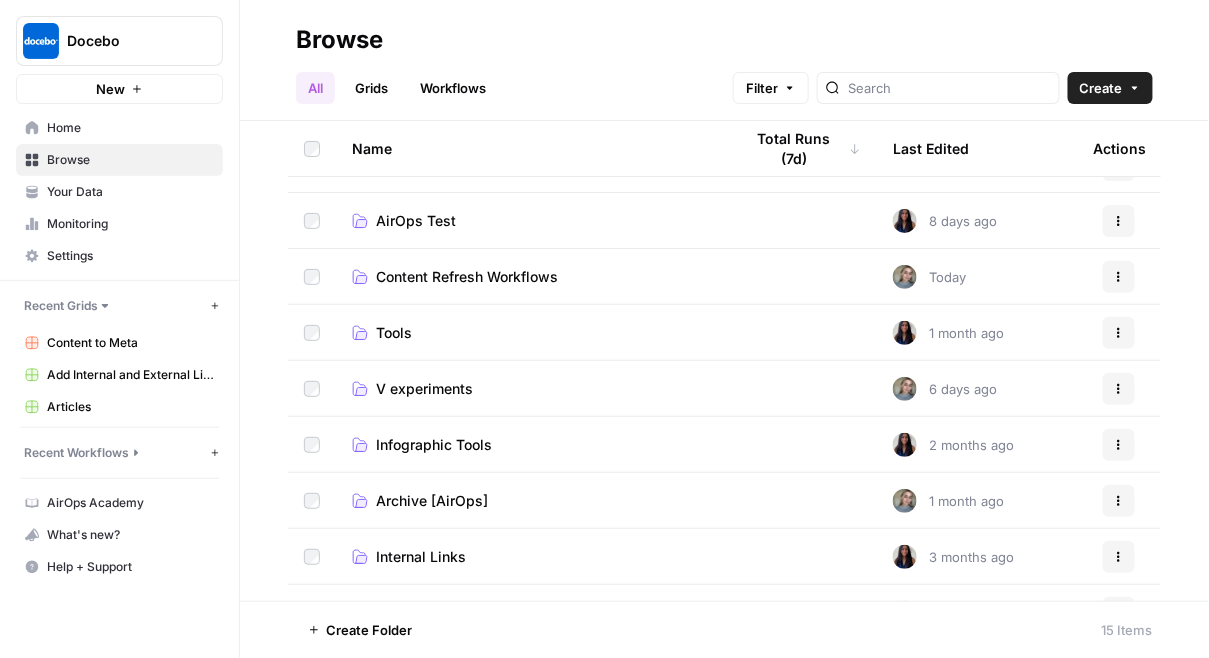 scroll, scrollTop: 5, scrollLeft: 0, axis: vertical 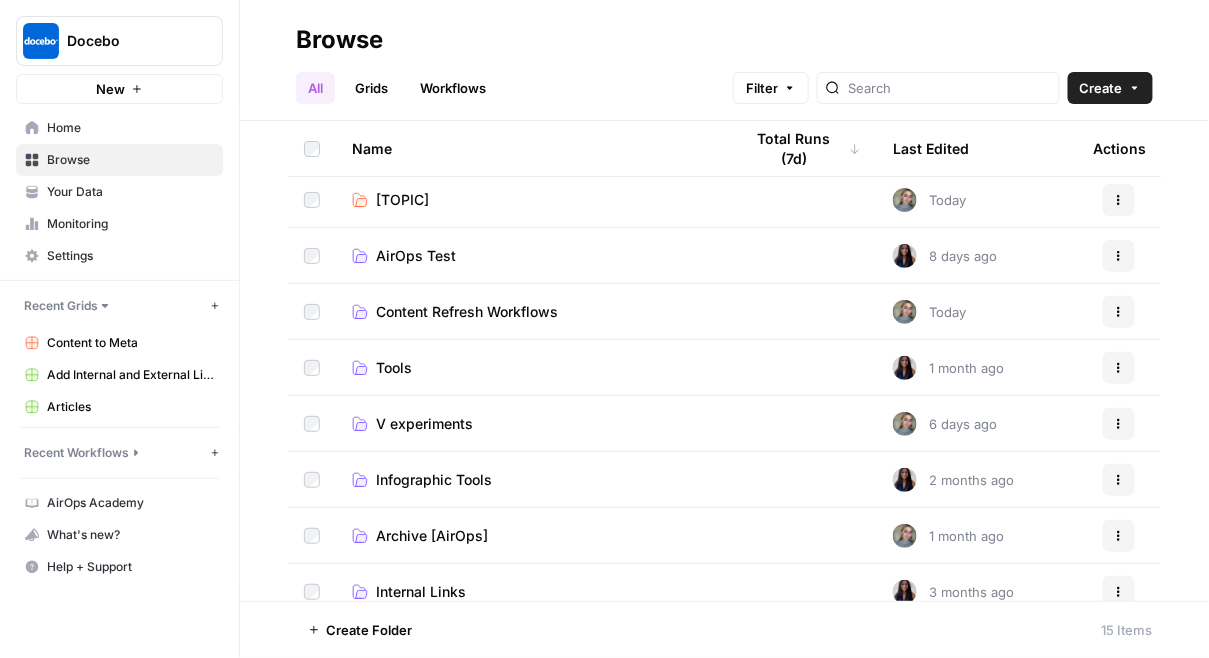 click on "AirOps Test" at bounding box center (416, 256) 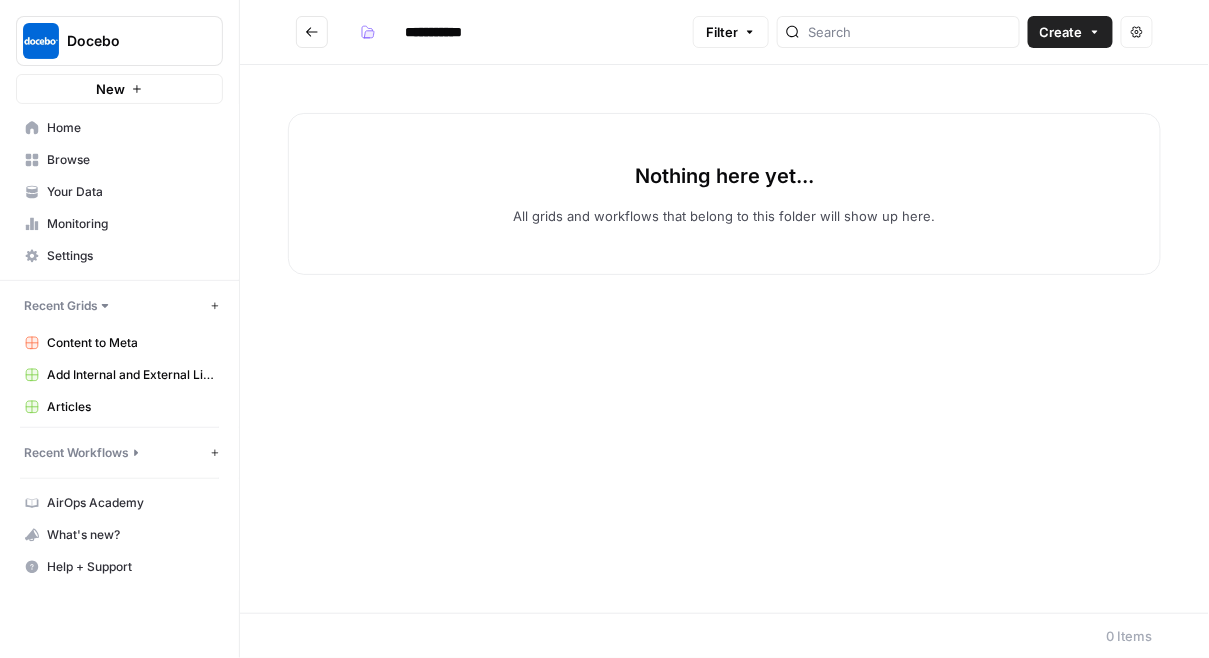 click on "**********" at bounding box center (490, 32) 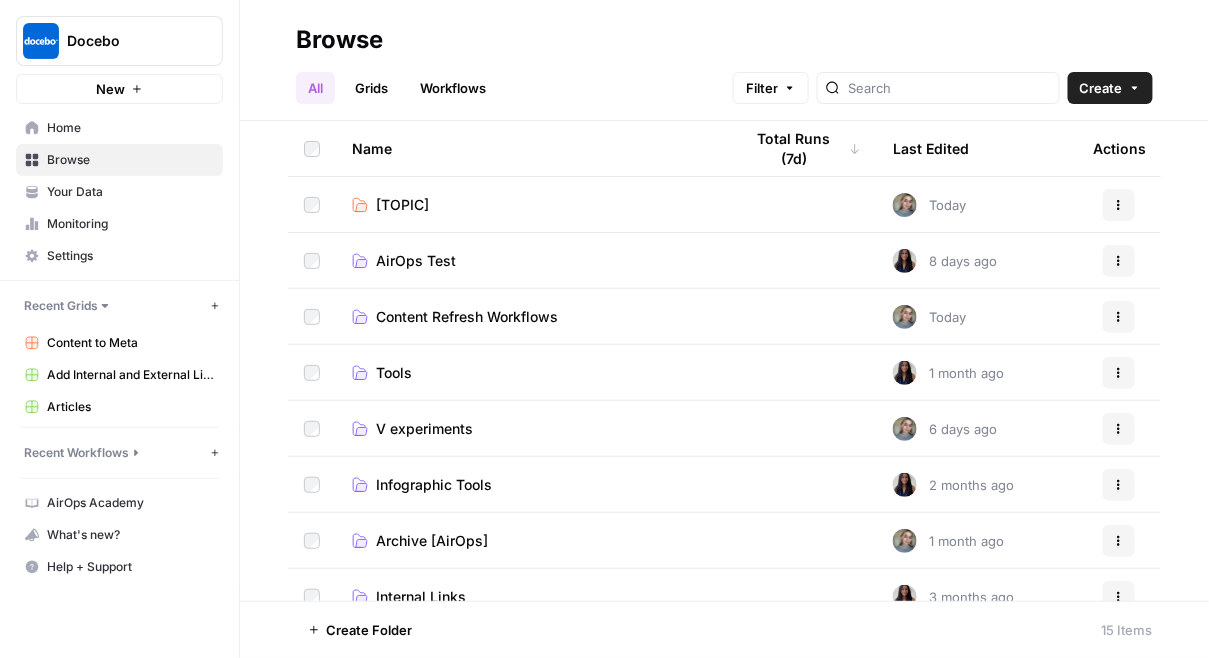 click on "Content Refresh Workflows" at bounding box center [467, 317] 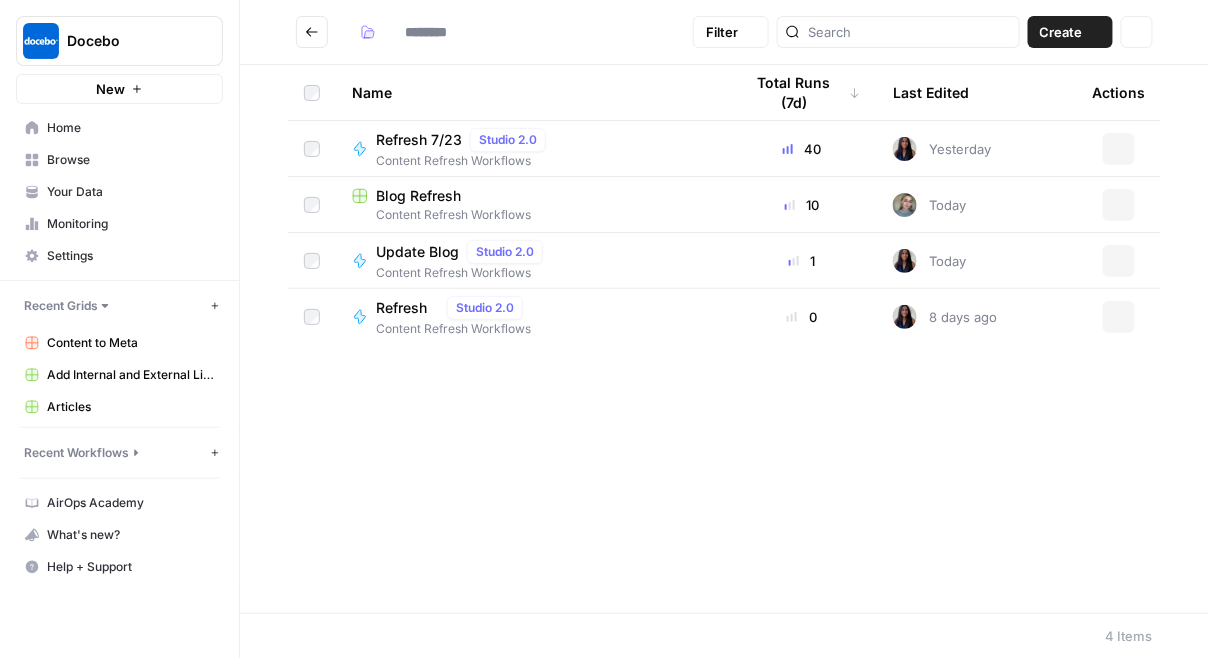 type on "**********" 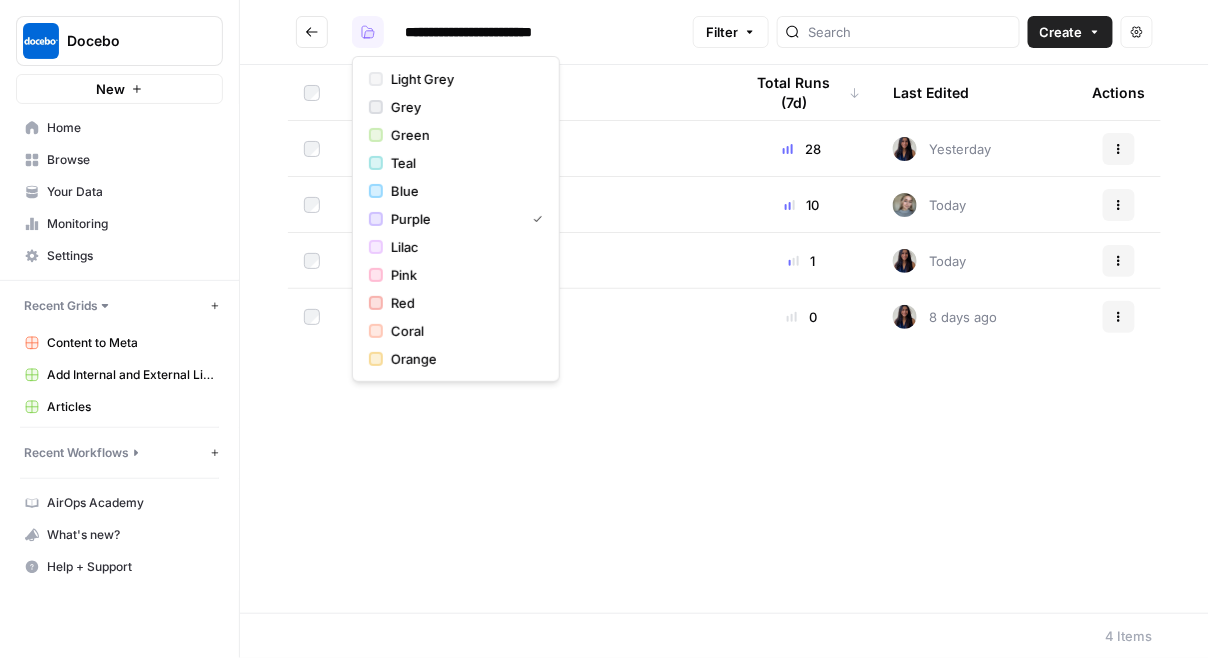 click 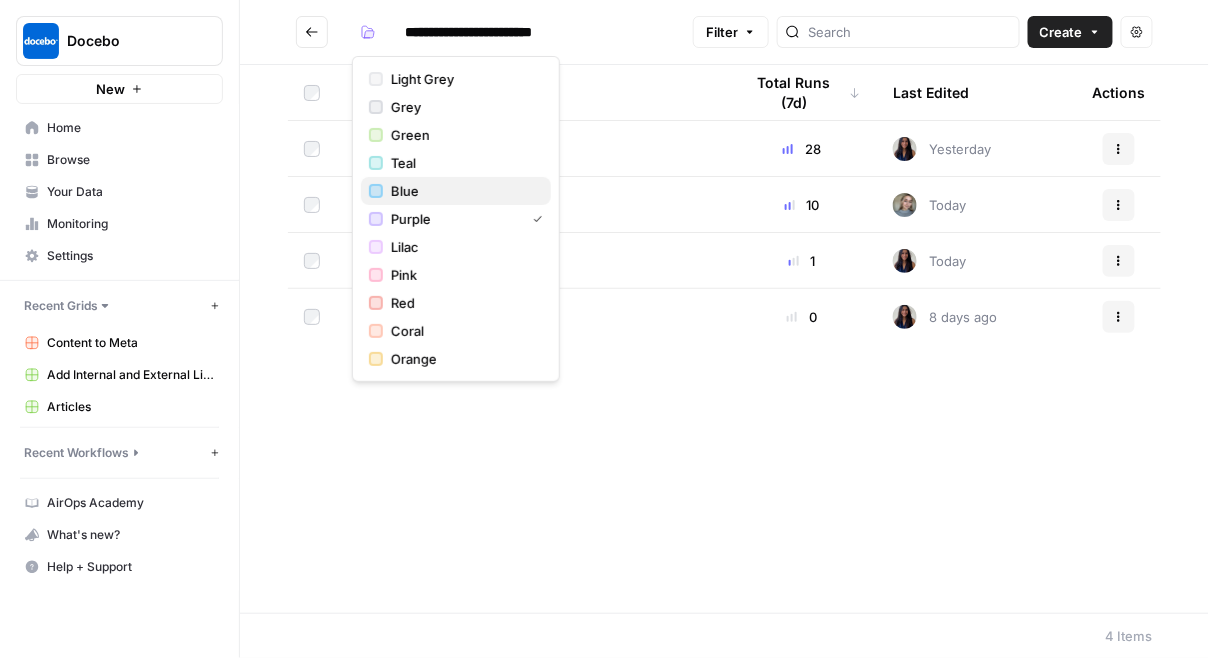 click on "Blue" at bounding box center [463, 191] 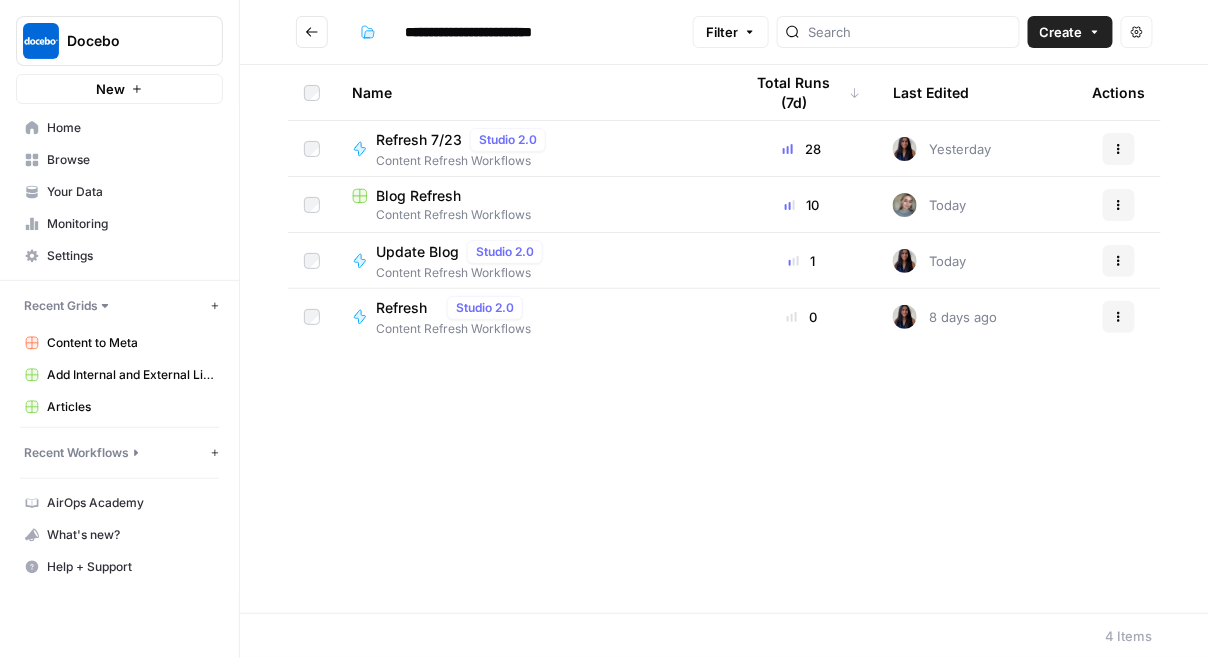 click at bounding box center [312, 32] 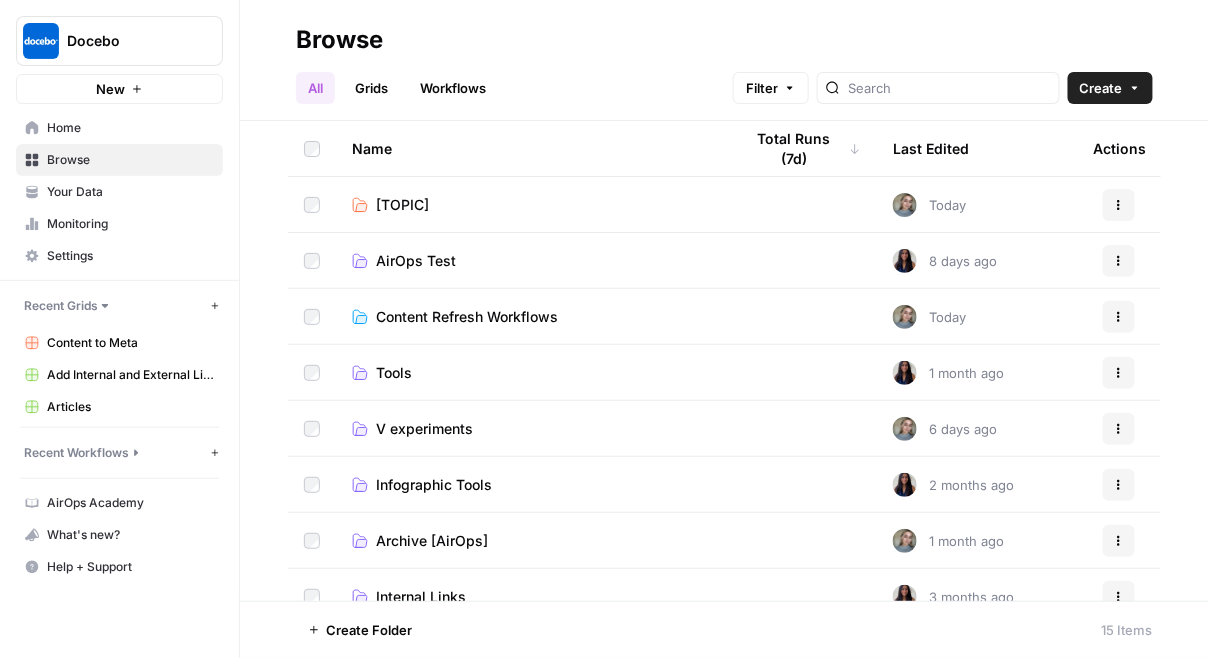 click on "V experiments" at bounding box center (531, 429) 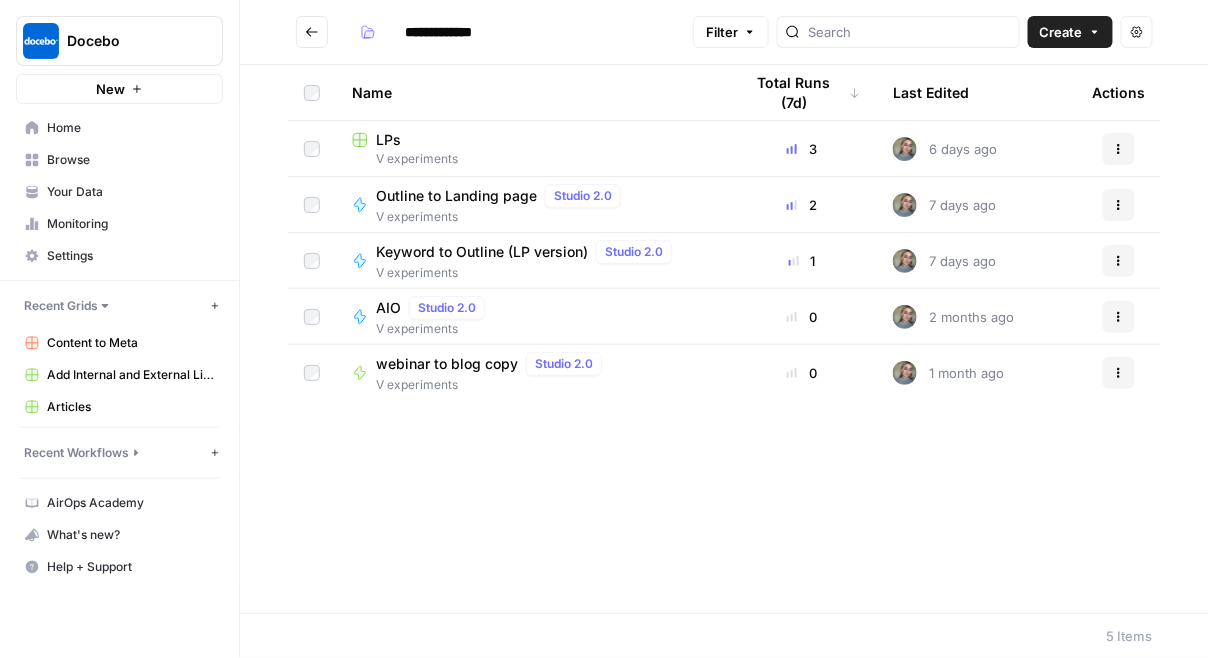 click on "V experiments" at bounding box center [493, 385] 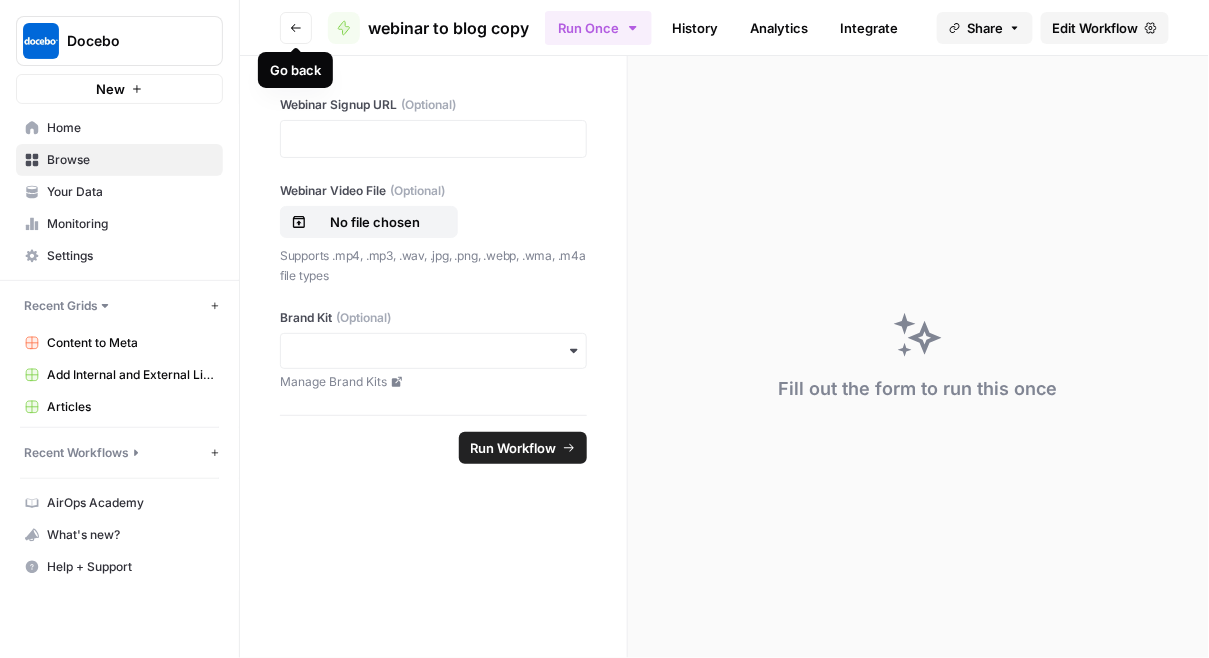 click on "Go back" at bounding box center (296, 28) 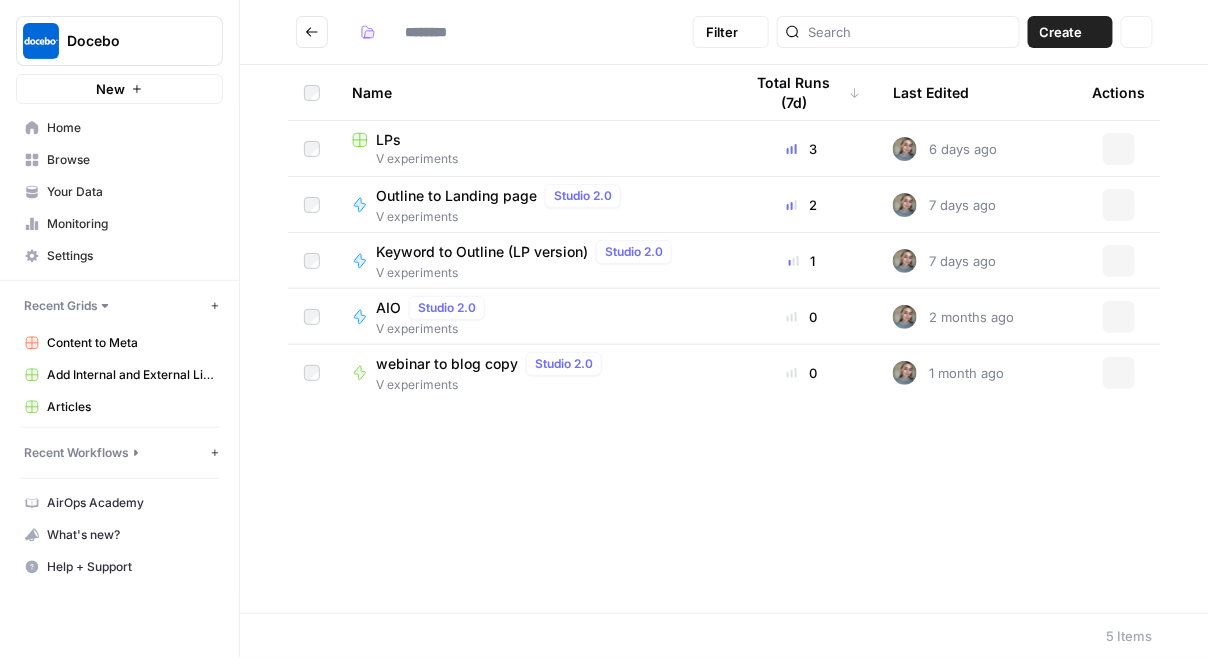 type on "**********" 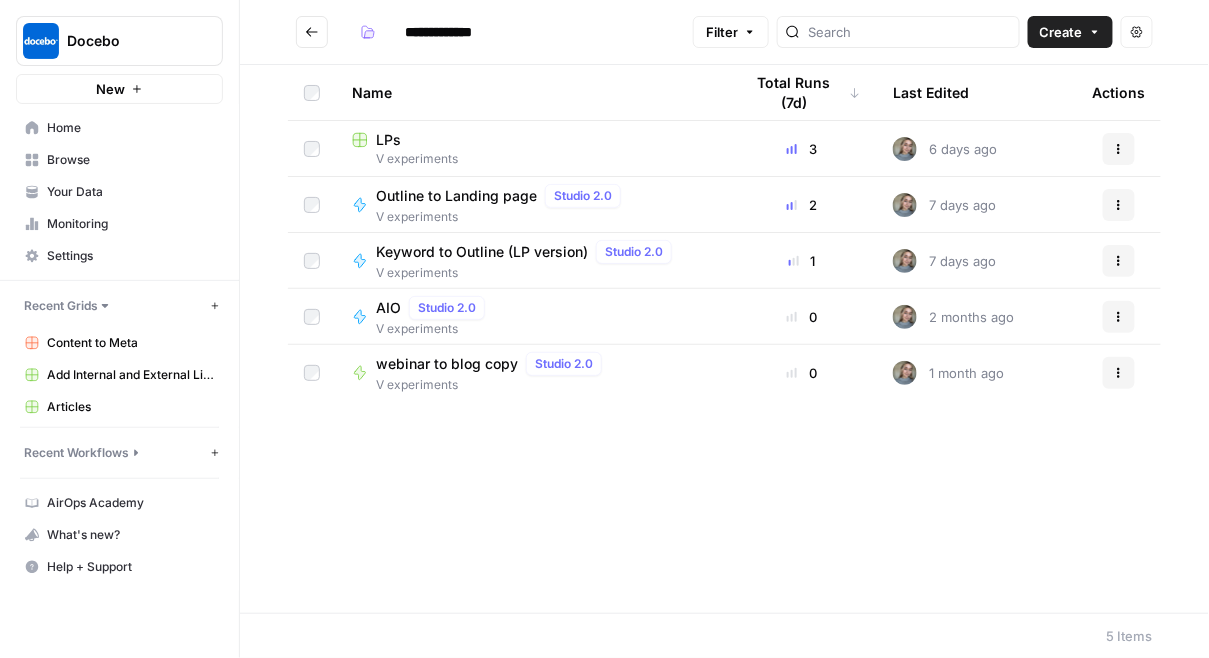 click 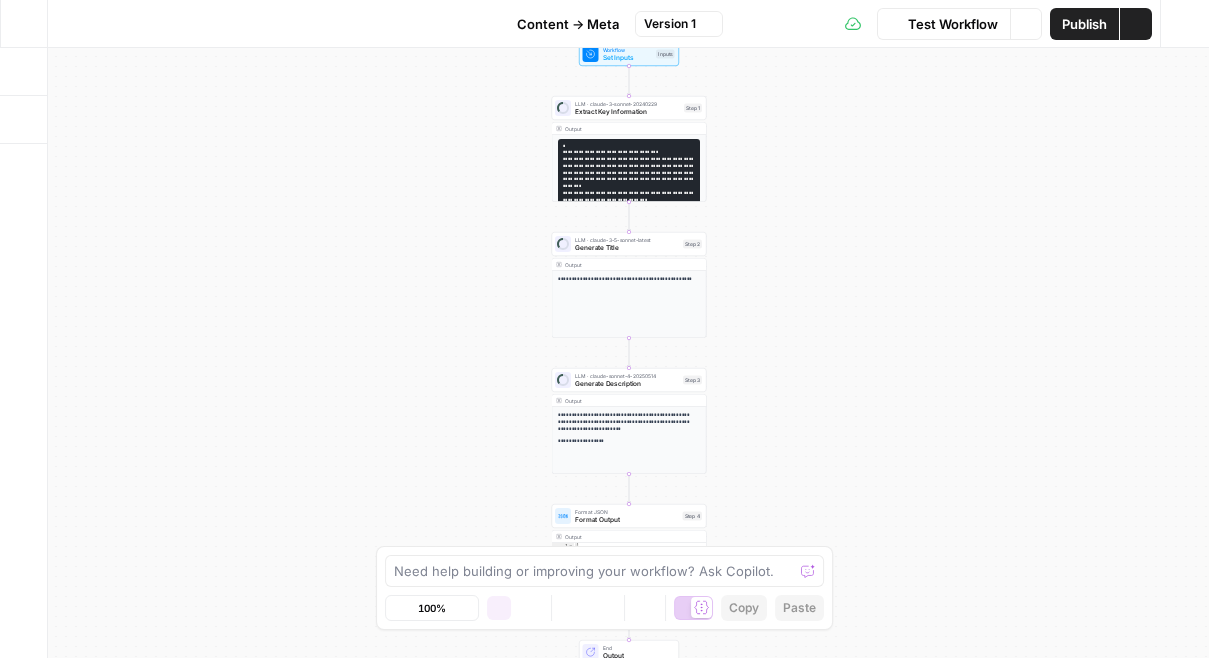 scroll, scrollTop: 0, scrollLeft: 0, axis: both 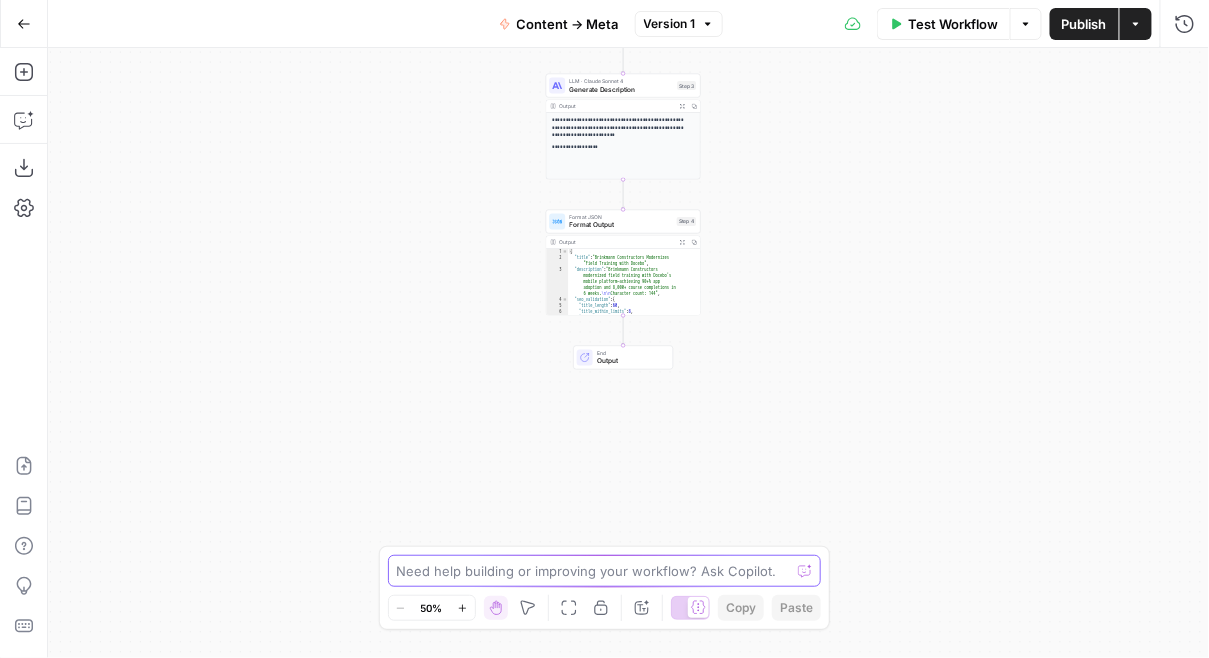 click at bounding box center [594, 571] 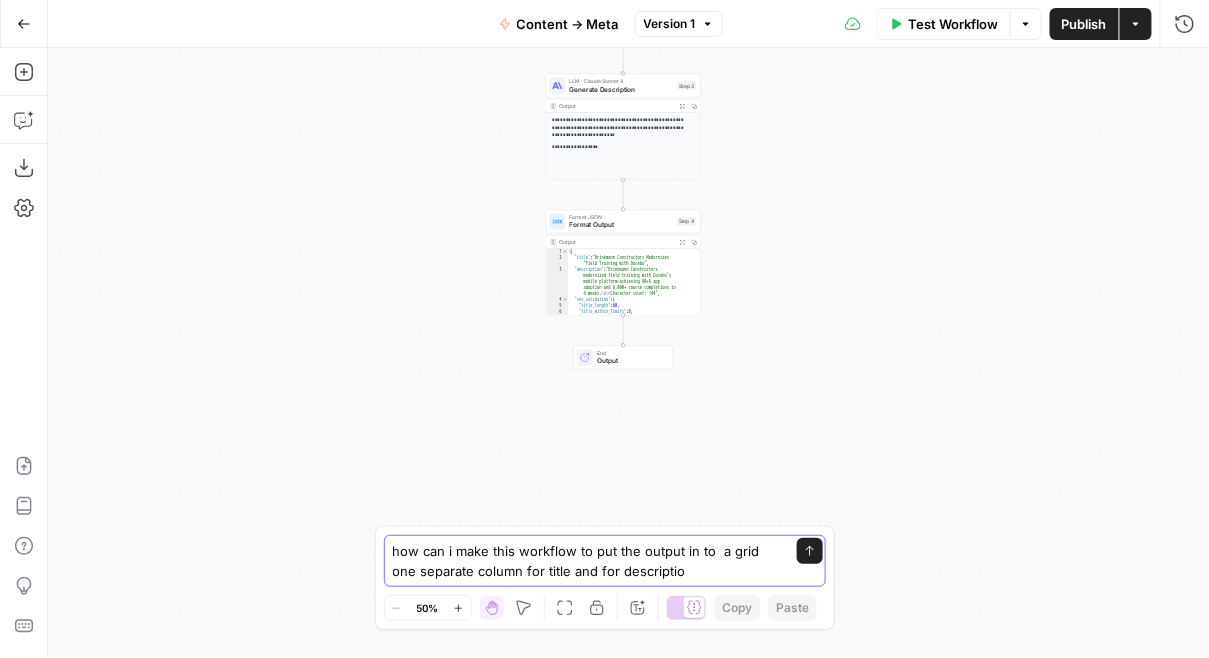 type on "how can i make this workflow to put the output in to  a grid one separate column for title and for description" 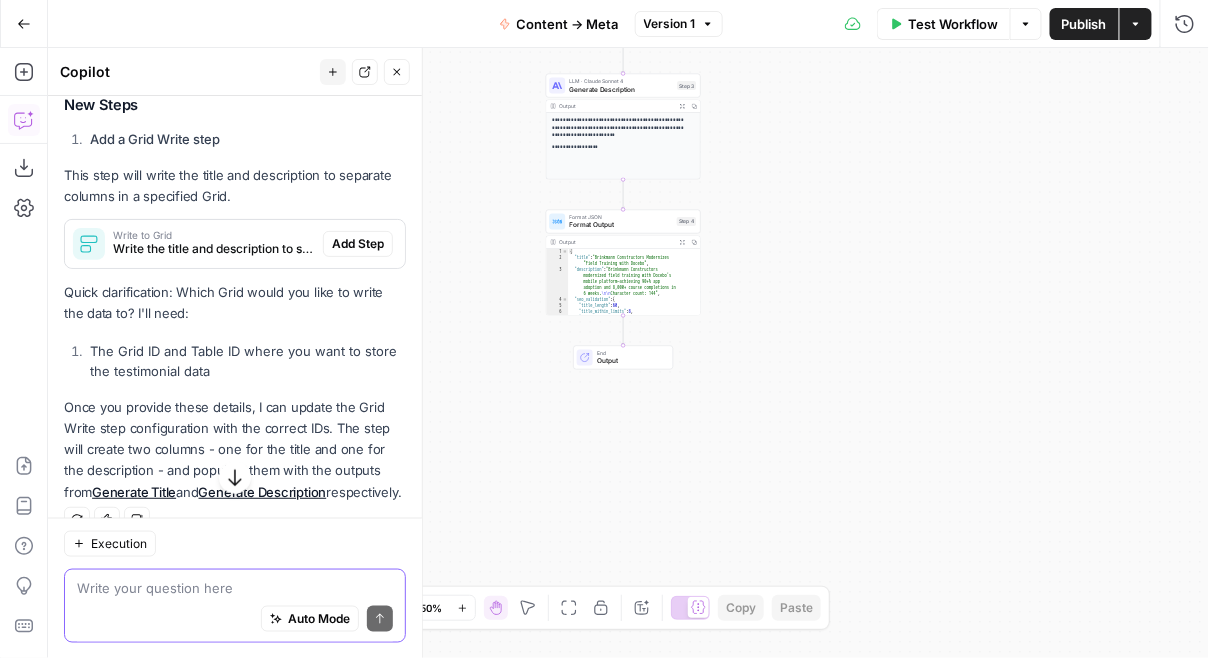 scroll, scrollTop: 425, scrollLeft: 0, axis: vertical 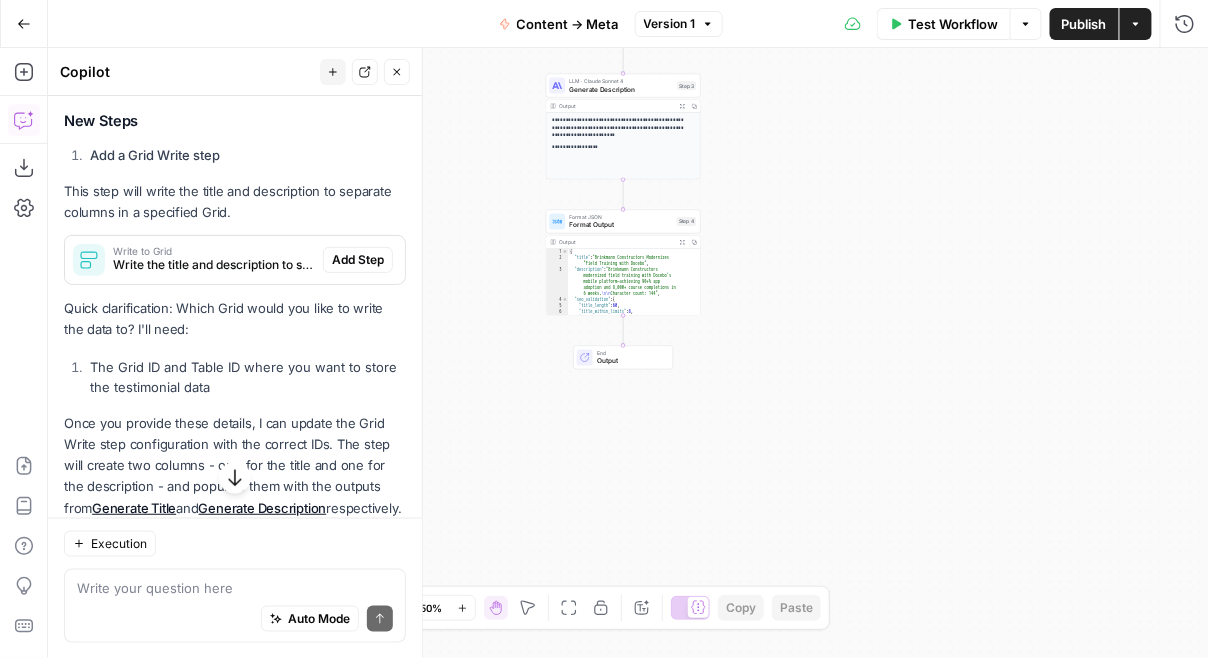 click on "Add Step" at bounding box center [358, 260] 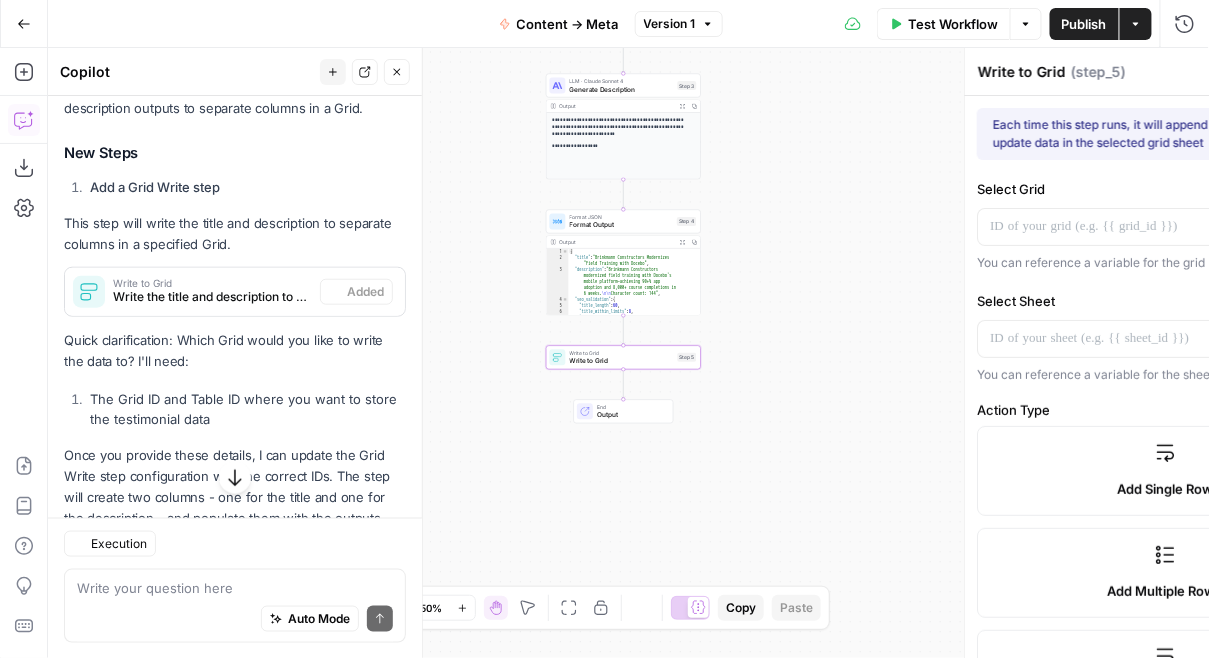 scroll, scrollTop: 457, scrollLeft: 0, axis: vertical 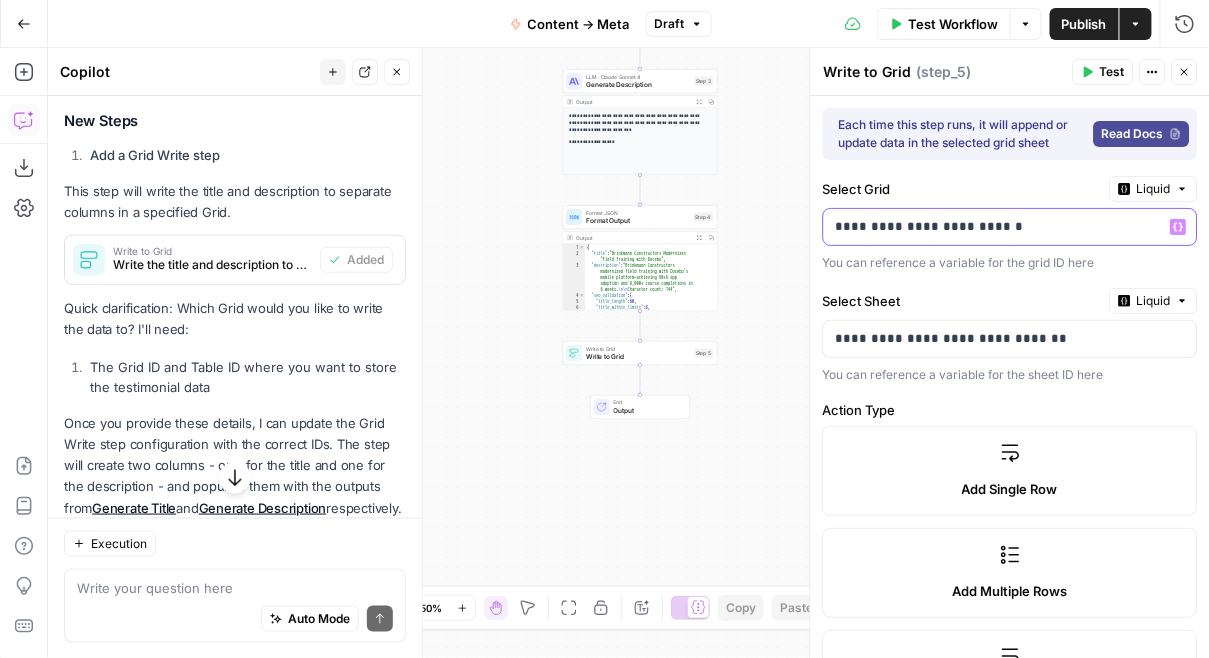click on "**********" at bounding box center (995, 227) 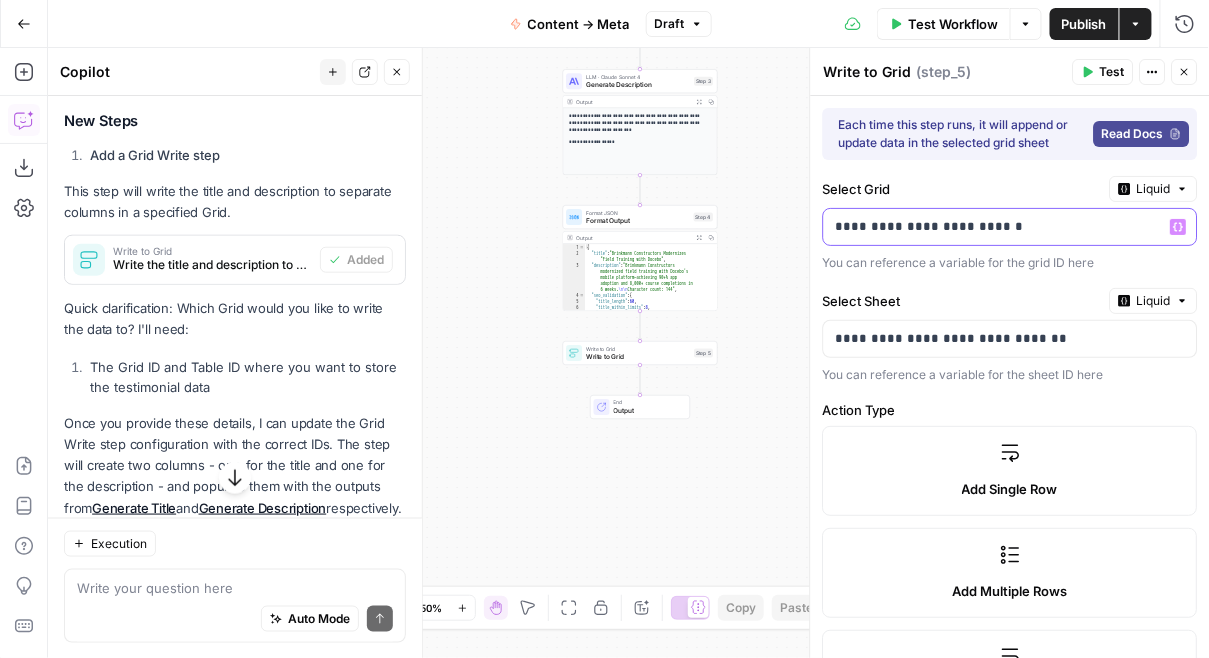 click on "**********" at bounding box center [995, 227] 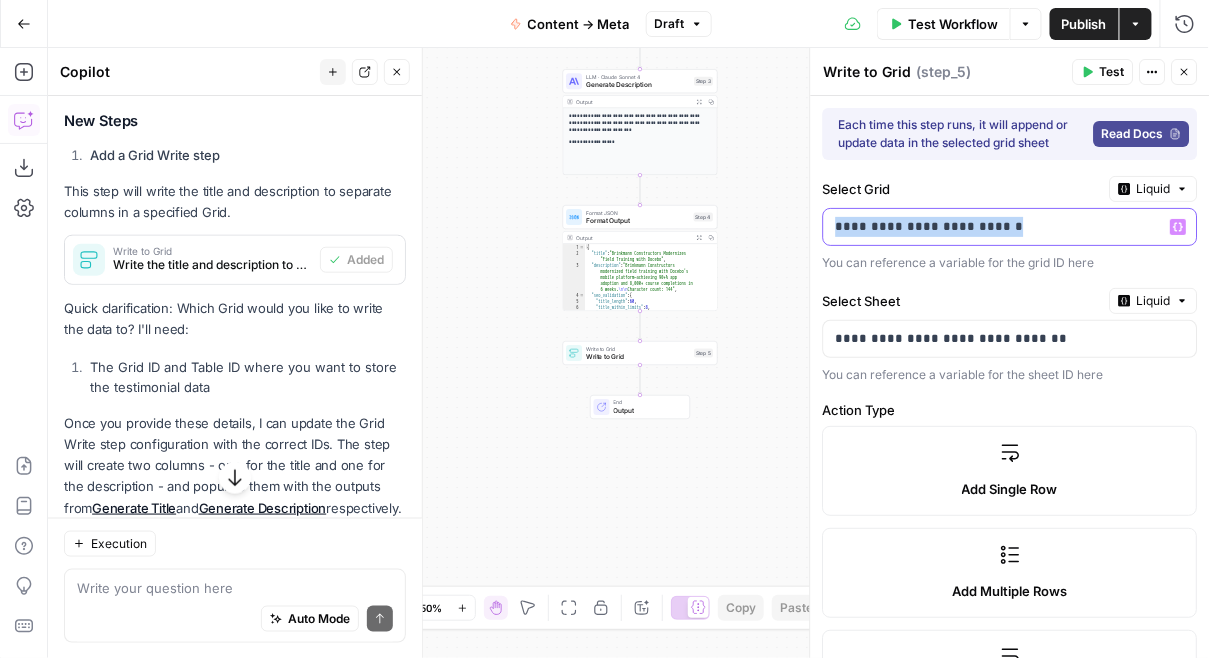 click on "**********" at bounding box center (995, 227) 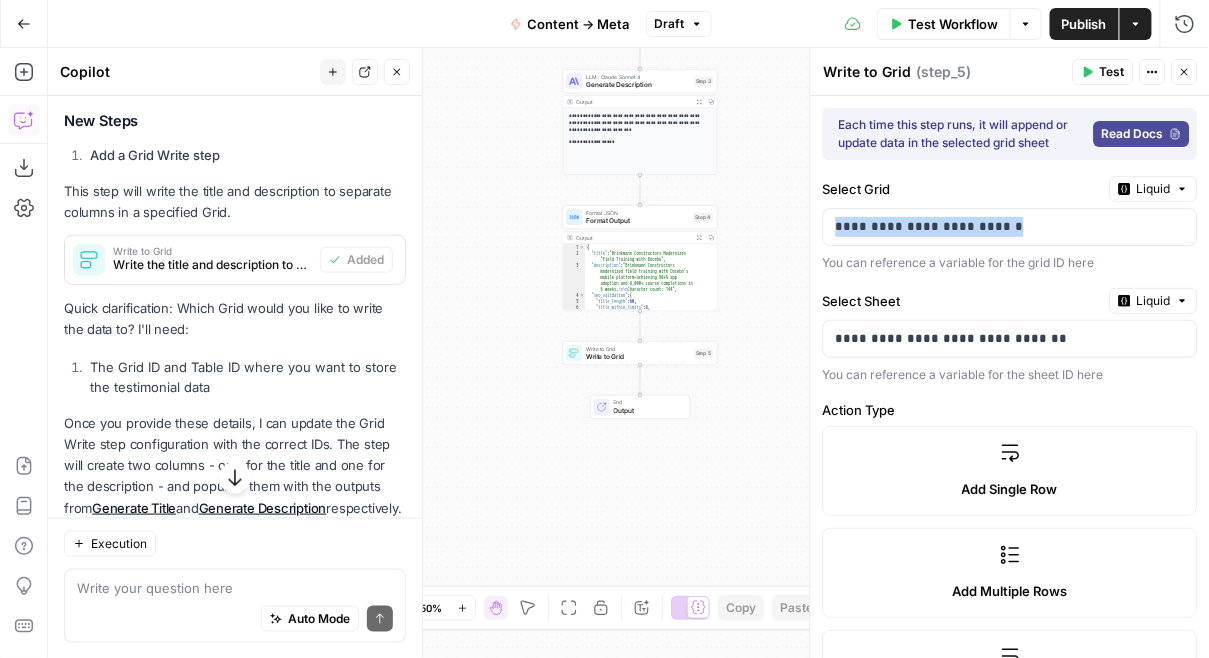 click on "Read Docs" at bounding box center (1133, 134) 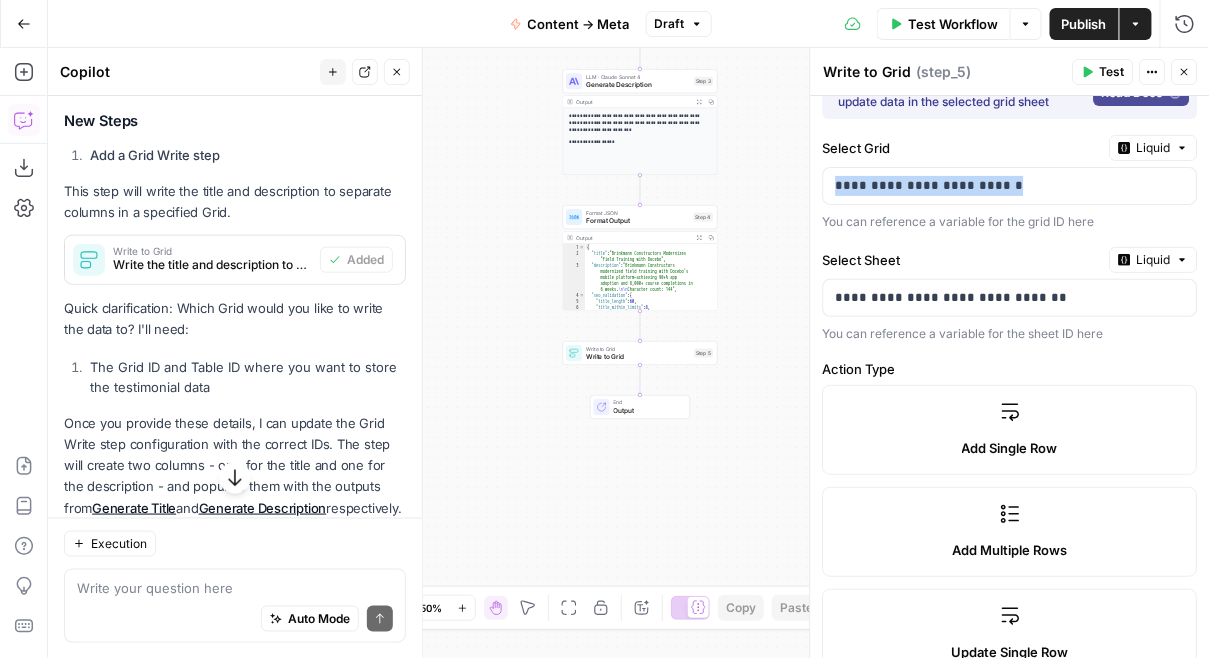 scroll, scrollTop: 35, scrollLeft: 0, axis: vertical 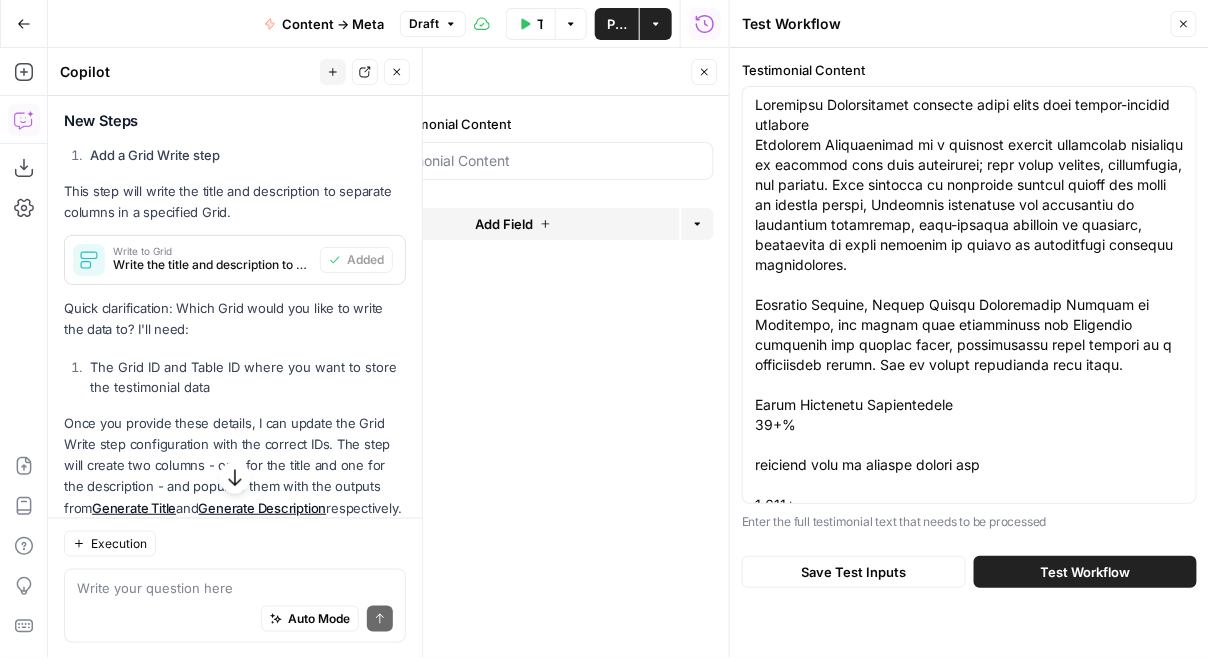 click on "Close" at bounding box center [1184, 24] 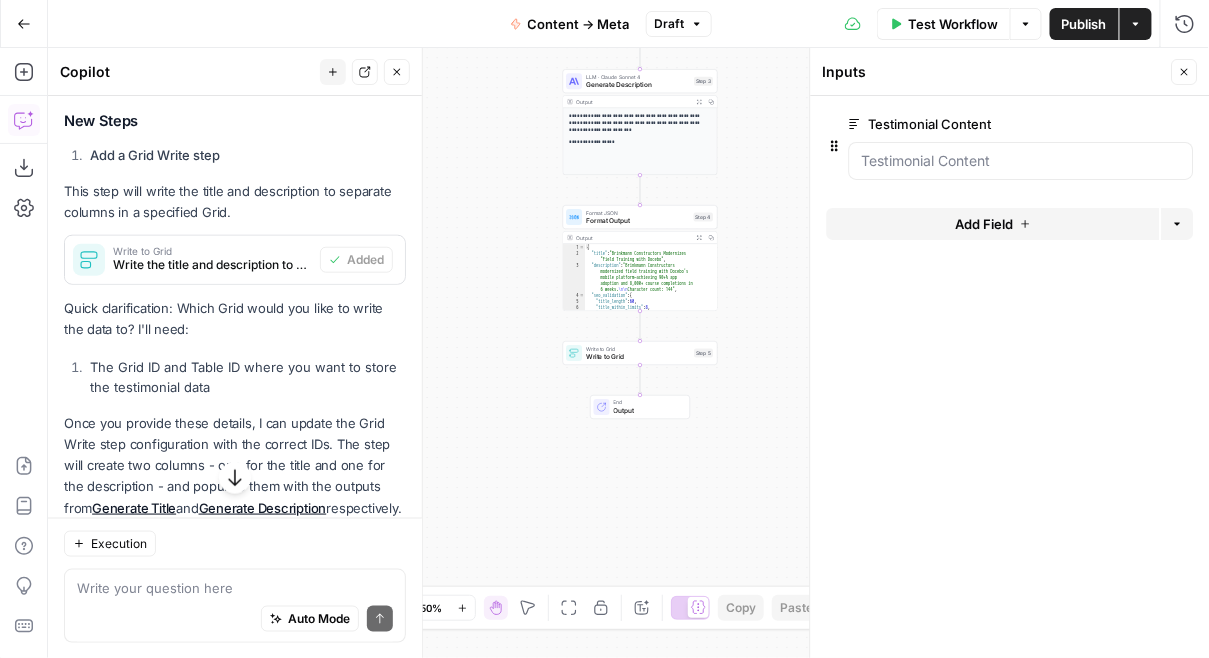 click 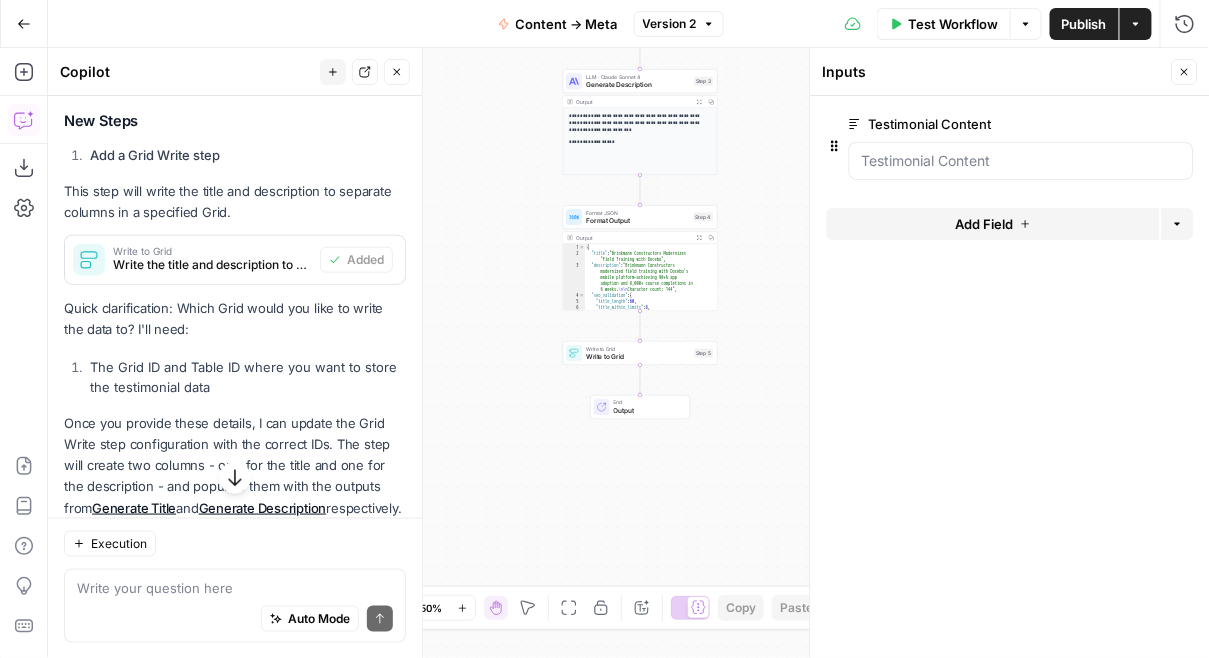 click on "Write to Grid" at bounding box center [638, 349] 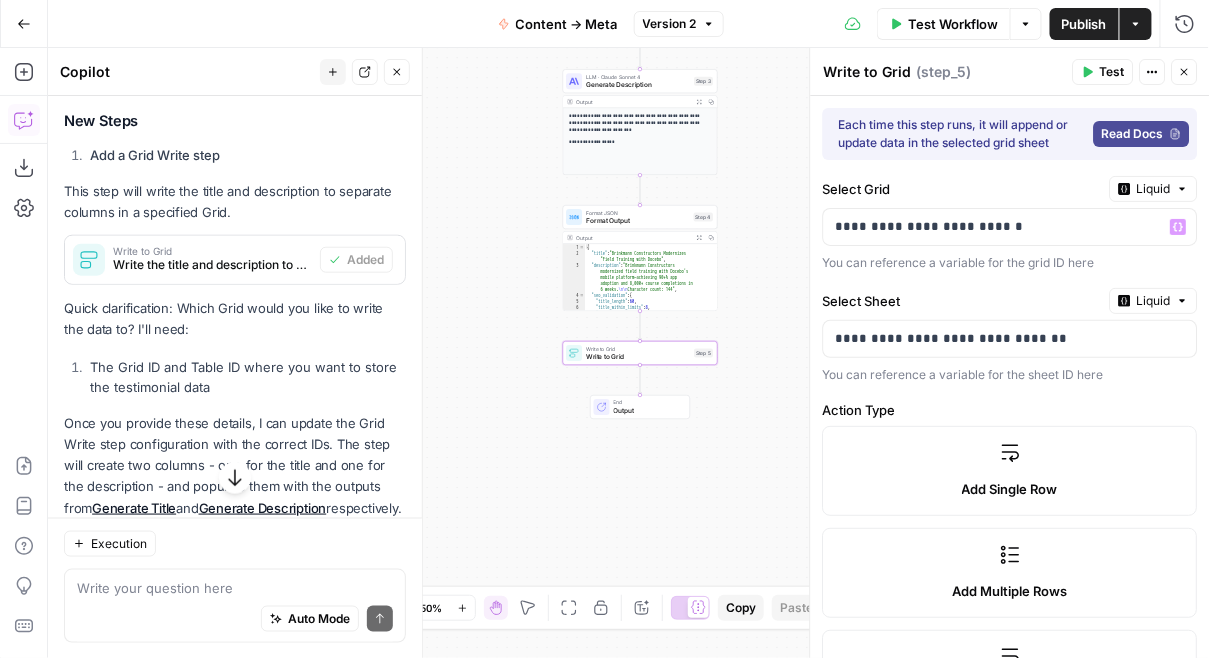 click on "Liquid" at bounding box center [1154, 189] 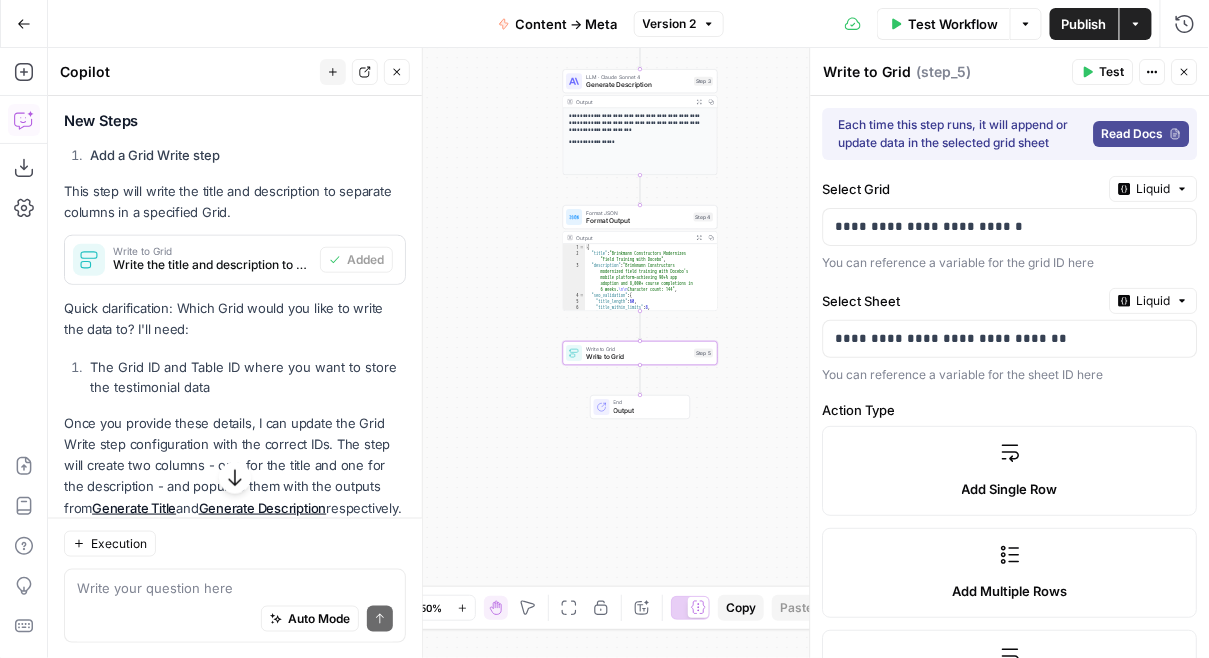 click on "Select Sheet" at bounding box center [962, 301] 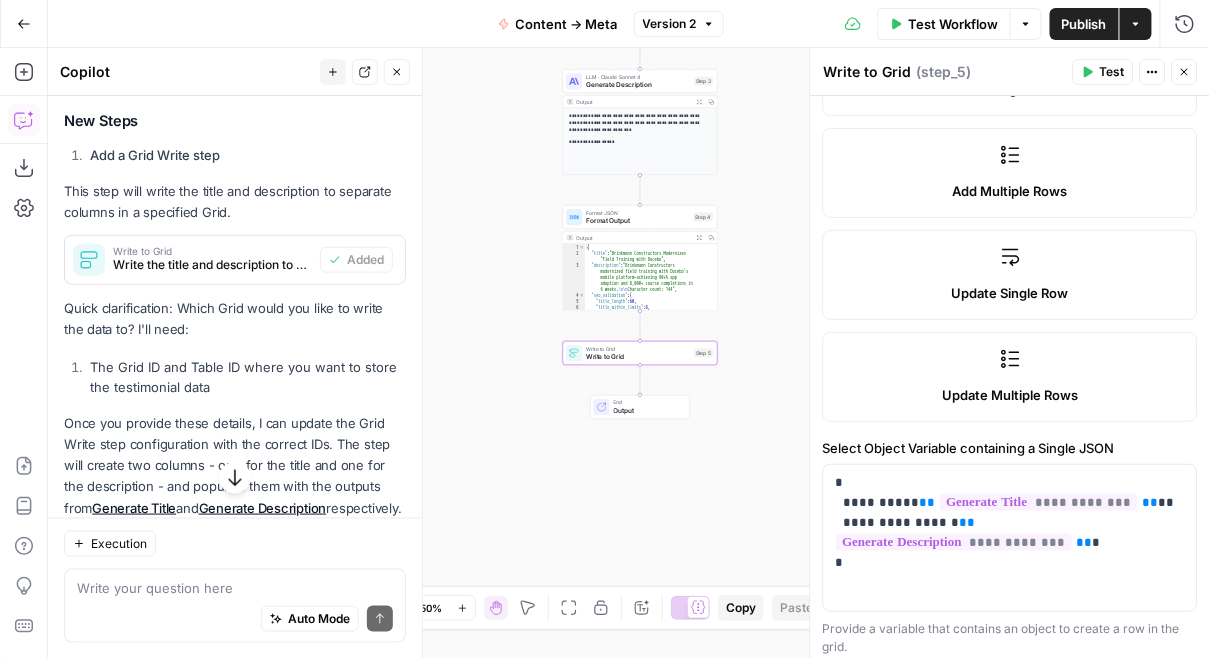 scroll, scrollTop: 641, scrollLeft: 0, axis: vertical 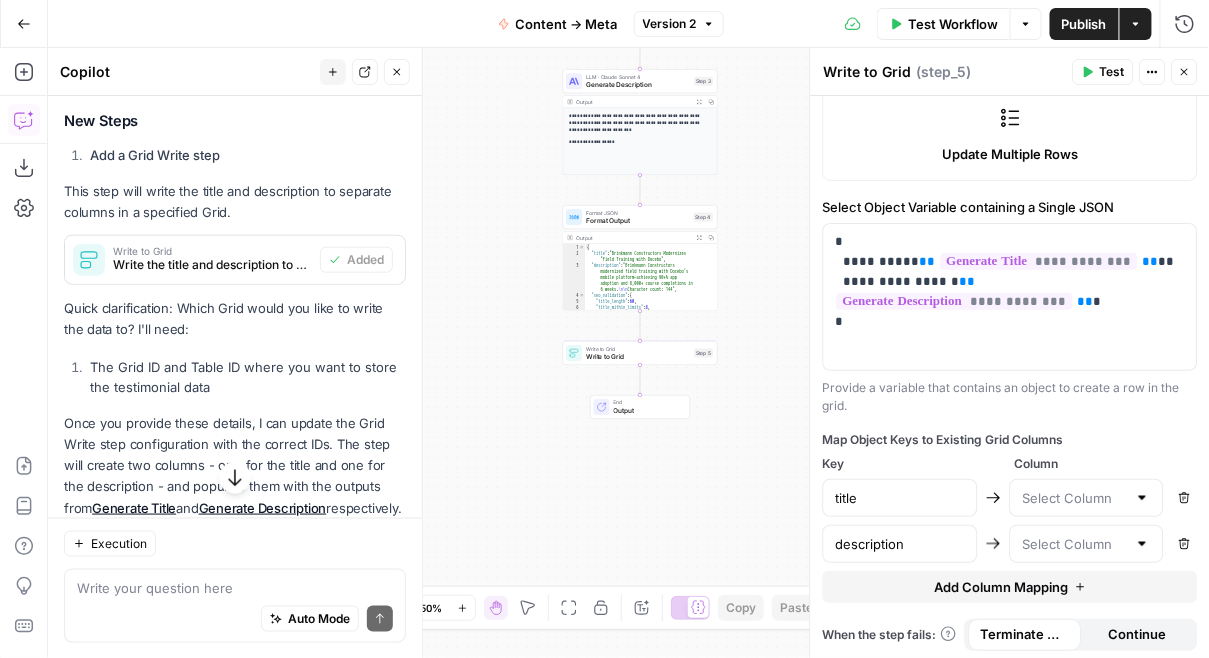 click at bounding box center (1086, 498) 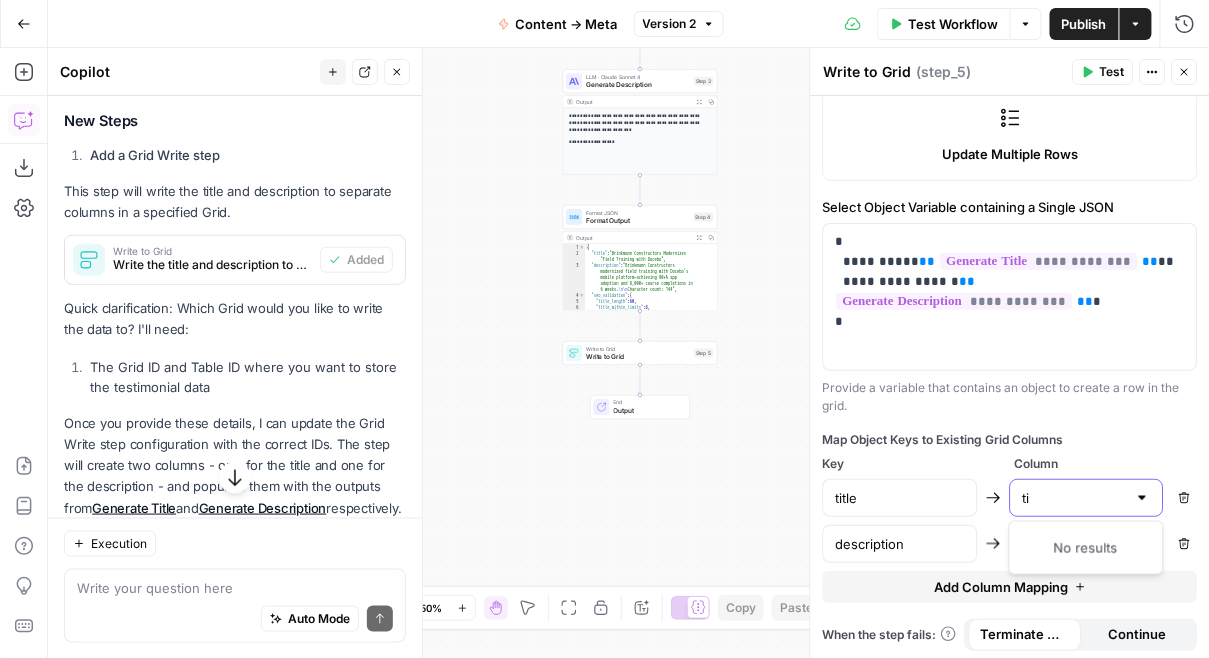 type on "t" 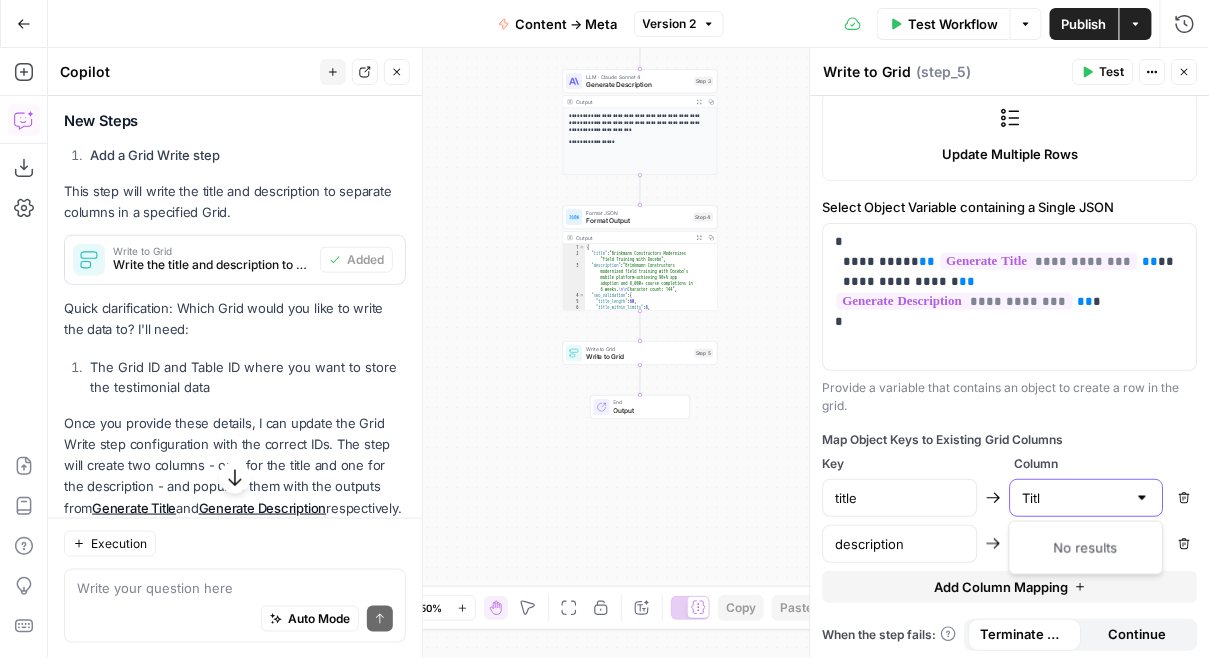 type on "Title" 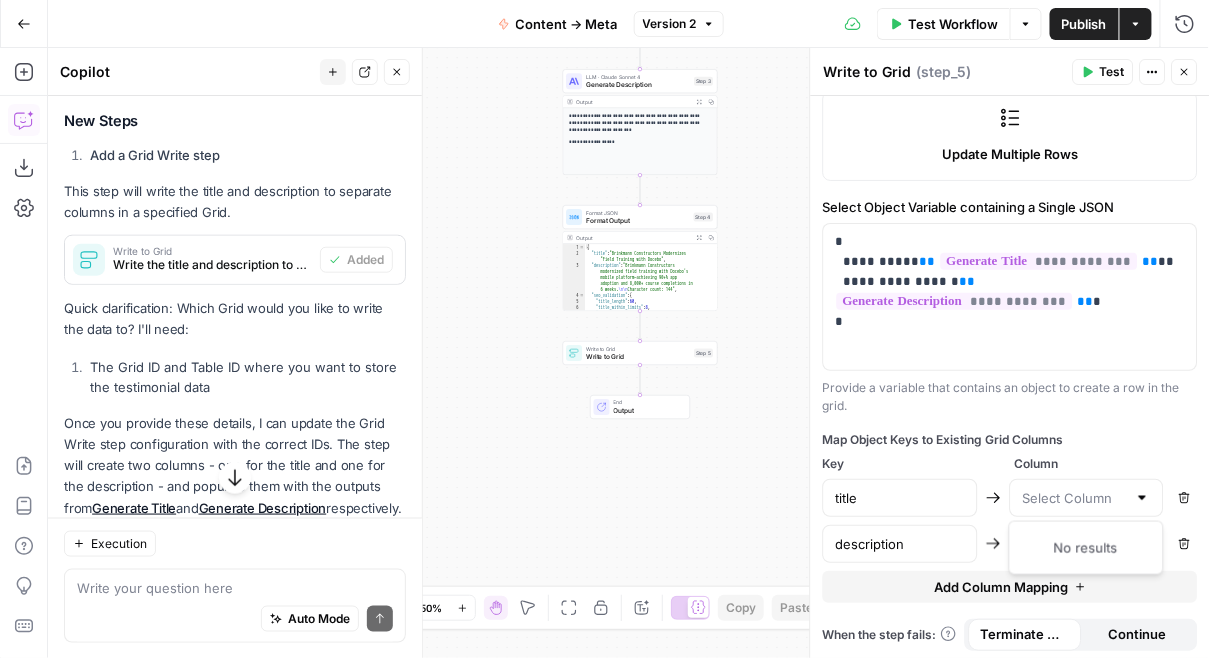 click on "Column" at bounding box center (1106, 464) 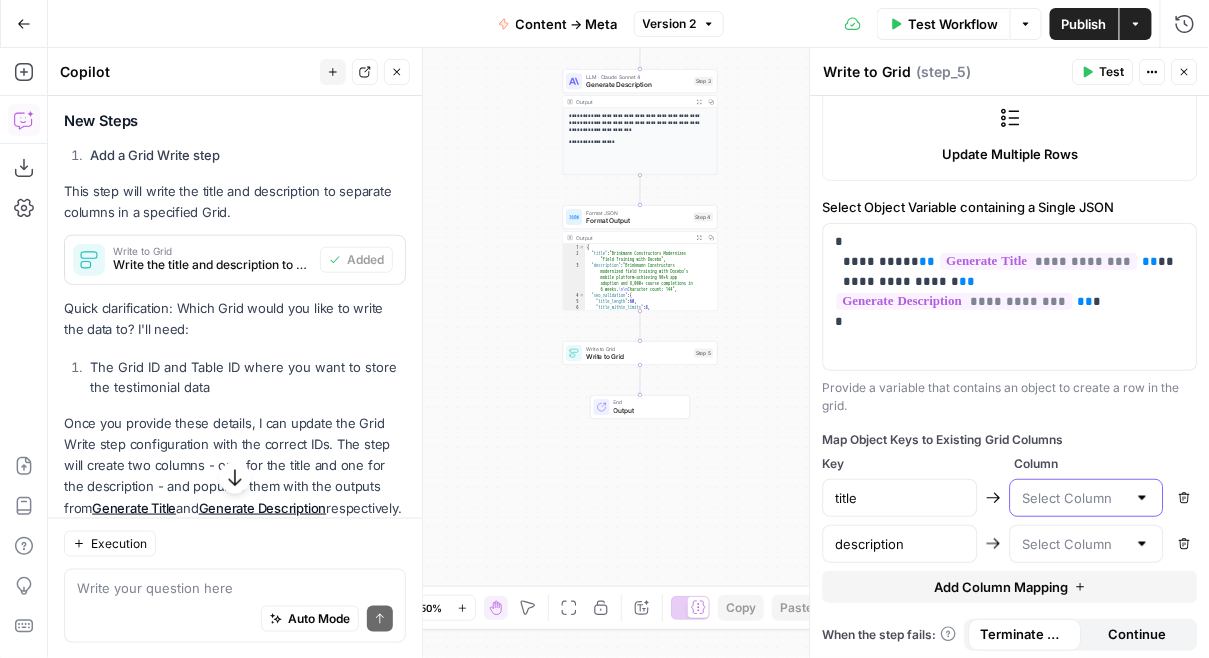 click at bounding box center [1074, 498] 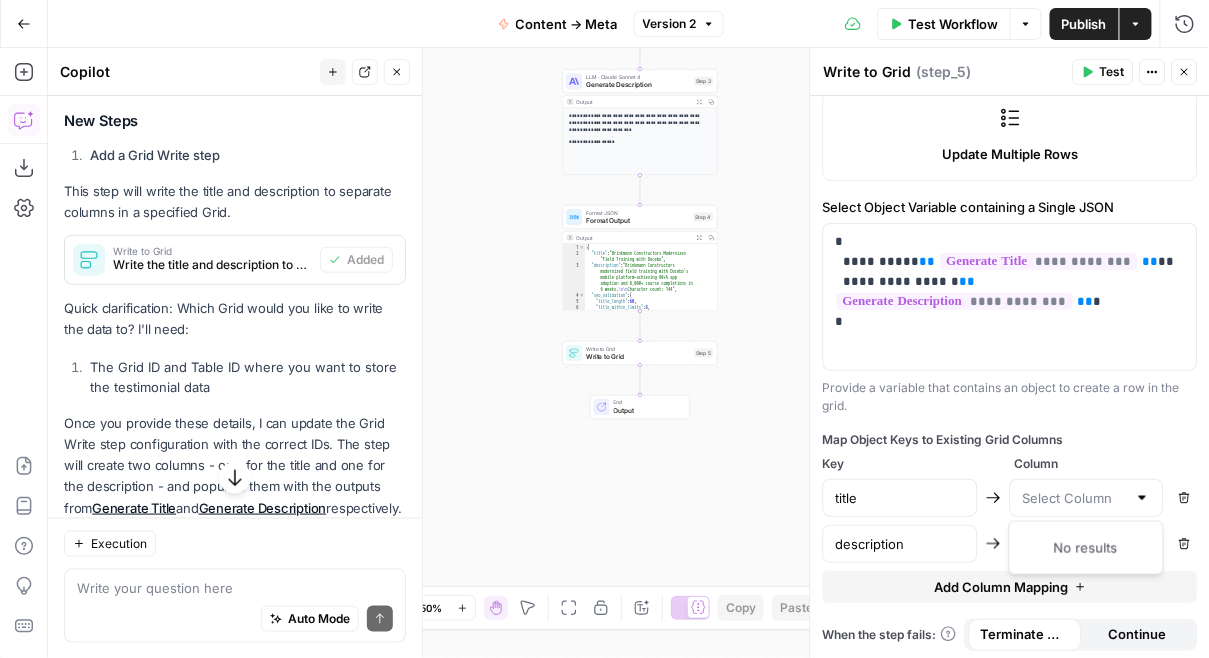 click on "No results" at bounding box center [1086, 548] 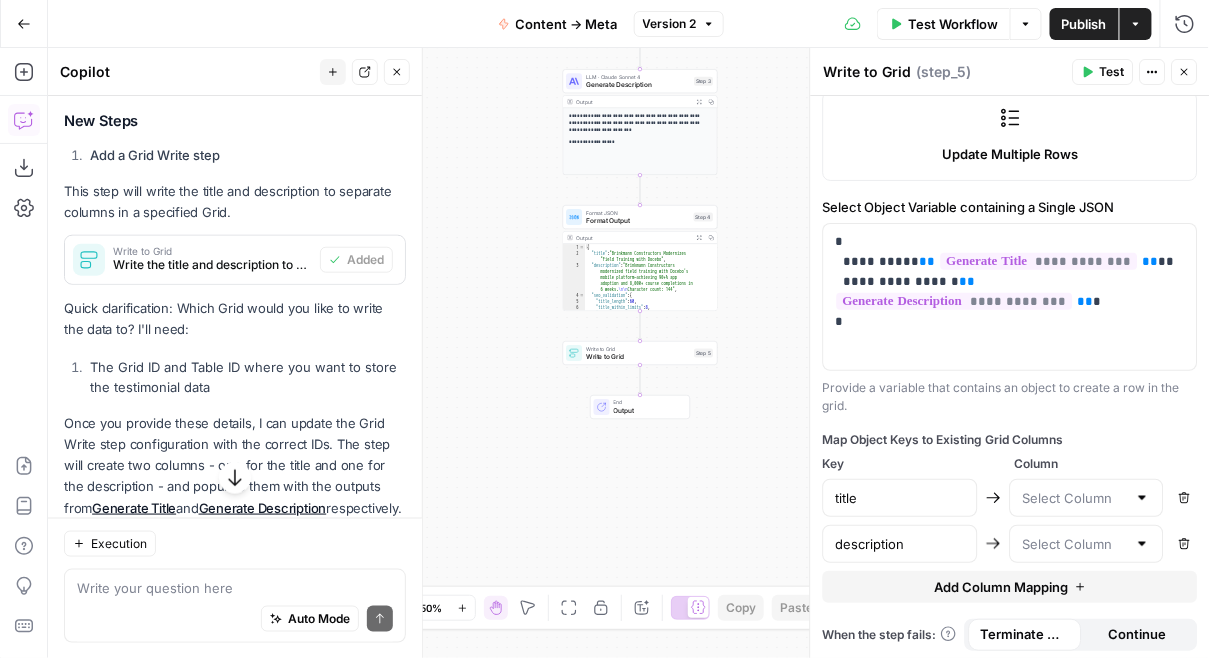 click on "Column" at bounding box center (1106, 464) 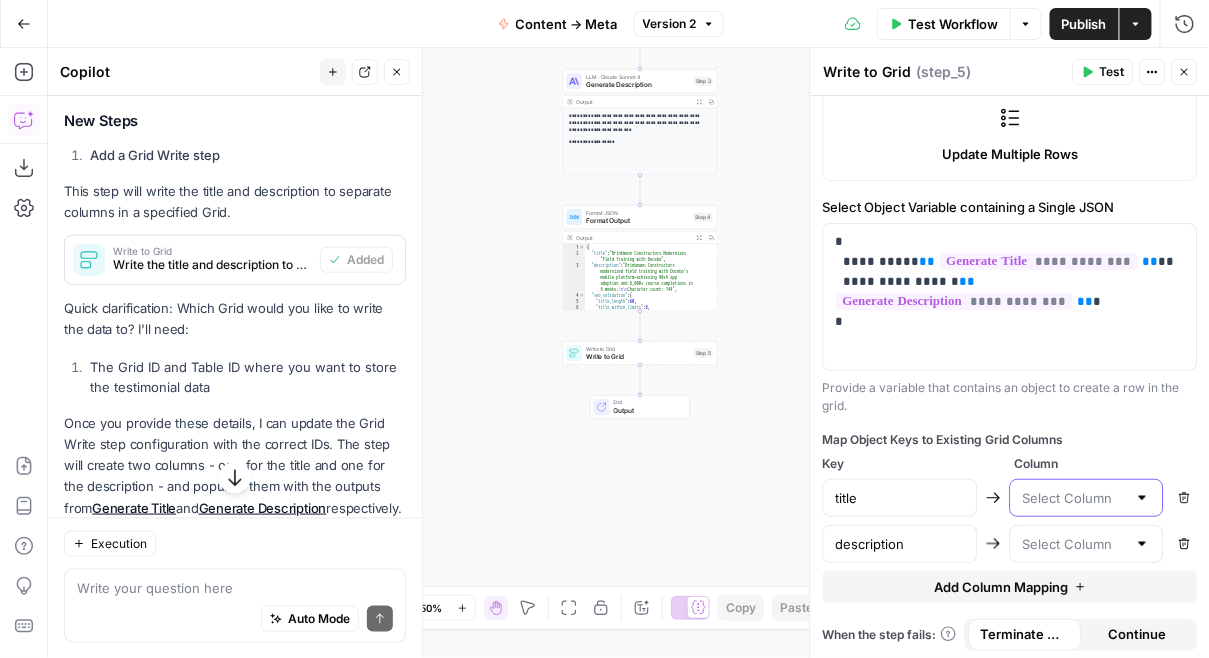 click at bounding box center (1074, 498) 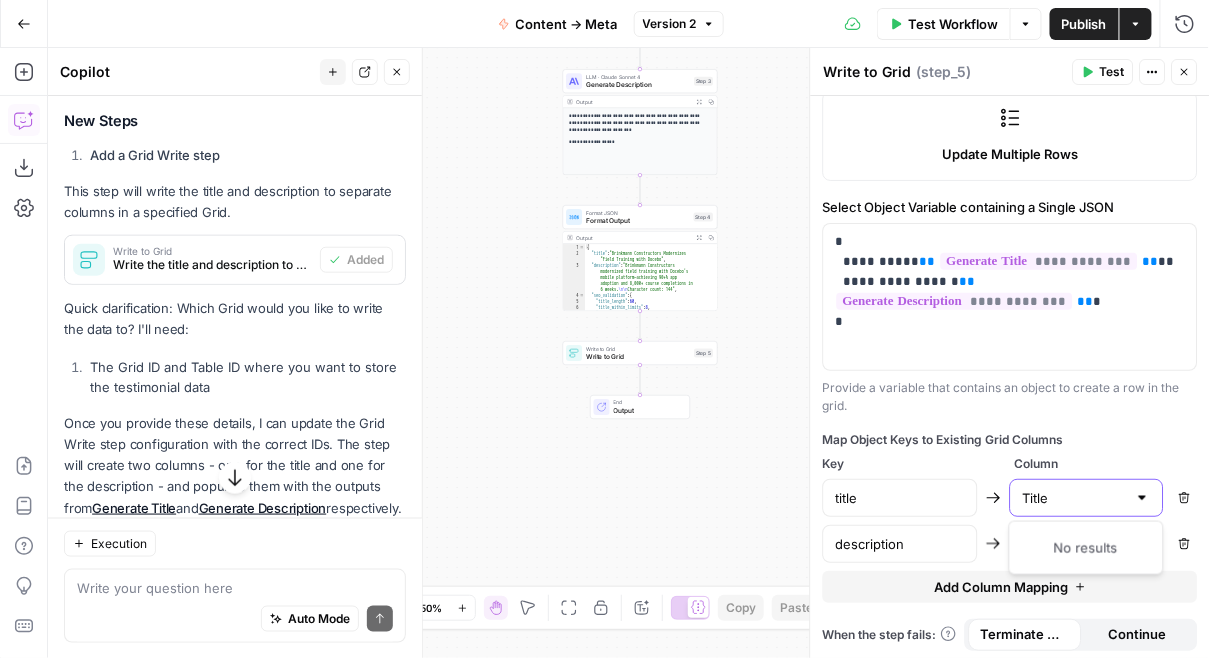 type on "Title" 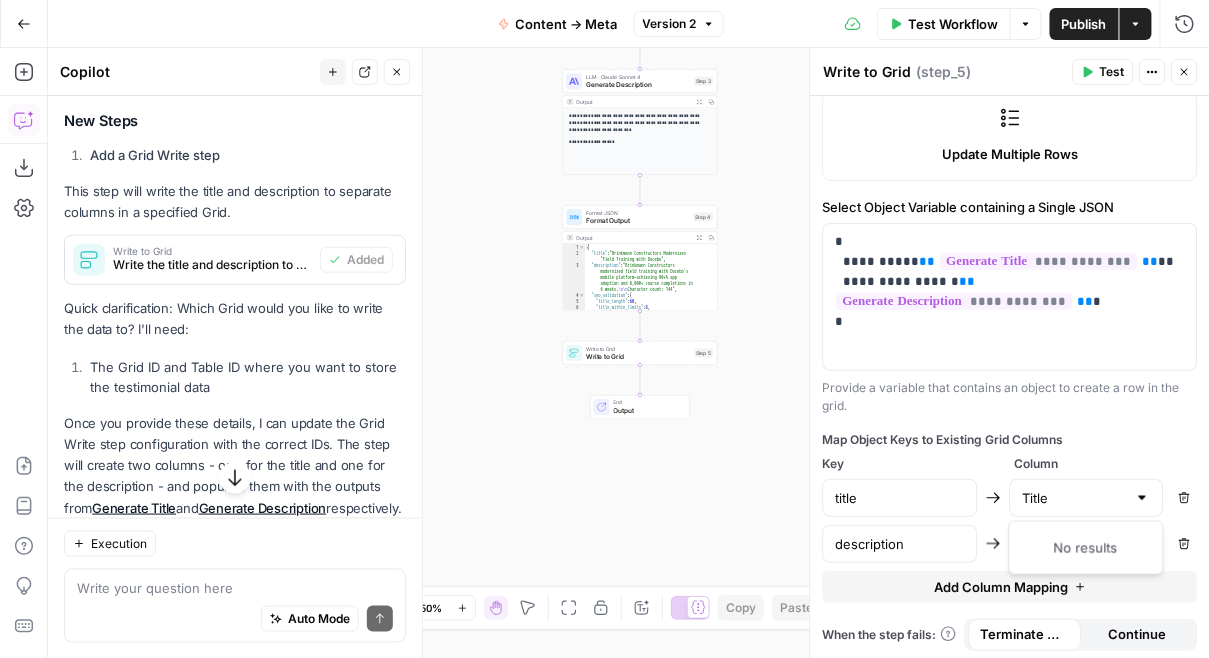 type 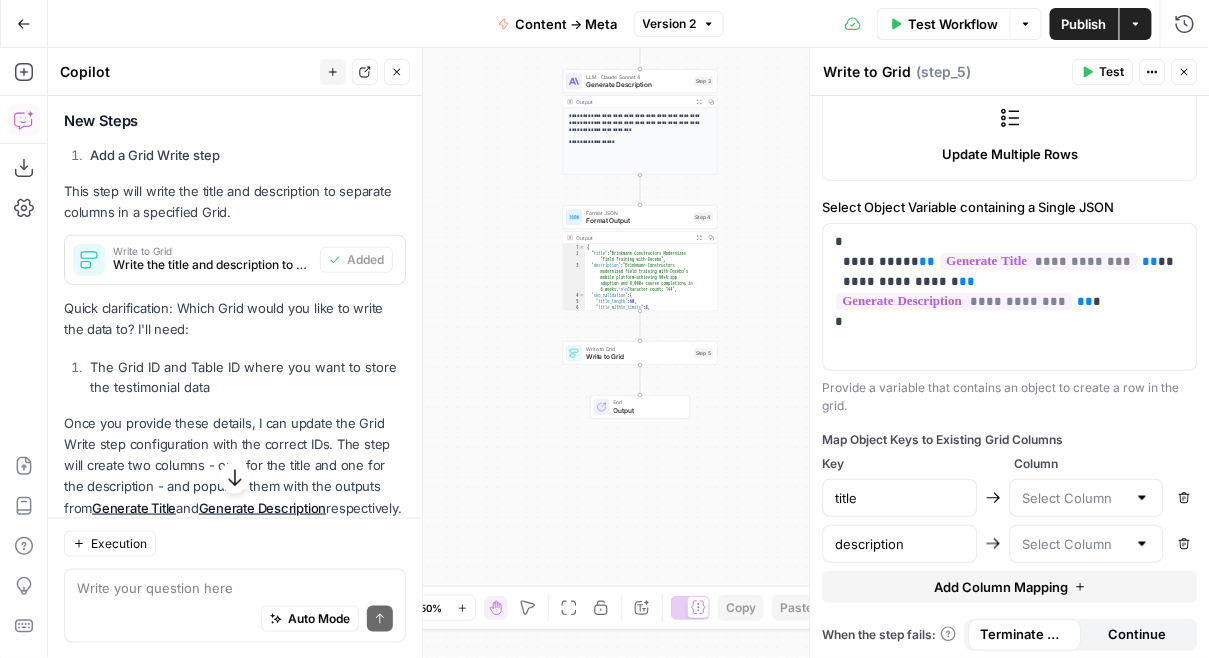 click on "Map Object Keys to Existing Grid Columns" at bounding box center [1010, 440] 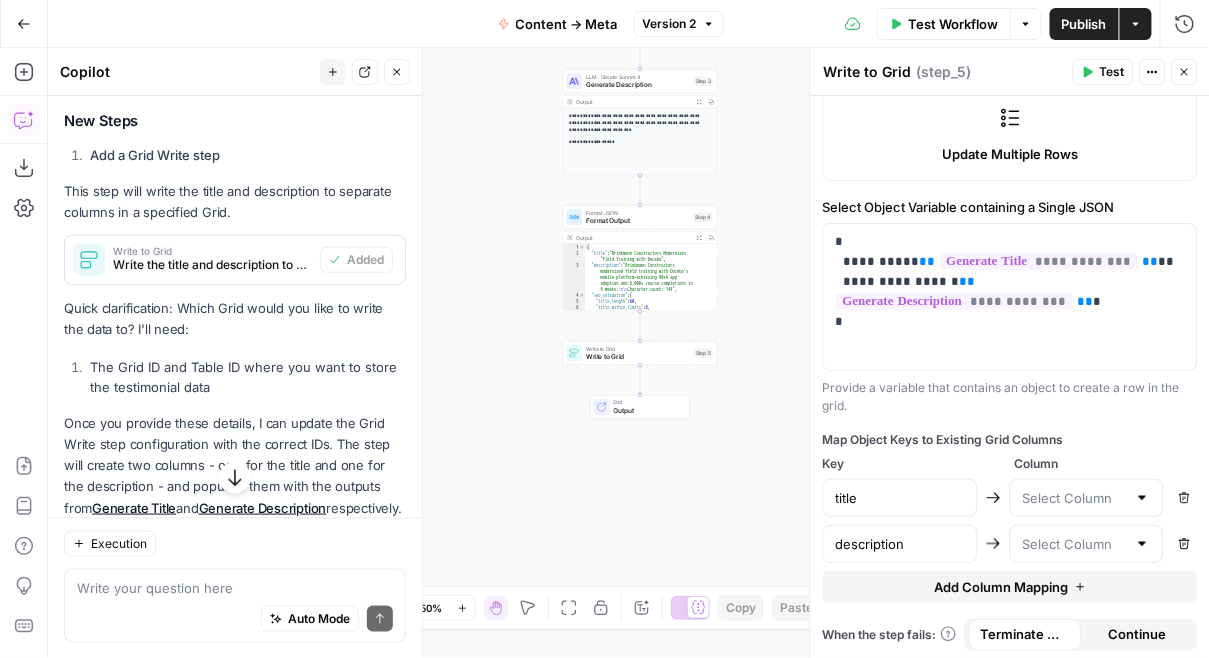 click at bounding box center [1086, 498] 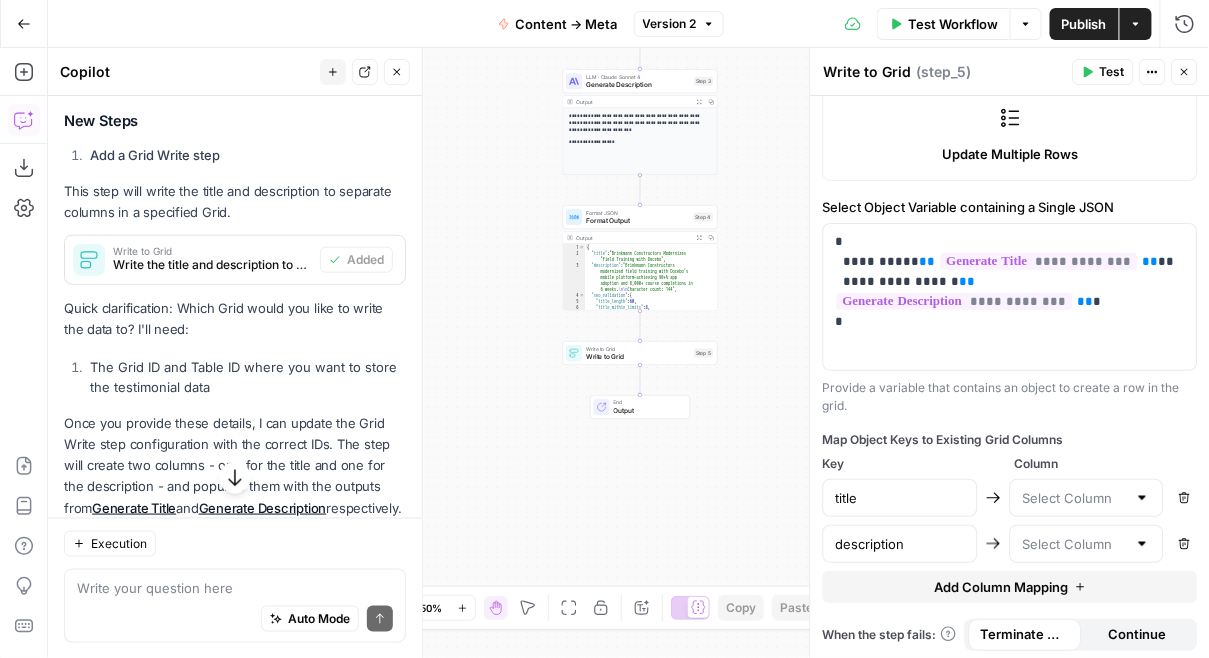 click on "**********" at bounding box center [1010, 377] 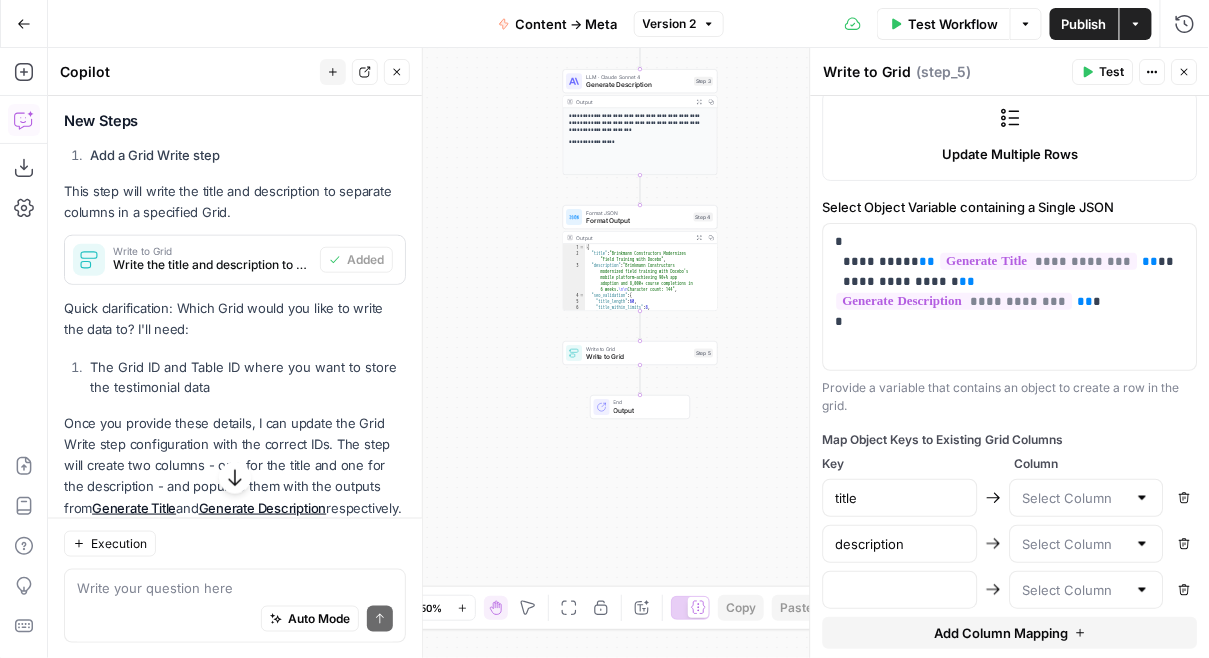 click 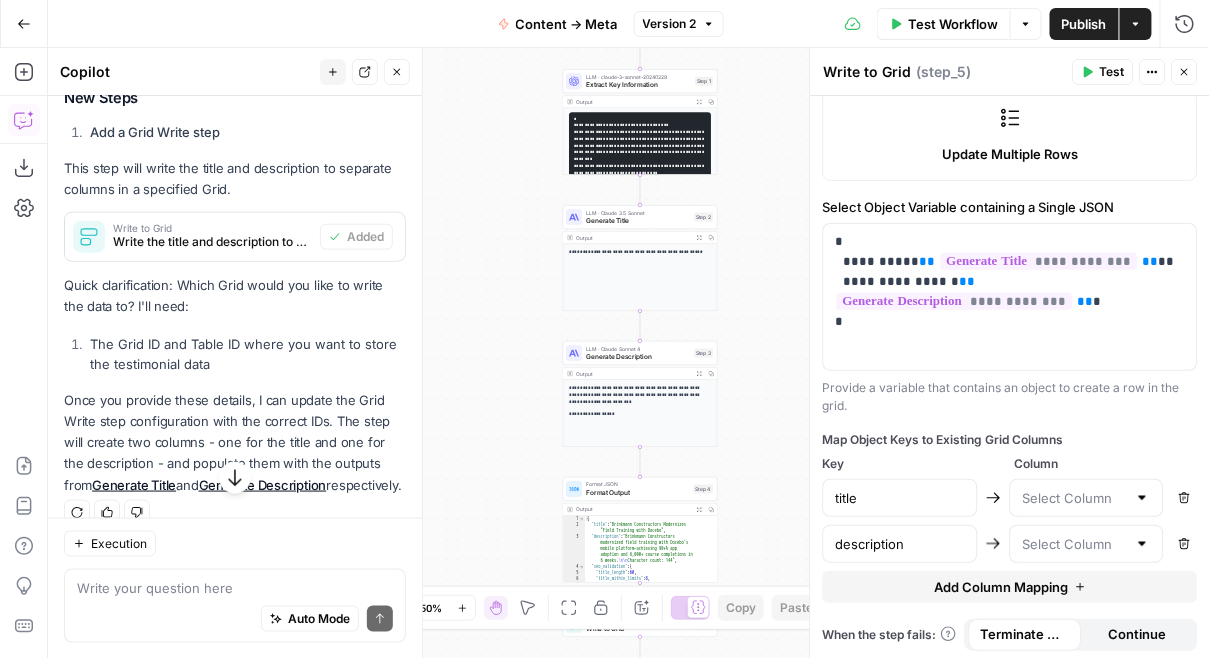 scroll, scrollTop: 504, scrollLeft: 0, axis: vertical 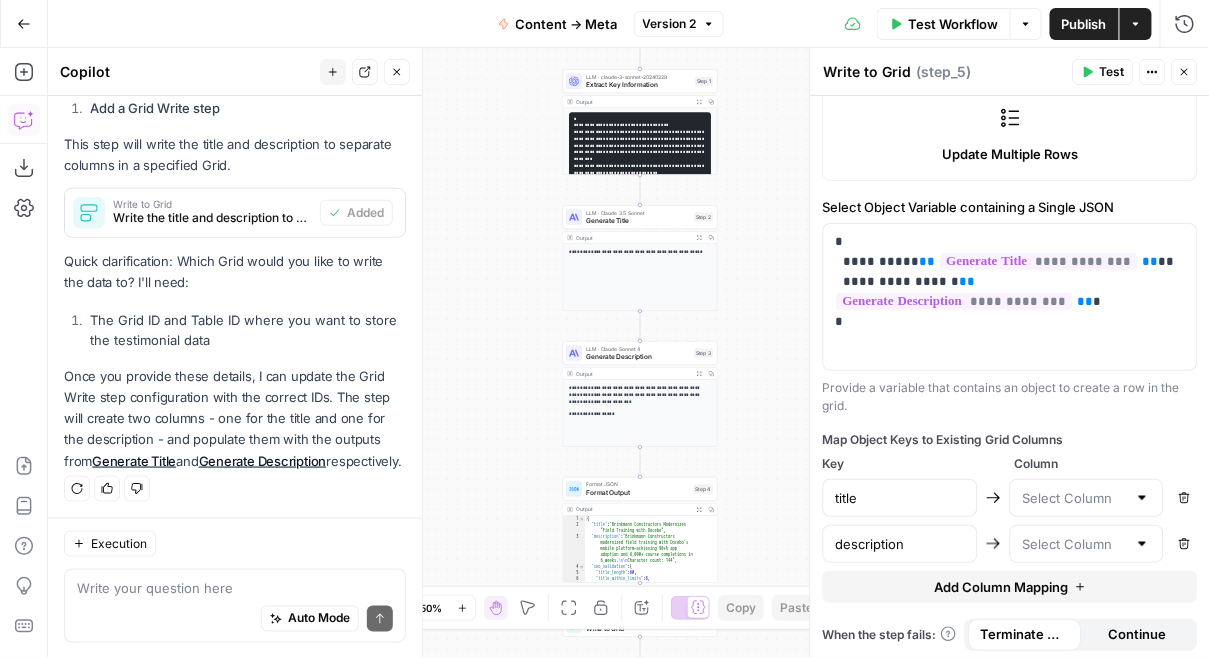 click at bounding box center [1086, 498] 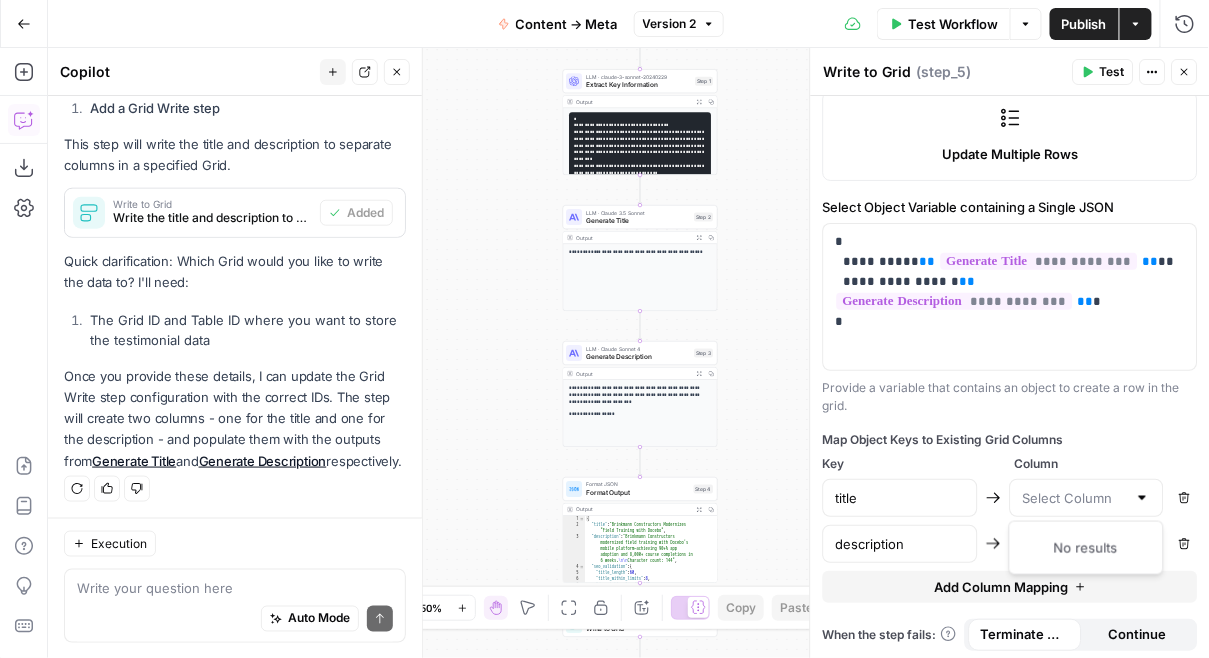click on "No results" at bounding box center [1086, 548] 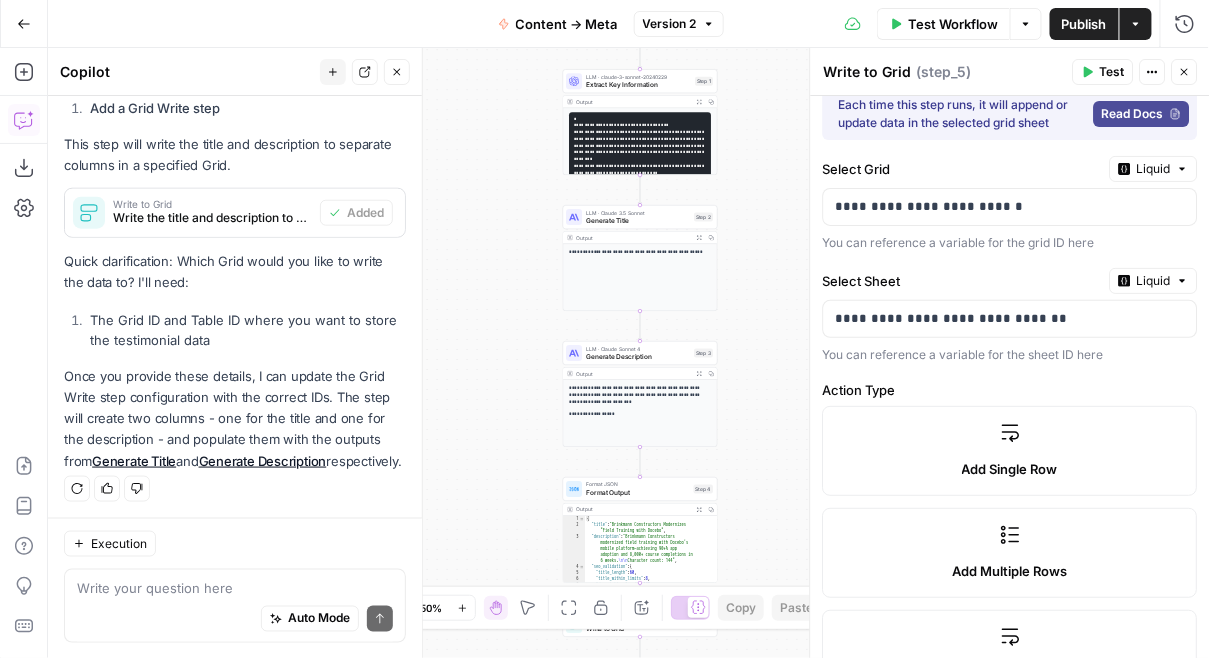 scroll, scrollTop: 0, scrollLeft: 0, axis: both 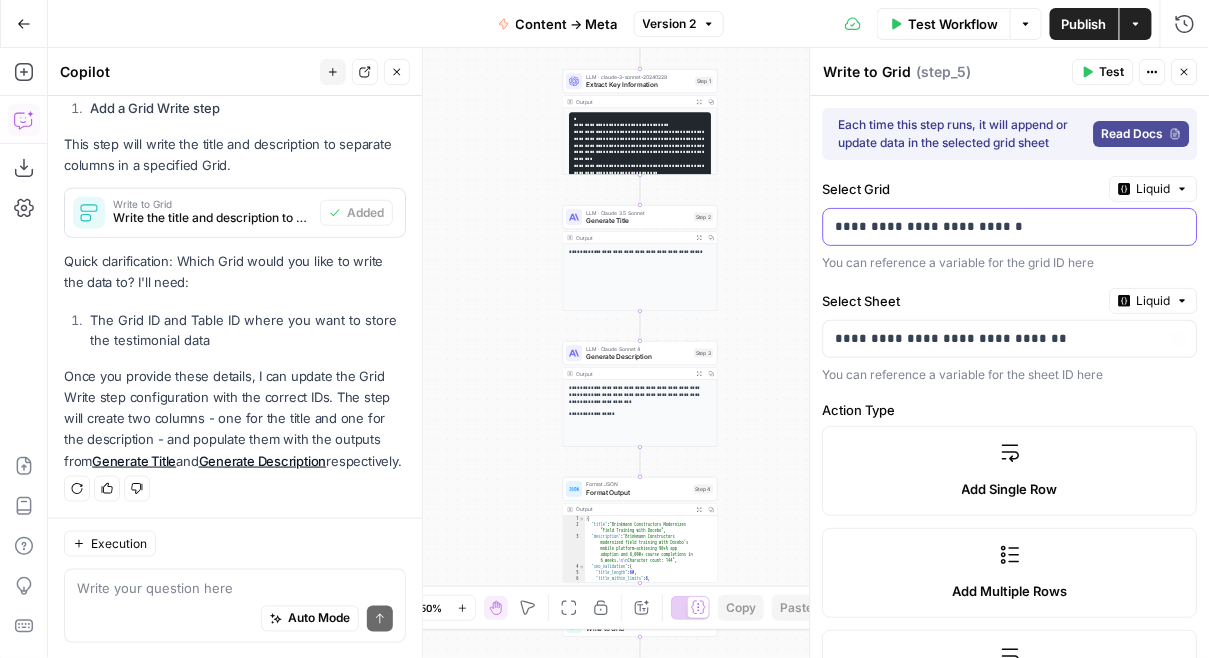 click on "**********" at bounding box center [1011, 227] 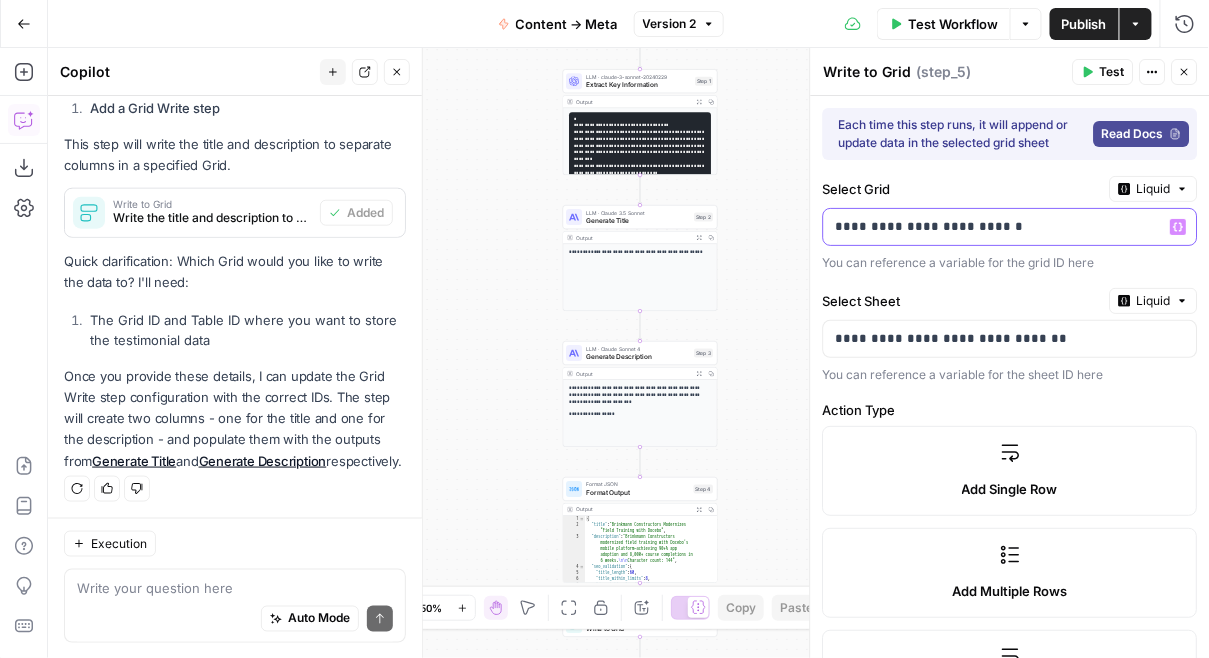 click on "**********" at bounding box center [994, 227] 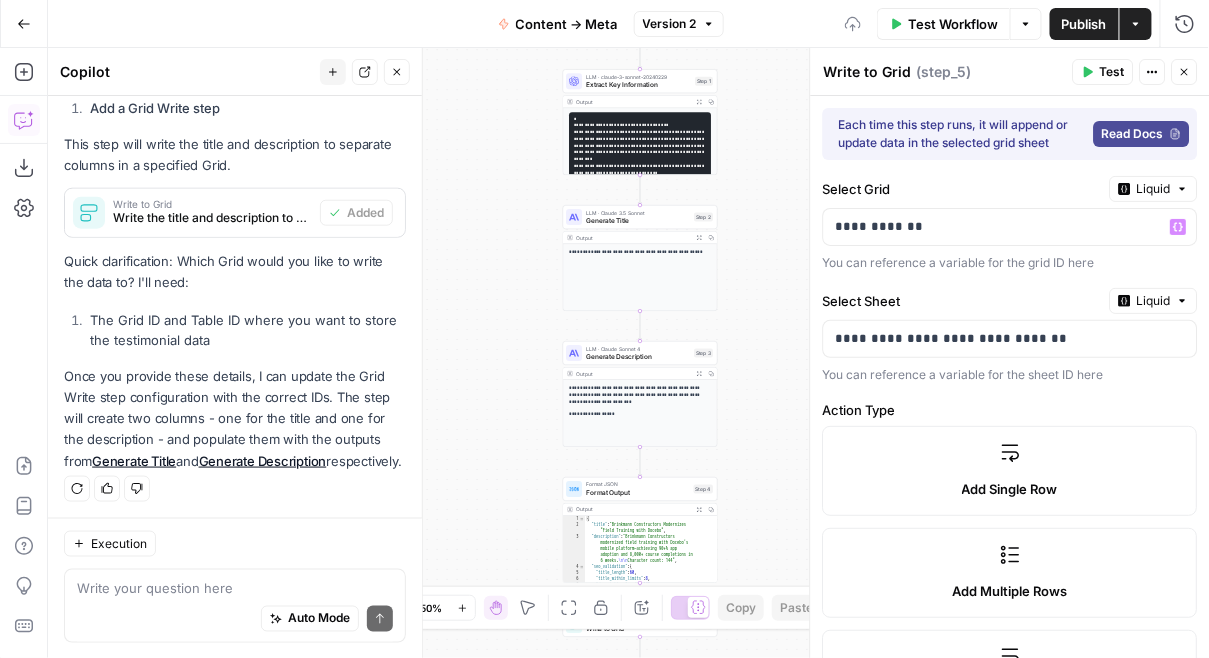 click on "Select Sheet" at bounding box center [962, 301] 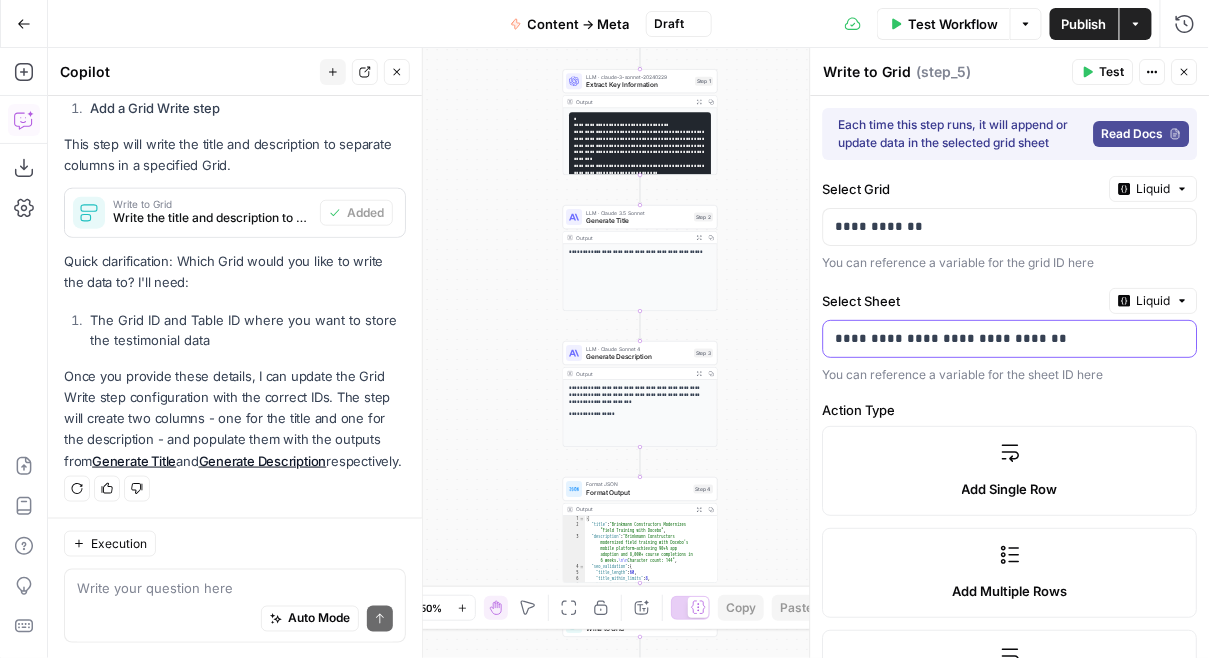click on "**********" at bounding box center [1011, 339] 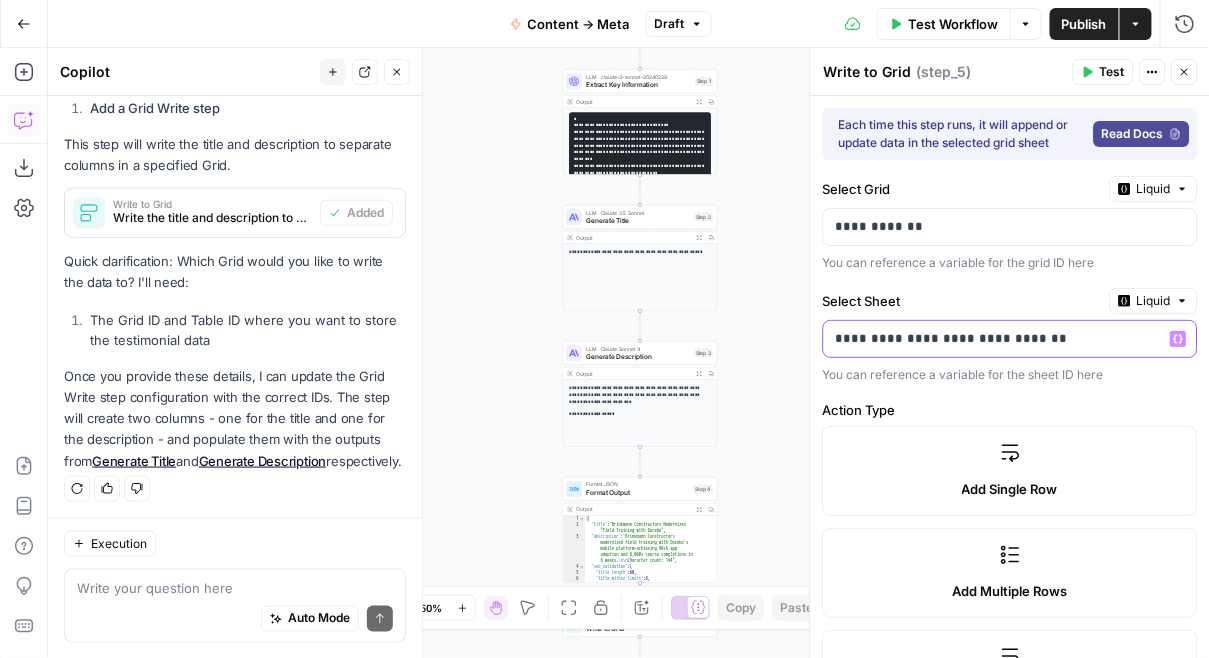 click on "**********" at bounding box center [995, 339] 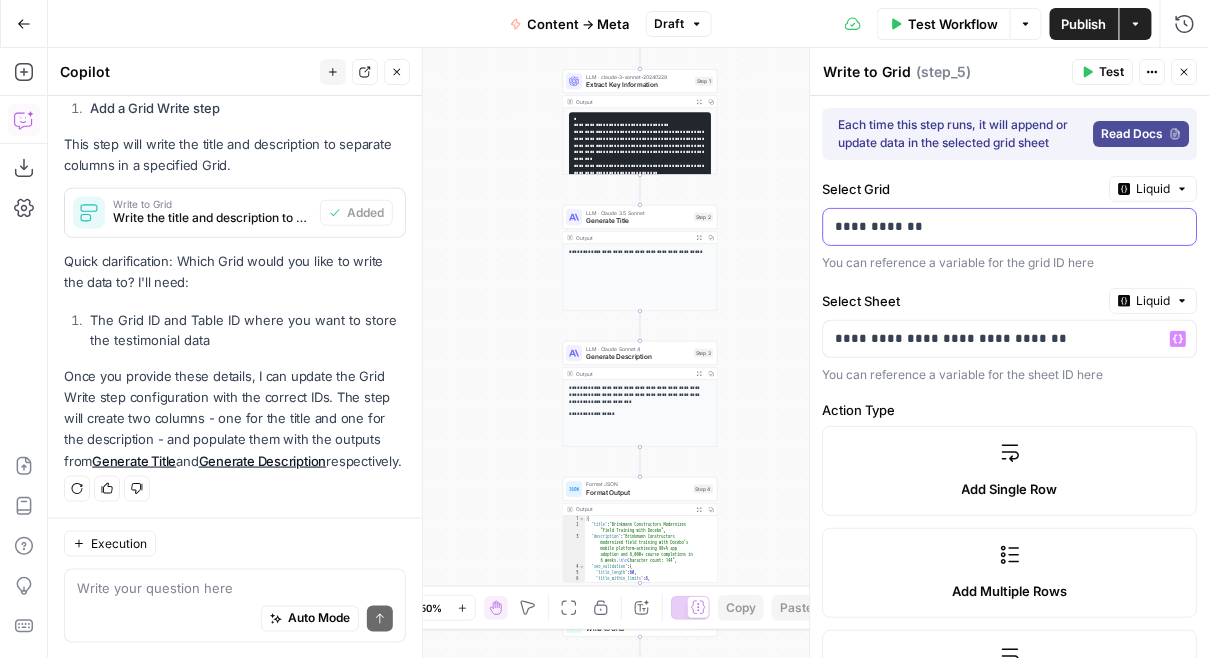 click on "**********" at bounding box center (995, 227) 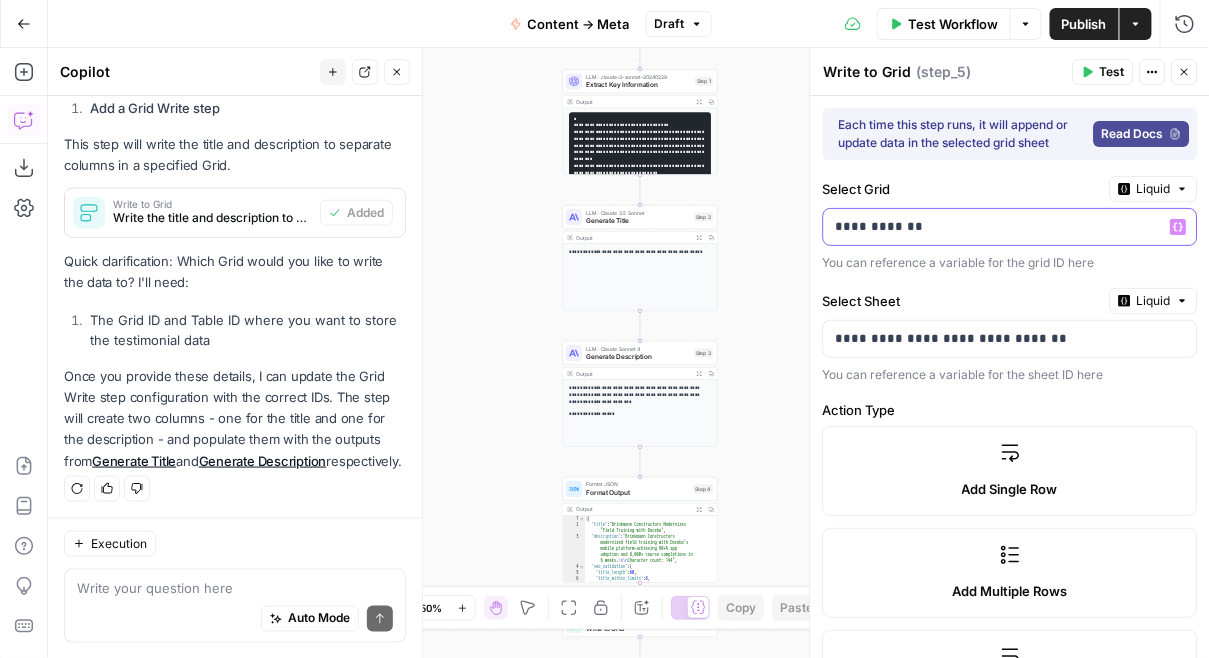 click on "**********" at bounding box center (995, 227) 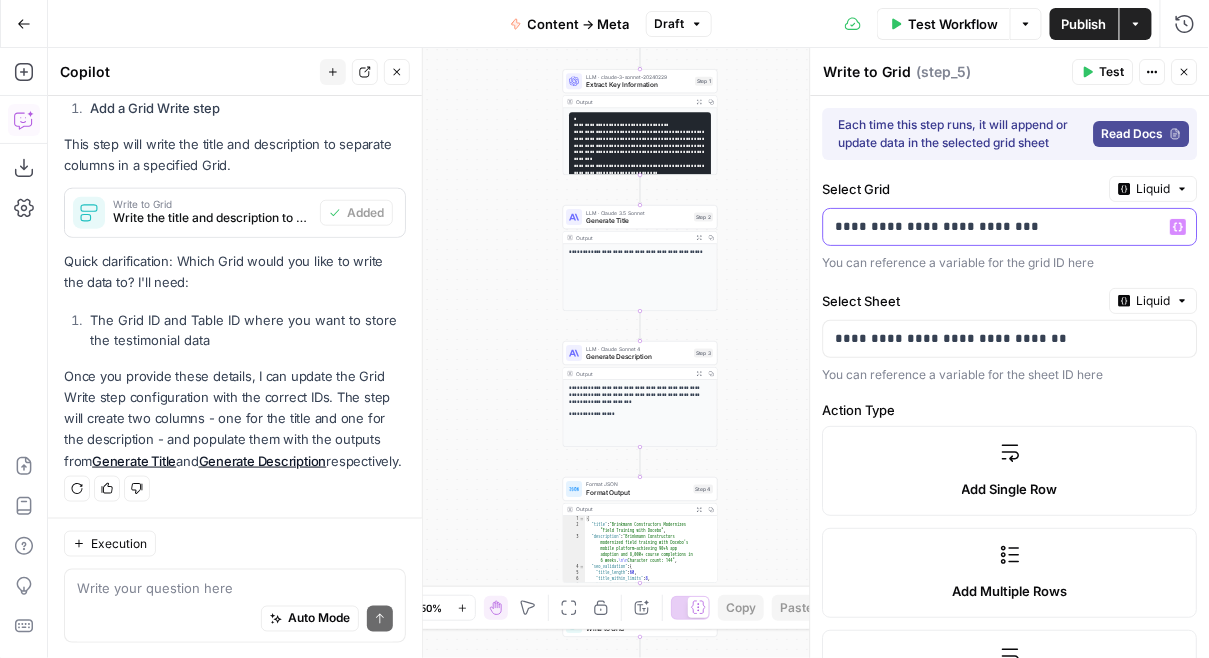 drag, startPoint x: 917, startPoint y: 225, endPoint x: 802, endPoint y: 220, distance: 115.10864 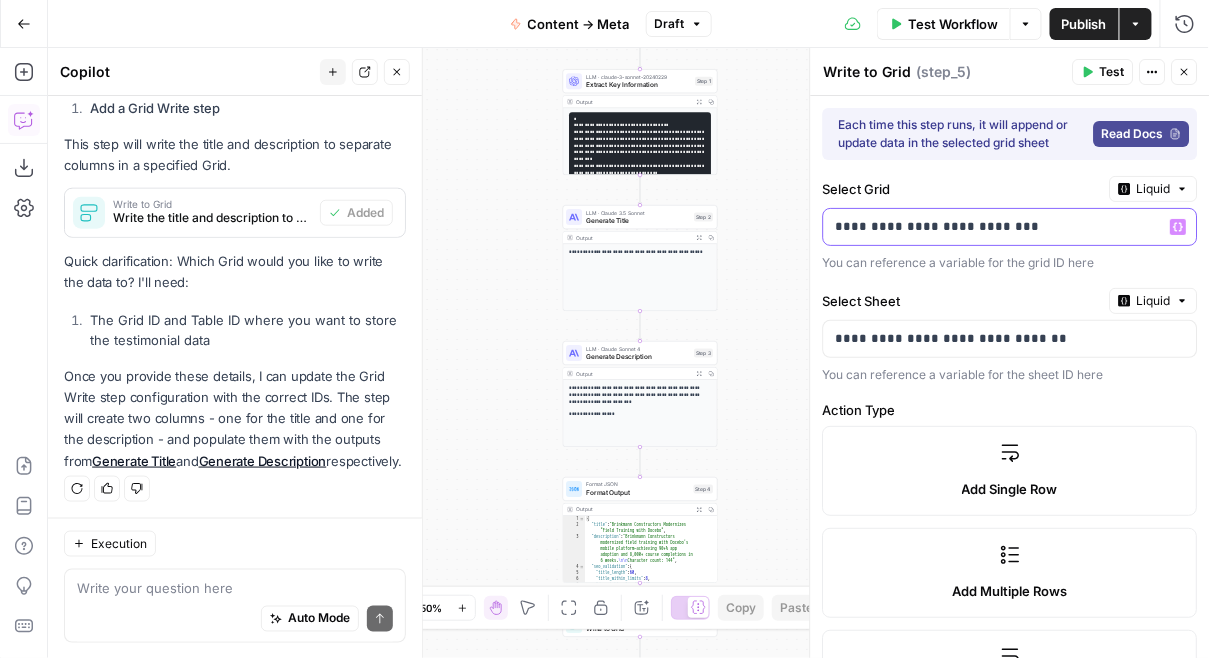 click on "**********" at bounding box center [1010, 353] 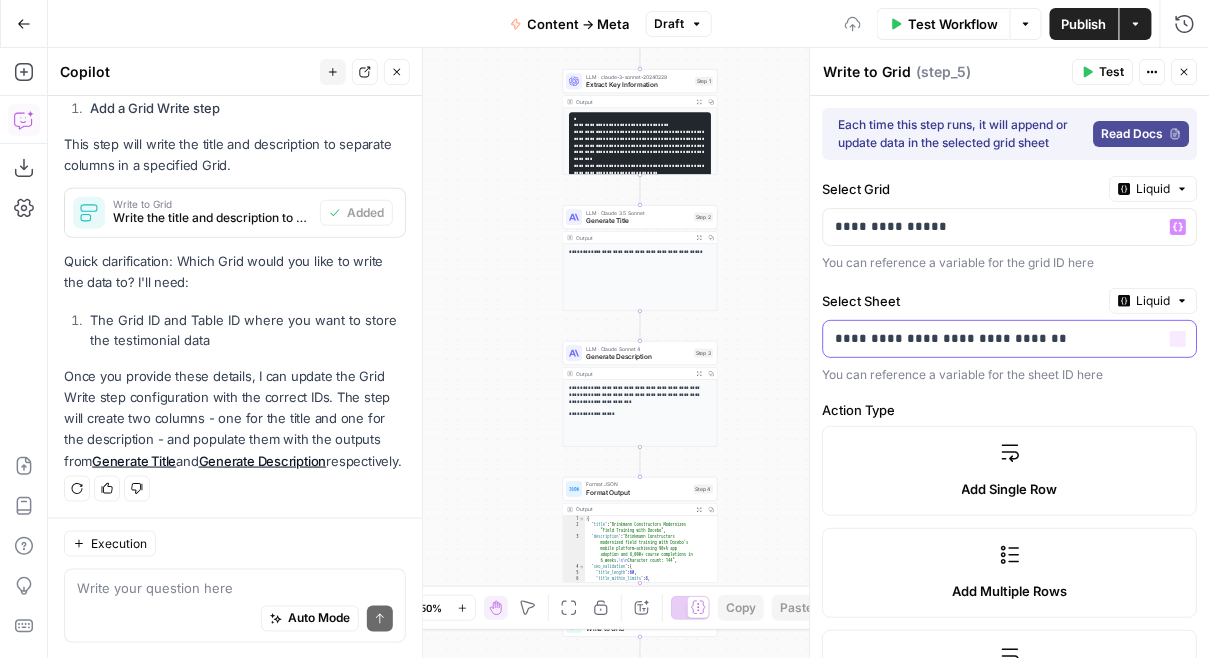 click on "**********" at bounding box center (1011, 339) 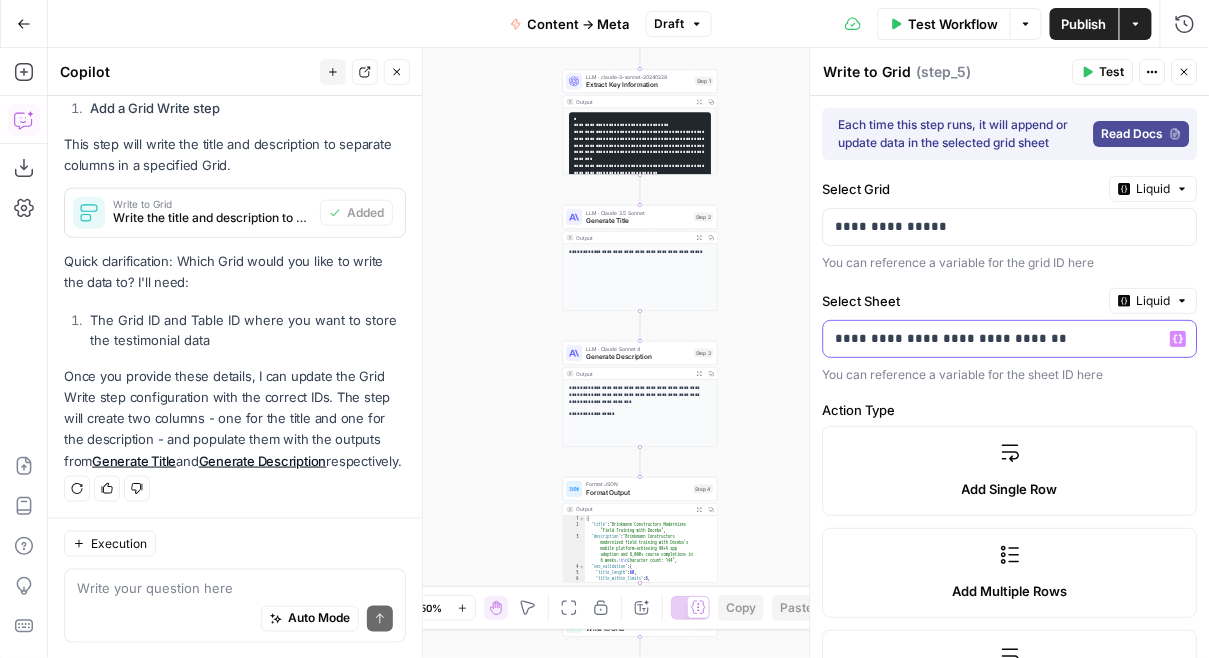 click on "**********" at bounding box center [995, 339] 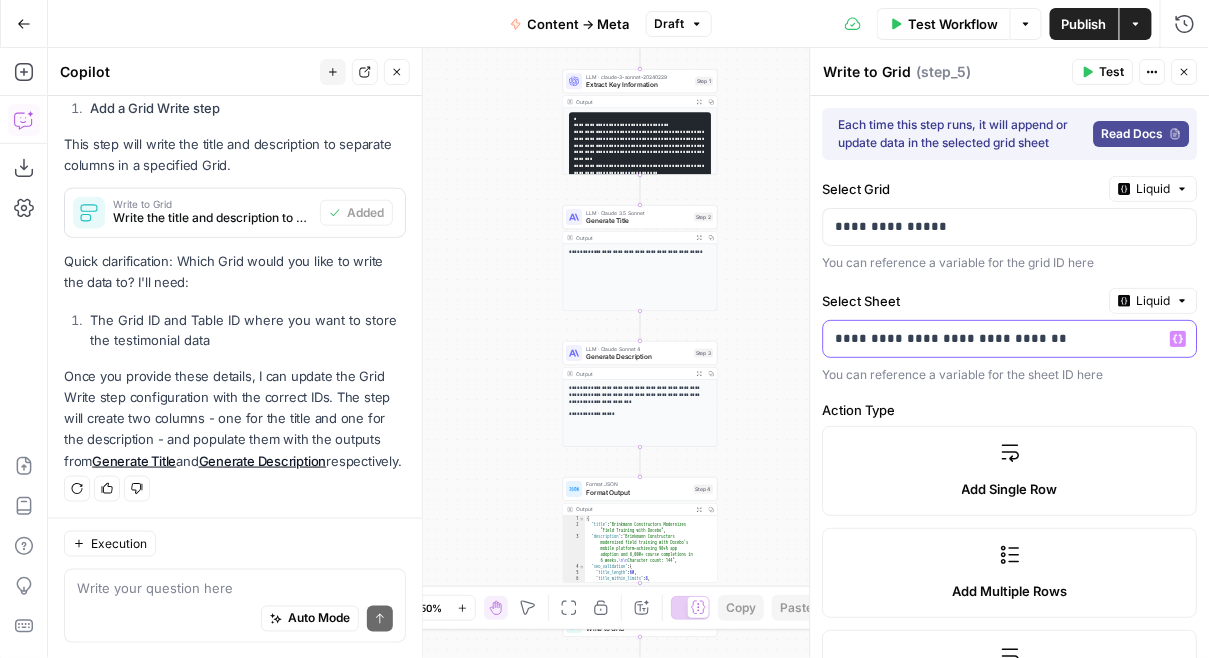 click on "**********" at bounding box center (995, 339) 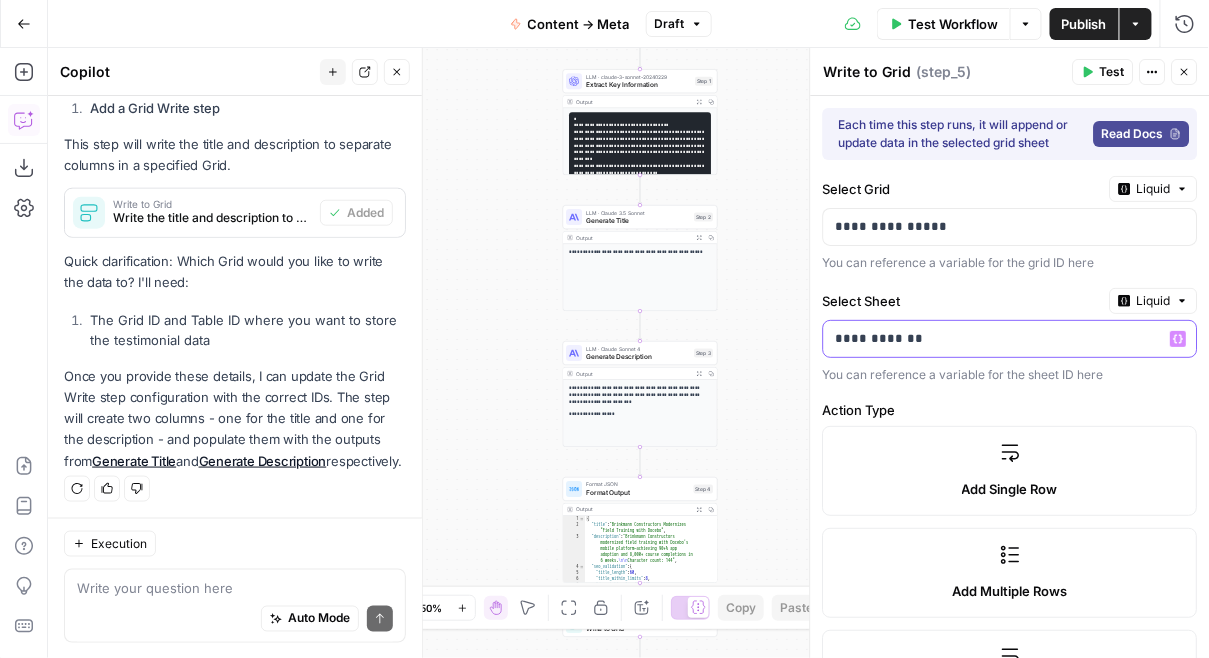 type 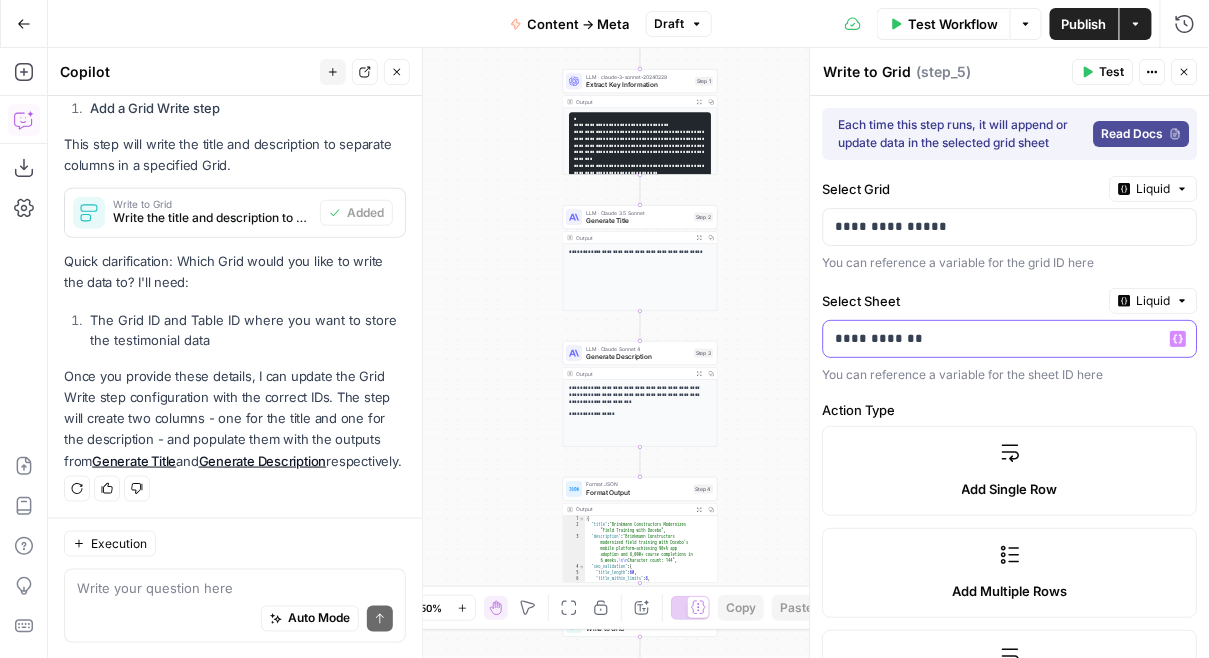 click on "**********" at bounding box center [995, 339] 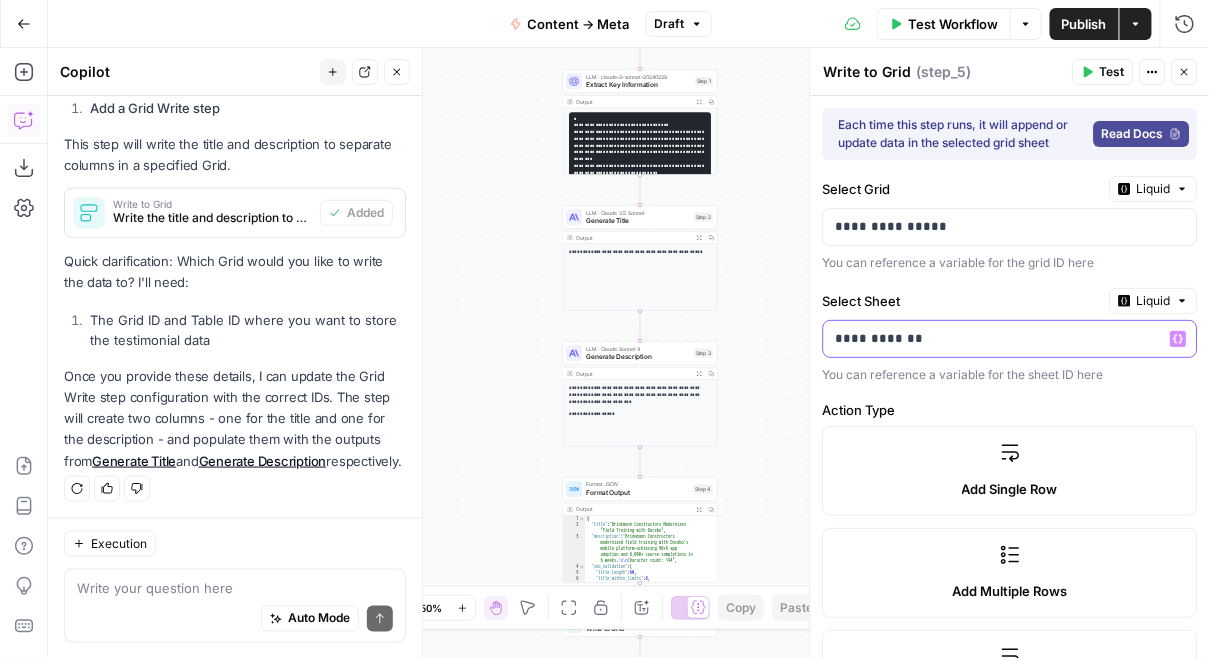 click on "**********" at bounding box center [995, 339] 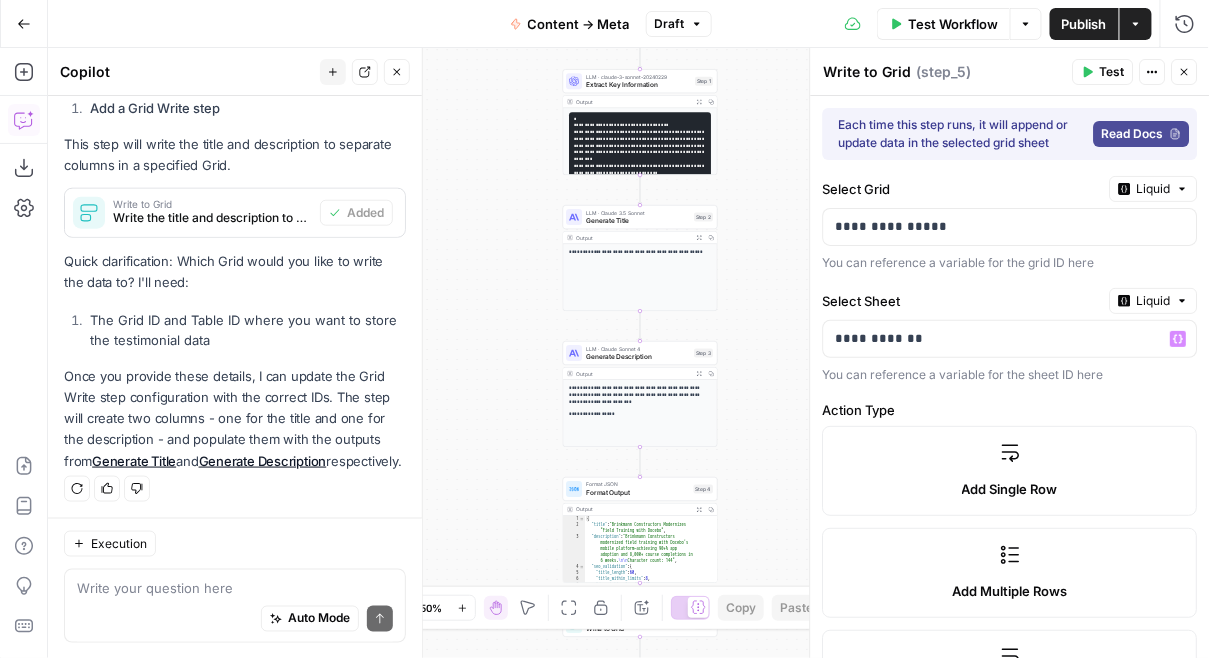 click on "Test" at bounding box center (1112, 72) 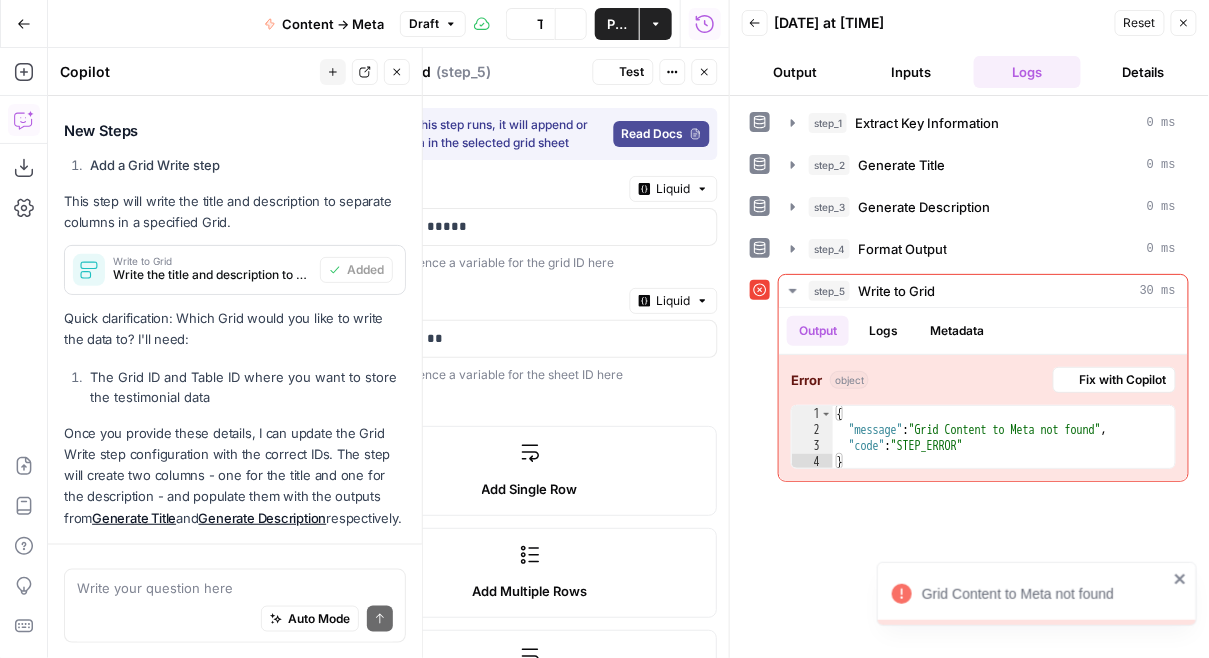 scroll, scrollTop: 504, scrollLeft: 0, axis: vertical 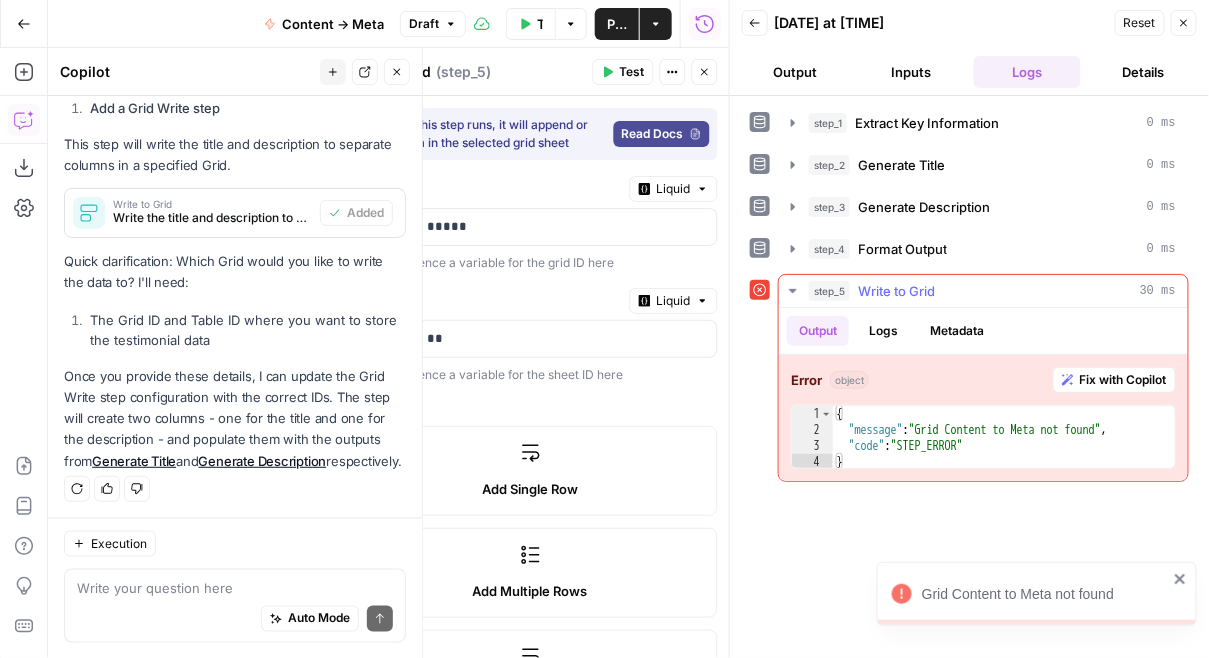 click on "Fix with Copilot" at bounding box center [1123, 380] 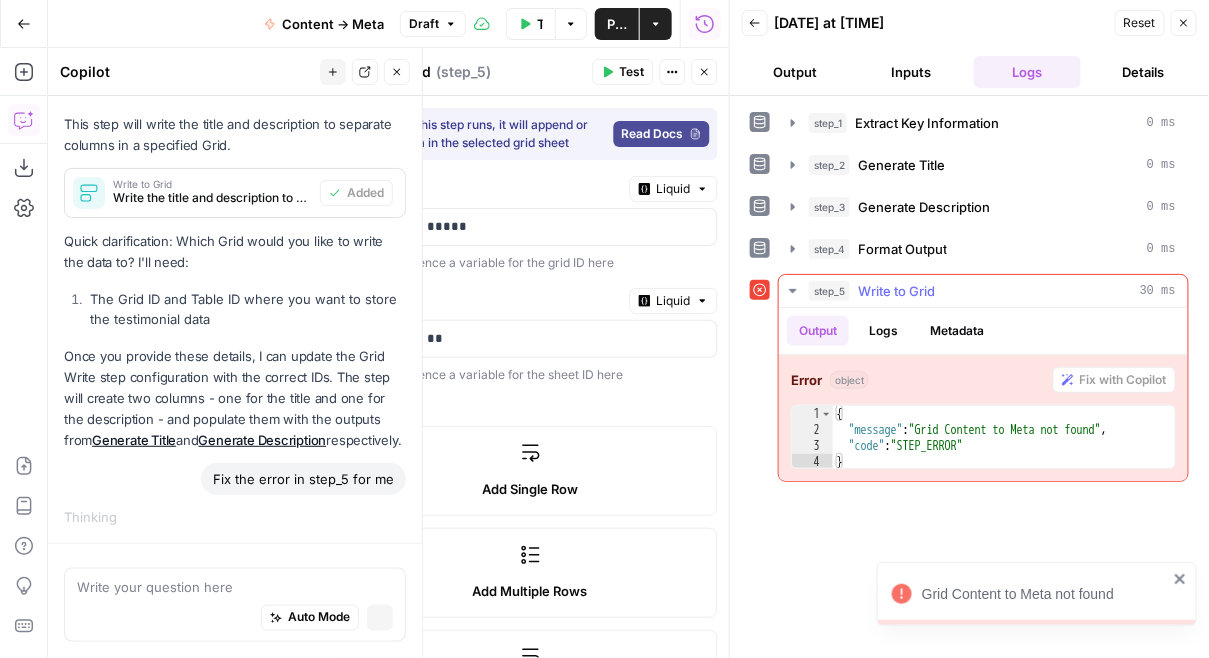 scroll, scrollTop: 484, scrollLeft: 0, axis: vertical 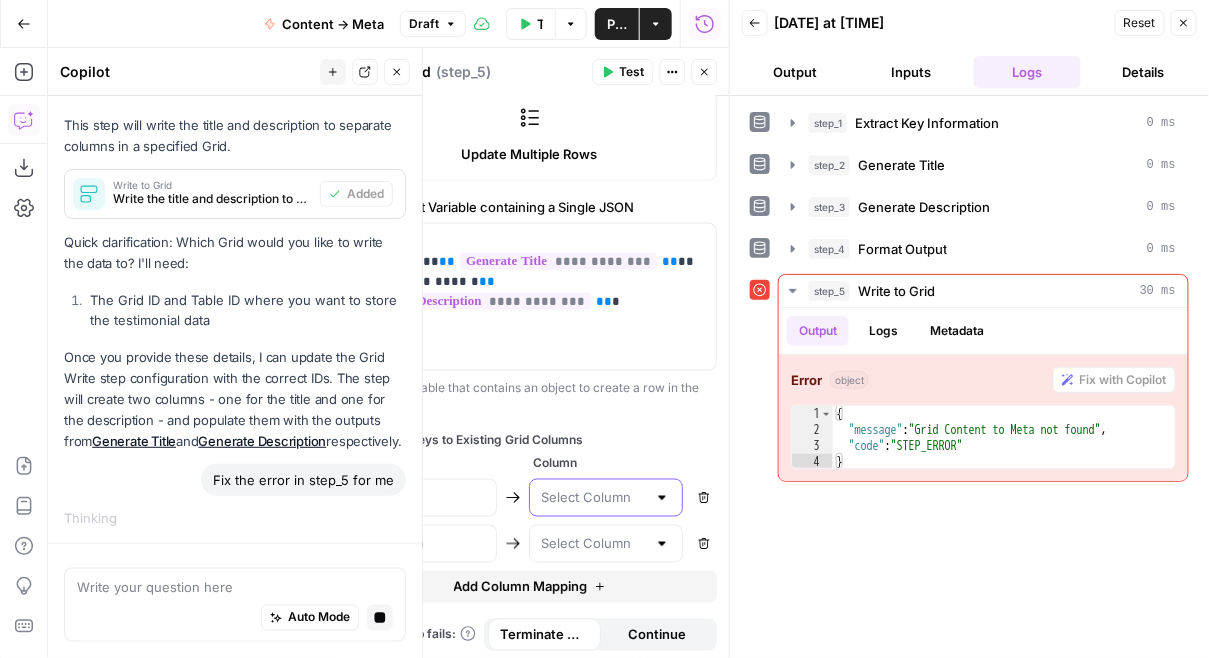 click at bounding box center (594, 498) 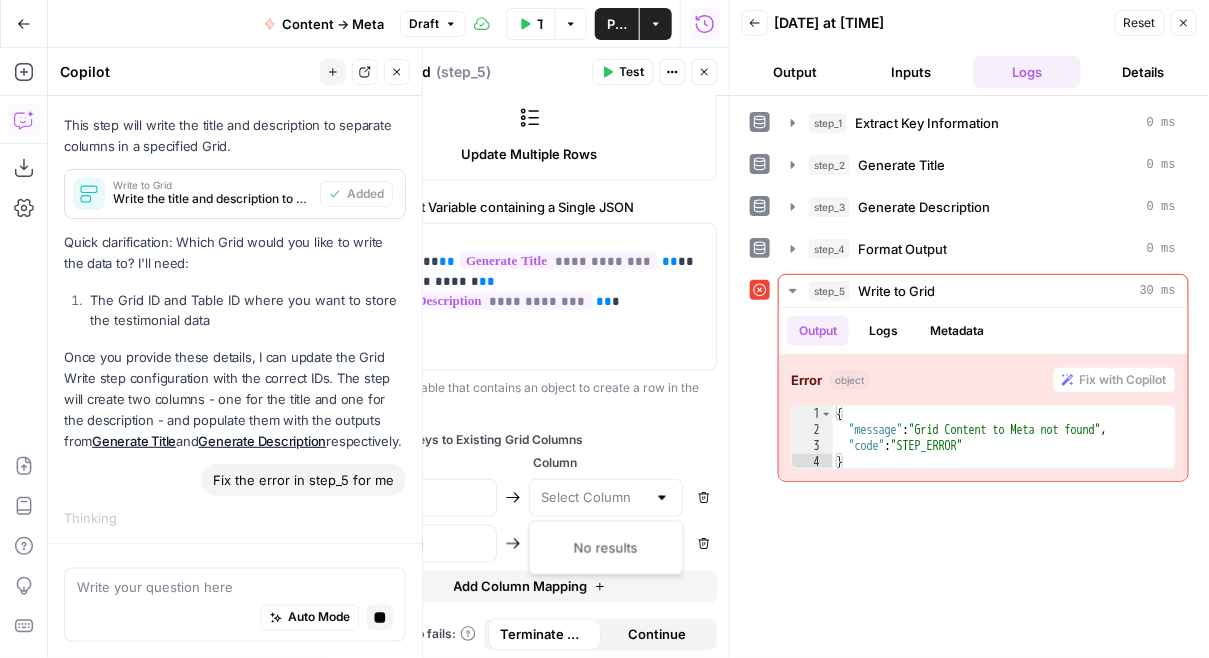 click at bounding box center (663, 498) 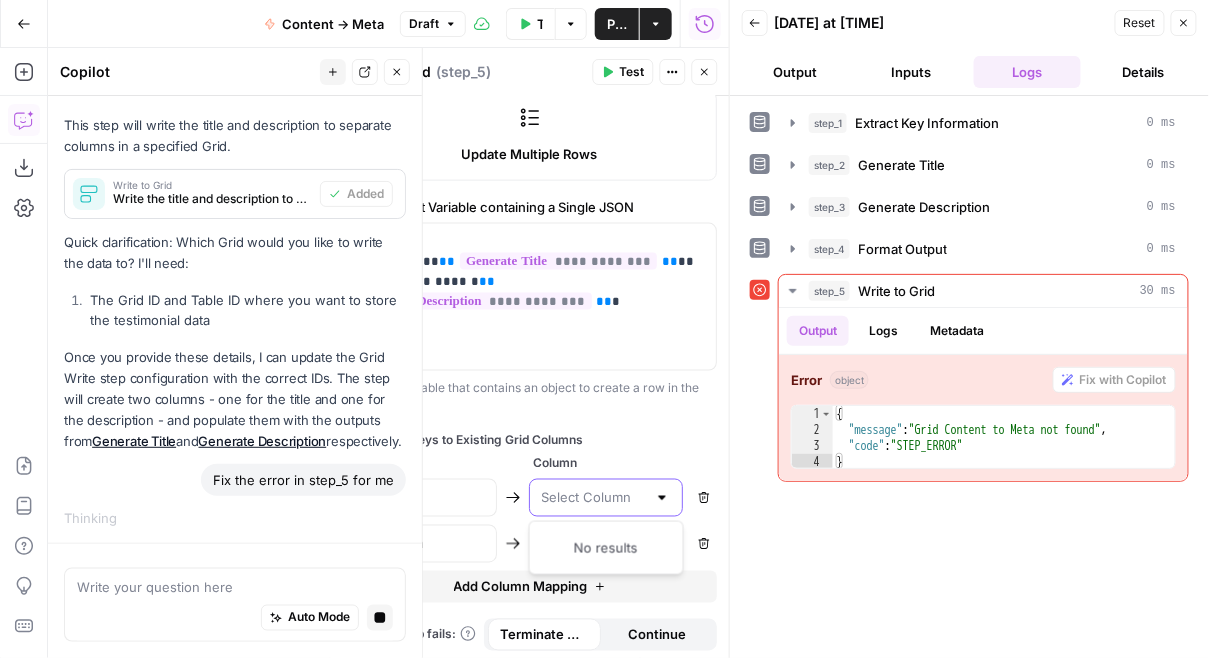 click at bounding box center (594, 498) 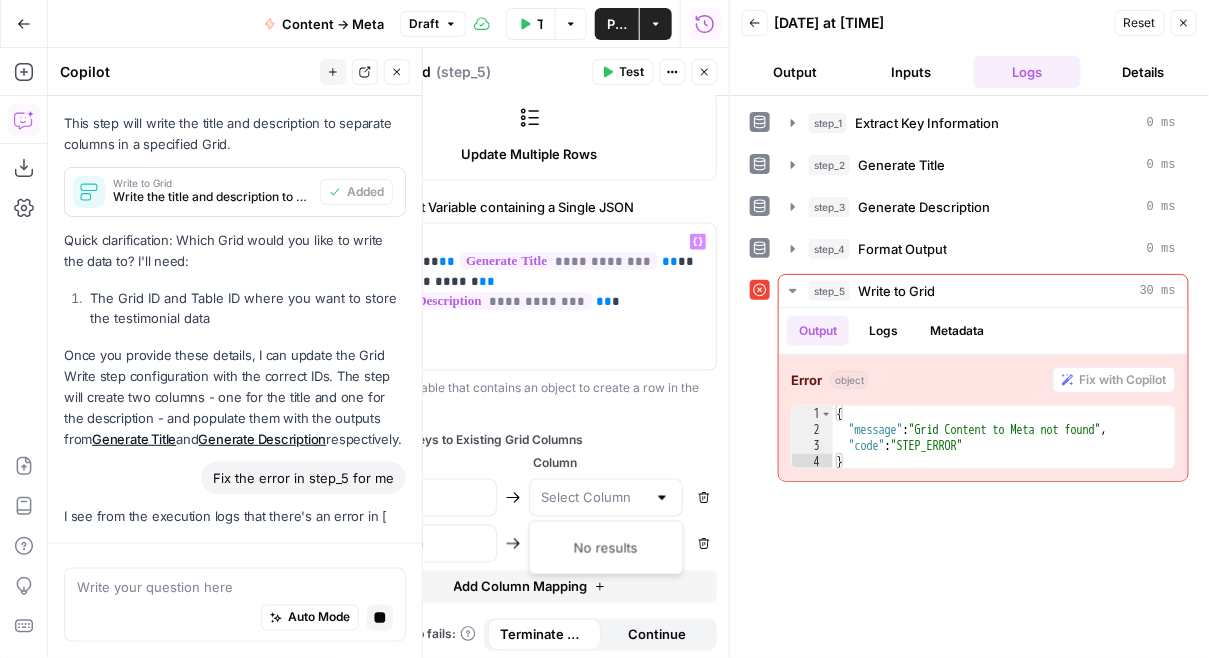 click on "Test" at bounding box center [623, 72] 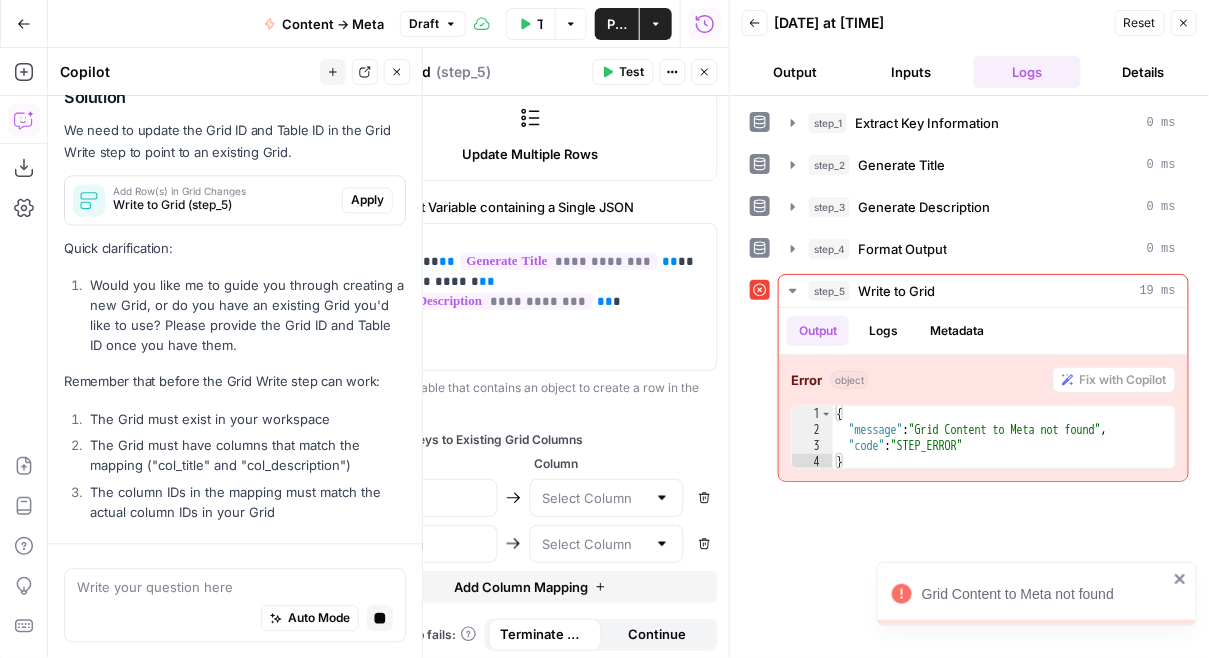 scroll, scrollTop: 1098, scrollLeft: 0, axis: vertical 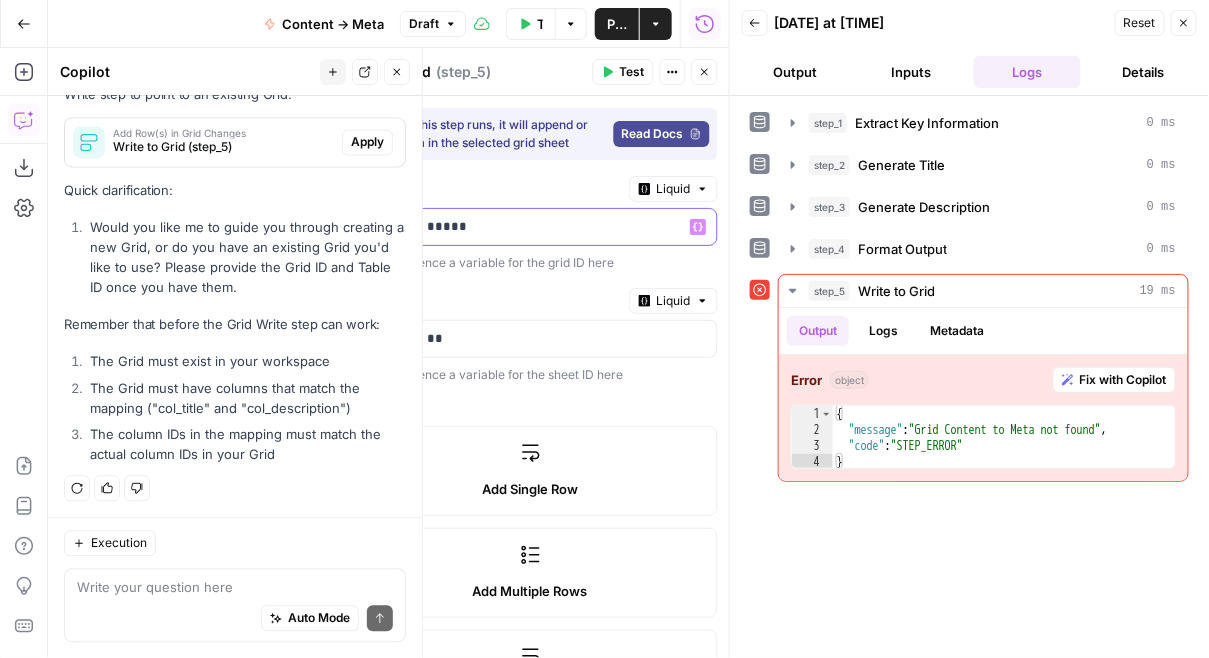 click on "**********" at bounding box center (531, 227) 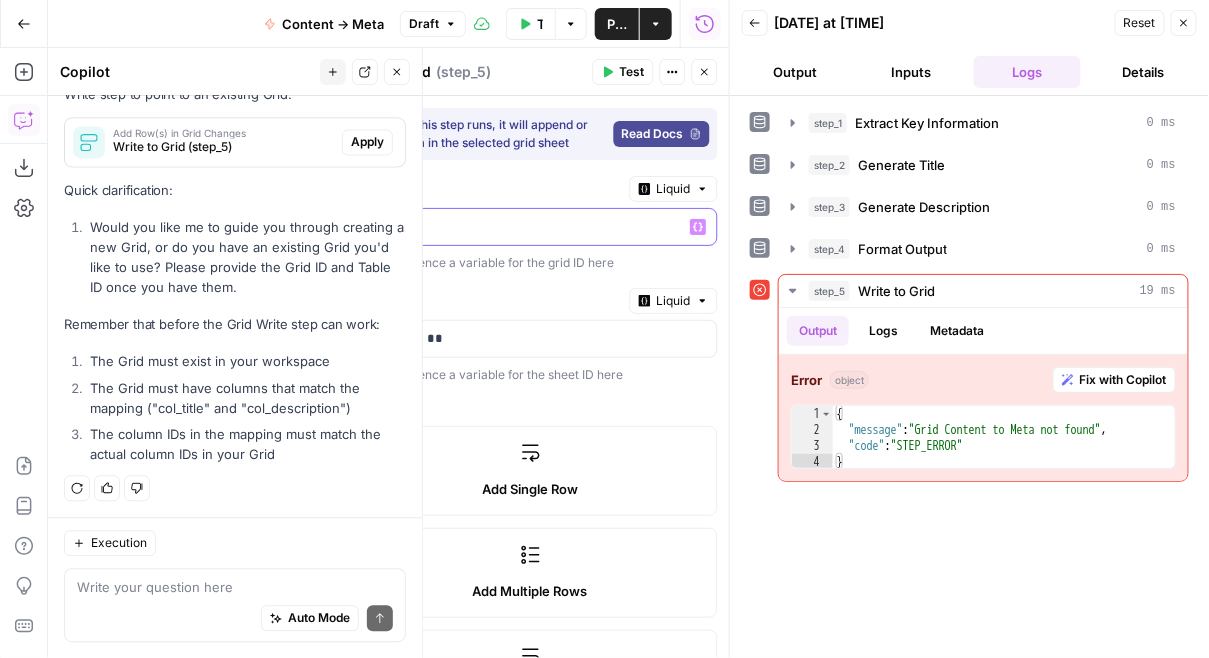 scroll, scrollTop: 1130, scrollLeft: 0, axis: vertical 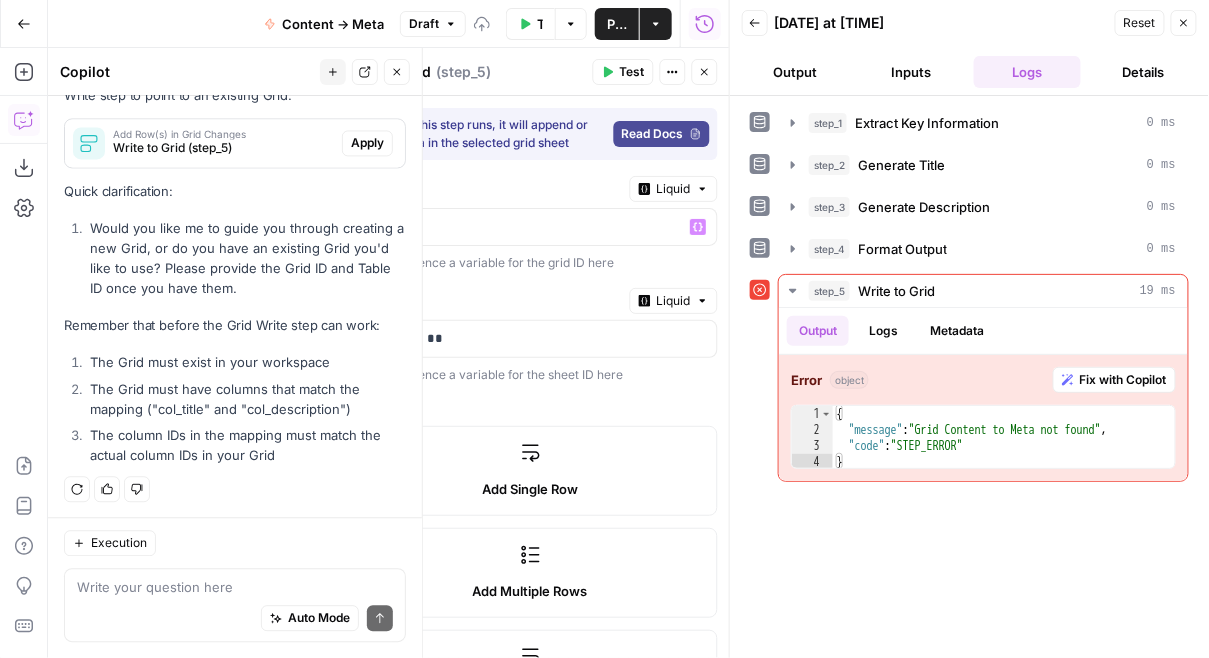 click on "You can reference a variable for the grid ID here" at bounding box center (530, 263) 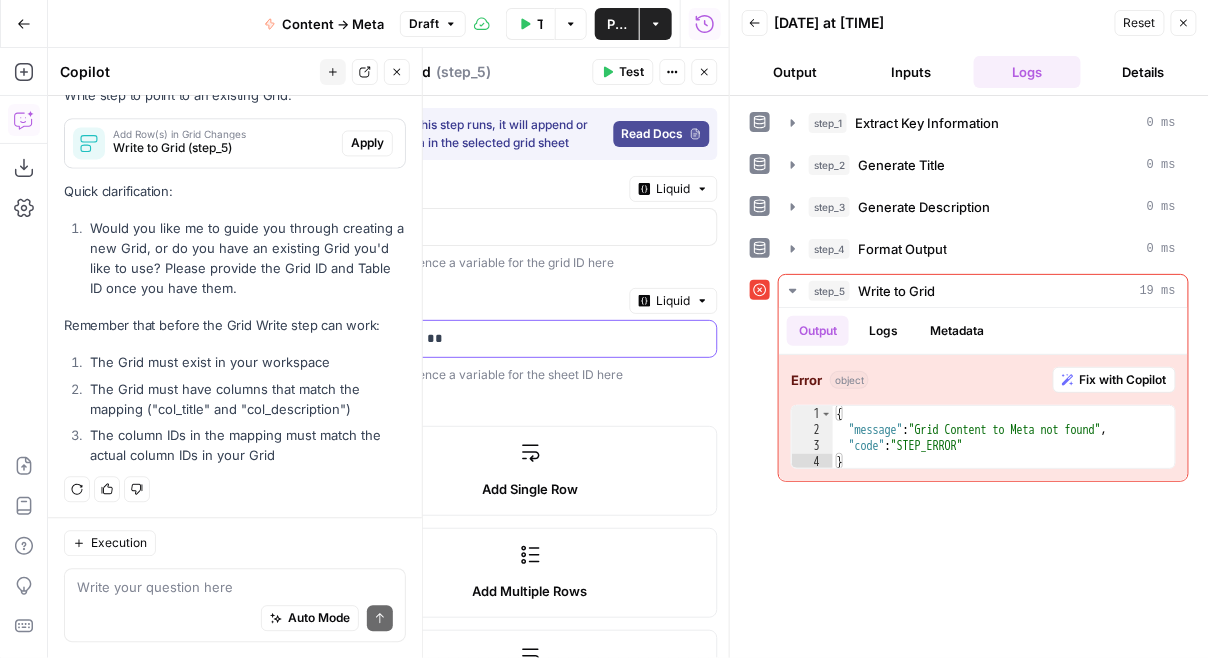 click on "**********" at bounding box center [515, 339] 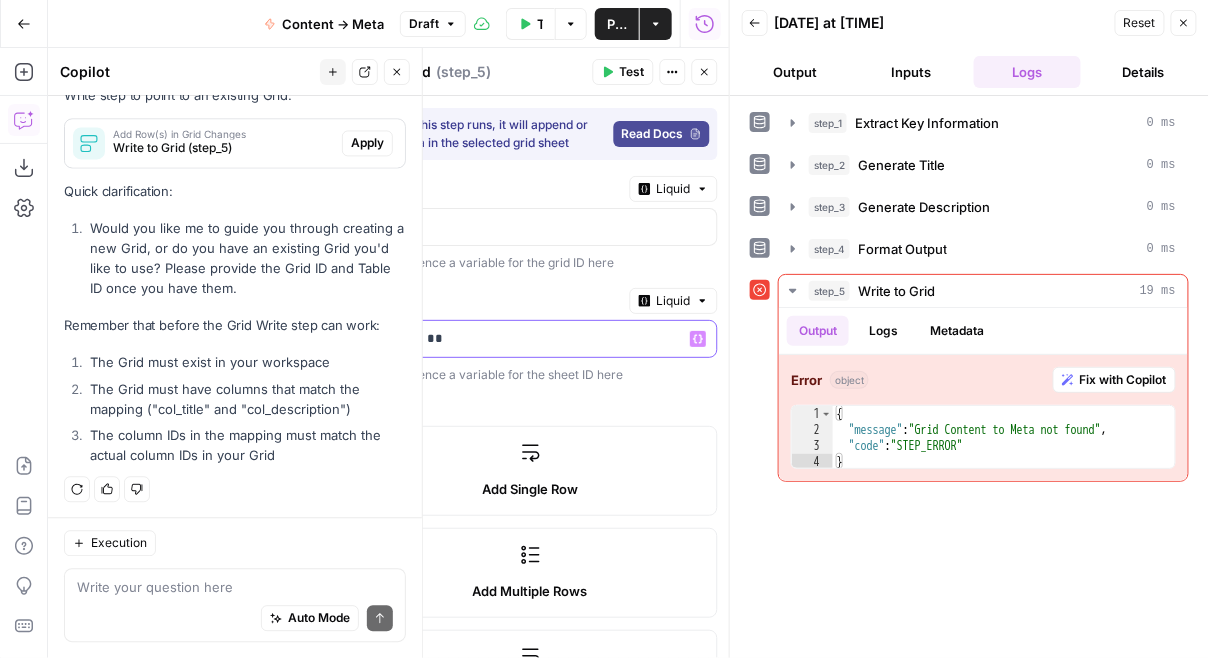 click on "**********" at bounding box center (515, 339) 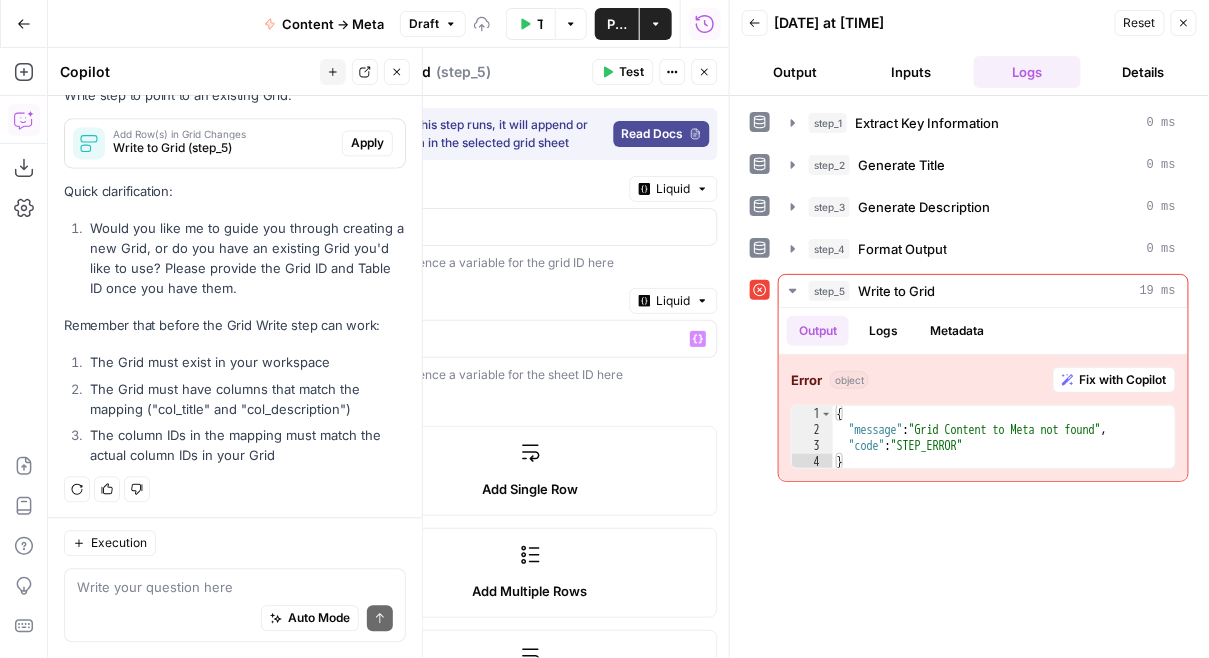 click on "Action Type" at bounding box center [530, 410] 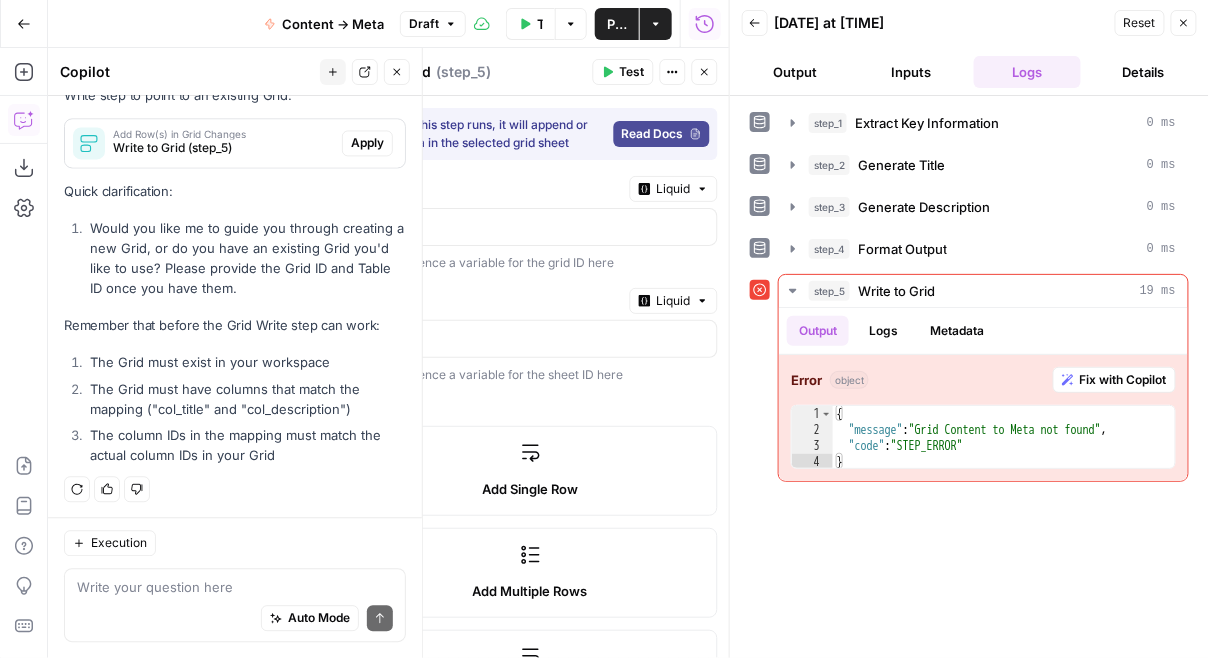 click on "Test" at bounding box center [632, 72] 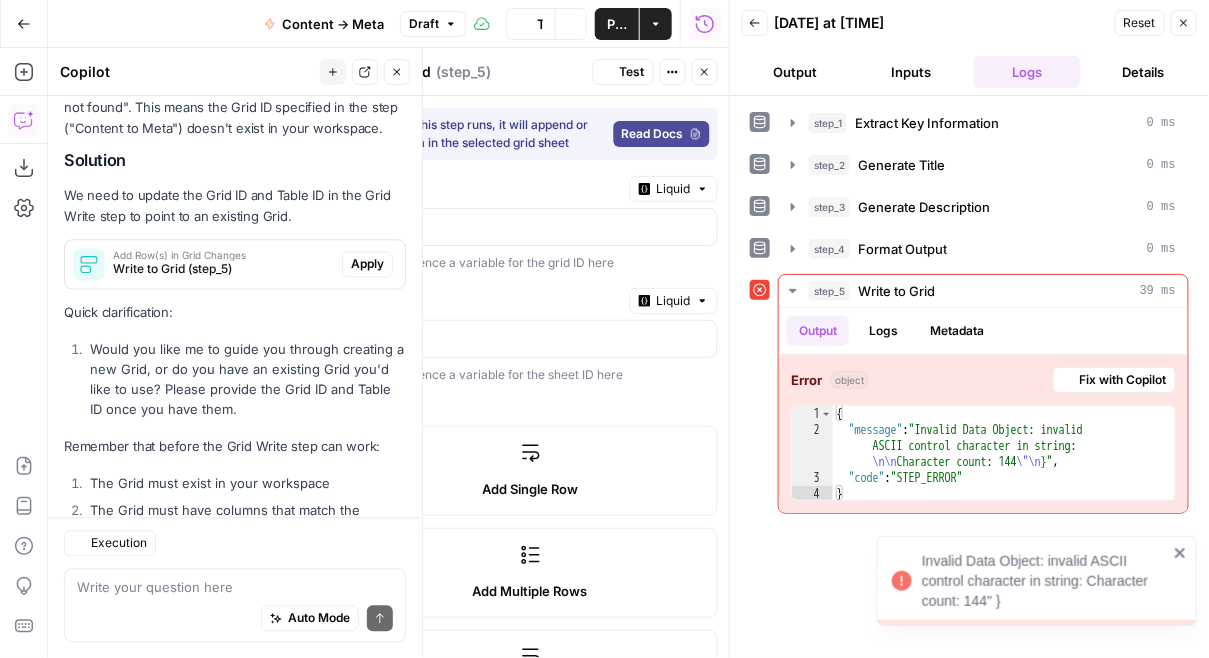 scroll, scrollTop: 1130, scrollLeft: 0, axis: vertical 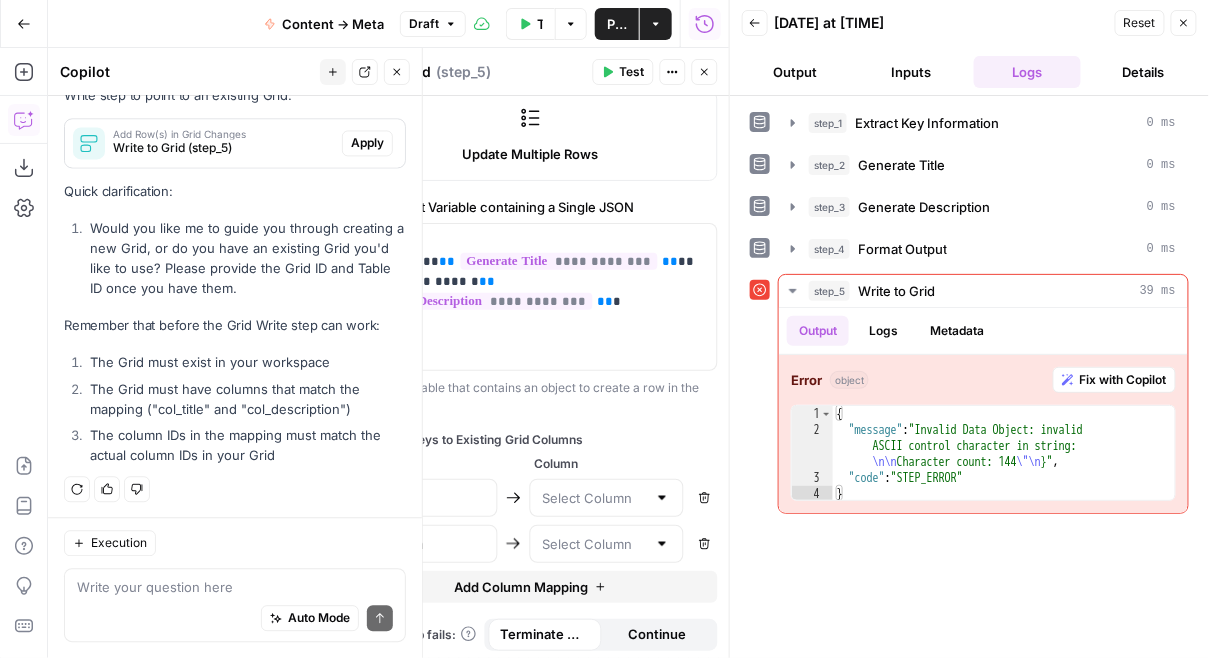 click at bounding box center [606, 498] 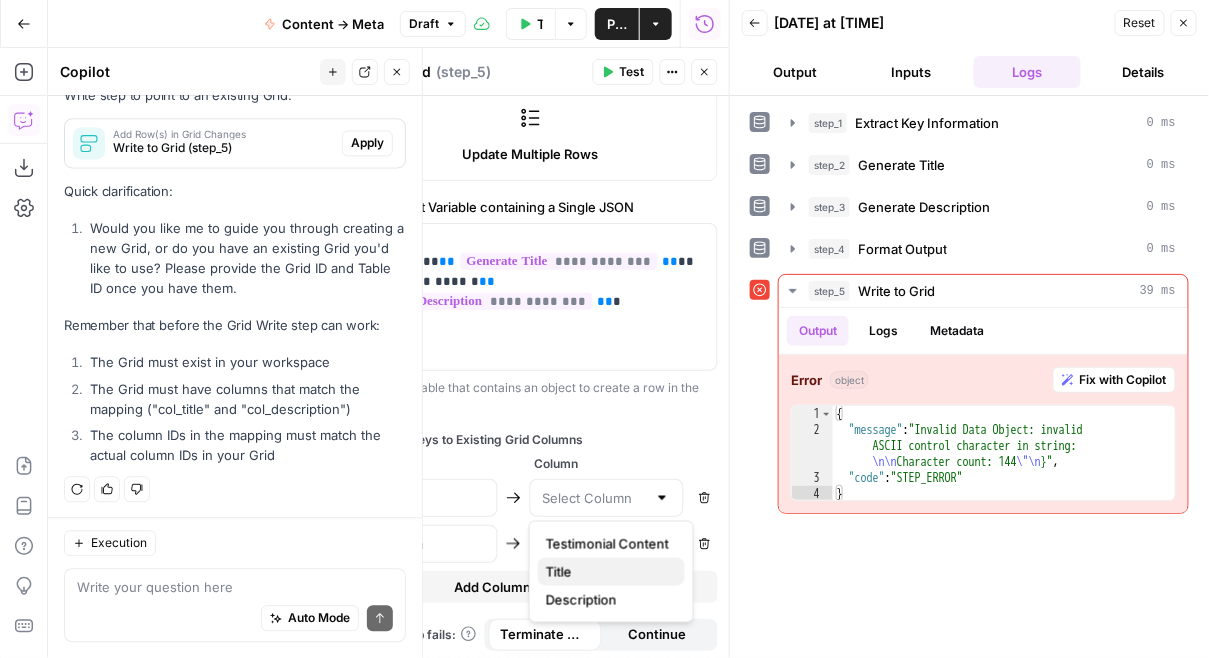 click on "Title" at bounding box center (607, 572) 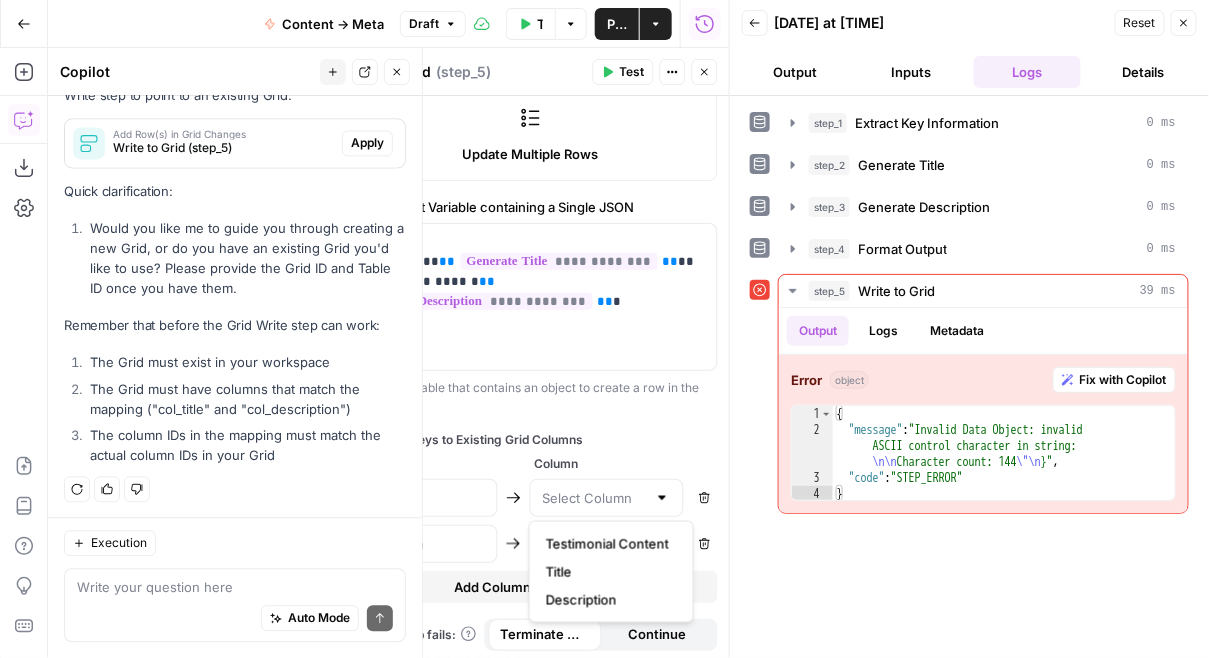 type on "Title" 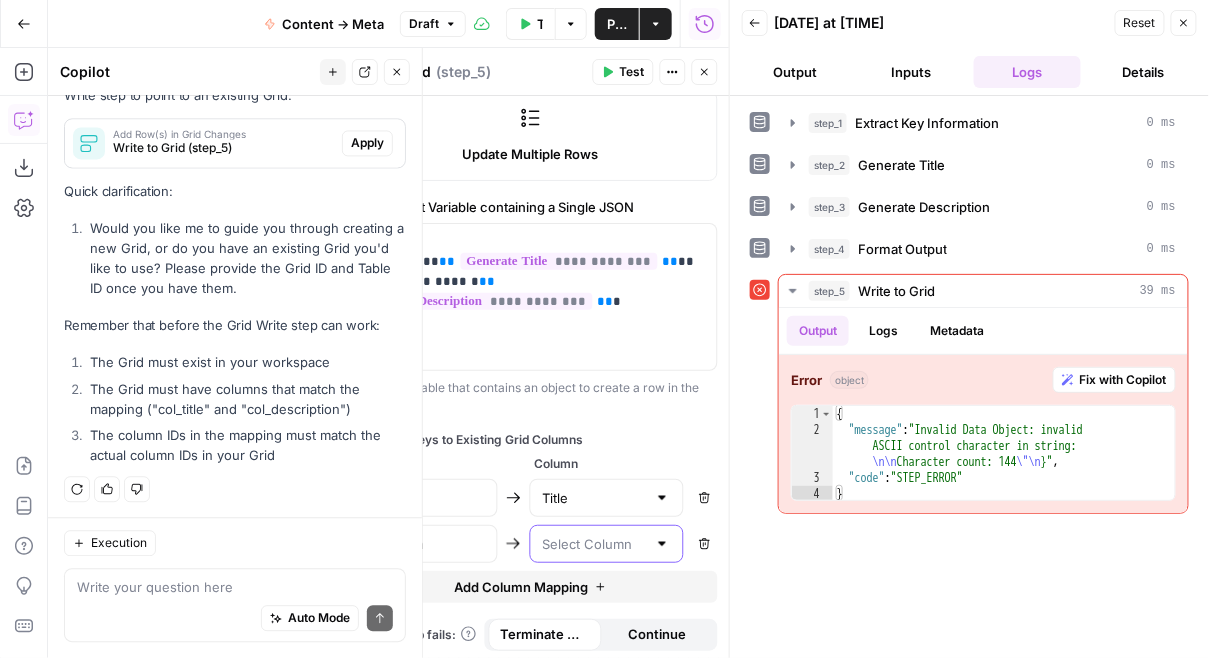 click at bounding box center [594, 544] 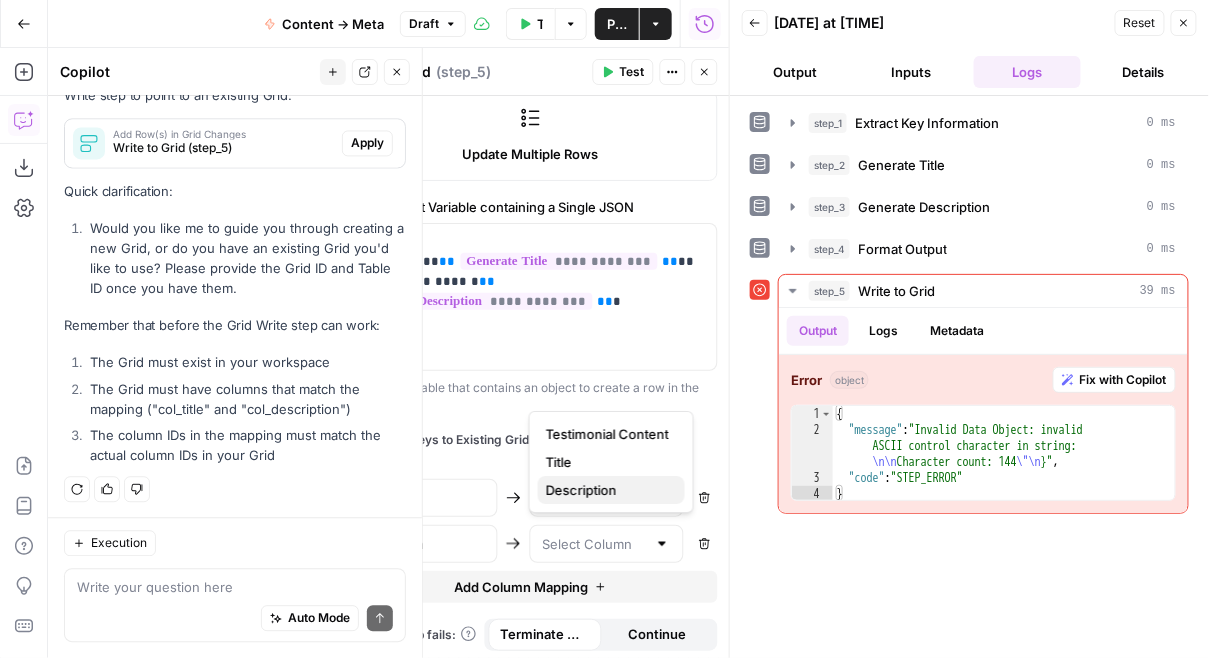 click on "Description" at bounding box center (607, 490) 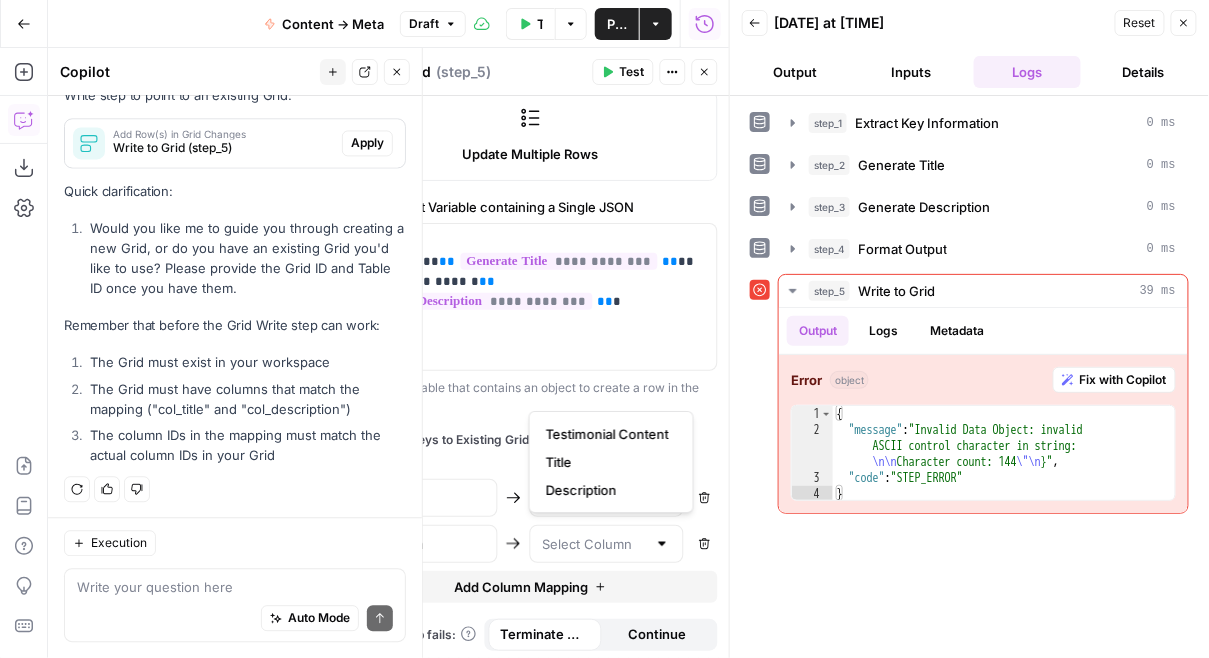 type on "Description" 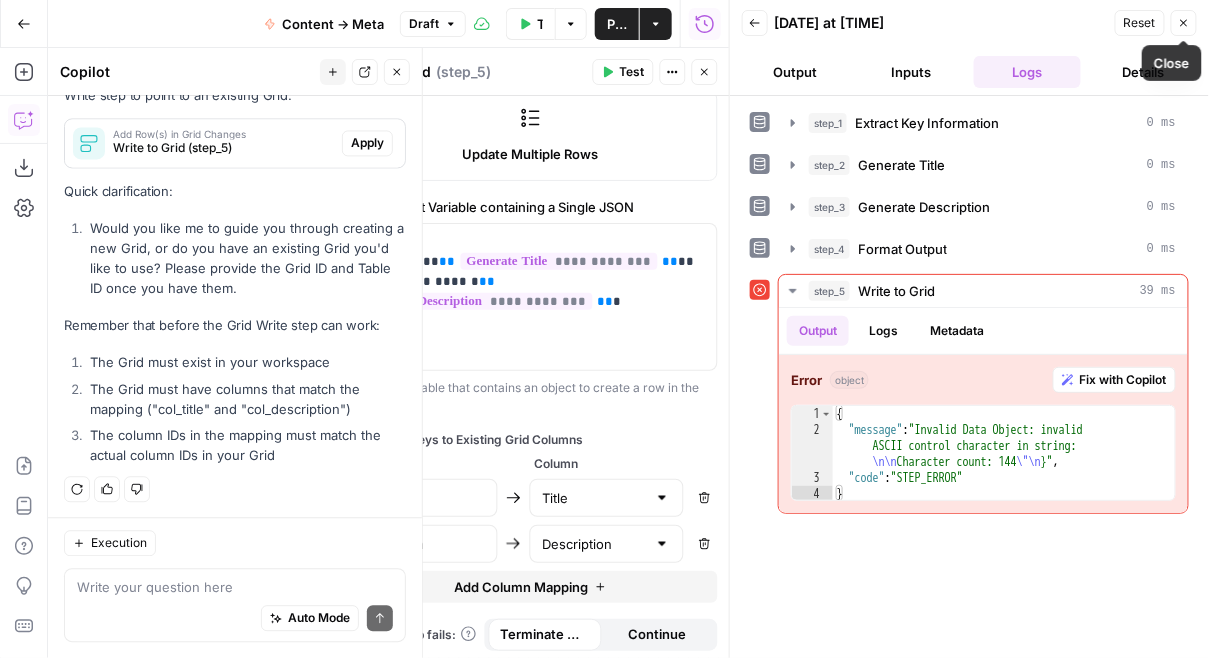 click on "Close" at bounding box center (1184, 23) 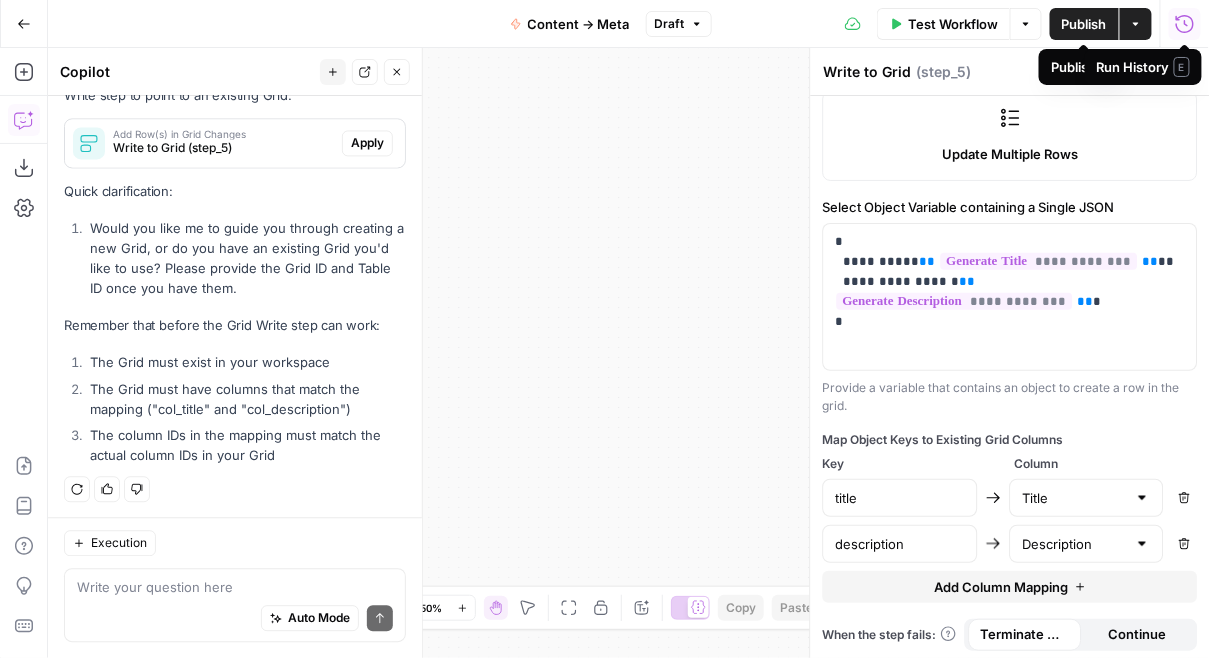 click on "Publish" at bounding box center (1084, 24) 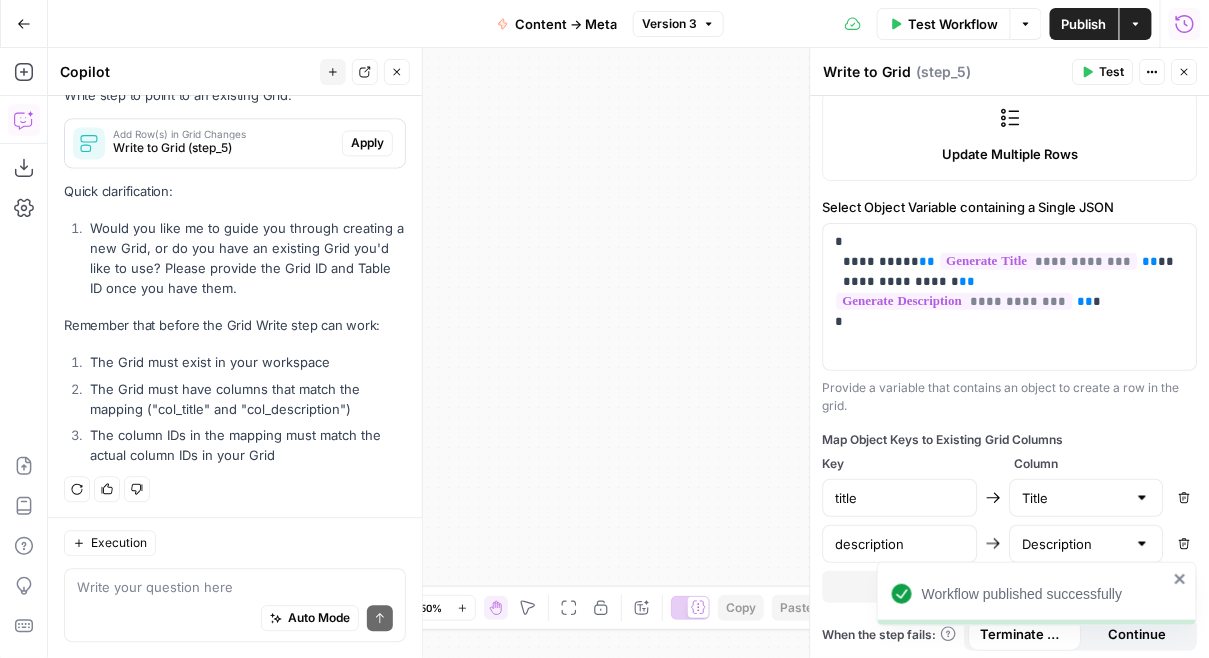 click on "Test Workflow" at bounding box center (953, 24) 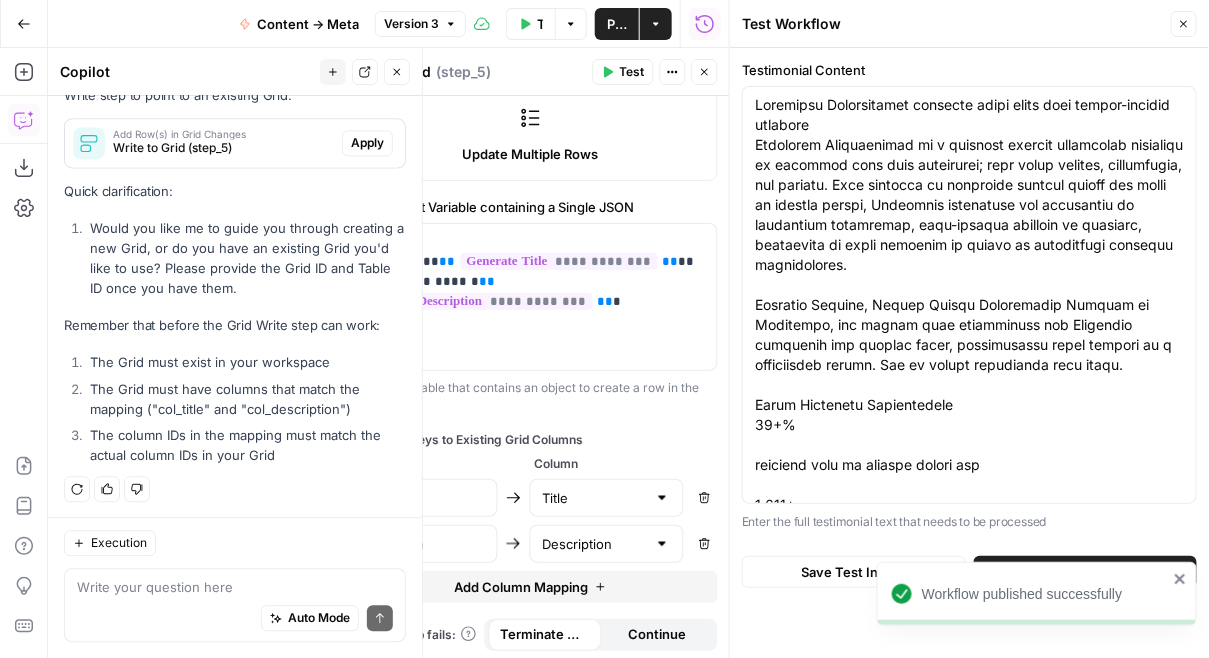 click 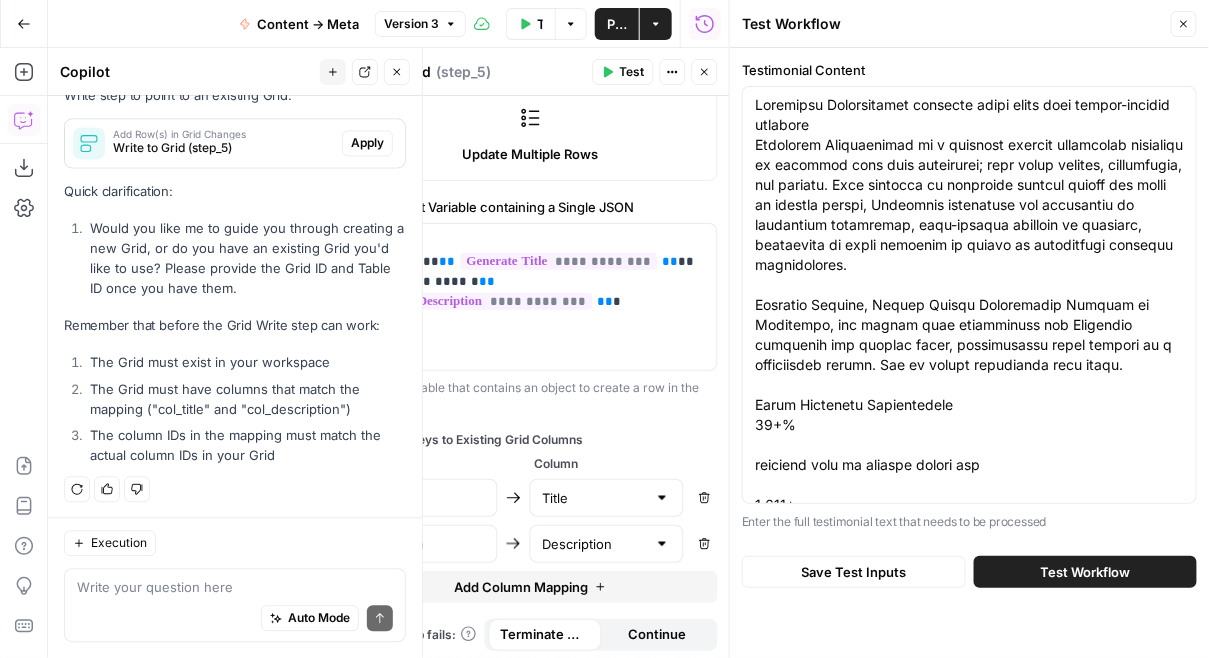 click on "Test Workflow" at bounding box center (1085, 572) 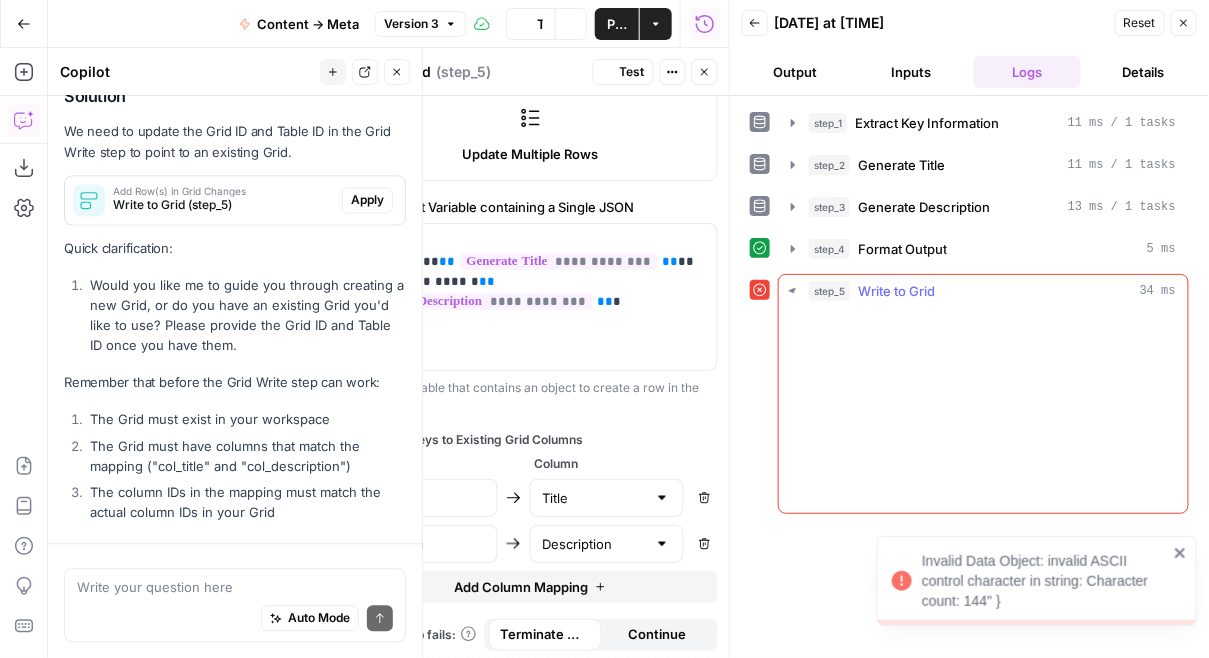 scroll, scrollTop: 1130, scrollLeft: 0, axis: vertical 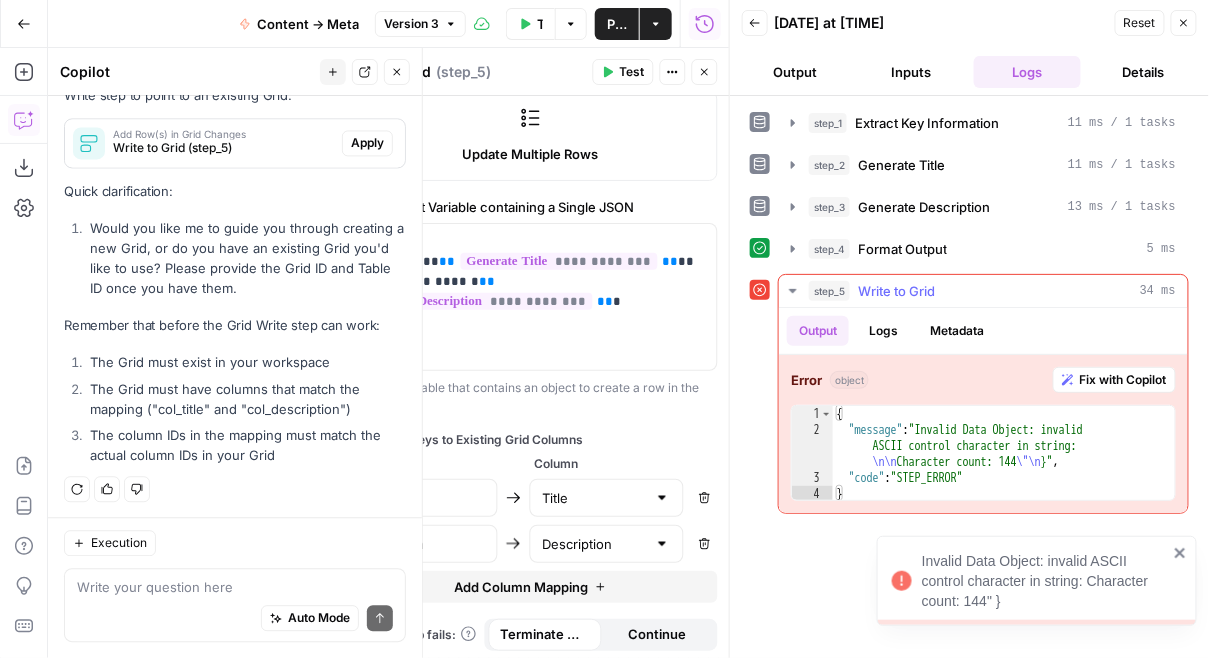 click on "Fix with Copilot" at bounding box center (1123, 380) 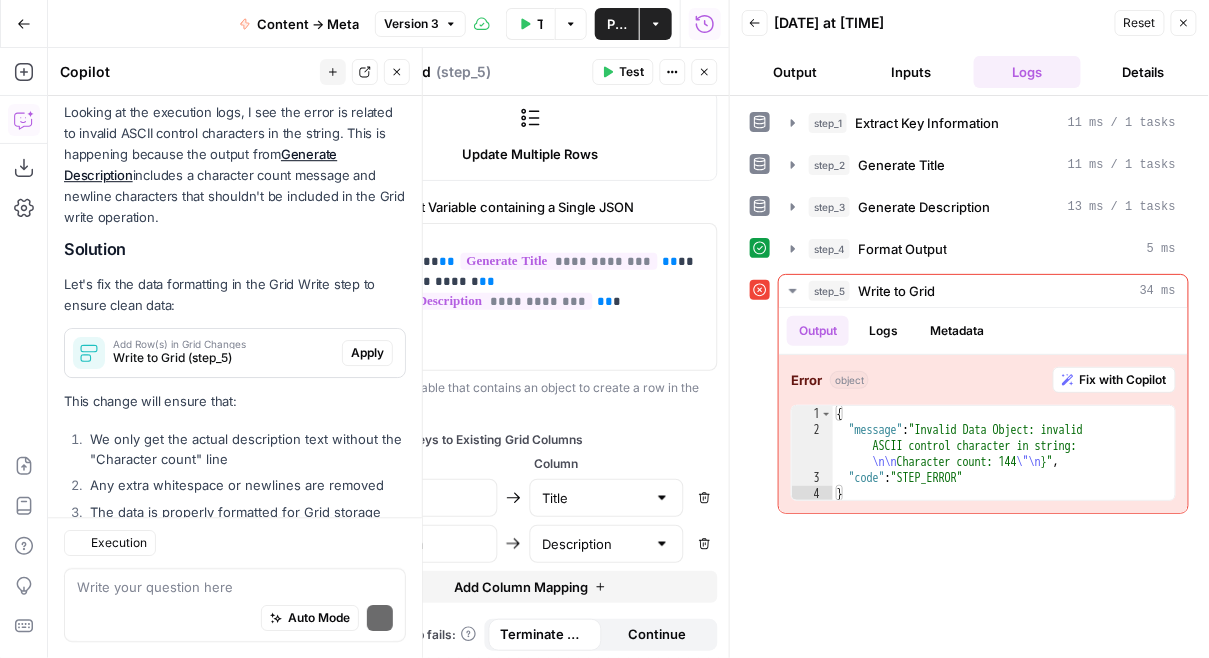 scroll, scrollTop: 1685, scrollLeft: 0, axis: vertical 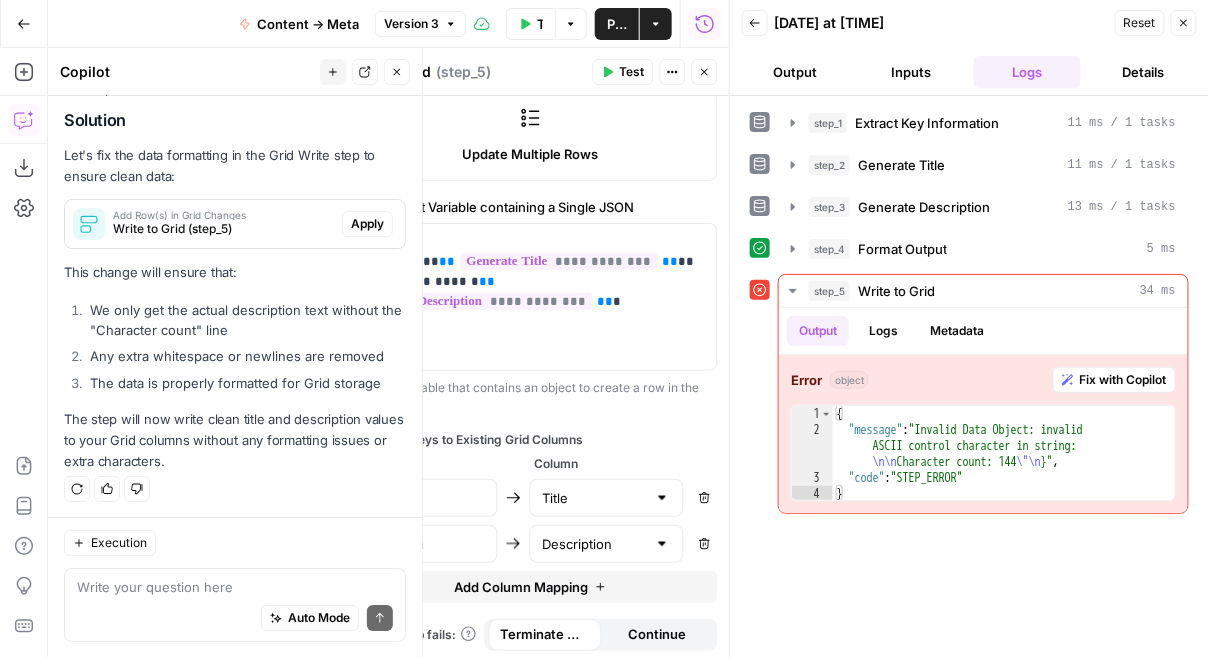 click on "Apply" at bounding box center [367, 224] 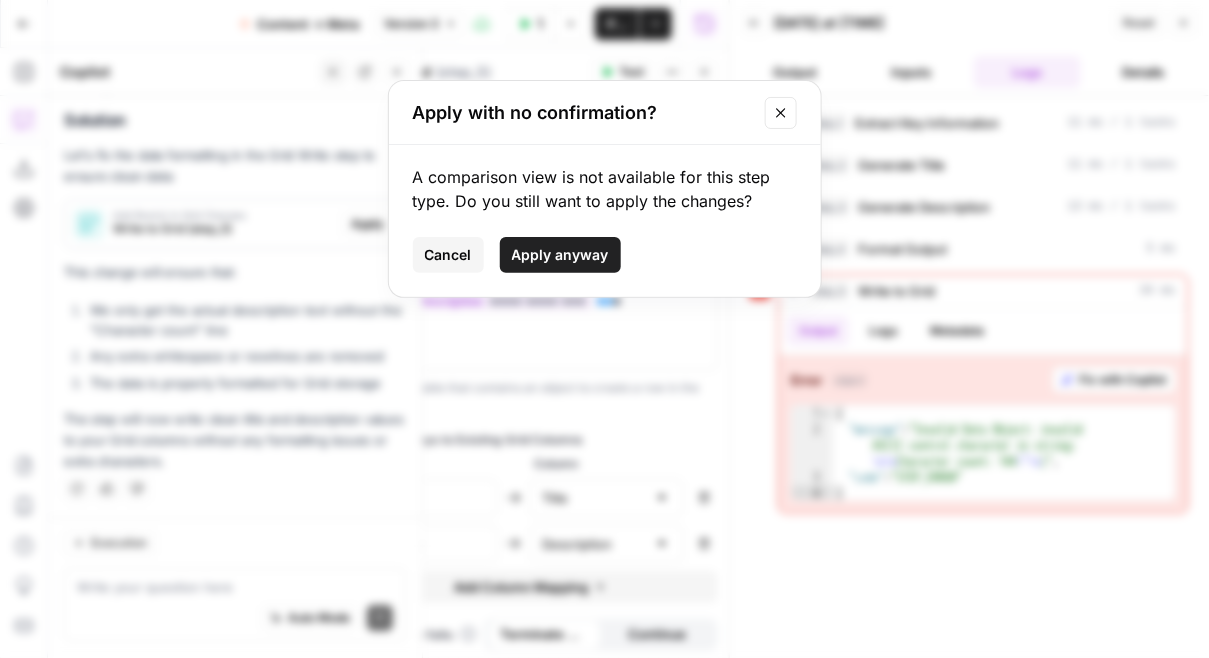 click at bounding box center [781, 113] 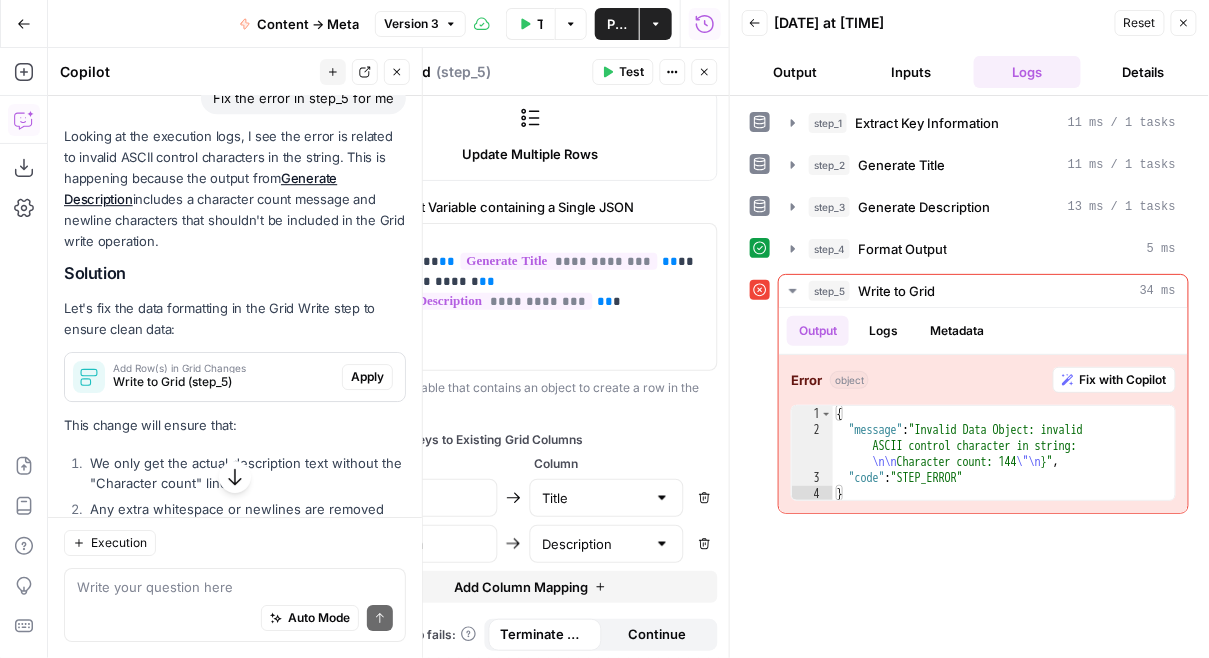 scroll, scrollTop: 1685, scrollLeft: 0, axis: vertical 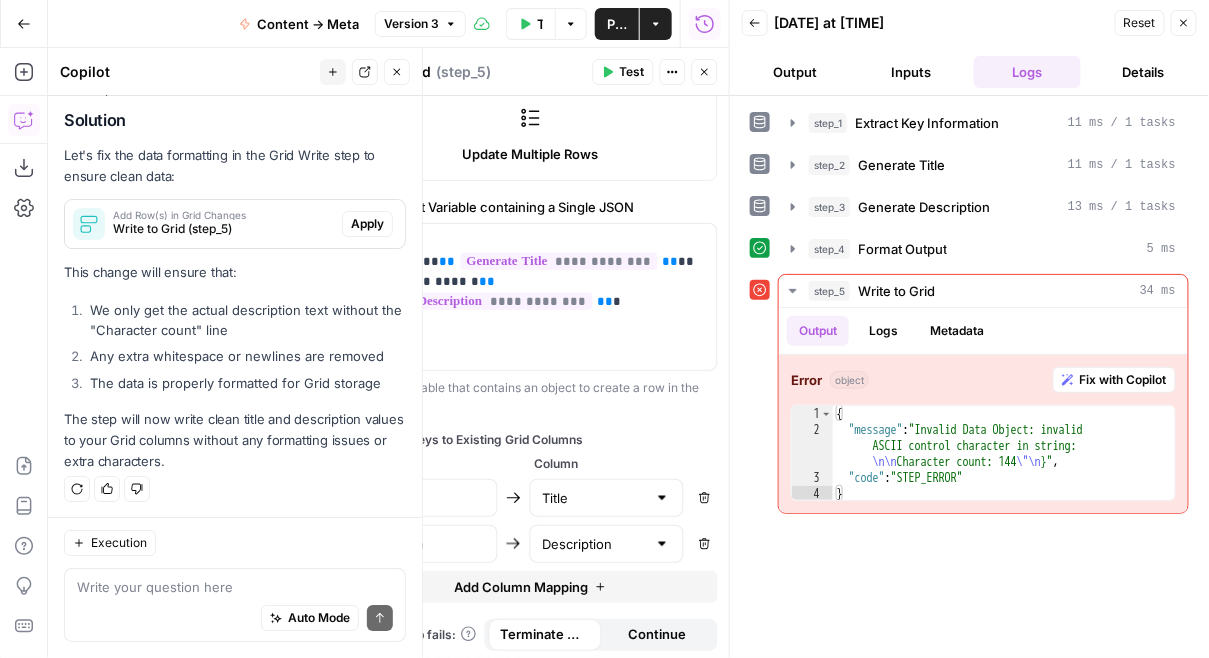 click on "Apply" at bounding box center [367, 224] 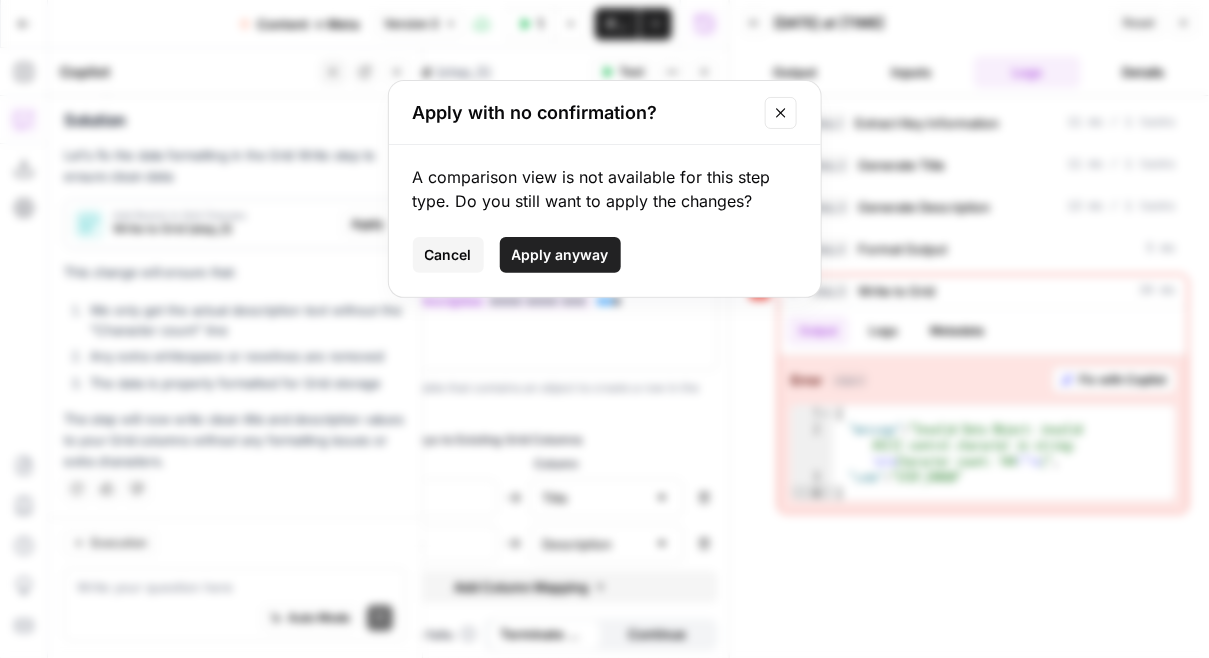 click on "Apply anyway" at bounding box center (560, 255) 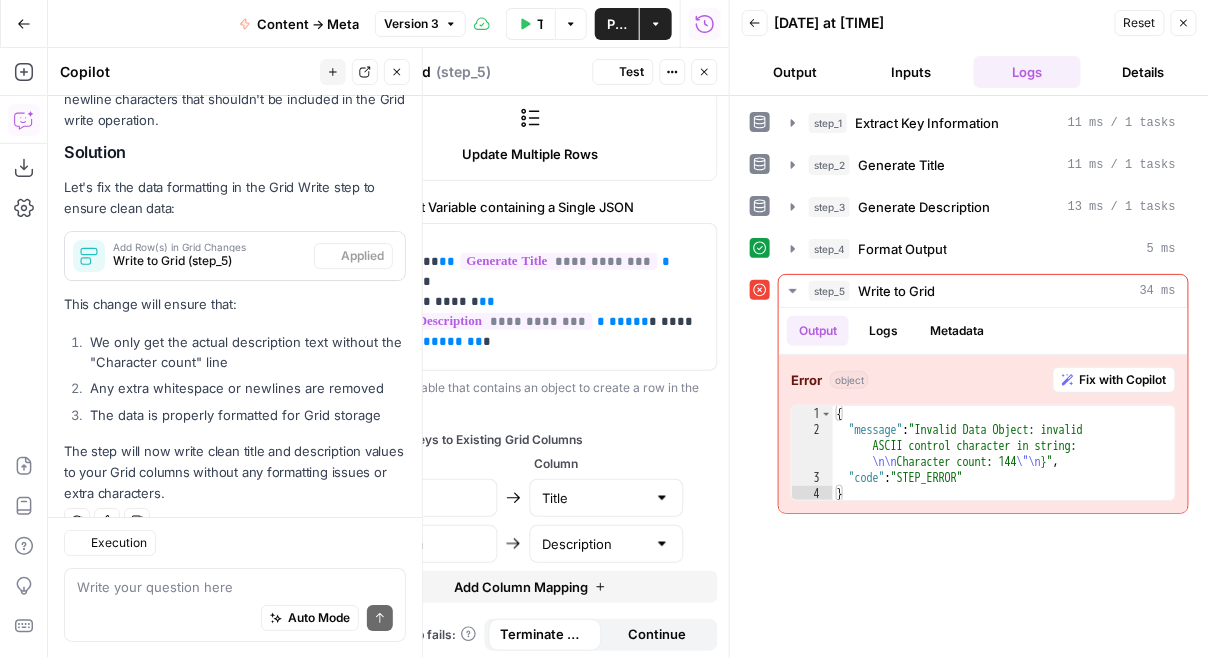 scroll, scrollTop: 1717, scrollLeft: 0, axis: vertical 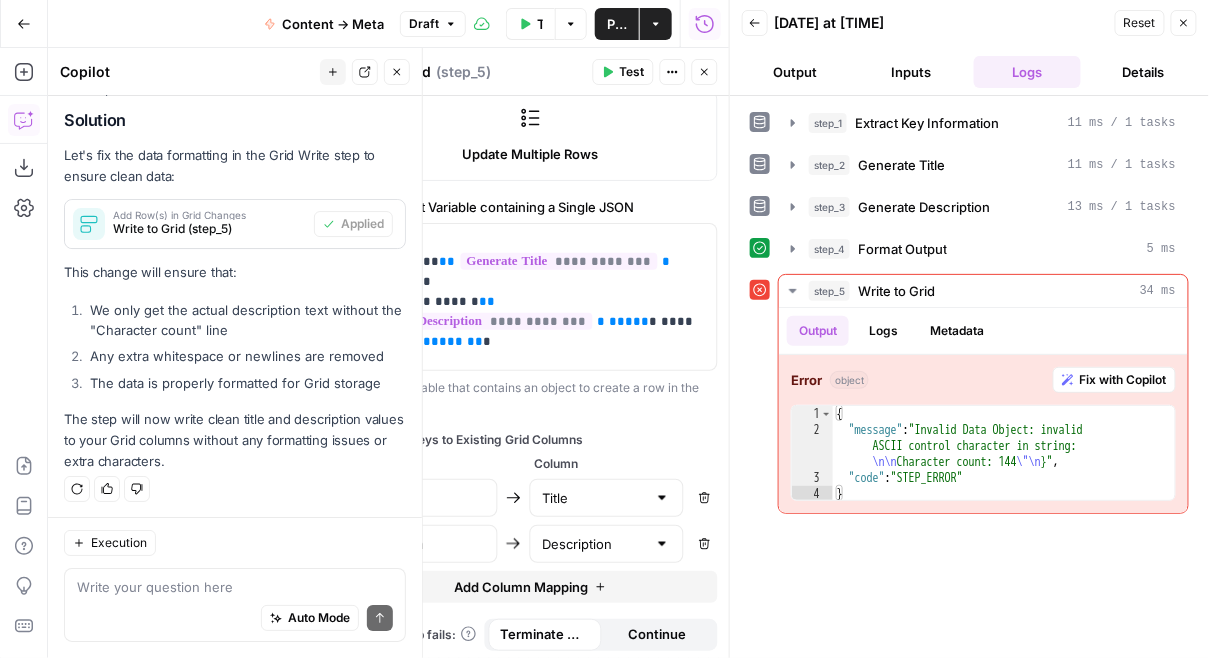 click on "Test" at bounding box center [632, 72] 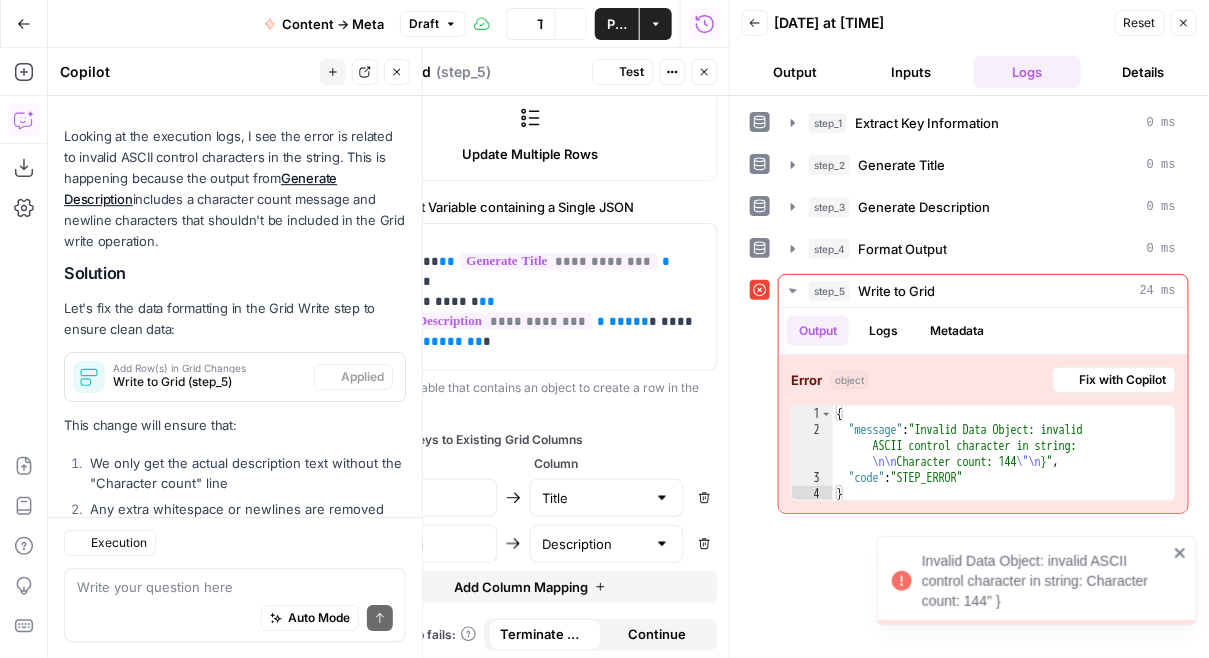 scroll, scrollTop: 1717, scrollLeft: 0, axis: vertical 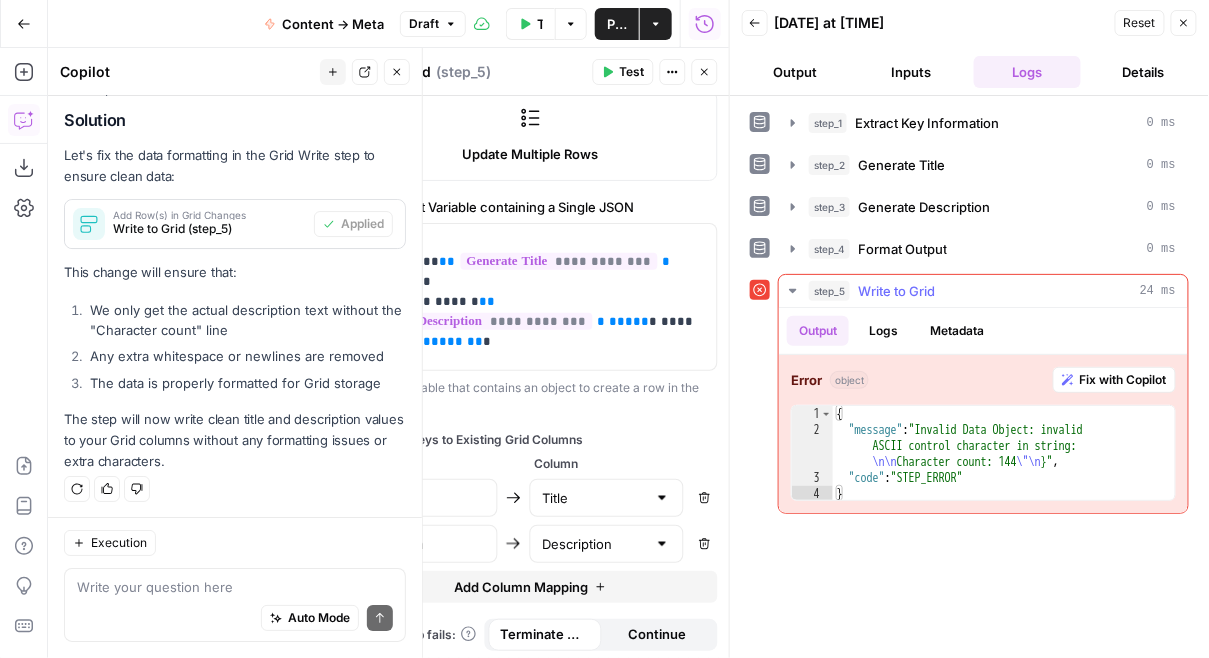 click on "Fix with Copilot" at bounding box center [1123, 380] 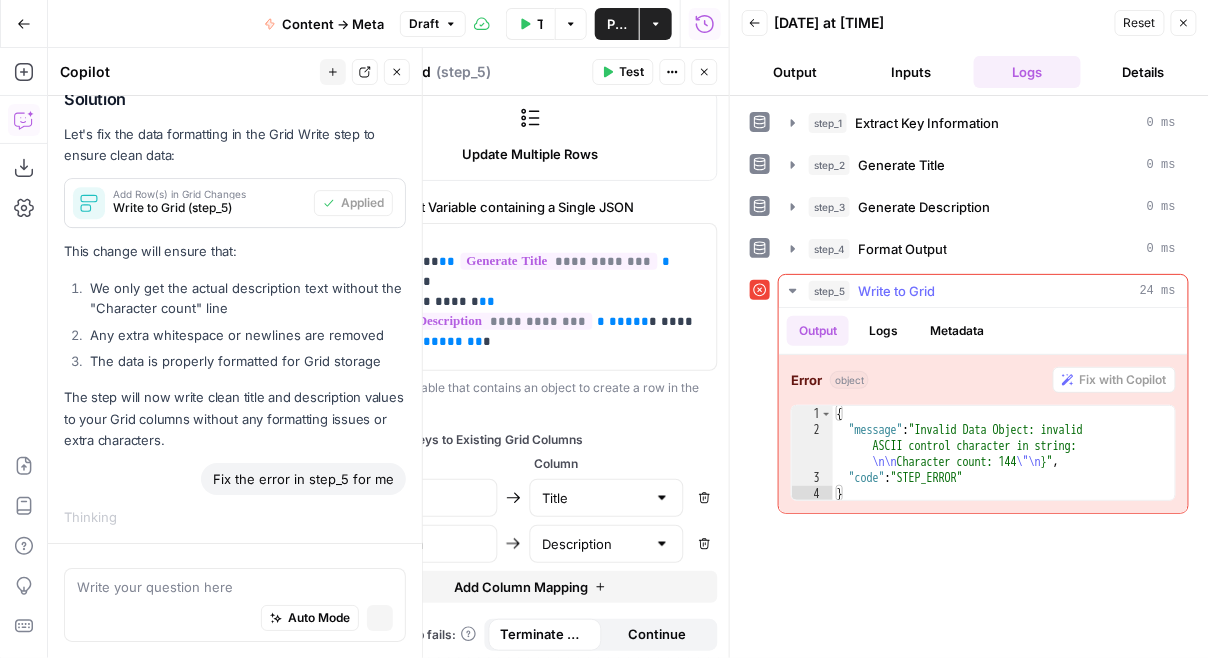 scroll, scrollTop: 1632, scrollLeft: 0, axis: vertical 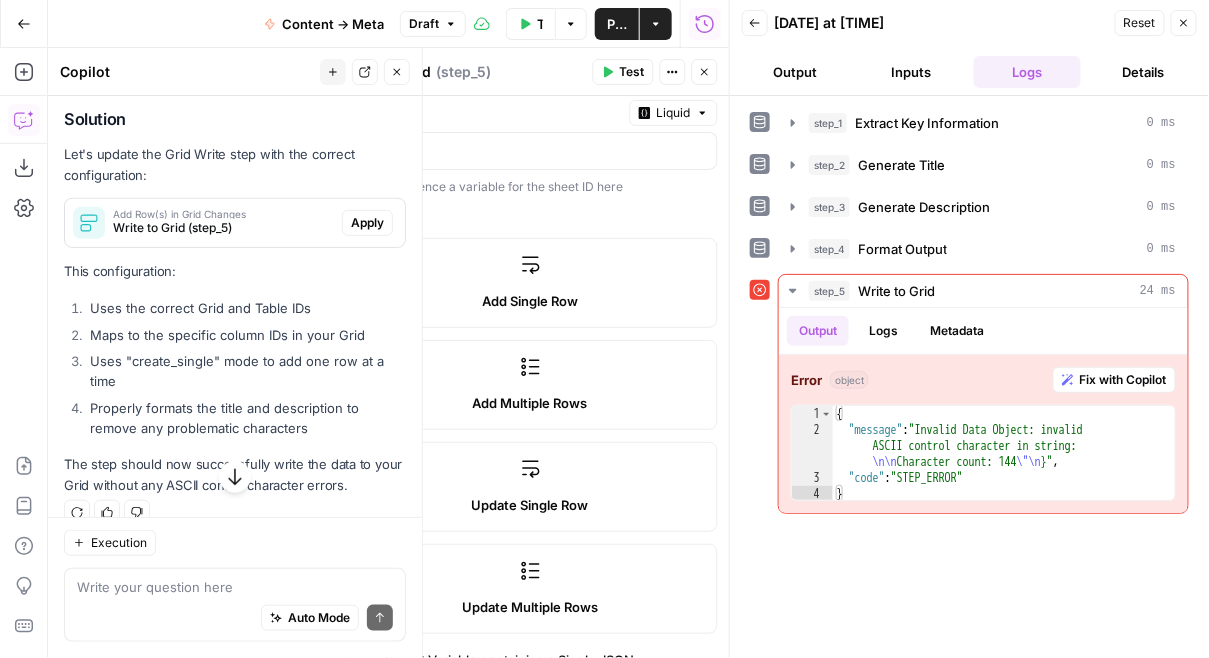 click on "Apply" at bounding box center [367, 223] 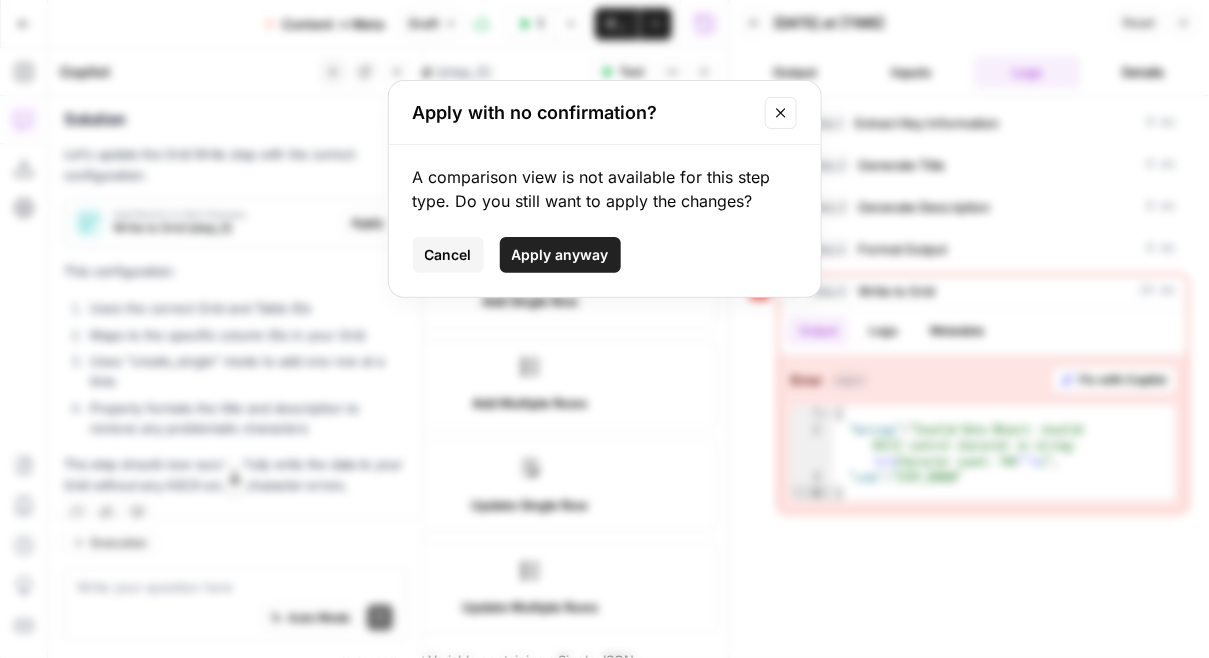 click on "Apply anyway" at bounding box center [560, 255] 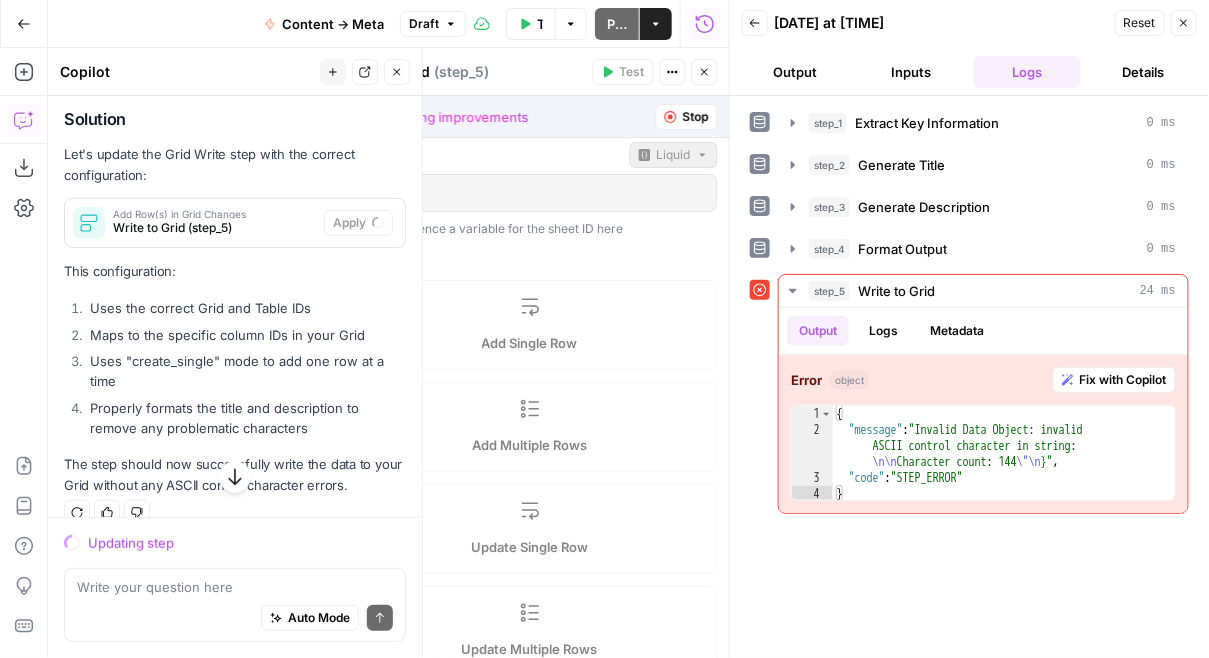 scroll, scrollTop: 2274, scrollLeft: 0, axis: vertical 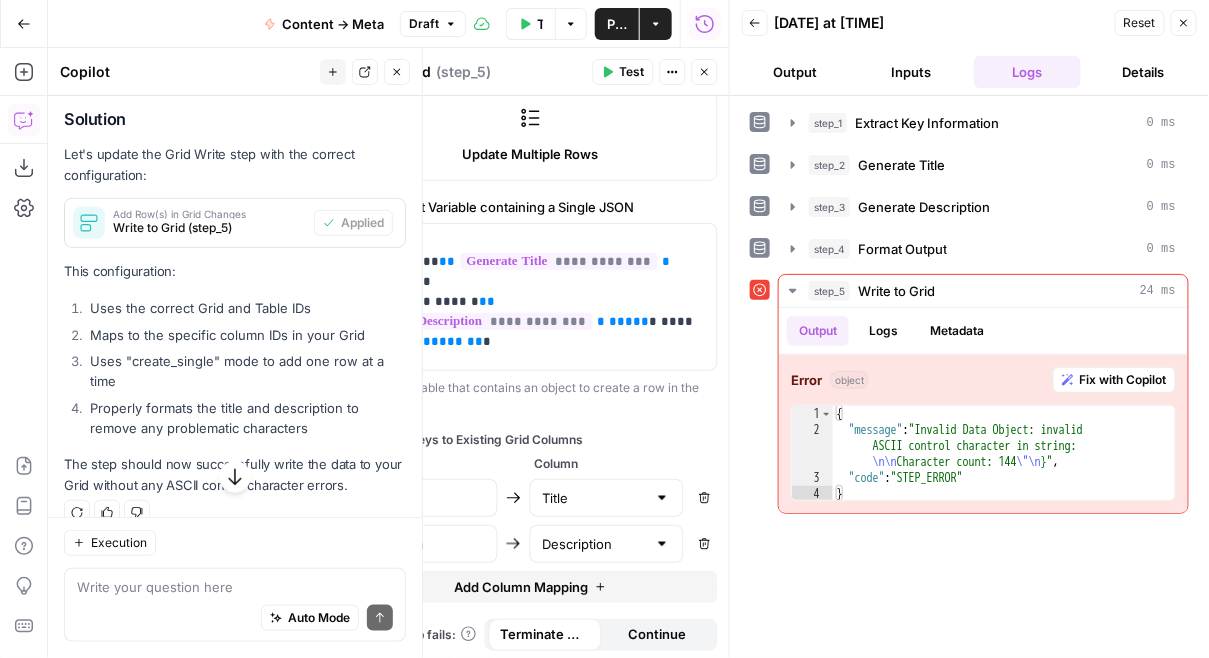 click on "Test" at bounding box center (632, 72) 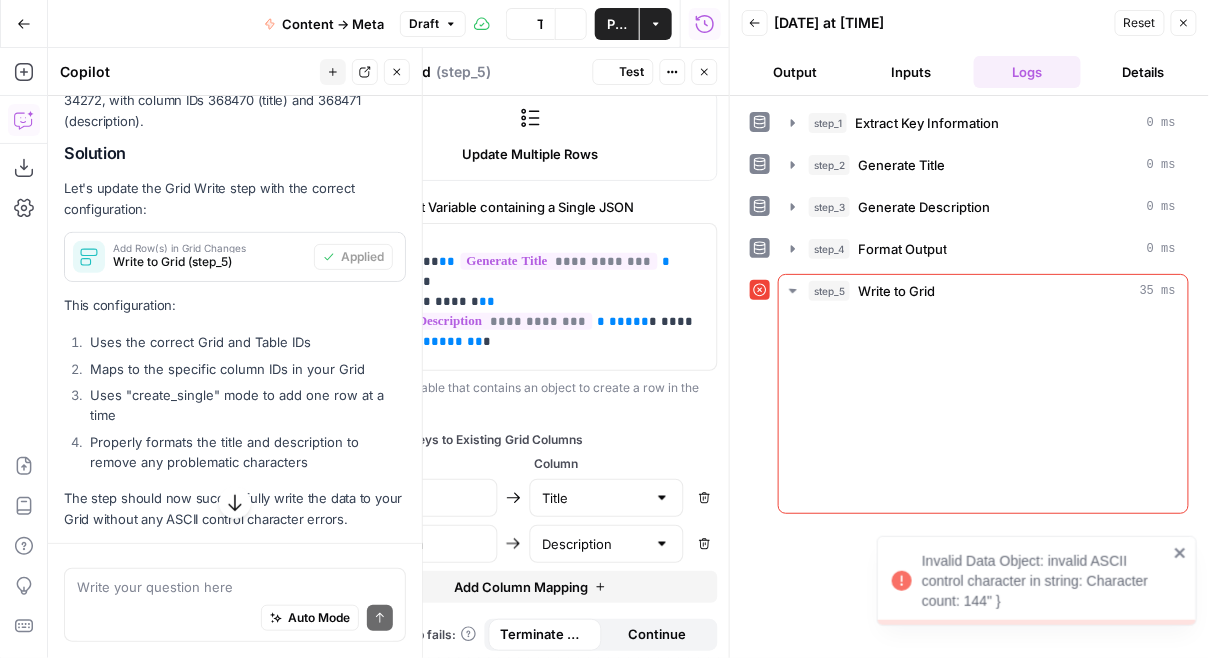 scroll, scrollTop: 2298, scrollLeft: 0, axis: vertical 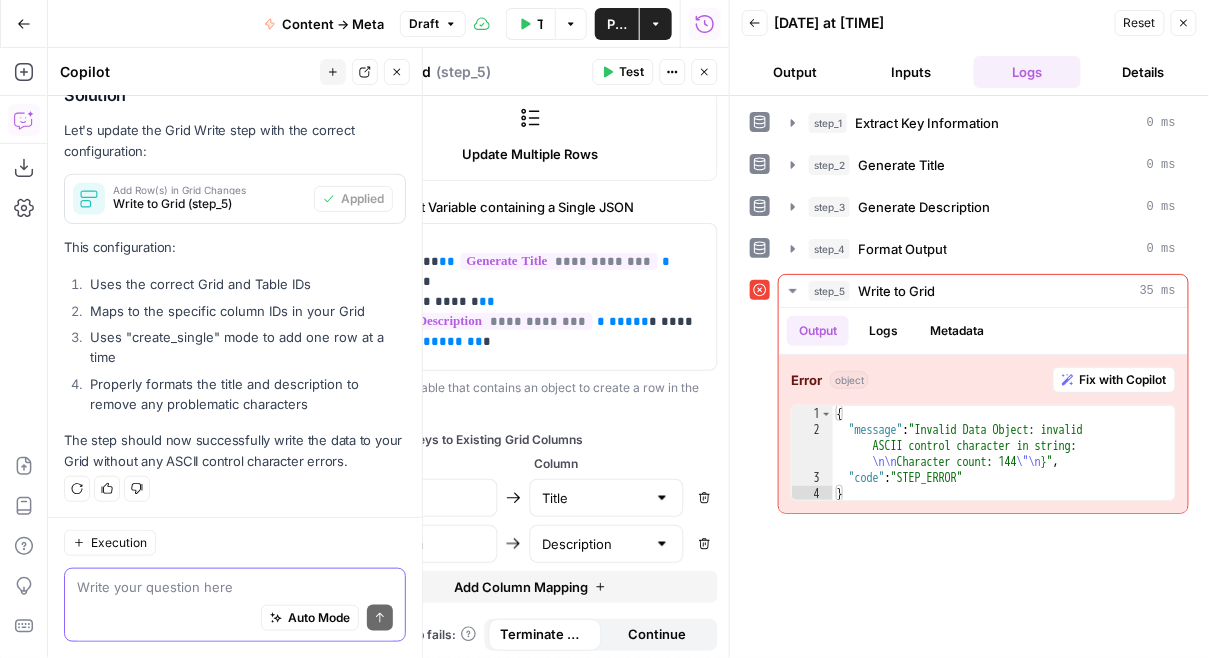 click on "Auto Mode" at bounding box center (319, 618) 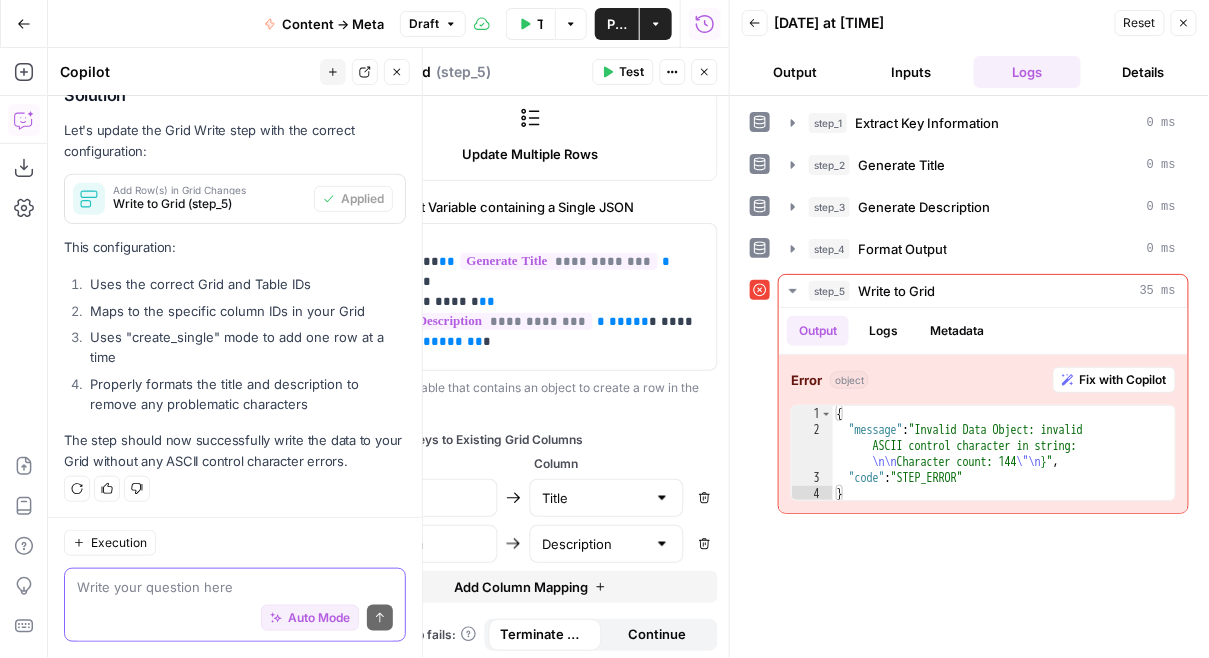 click at bounding box center [235, 587] 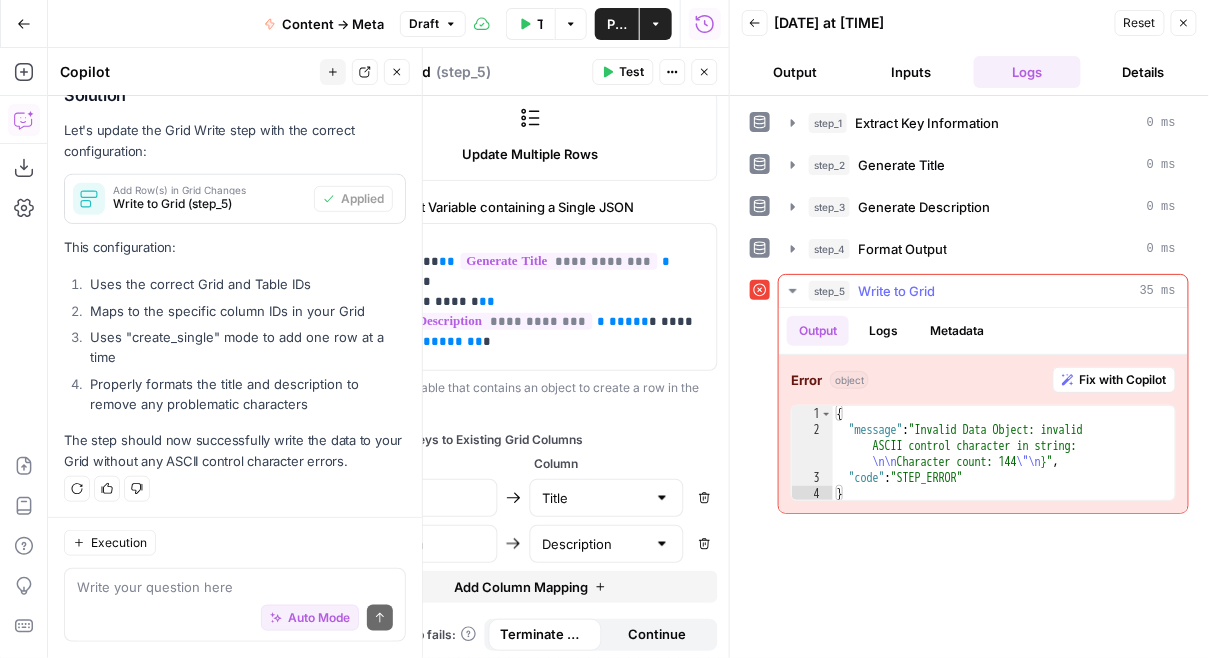 click on "Fix with Copilot" at bounding box center (1114, 380) 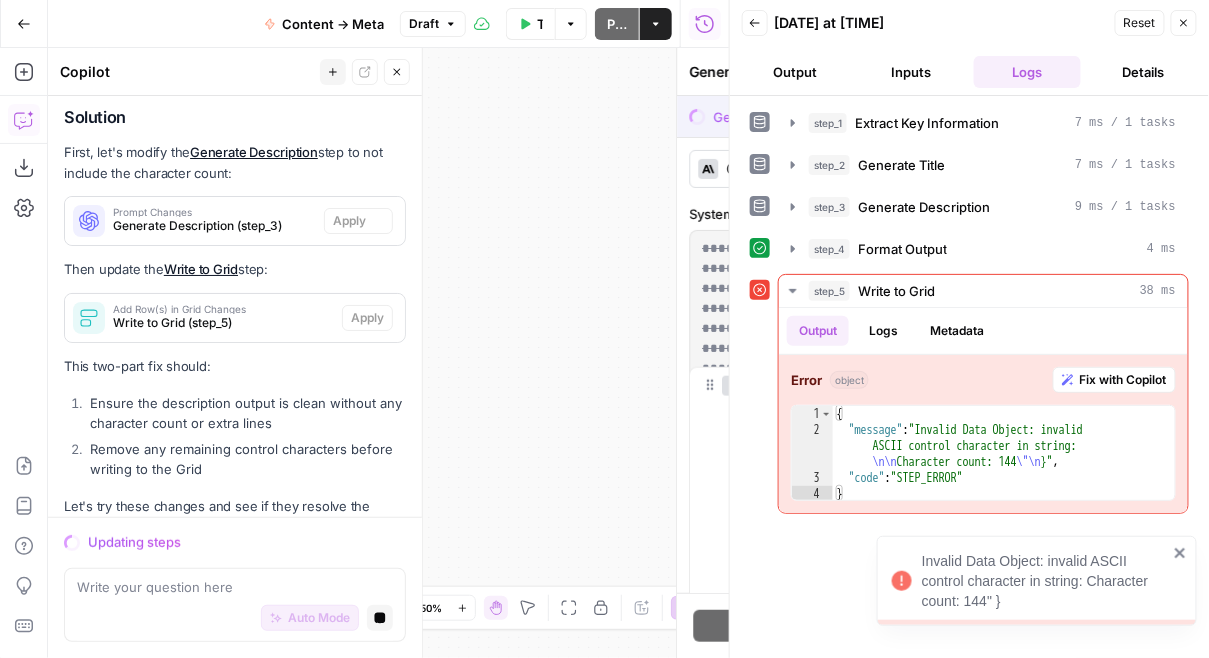 scroll, scrollTop: 3959, scrollLeft: 0, axis: vertical 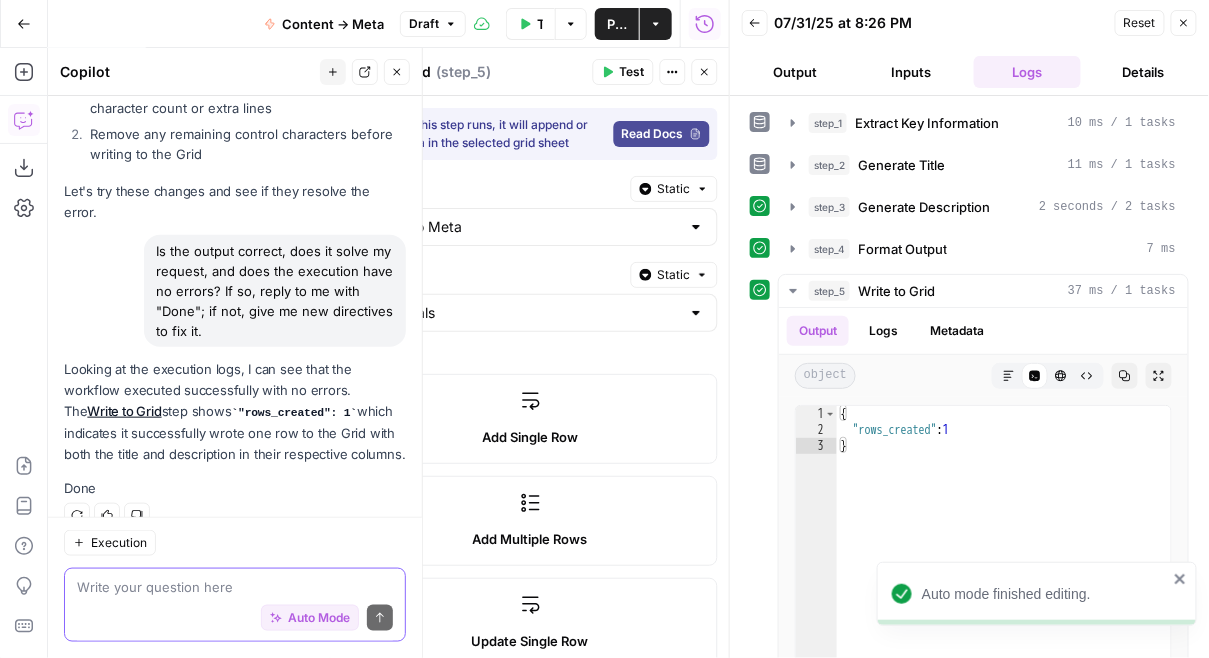 click at bounding box center (235, 587) 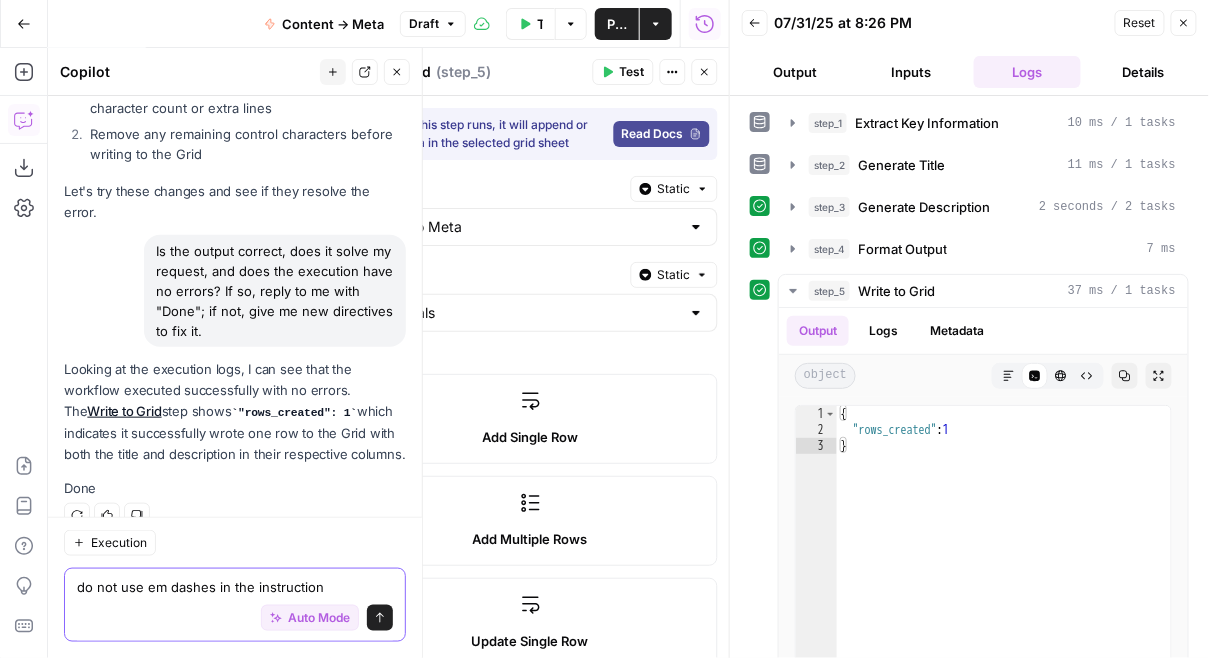 type on "do not use em dashes in the instructions" 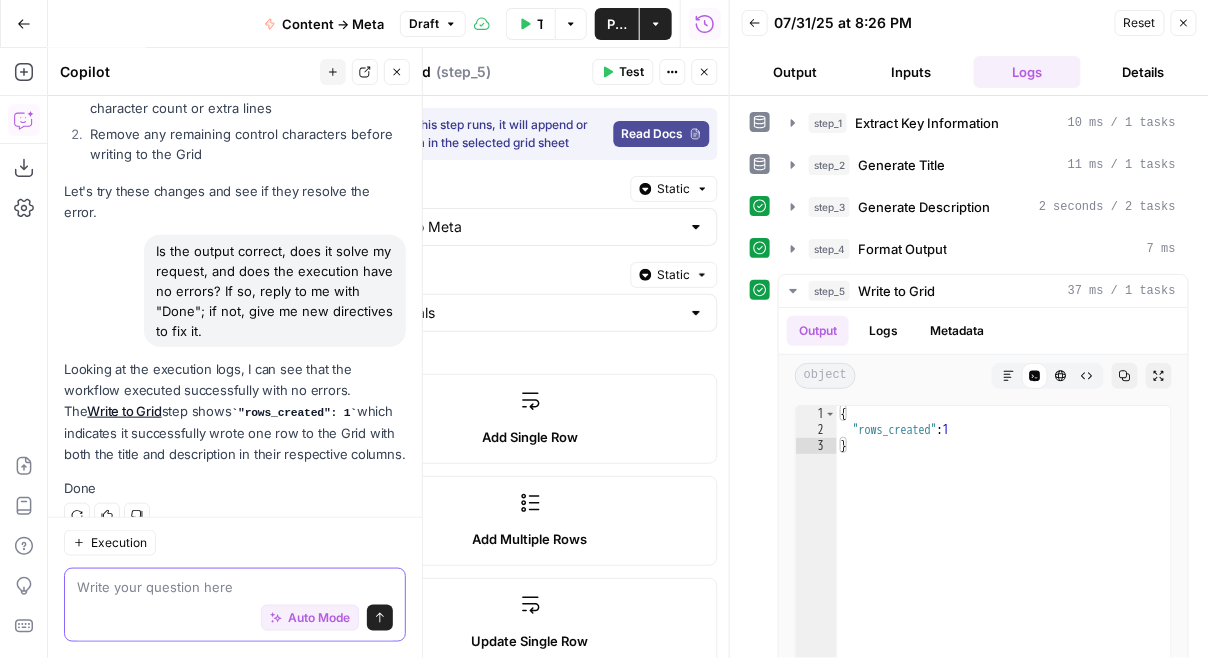 scroll, scrollTop: 4298, scrollLeft: 0, axis: vertical 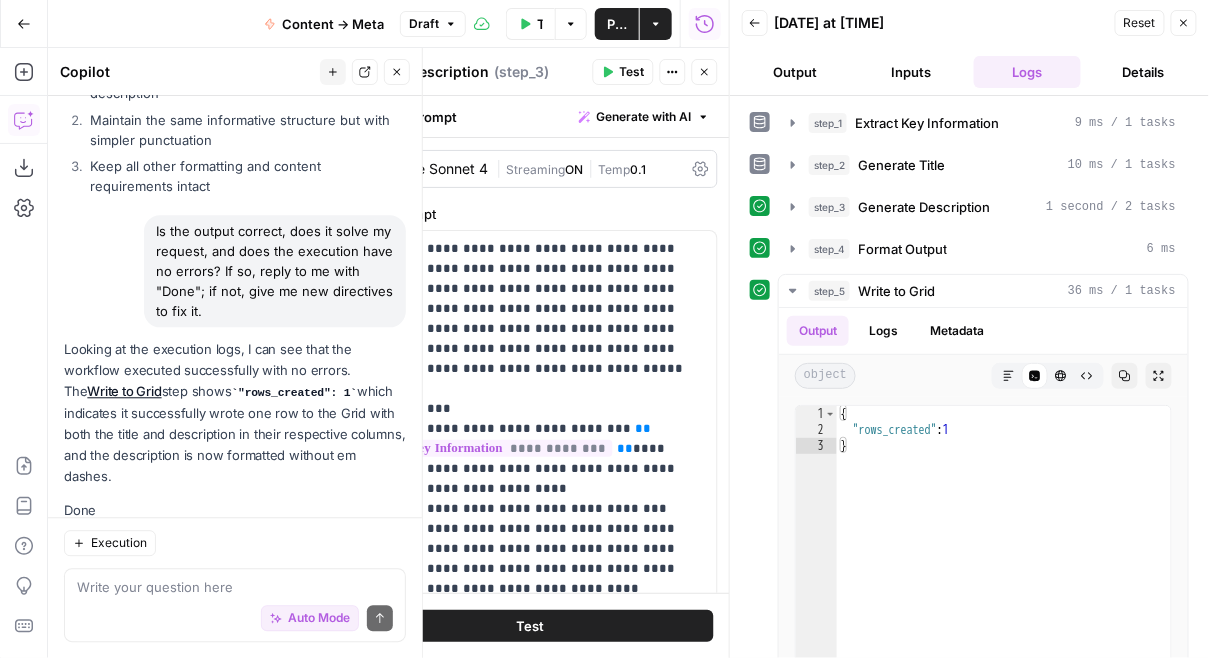 click 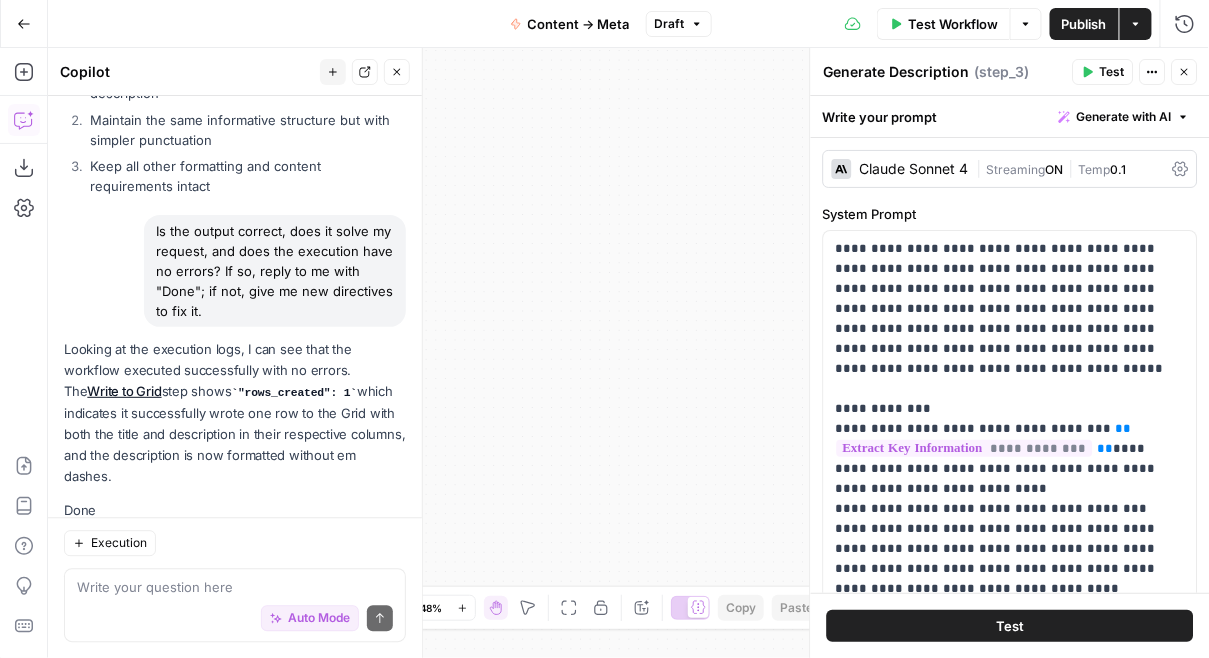 click on "Publish" at bounding box center (1084, 24) 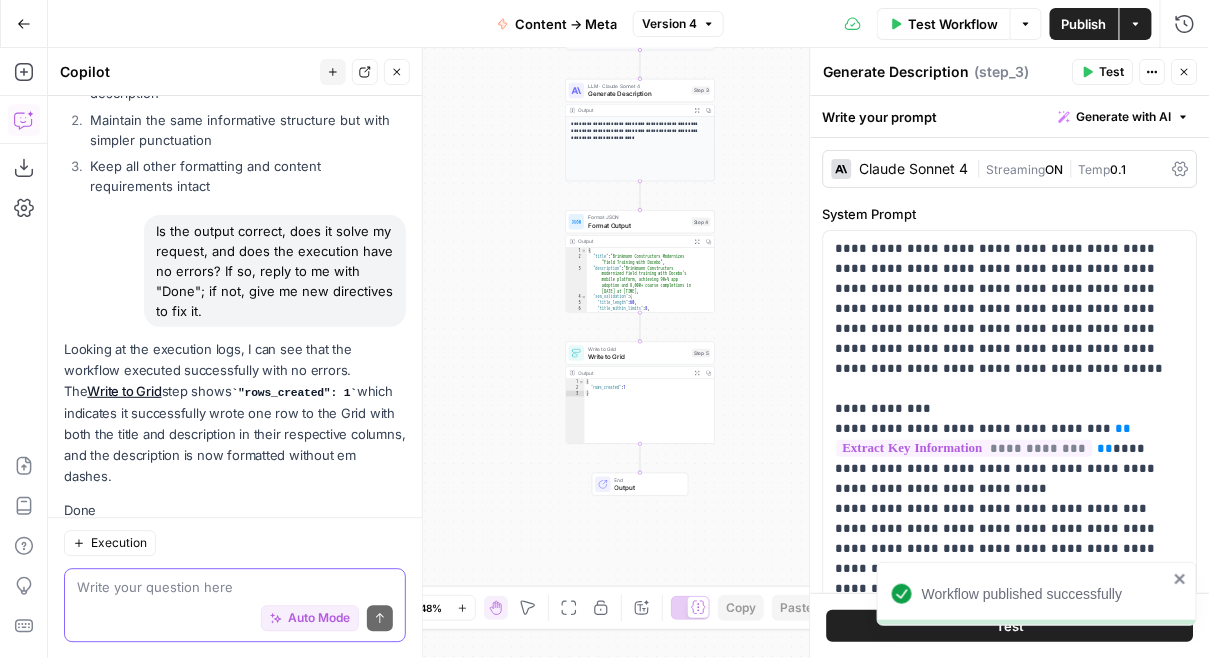 click at bounding box center (235, 587) 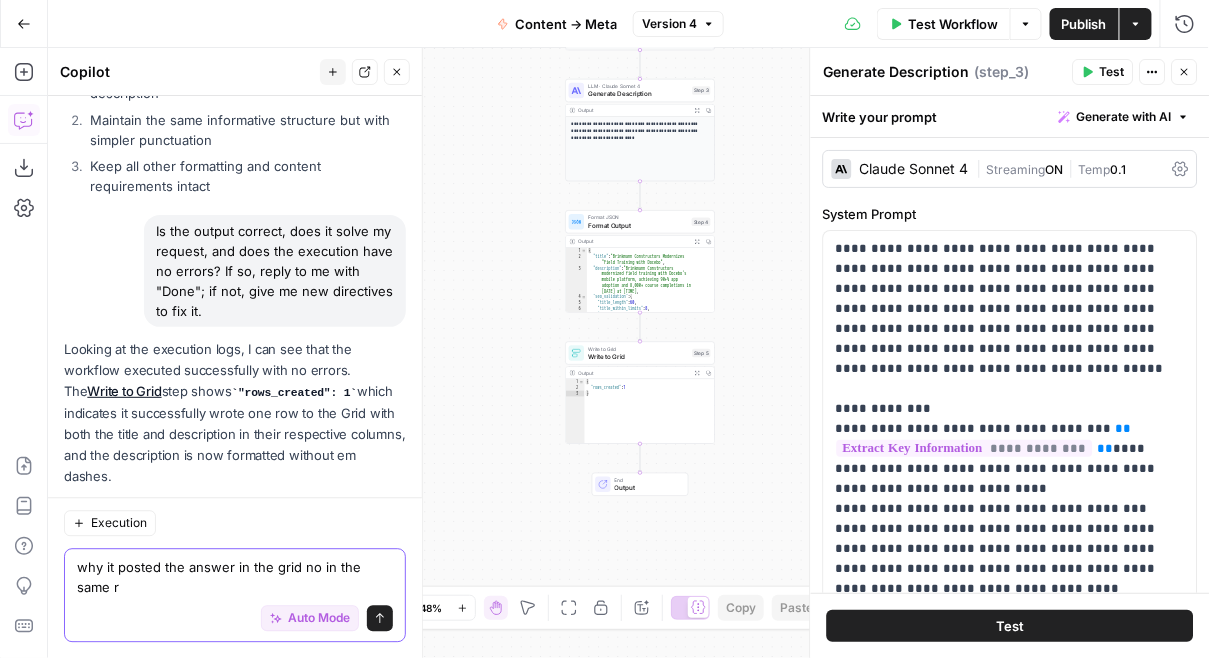scroll, scrollTop: 5200, scrollLeft: 0, axis: vertical 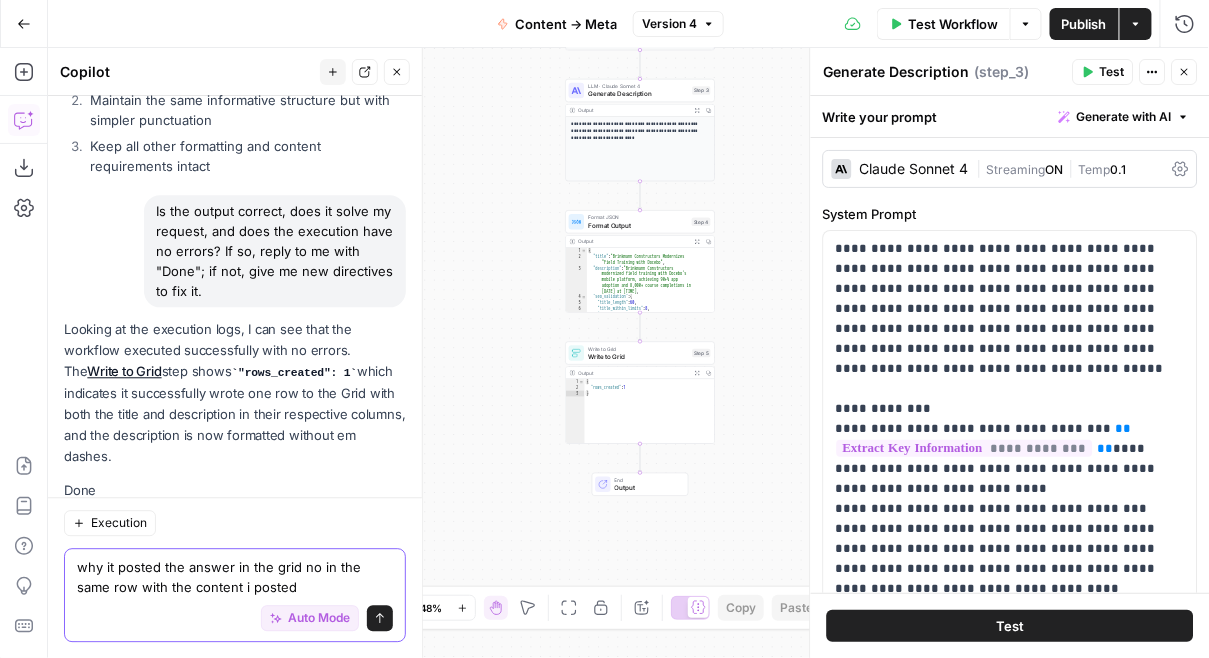 type on "why it posted the answer in the grid no in the same row with the content i posted" 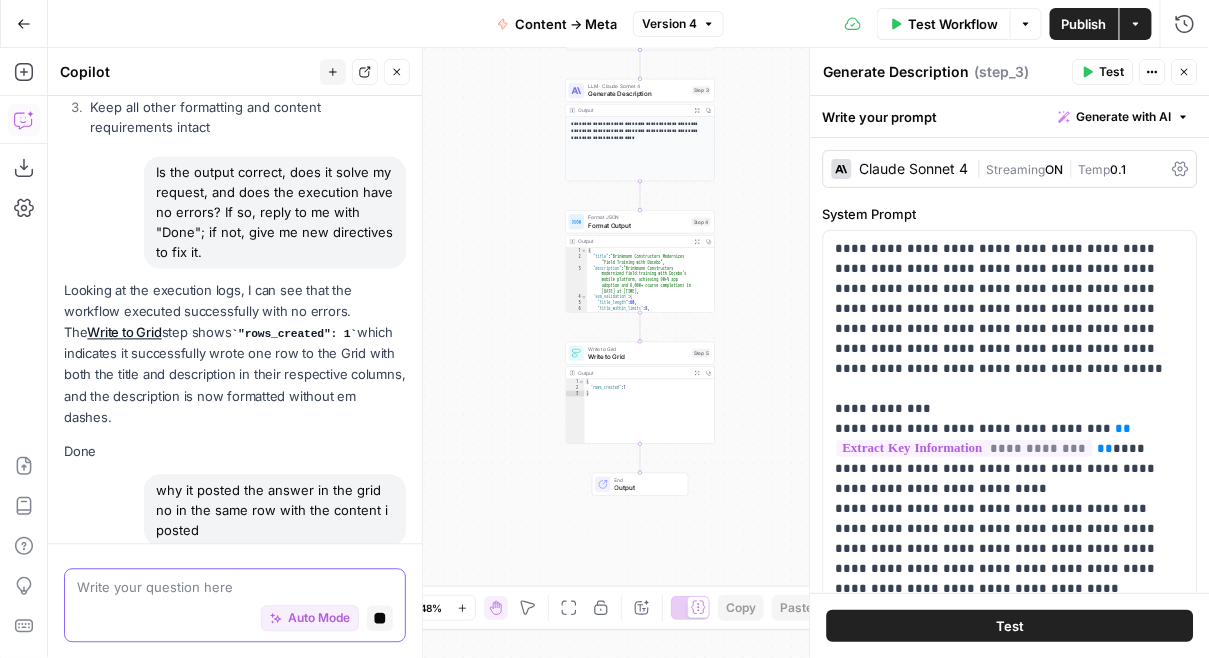 scroll, scrollTop: 5059, scrollLeft: 0, axis: vertical 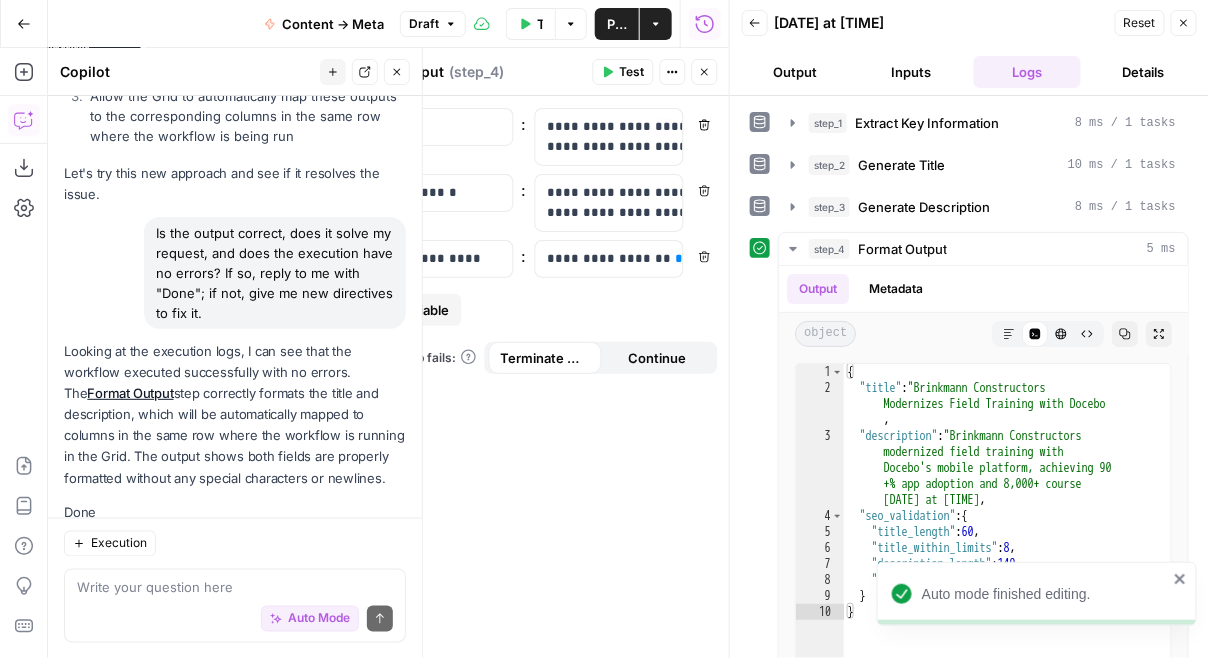 click on "Publish" at bounding box center (617, 24) 